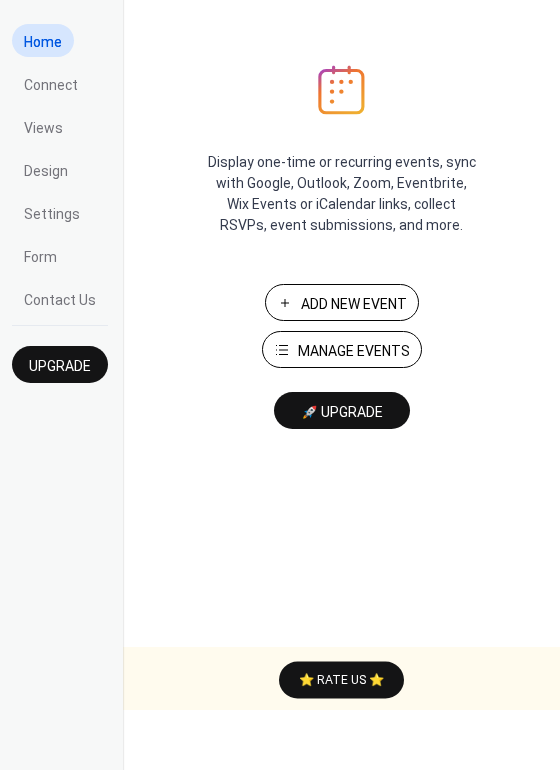 scroll, scrollTop: 0, scrollLeft: 0, axis: both 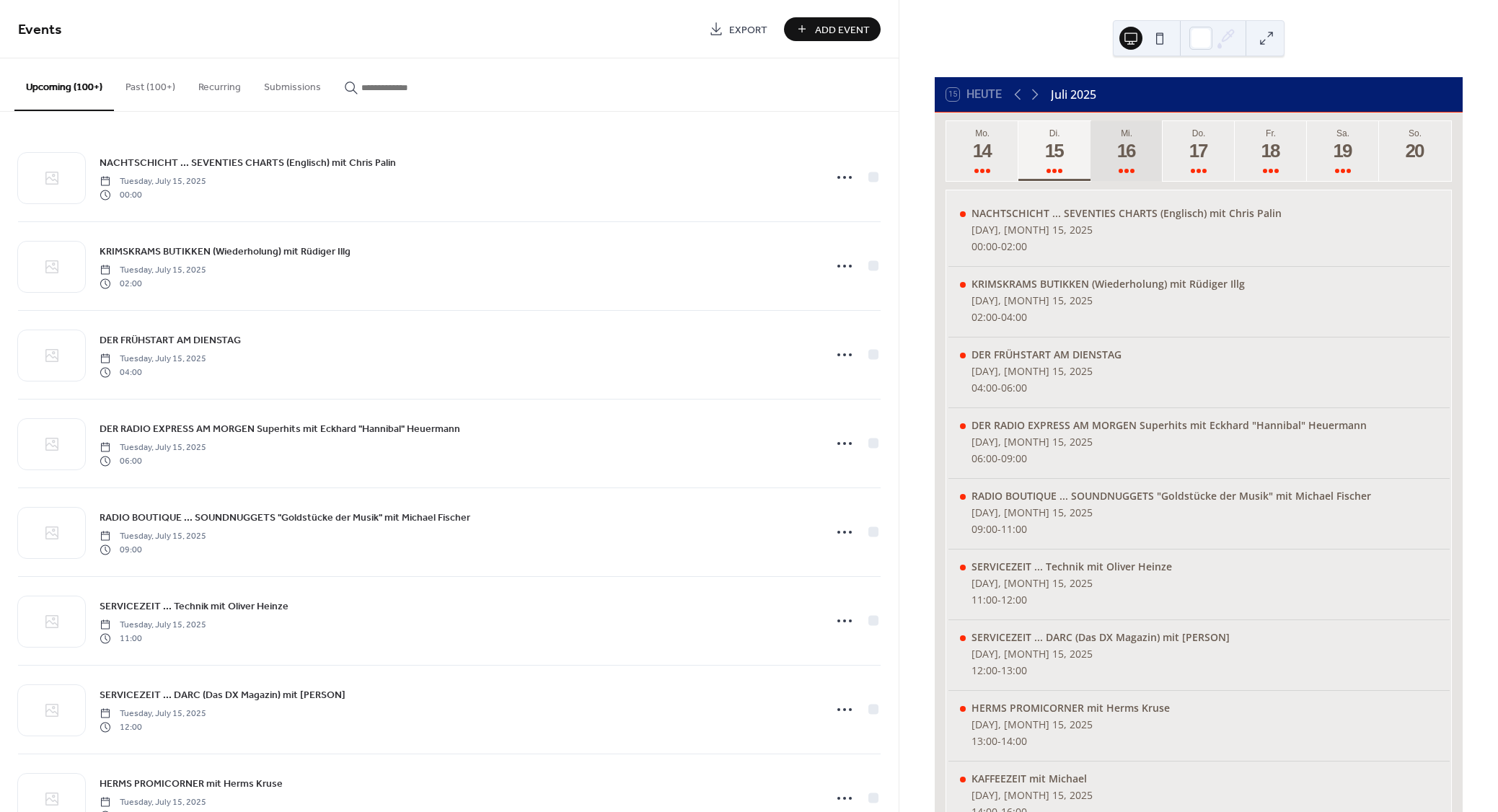 click on "16" at bounding box center [1126, 151] 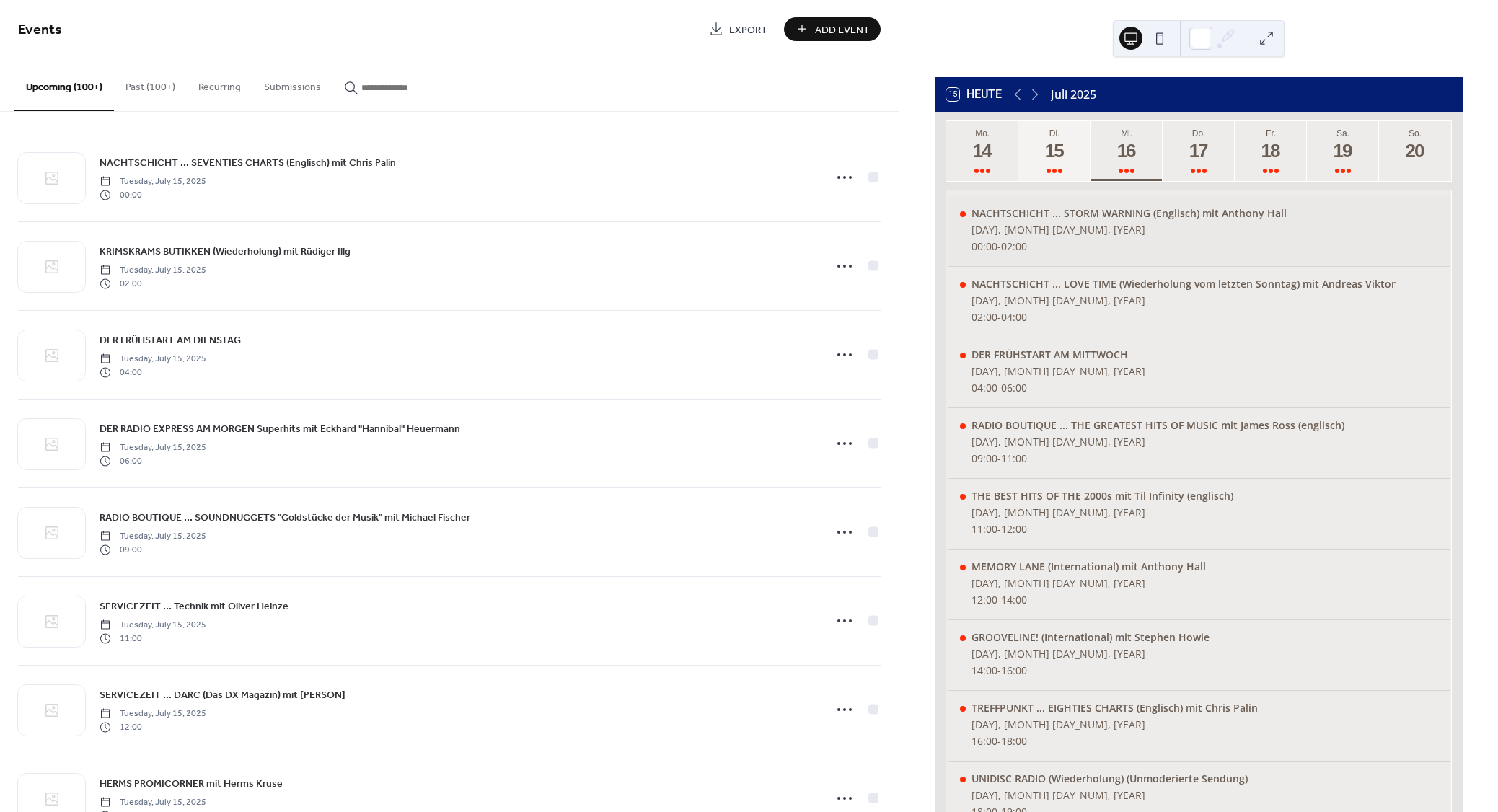 click on "NACHTSCHICHT ... STORM WARNING (Englisch) mit Anthony Hall" at bounding box center [1129, 213] 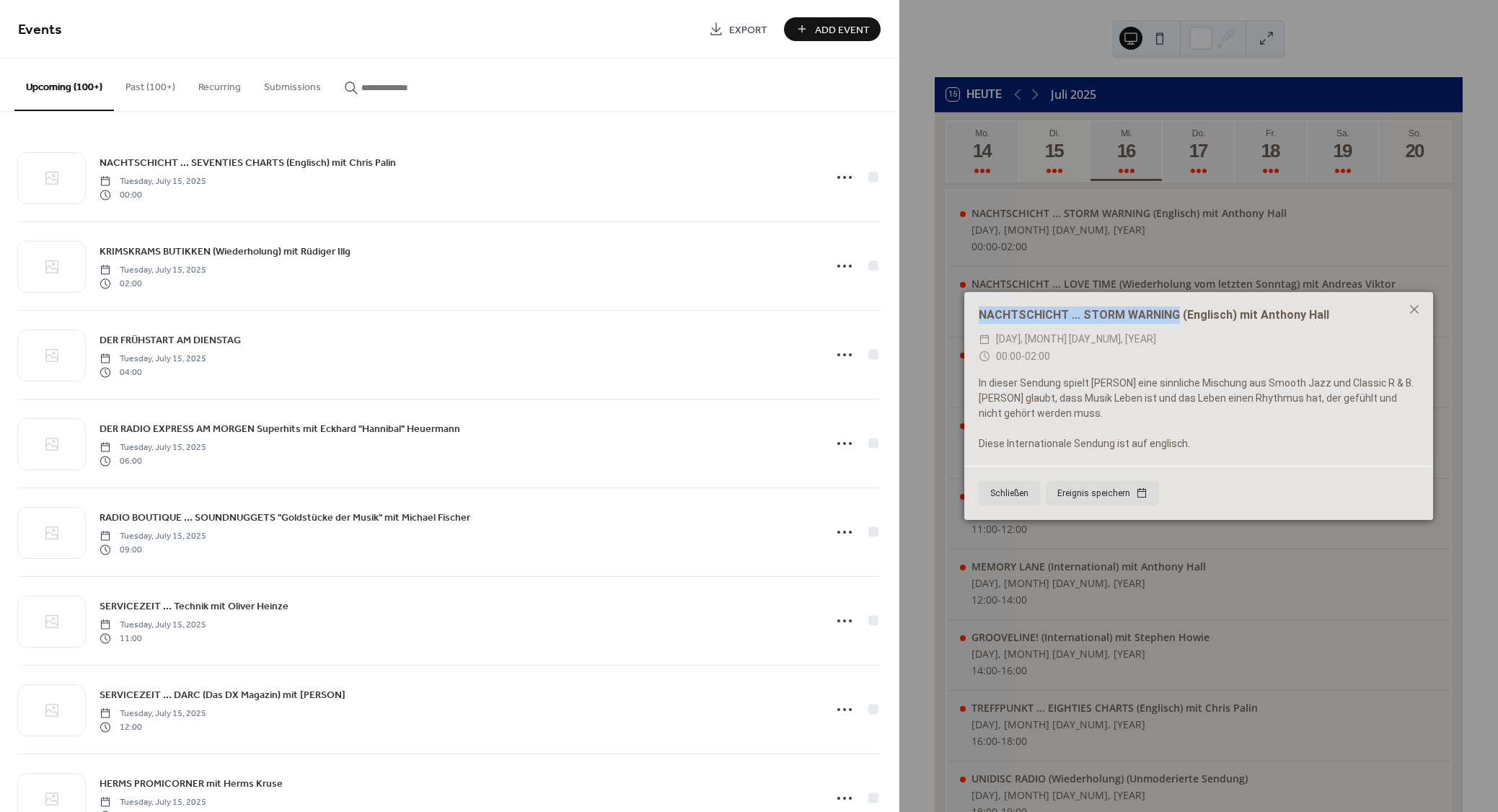 drag, startPoint x: 1175, startPoint y: 316, endPoint x: 968, endPoint y: 317, distance: 207.00242 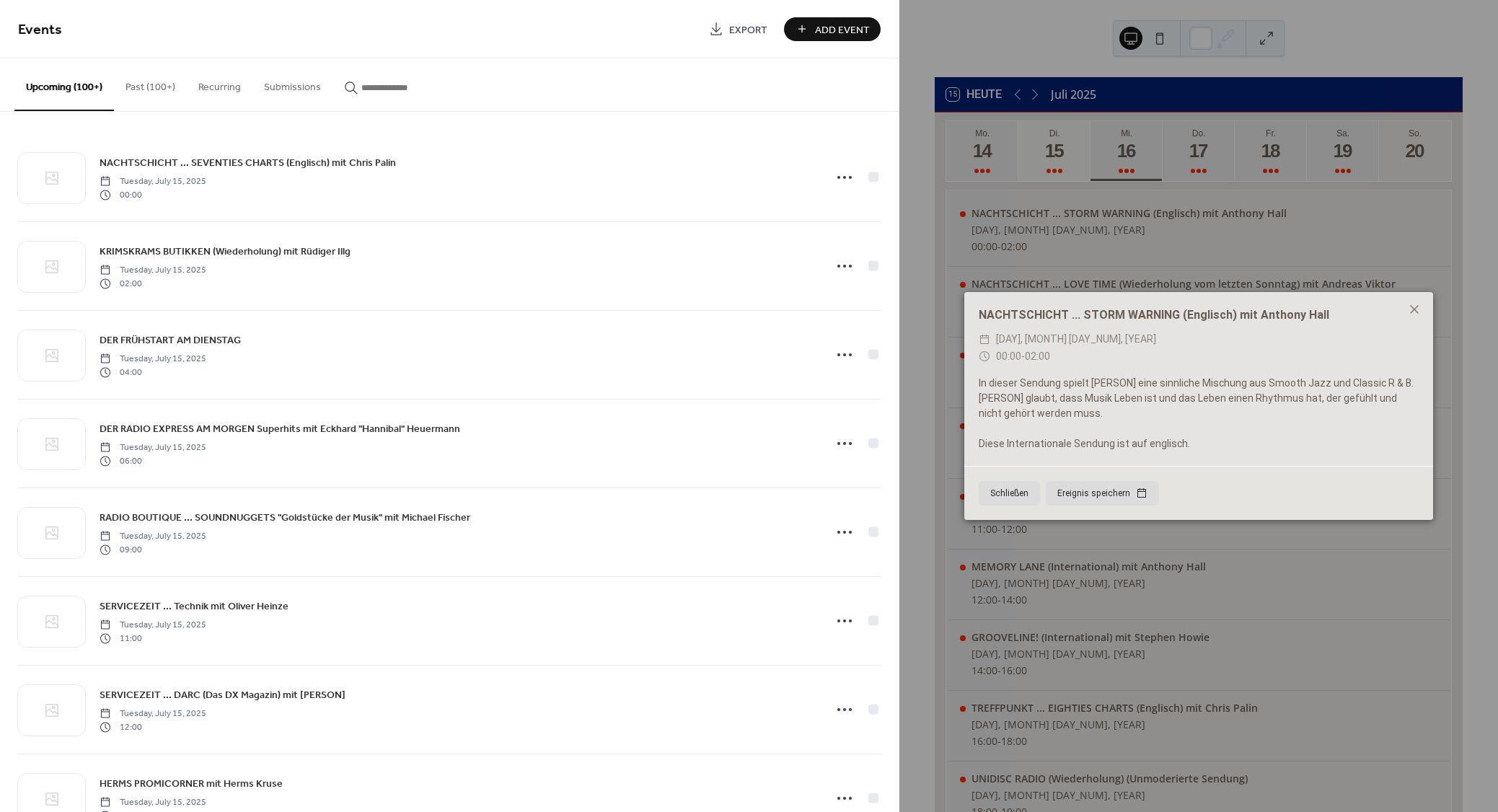 paste on "**********" 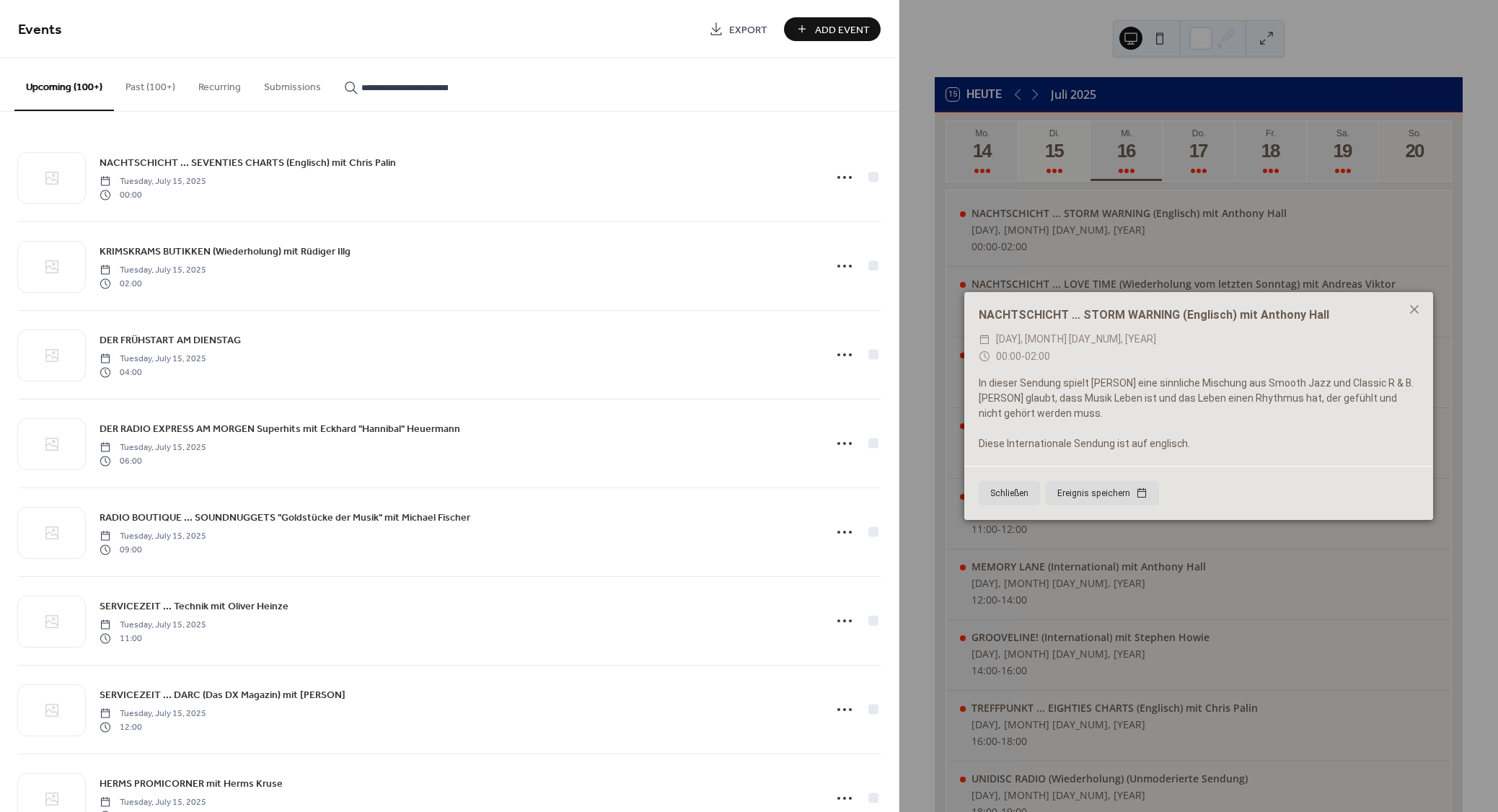 scroll, scrollTop: 0, scrollLeft: 59, axis: horizontal 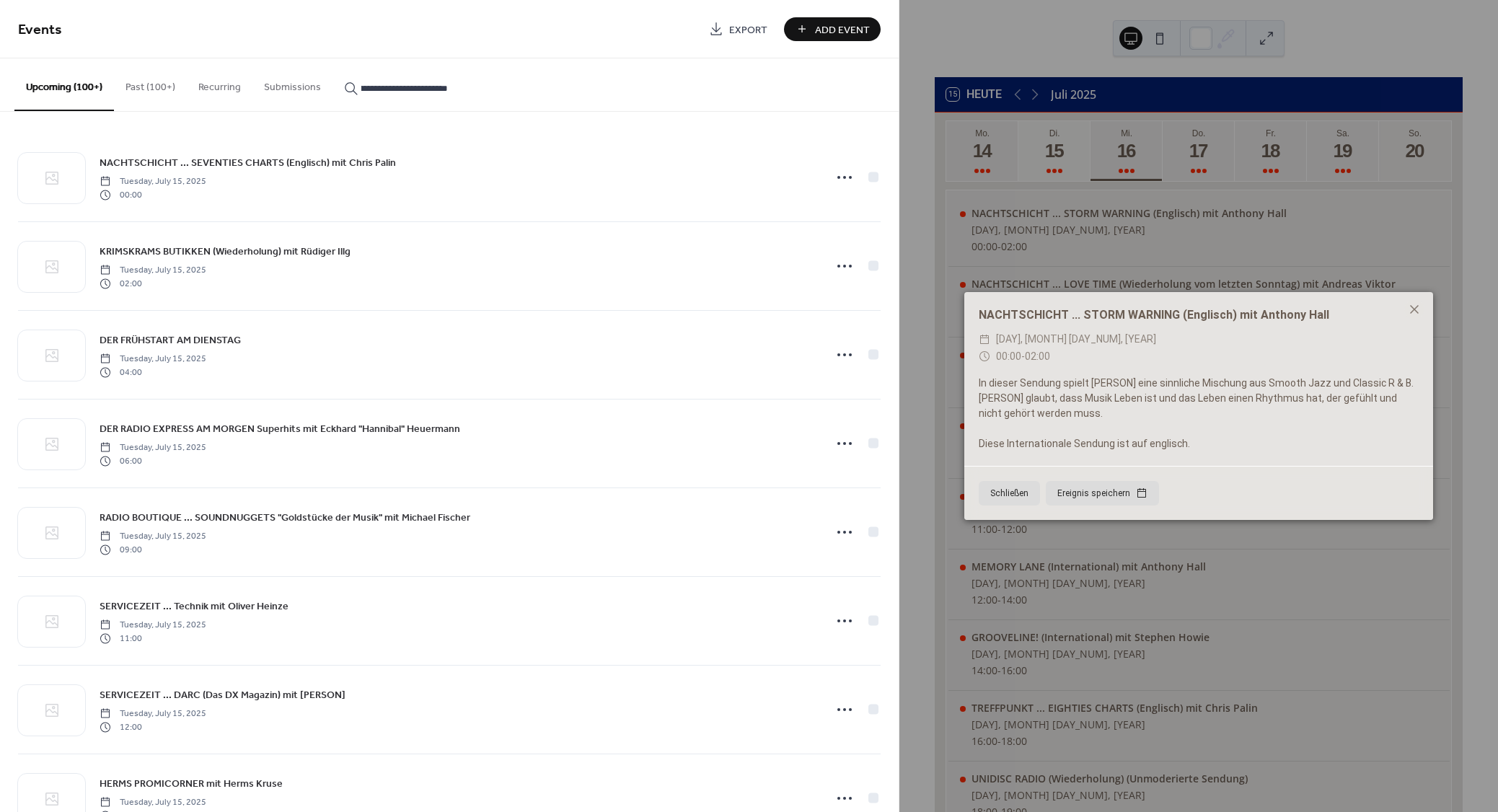 type on "**********" 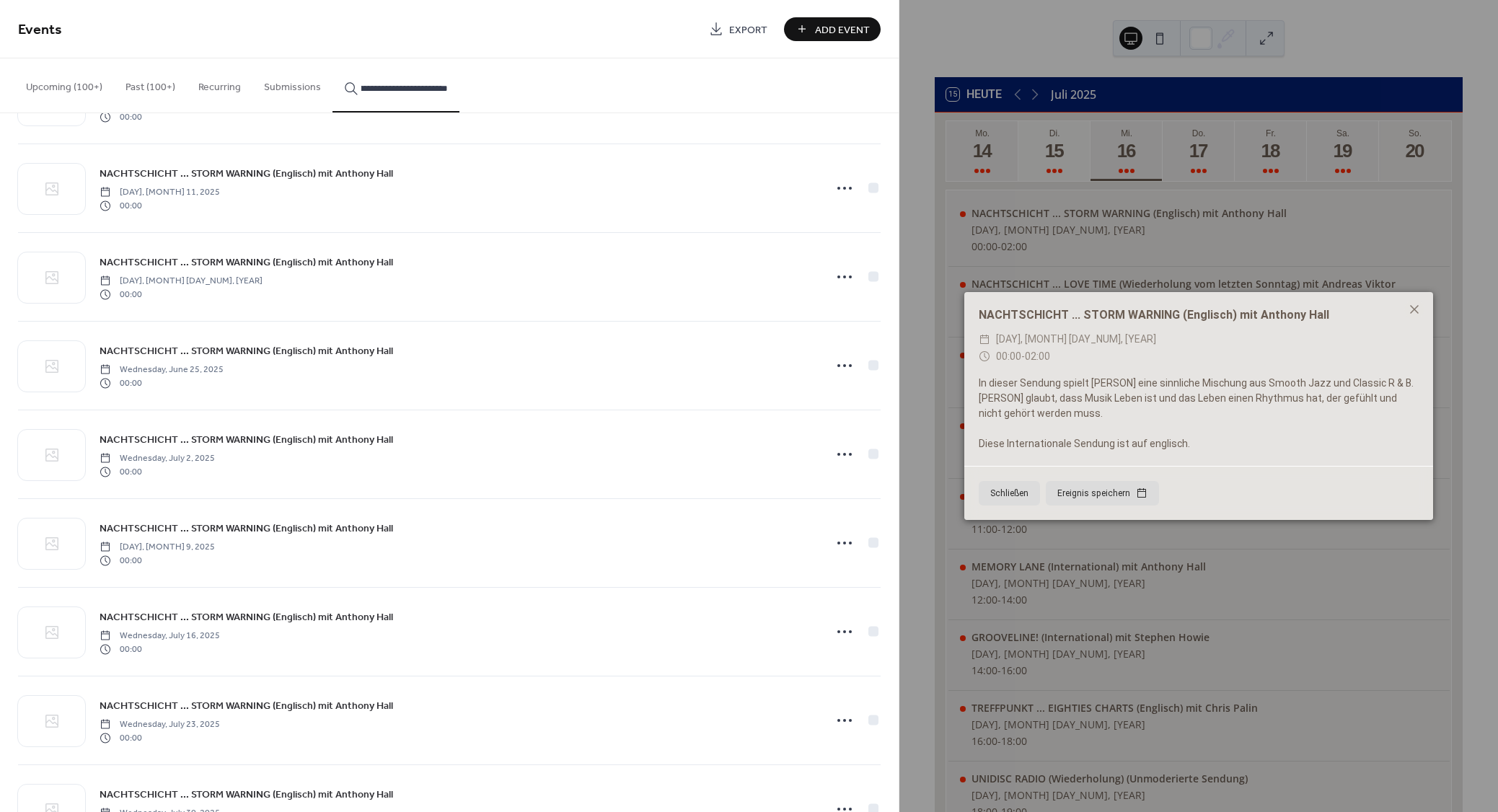 scroll, scrollTop: 519, scrollLeft: 0, axis: vertical 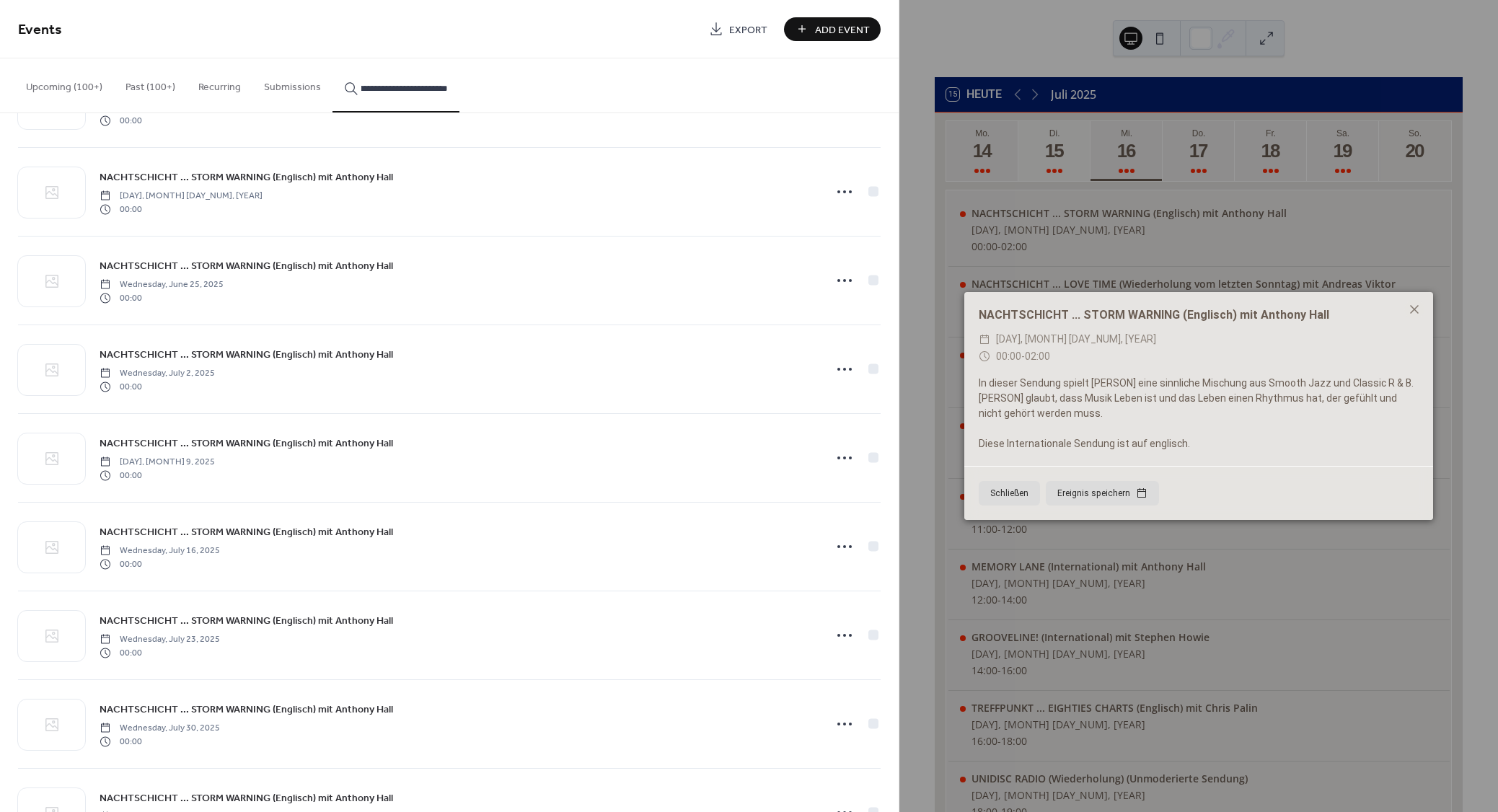 click on "NACHTSCHICHT ... STORM WARNING (Englisch) mit Anthony Hall" at bounding box center [246, 443] 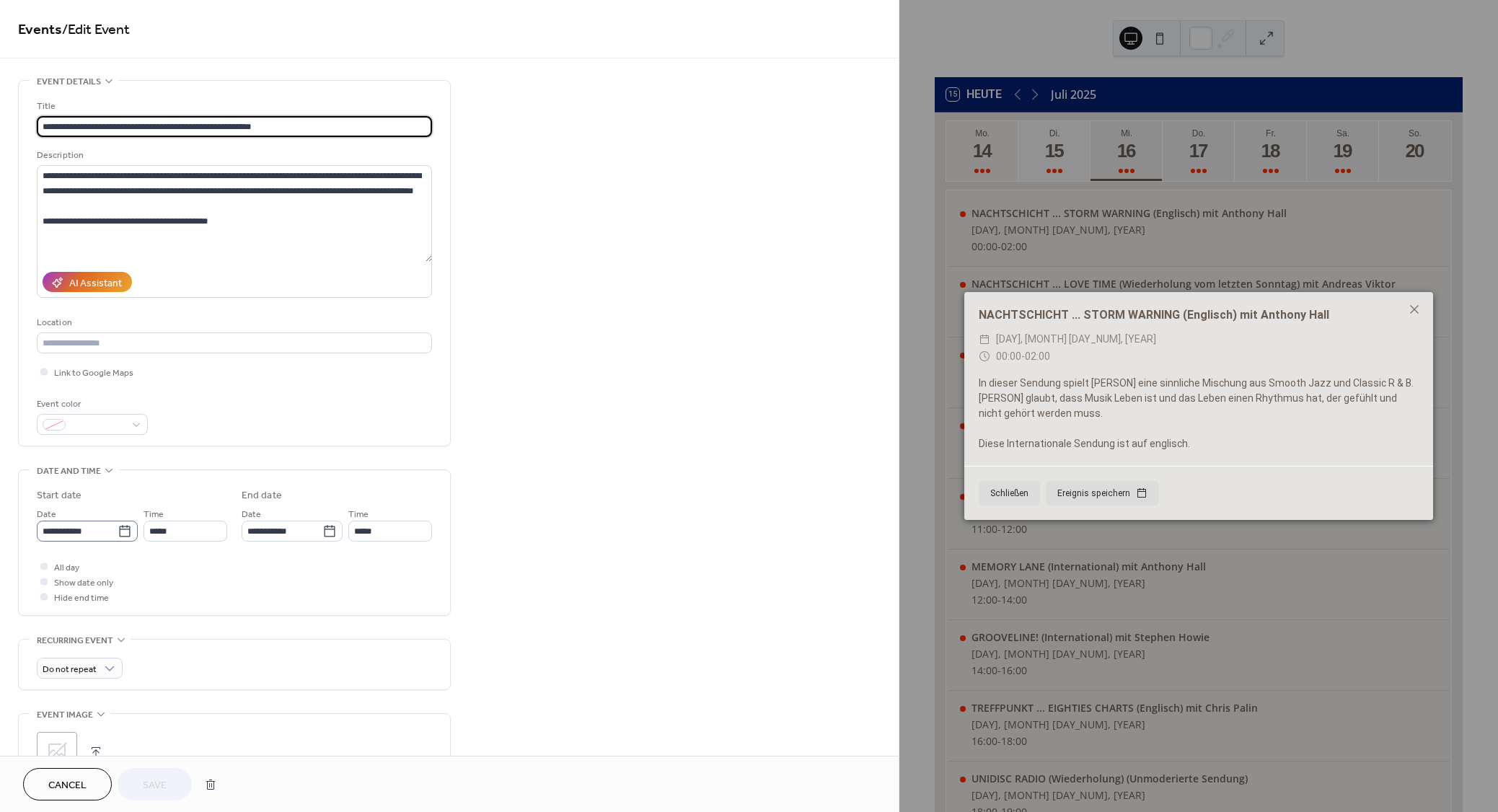 click 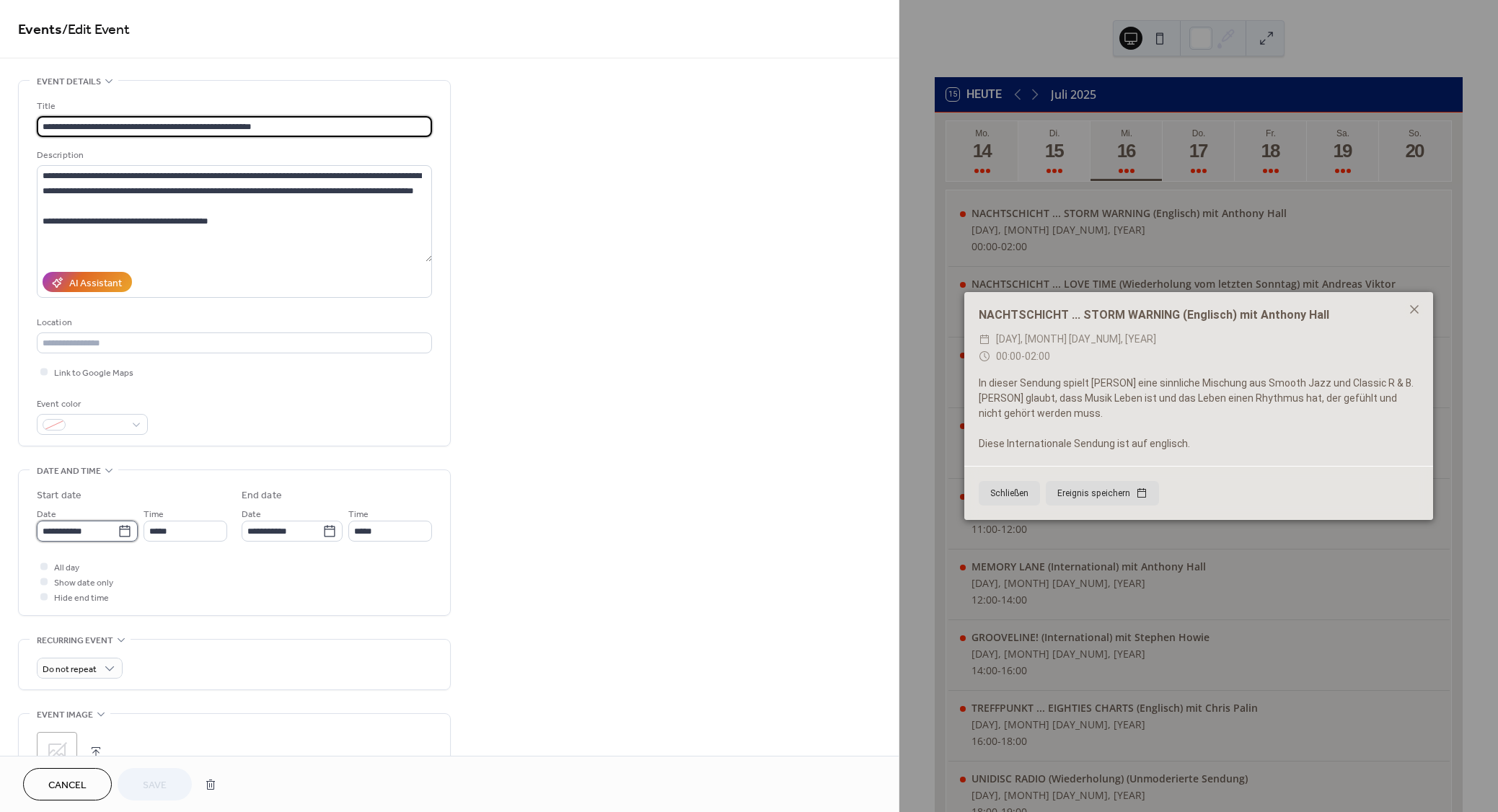 click on "**********" at bounding box center (77, 531) 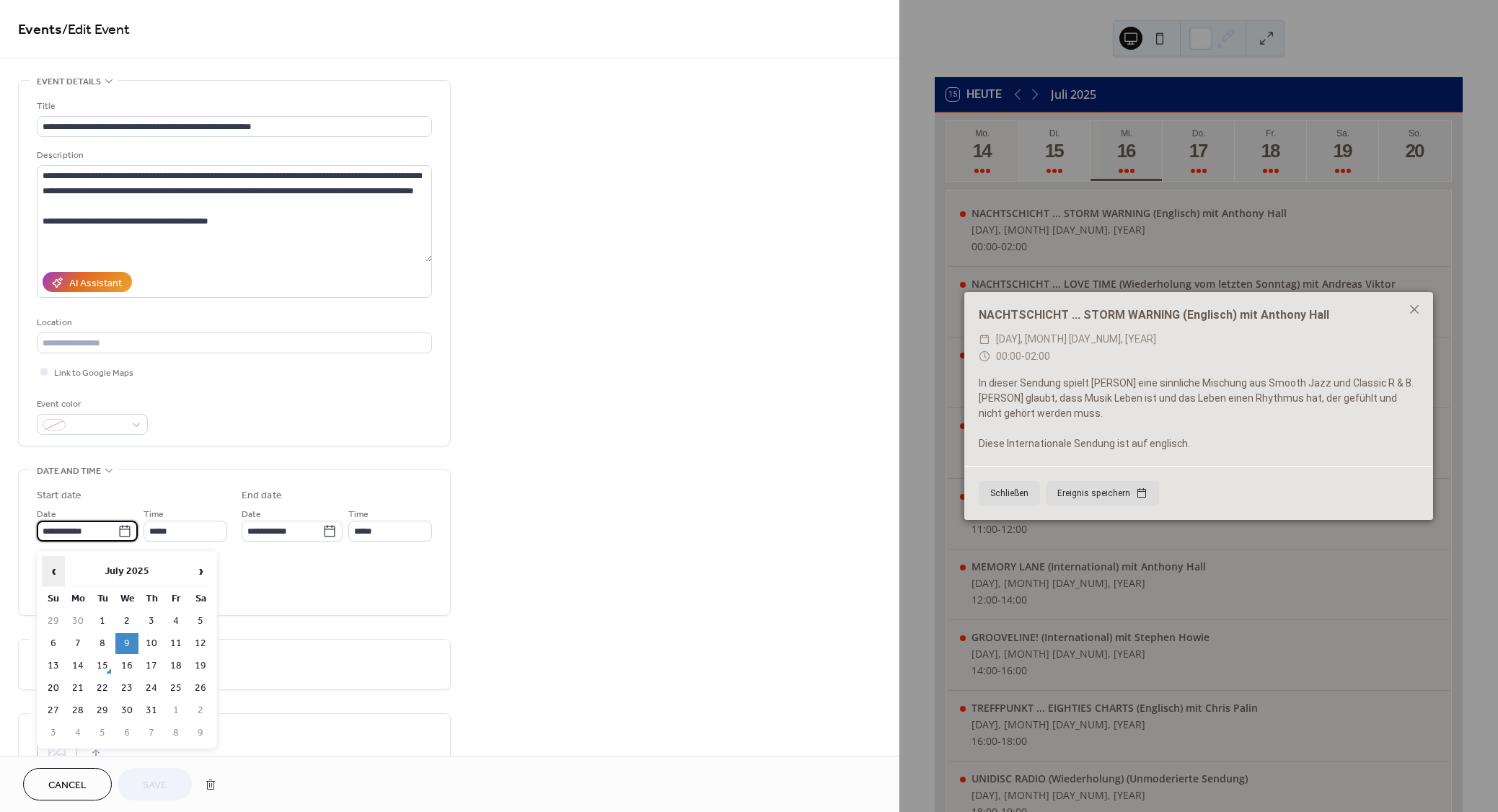 click on "‹" at bounding box center [53, 571] 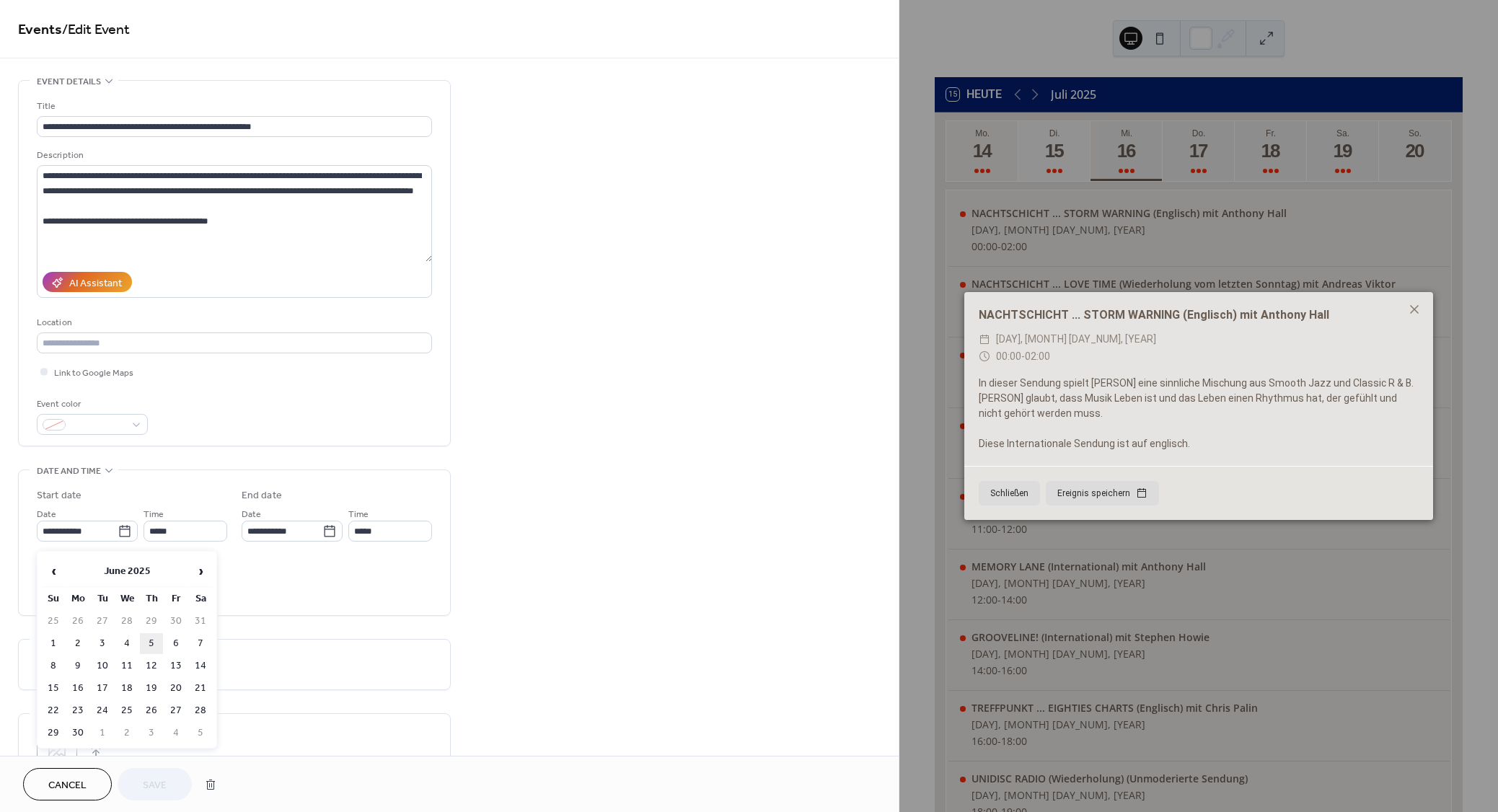 click on "5" at bounding box center (151, 643) 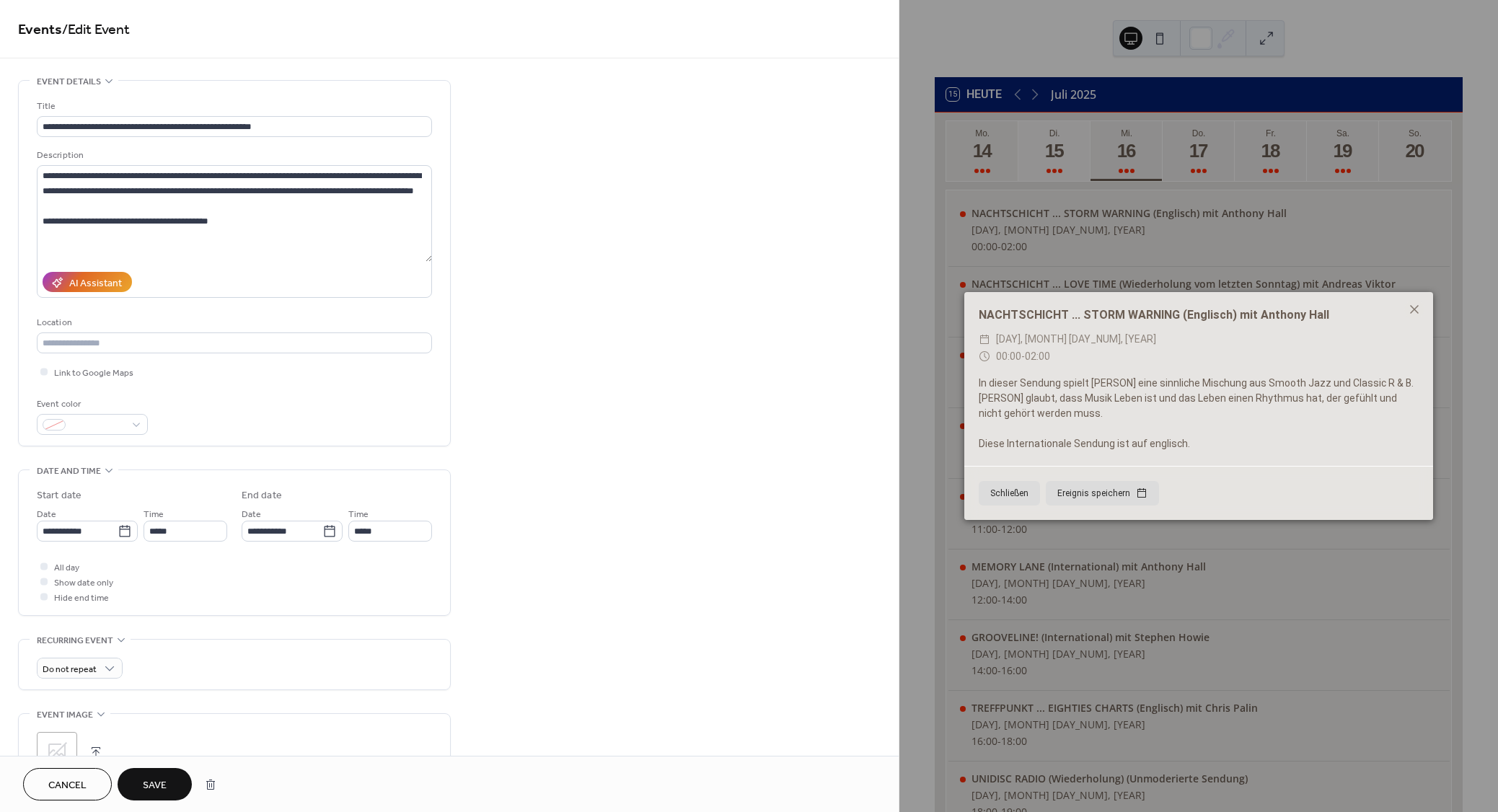click on "Save" at bounding box center (154, 784) 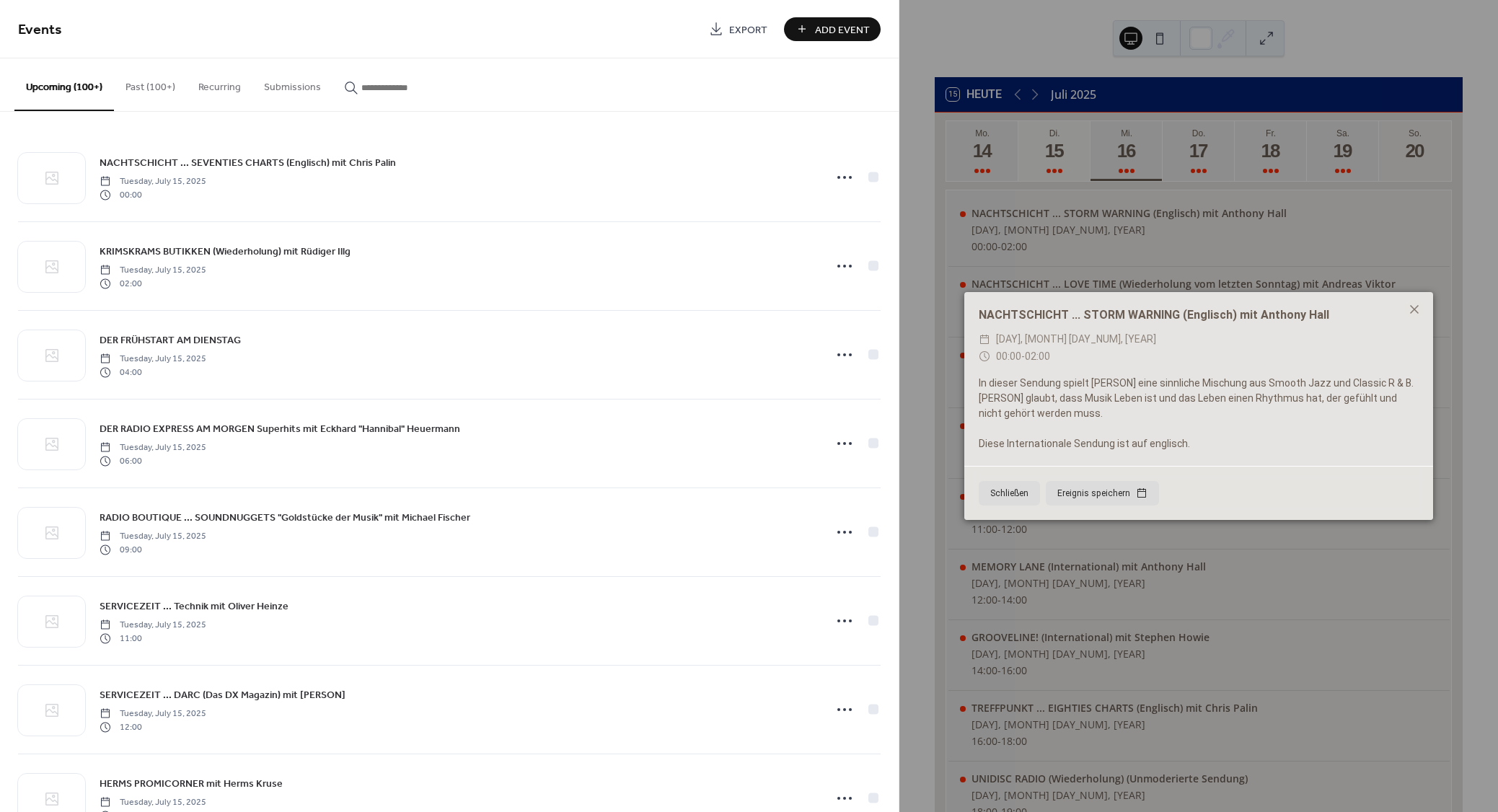 paste on "**********" 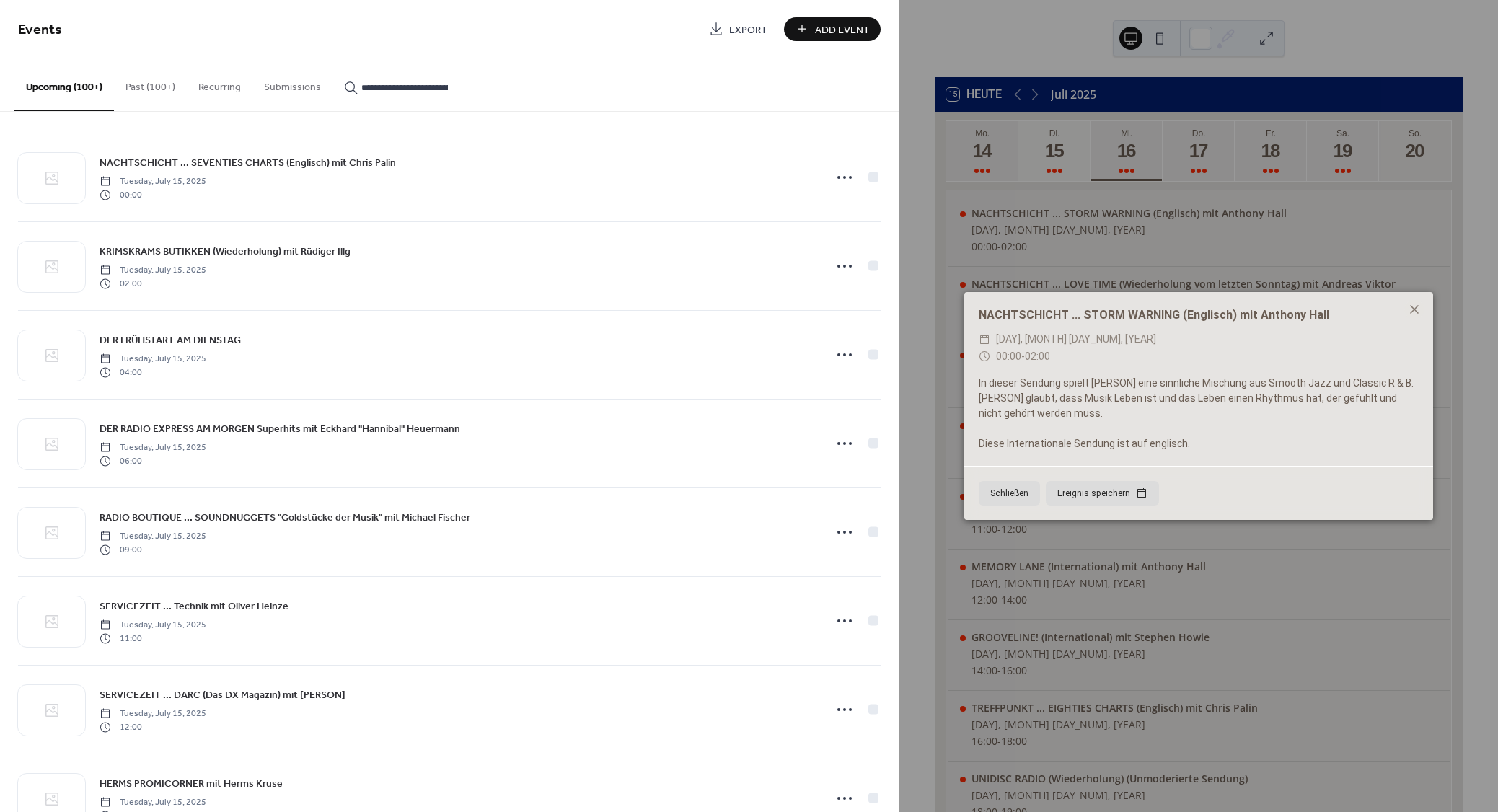 scroll, scrollTop: 0, scrollLeft: 59, axis: horizontal 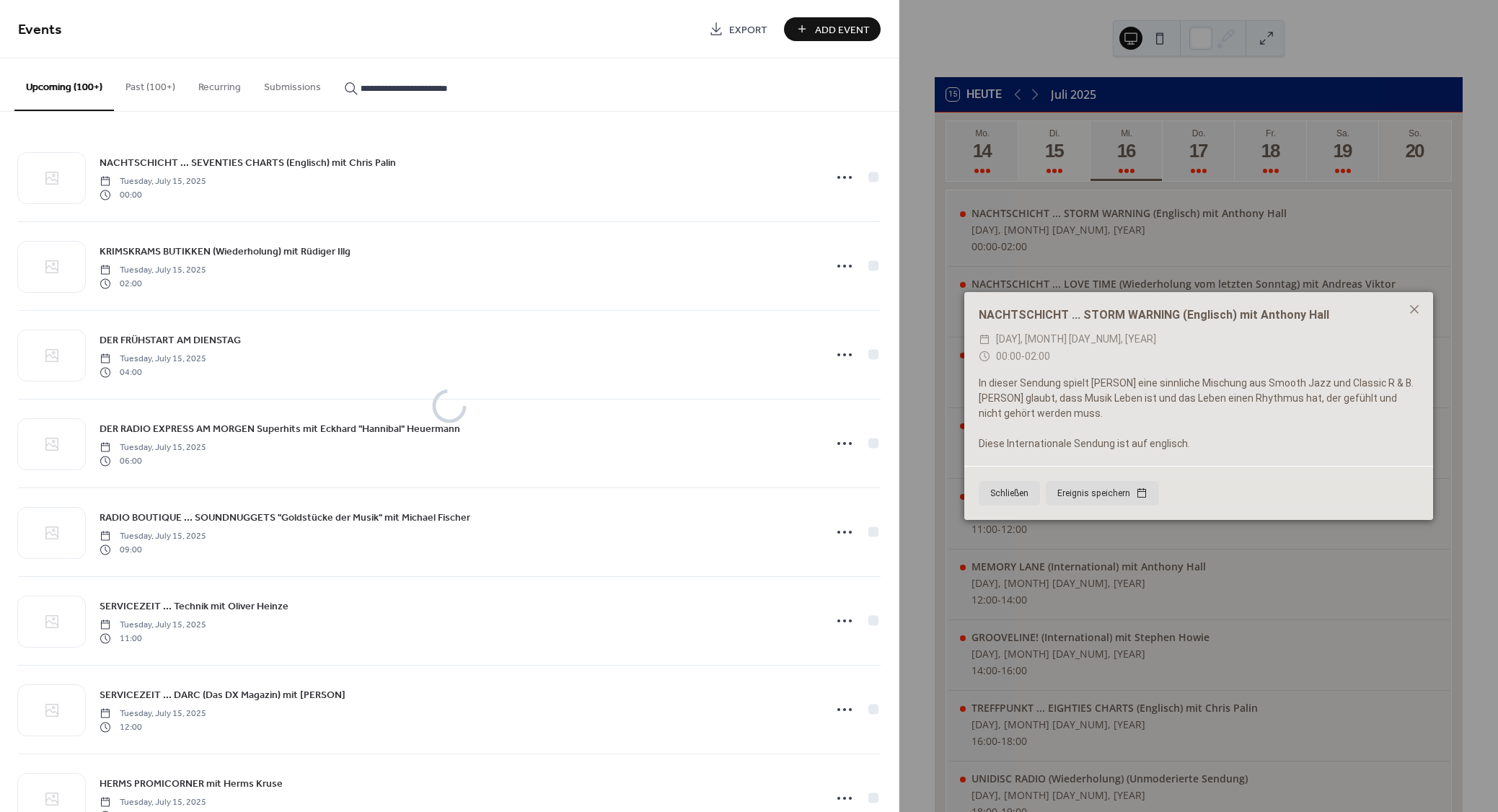 type on "**********" 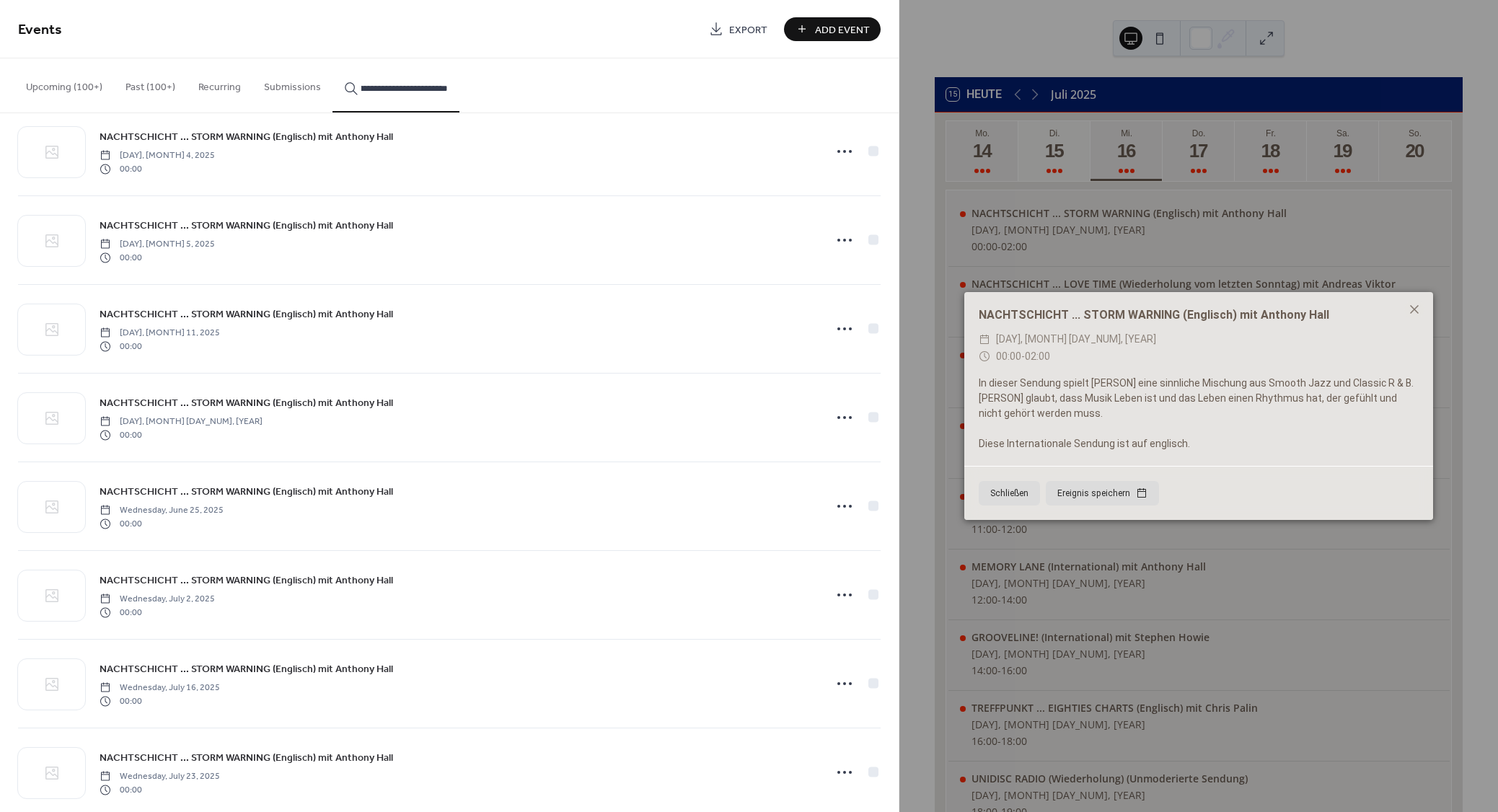 scroll, scrollTop: 389, scrollLeft: 0, axis: vertical 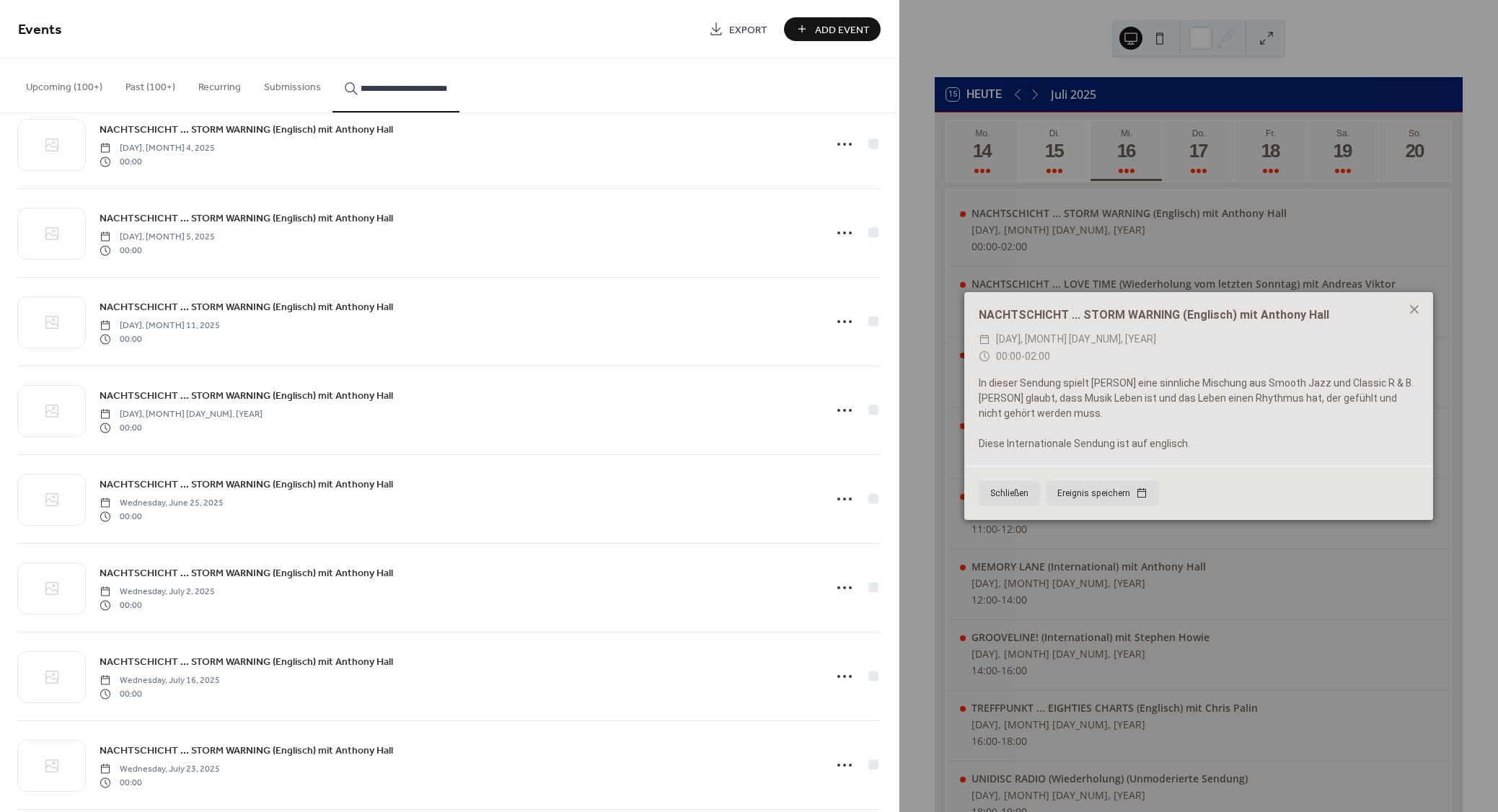 click on "NACHTSCHICHT ... STORM WARNING (Englisch) mit Anthony Hall" at bounding box center (246, 573) 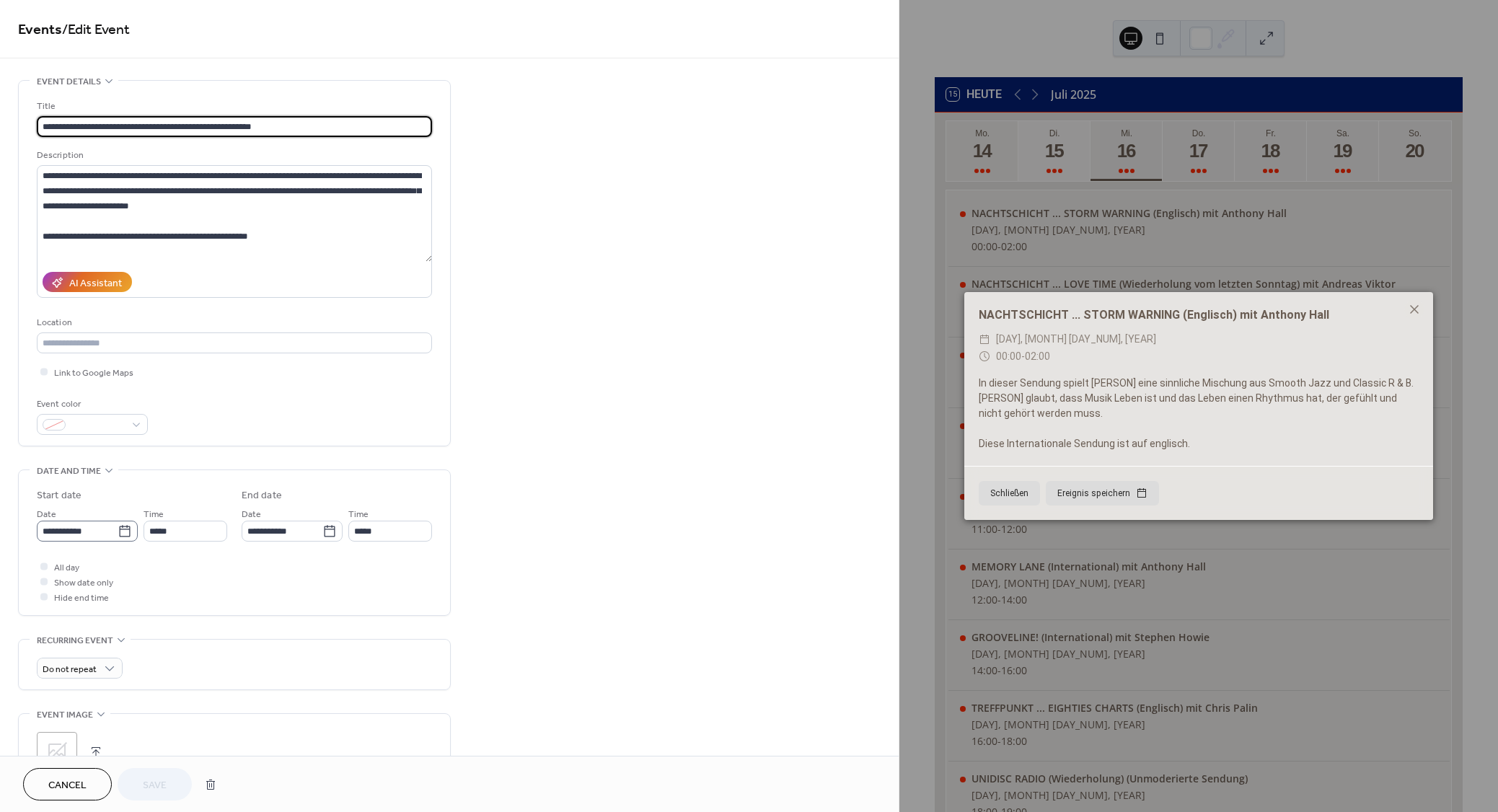 click 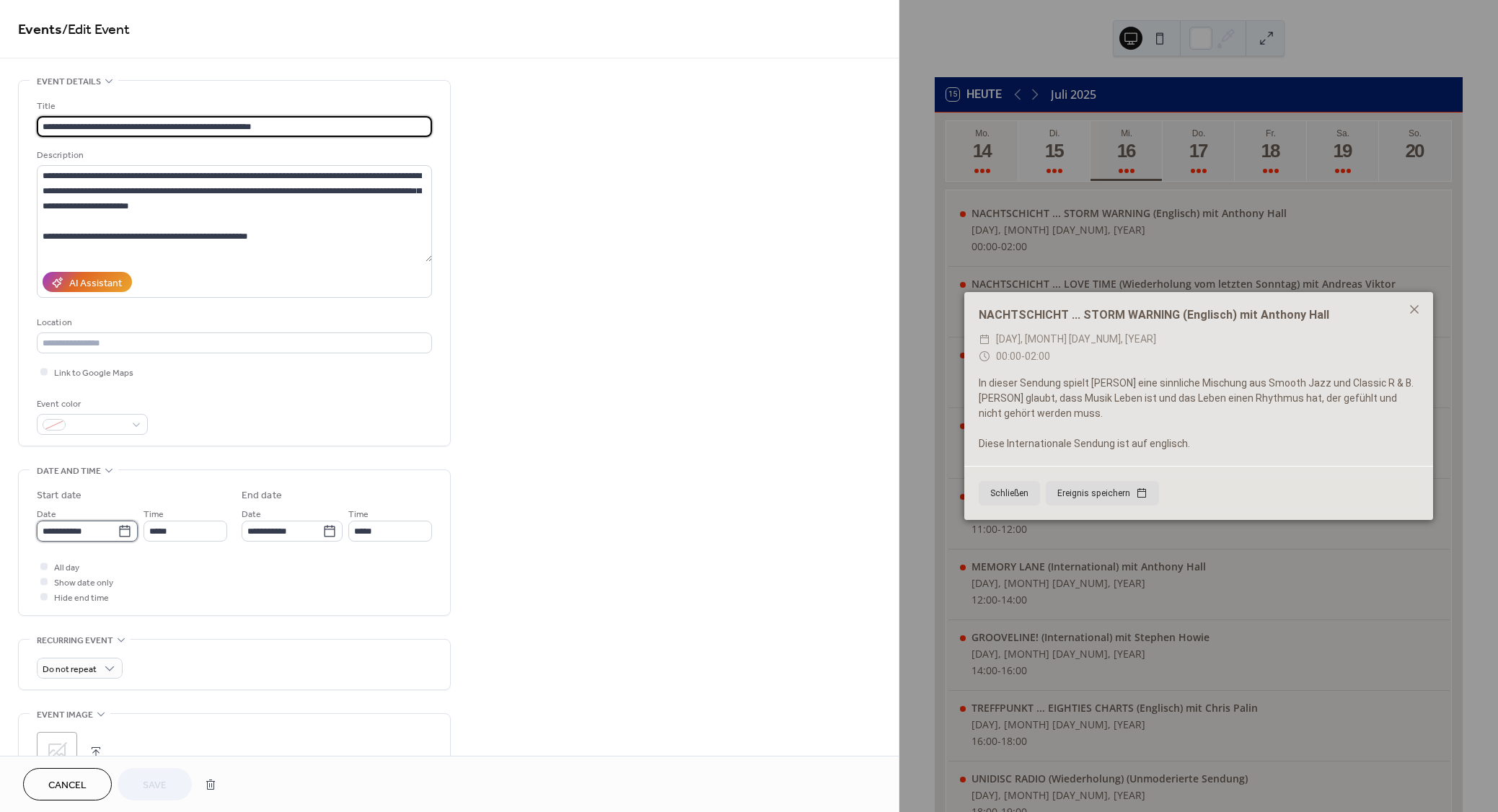 click on "**********" at bounding box center [77, 531] 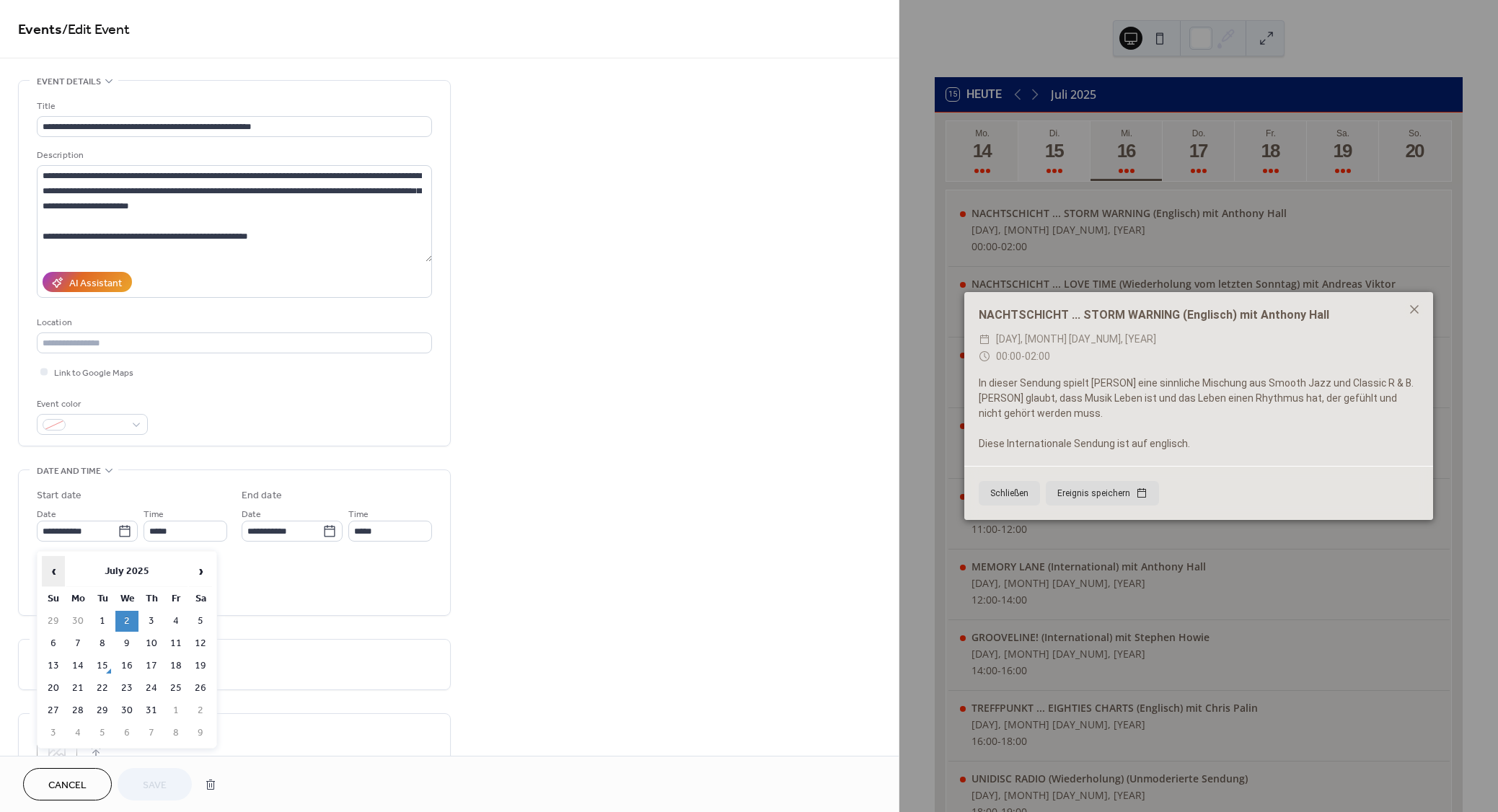 click on "‹" at bounding box center [53, 571] 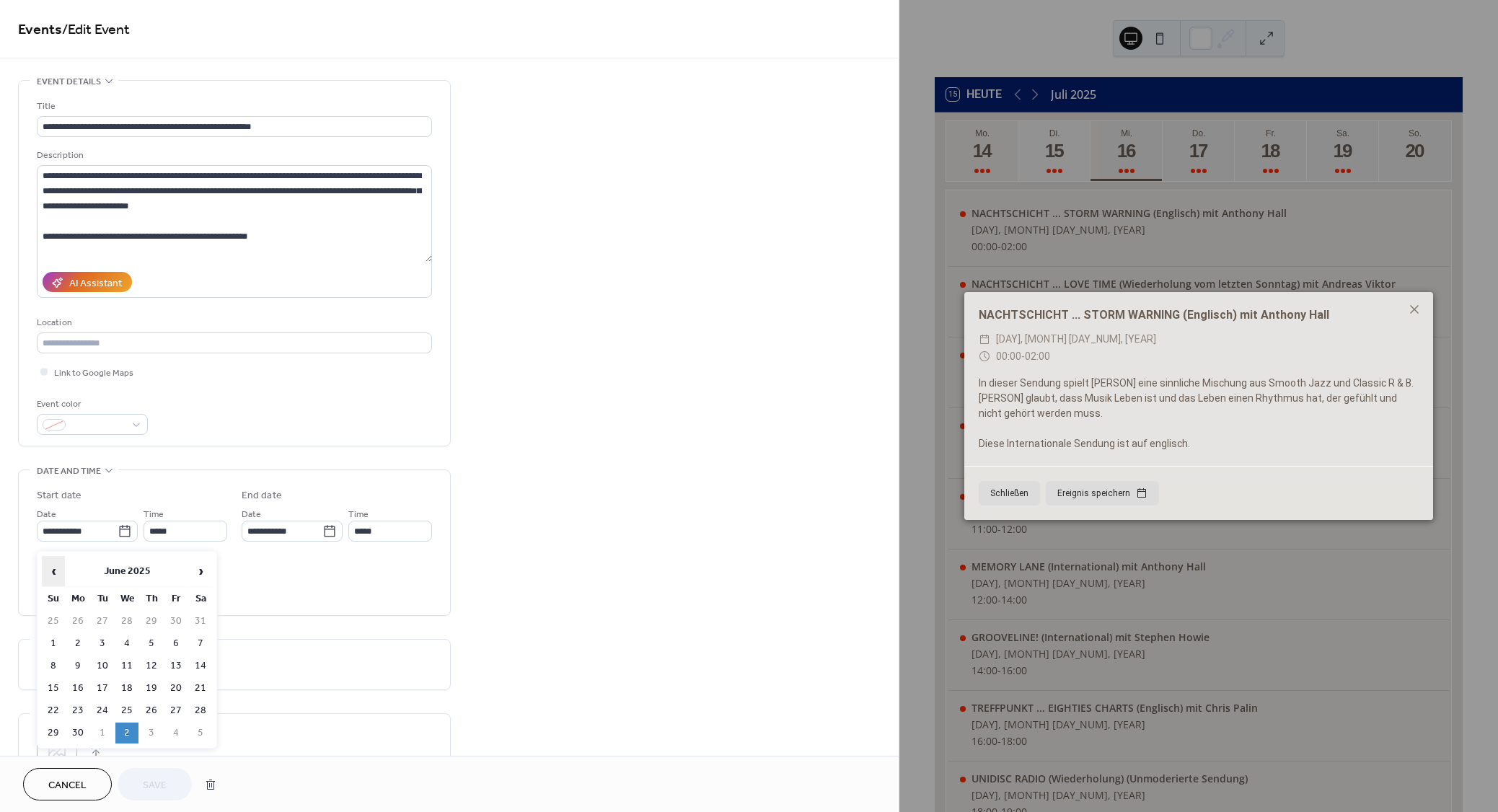 click on "‹" at bounding box center [53, 571] 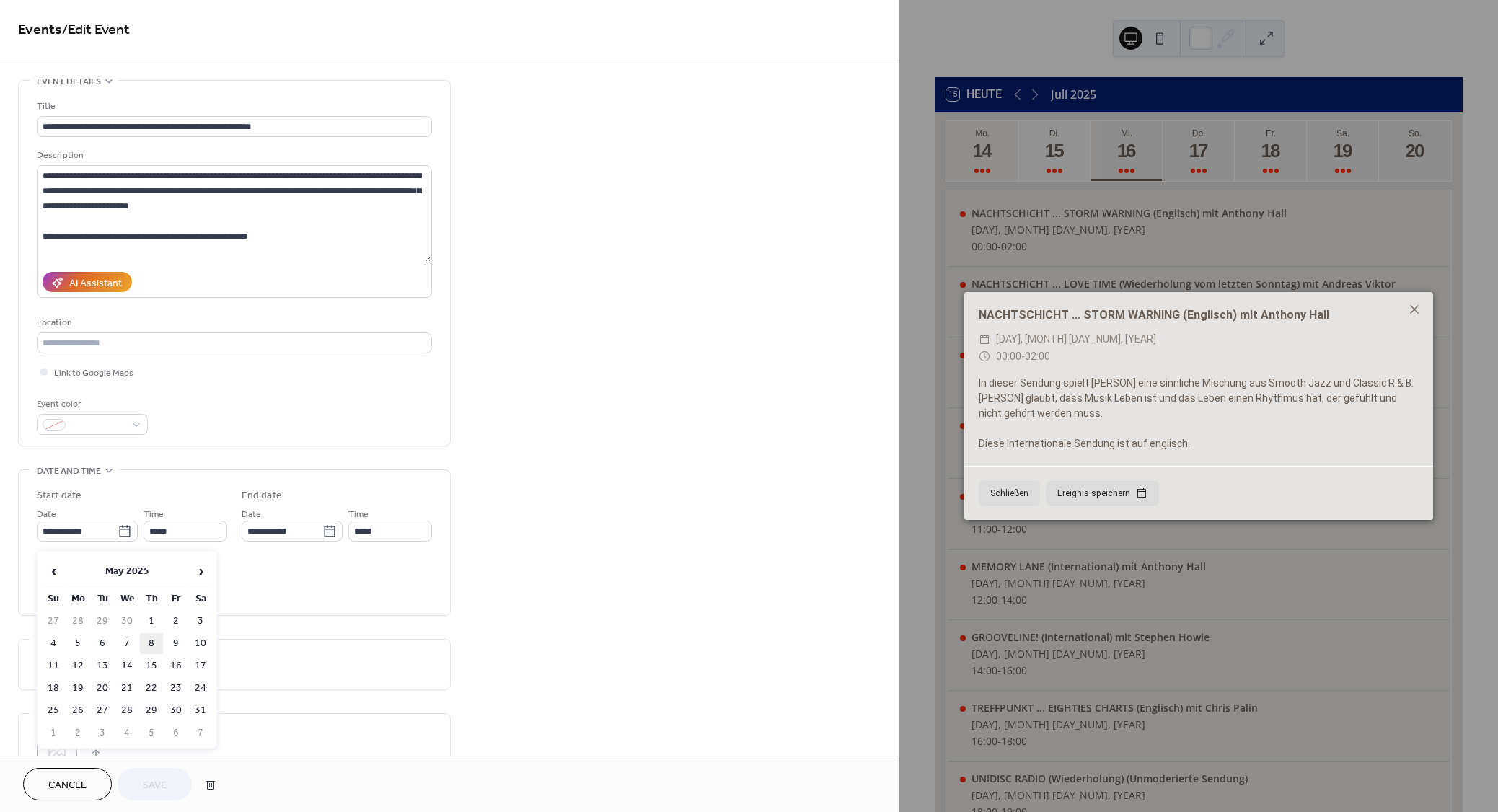 click on "8" at bounding box center (151, 643) 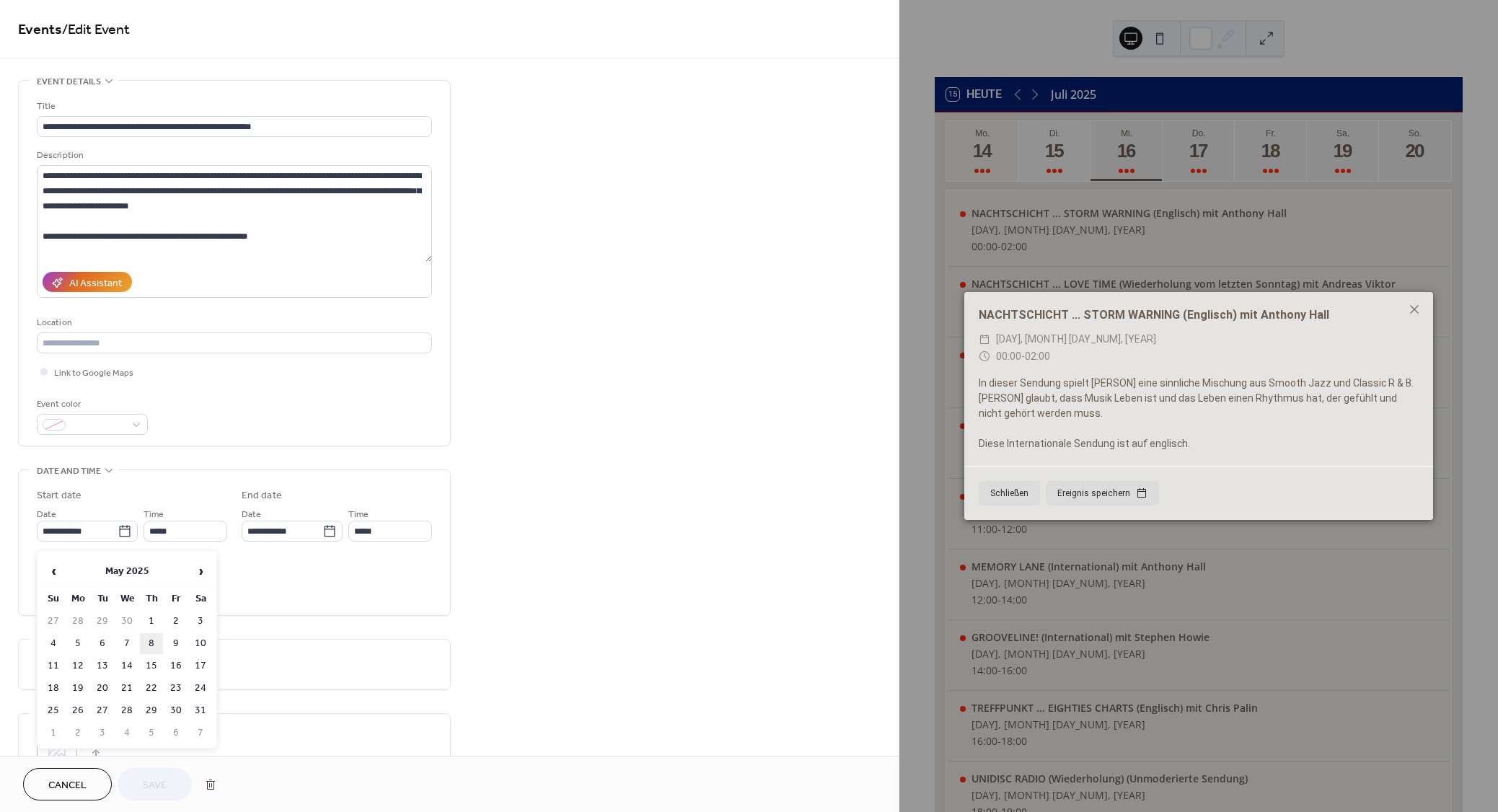 type on "**********" 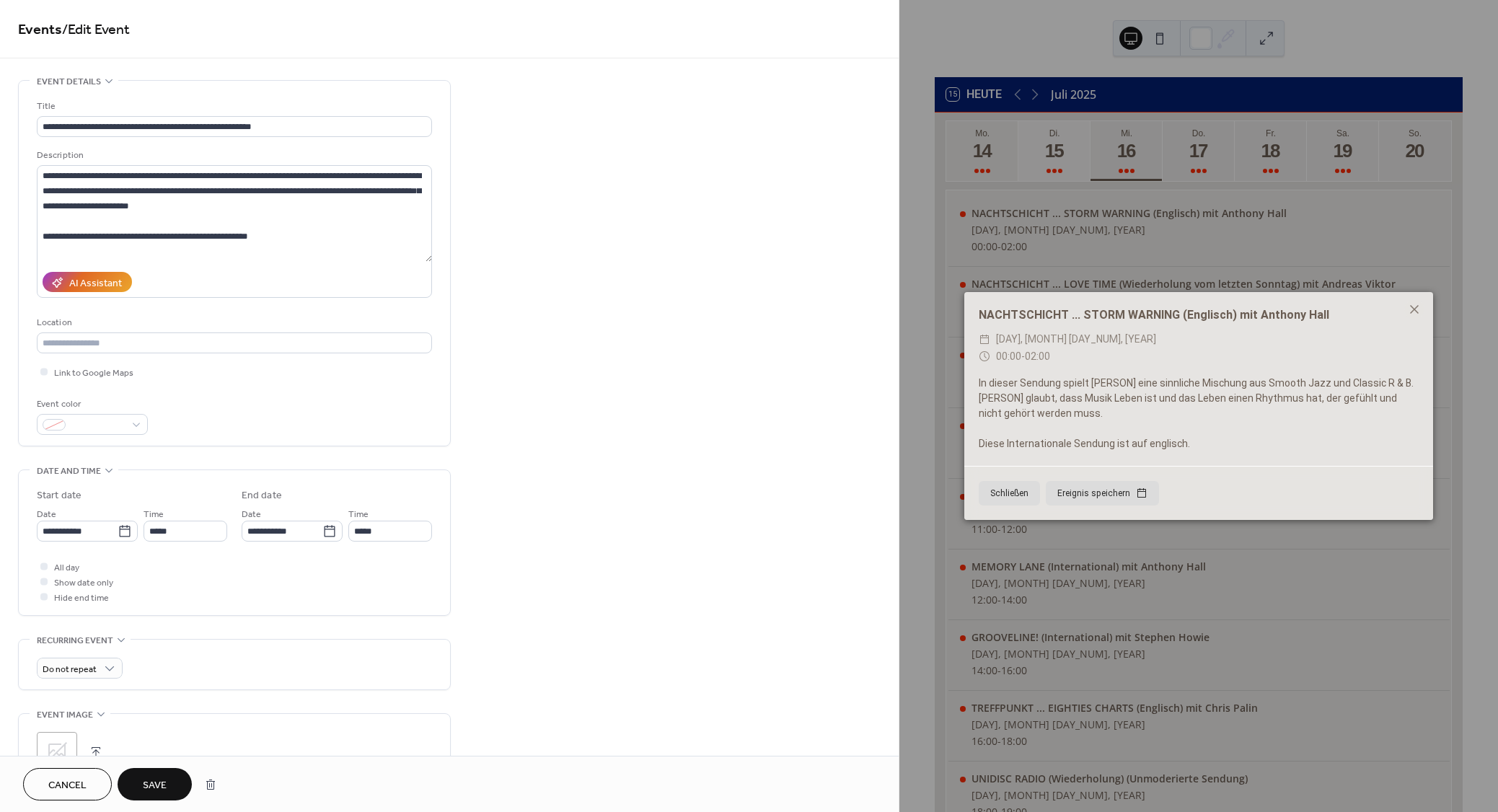 click on "Save" at bounding box center (154, 784) 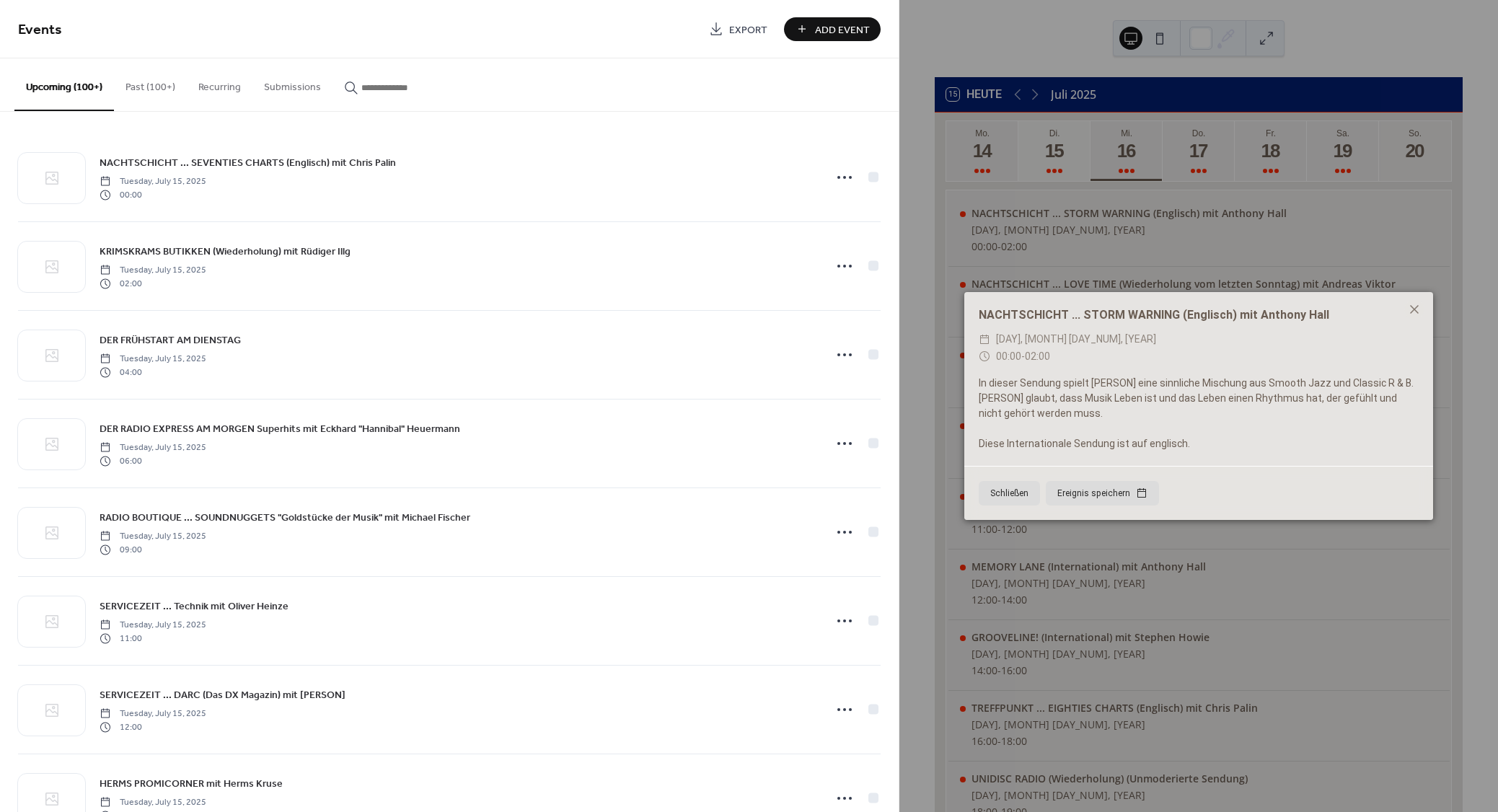 paste on "**********" 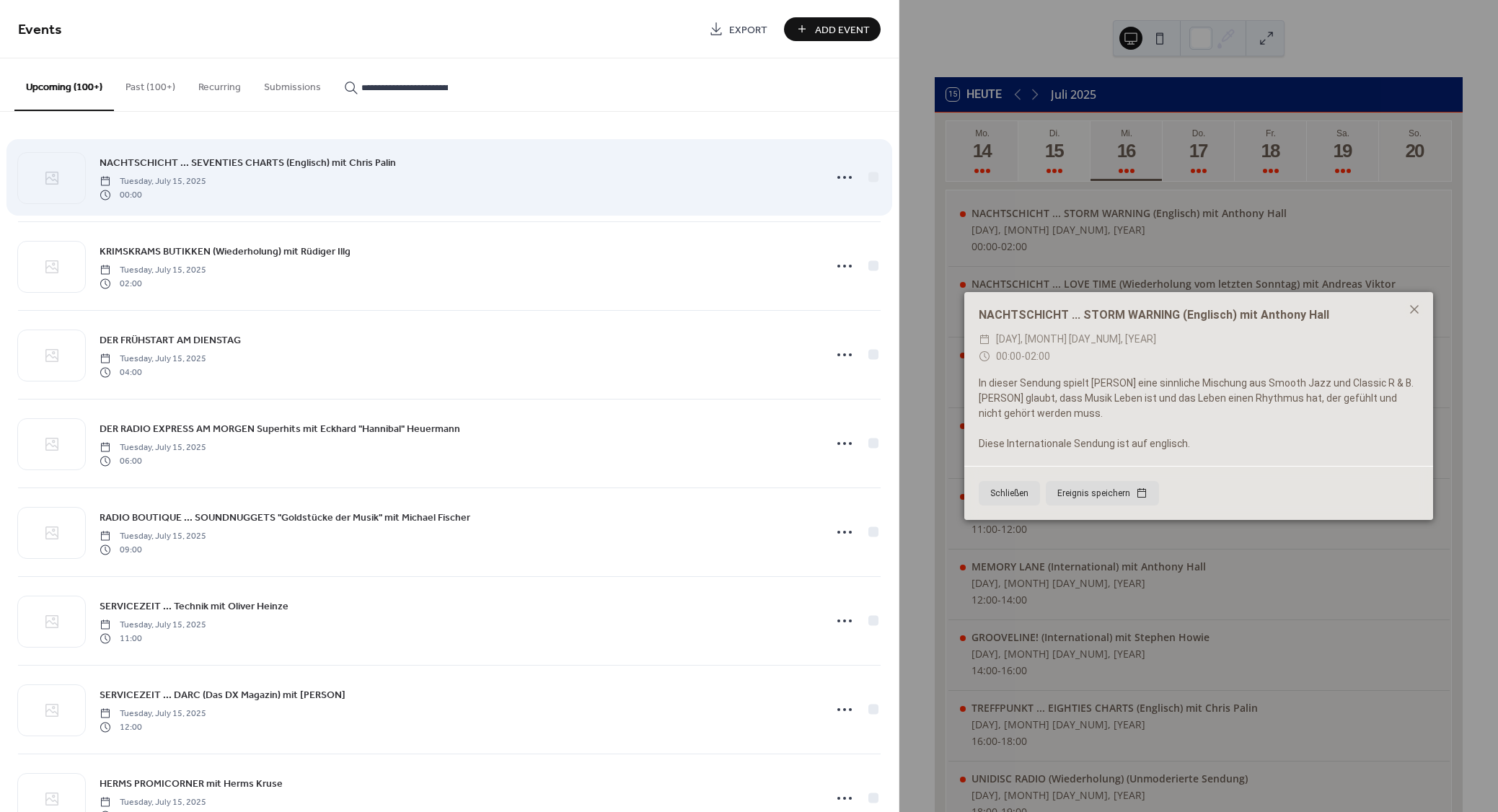 scroll, scrollTop: 0, scrollLeft: 59, axis: horizontal 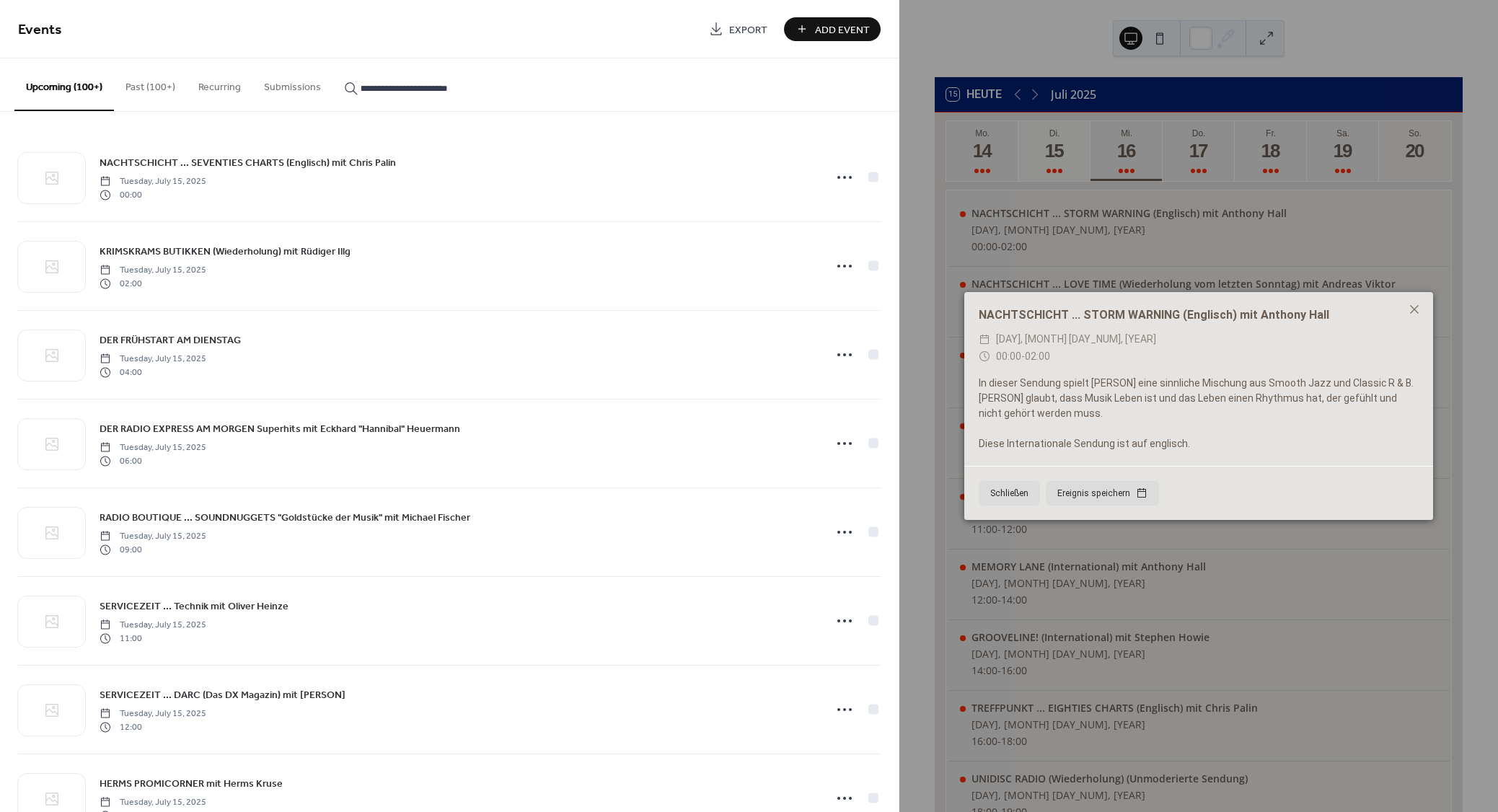 type on "**********" 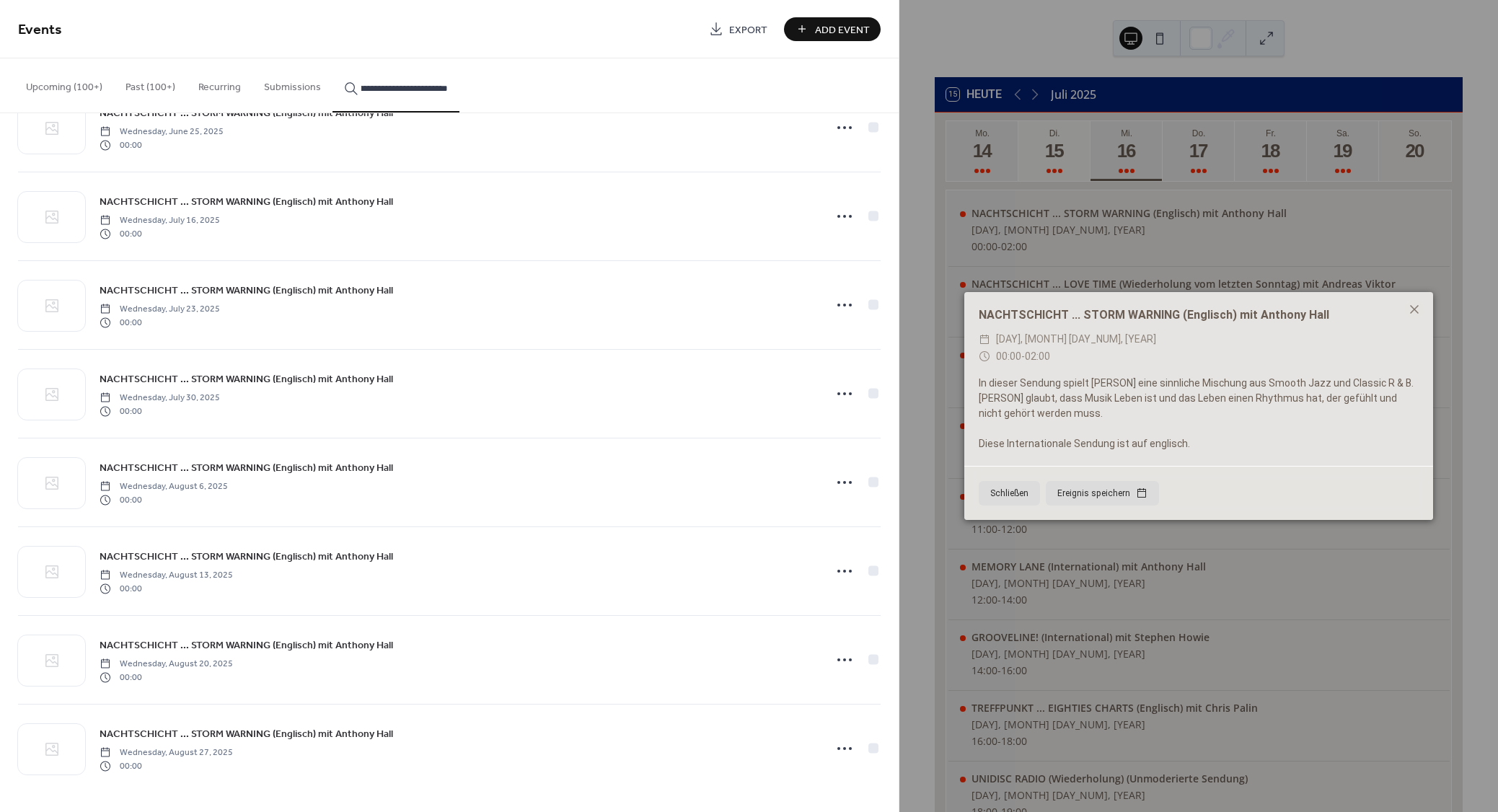 scroll, scrollTop: 852, scrollLeft: 0, axis: vertical 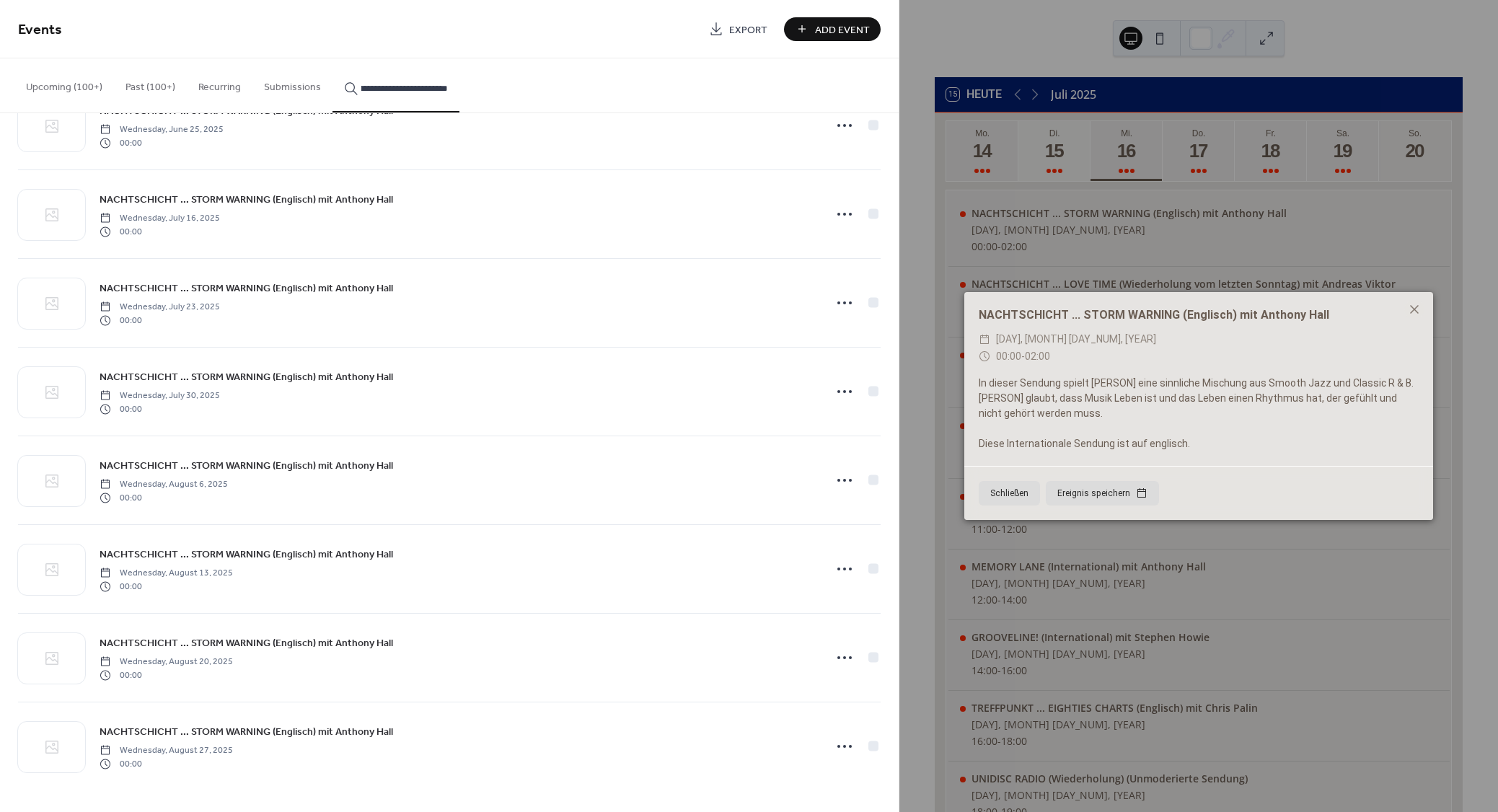 click on "NACHTSCHICHT ... STORM WARNING (Englisch) mit Anthony Hall" at bounding box center [246, 732] 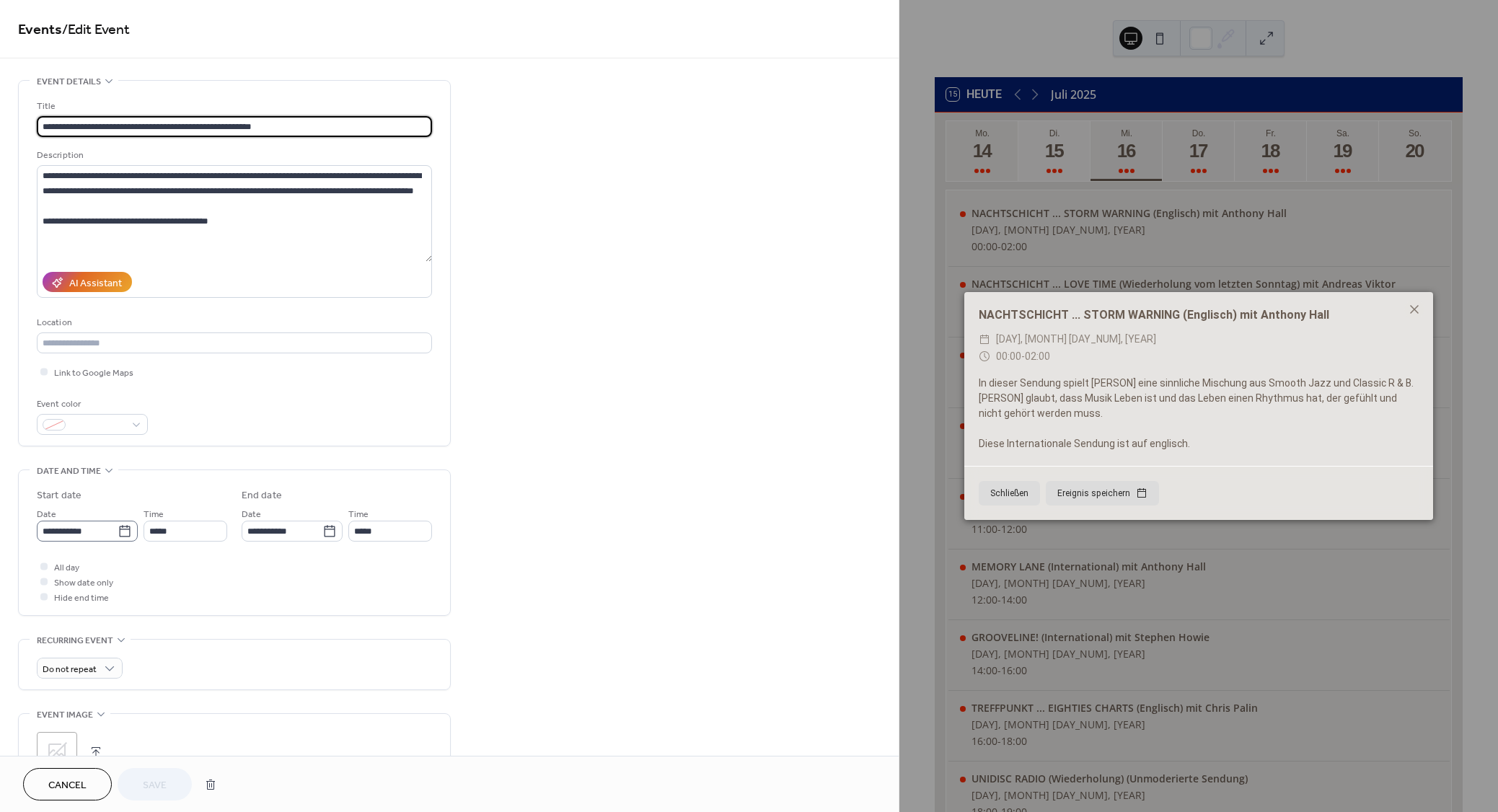 click 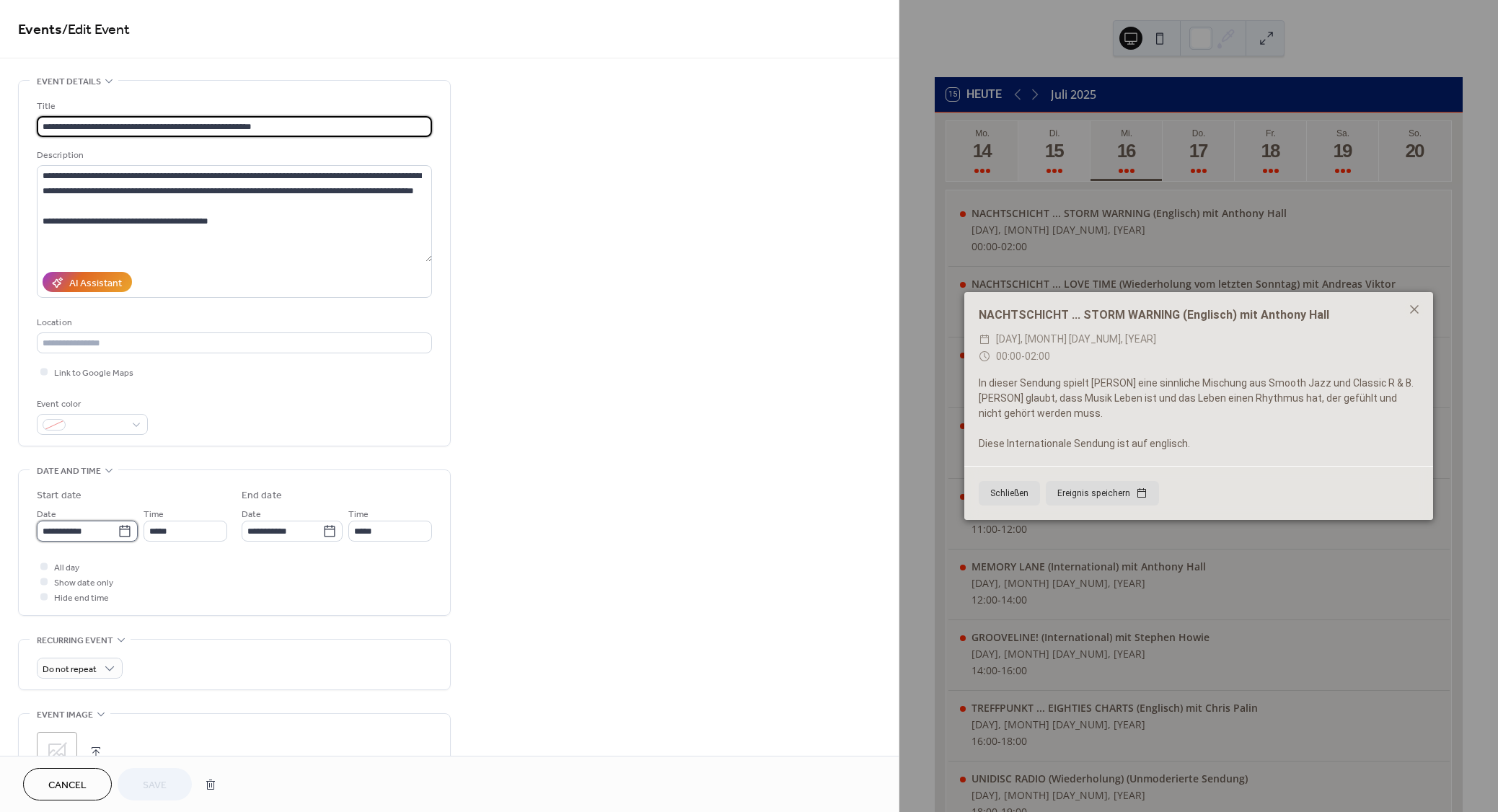 click on "**********" at bounding box center (77, 531) 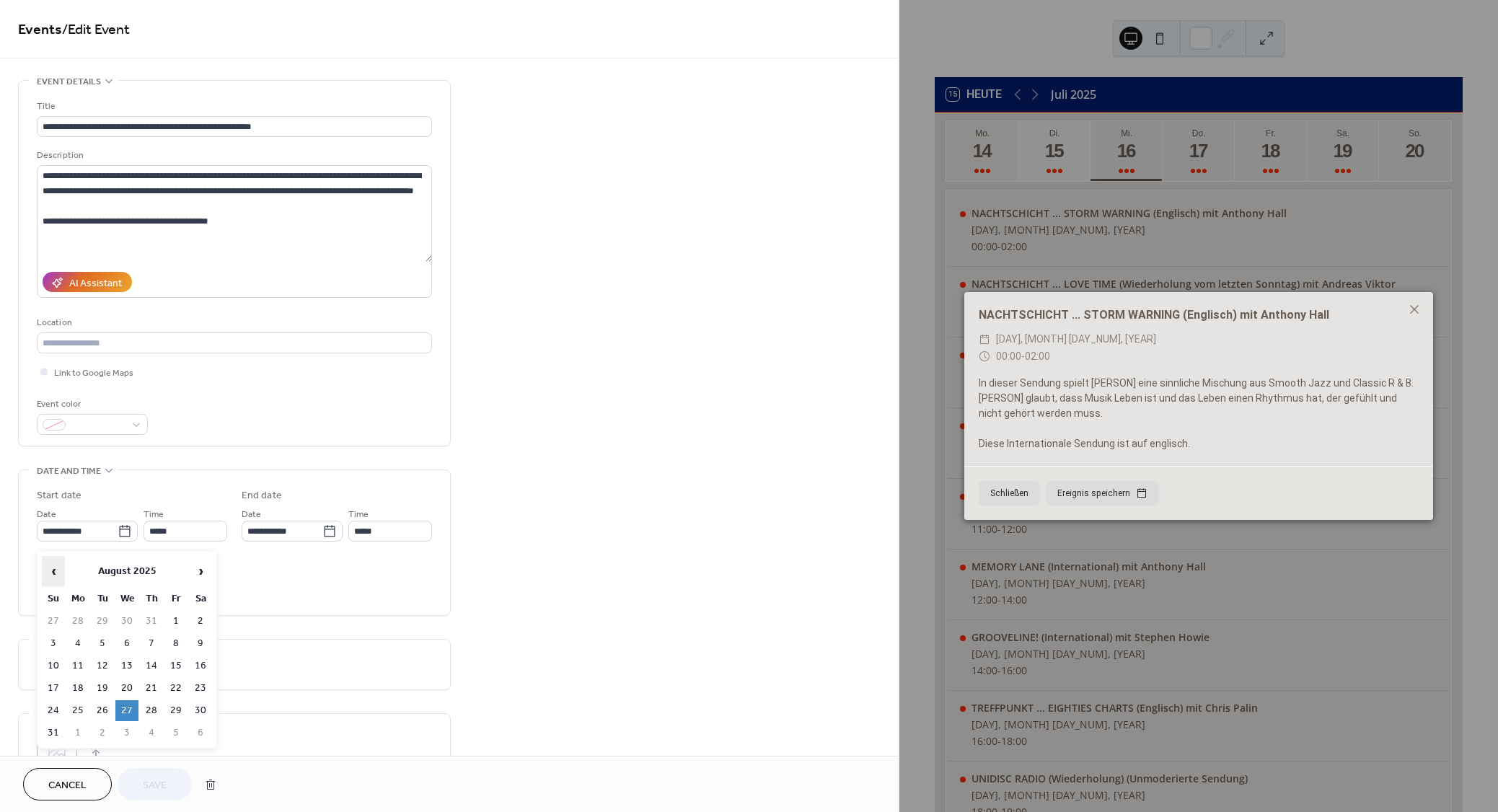 click on "‹" at bounding box center (53, 571) 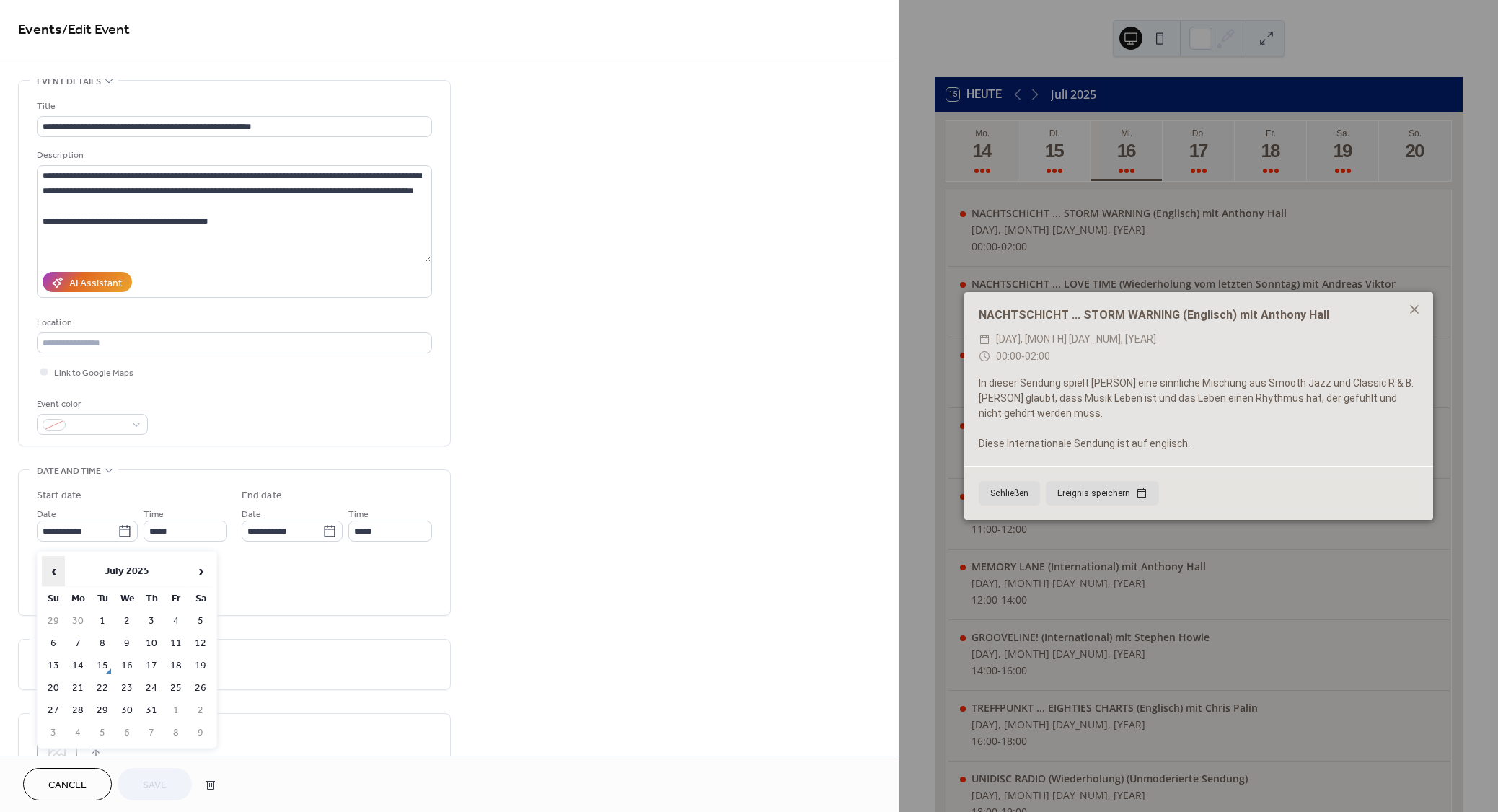 click on "‹" at bounding box center (53, 571) 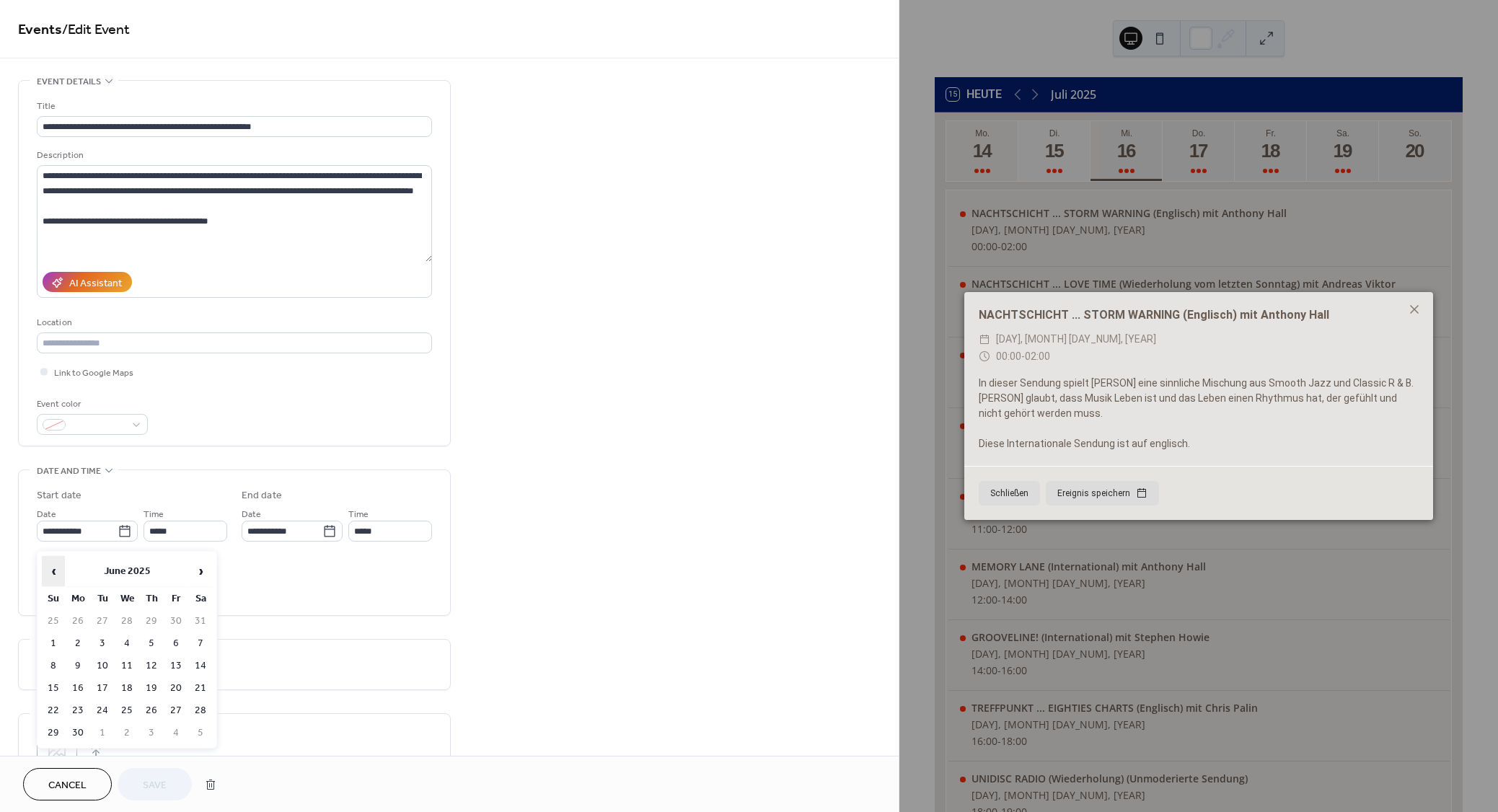 click on "‹" at bounding box center [53, 571] 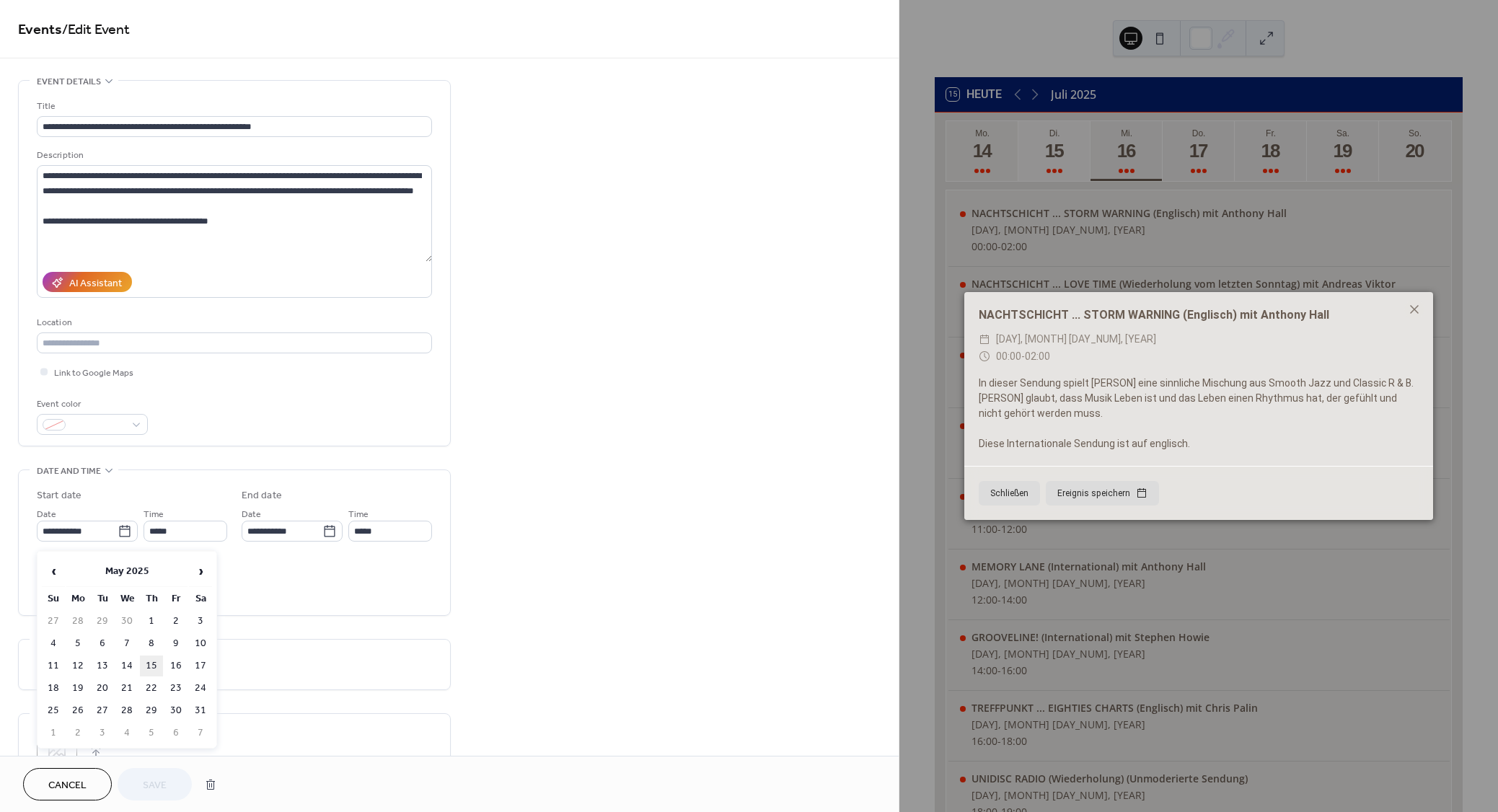 click on "15" at bounding box center (151, 666) 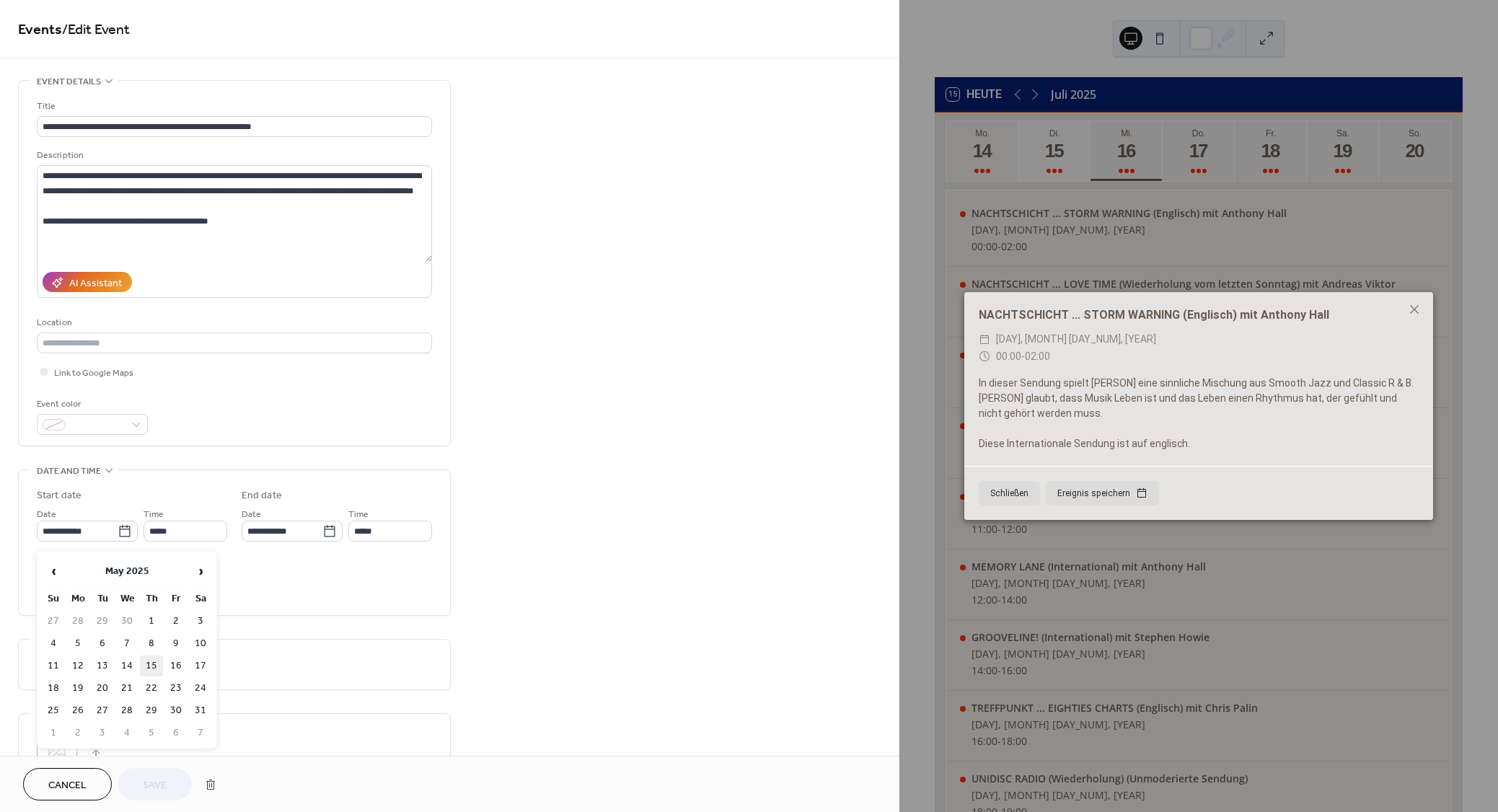 type on "**********" 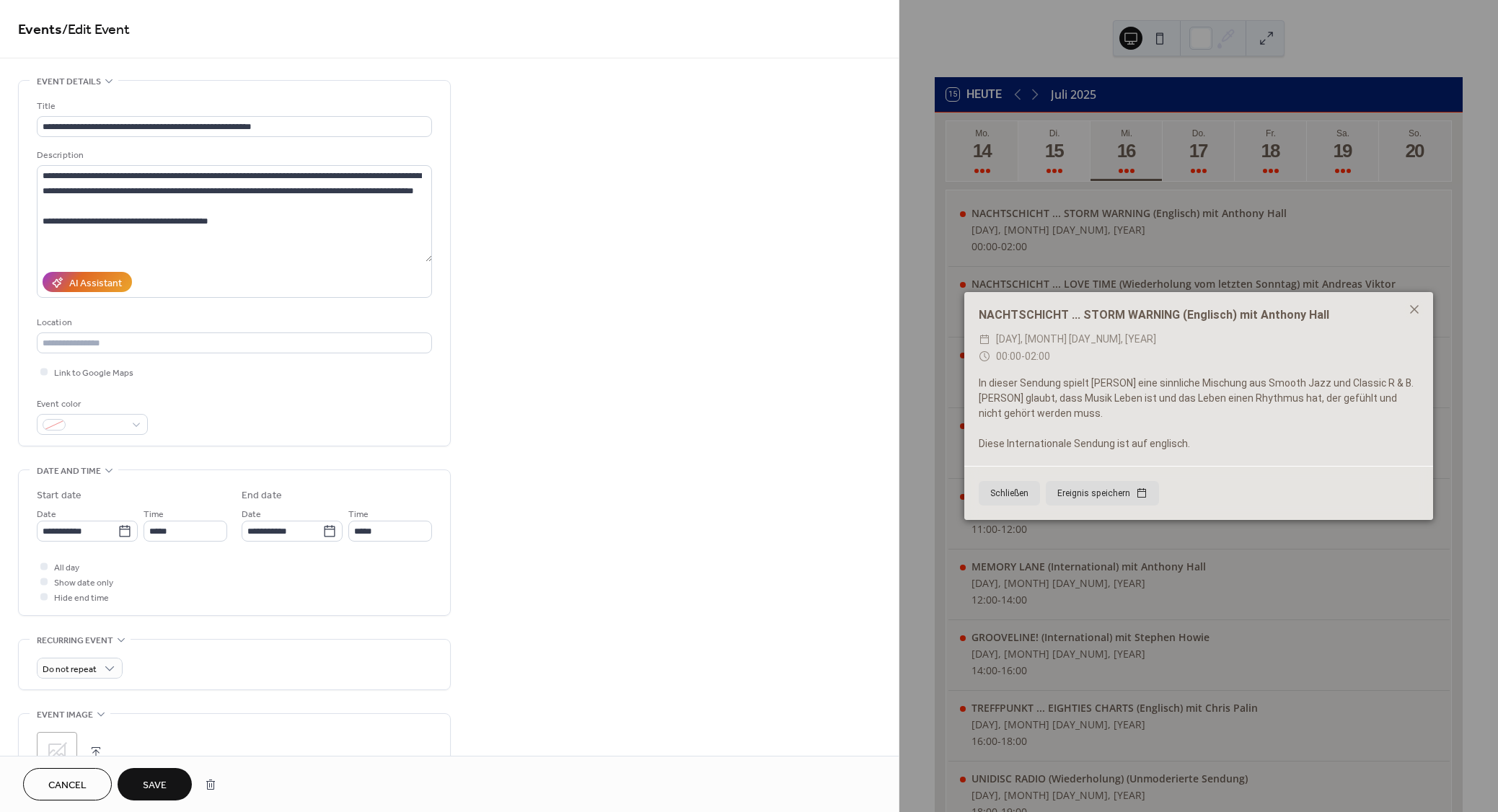 drag, startPoint x: 143, startPoint y: 786, endPoint x: 625, endPoint y: 278, distance: 700.277 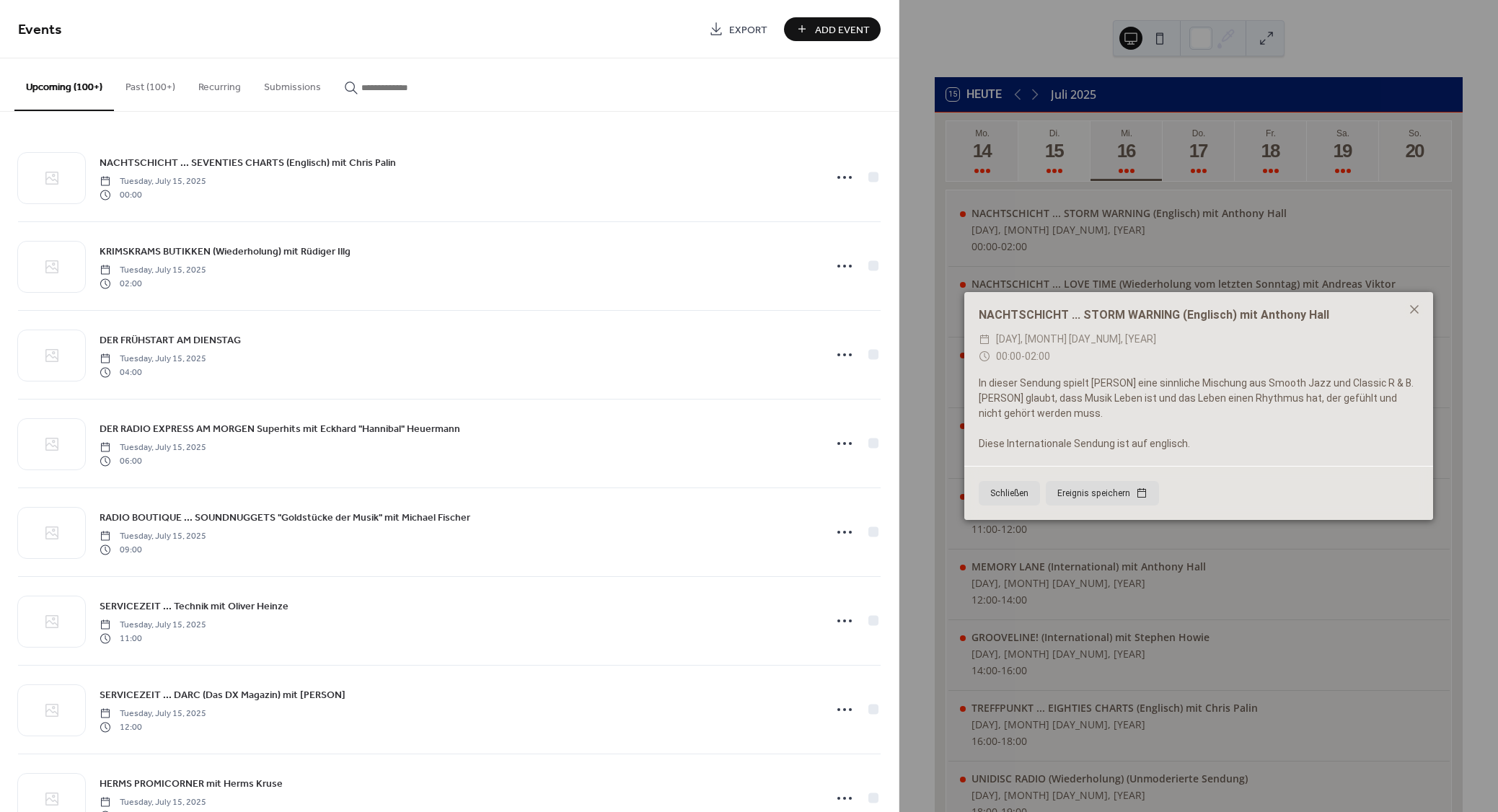 paste on "**********" 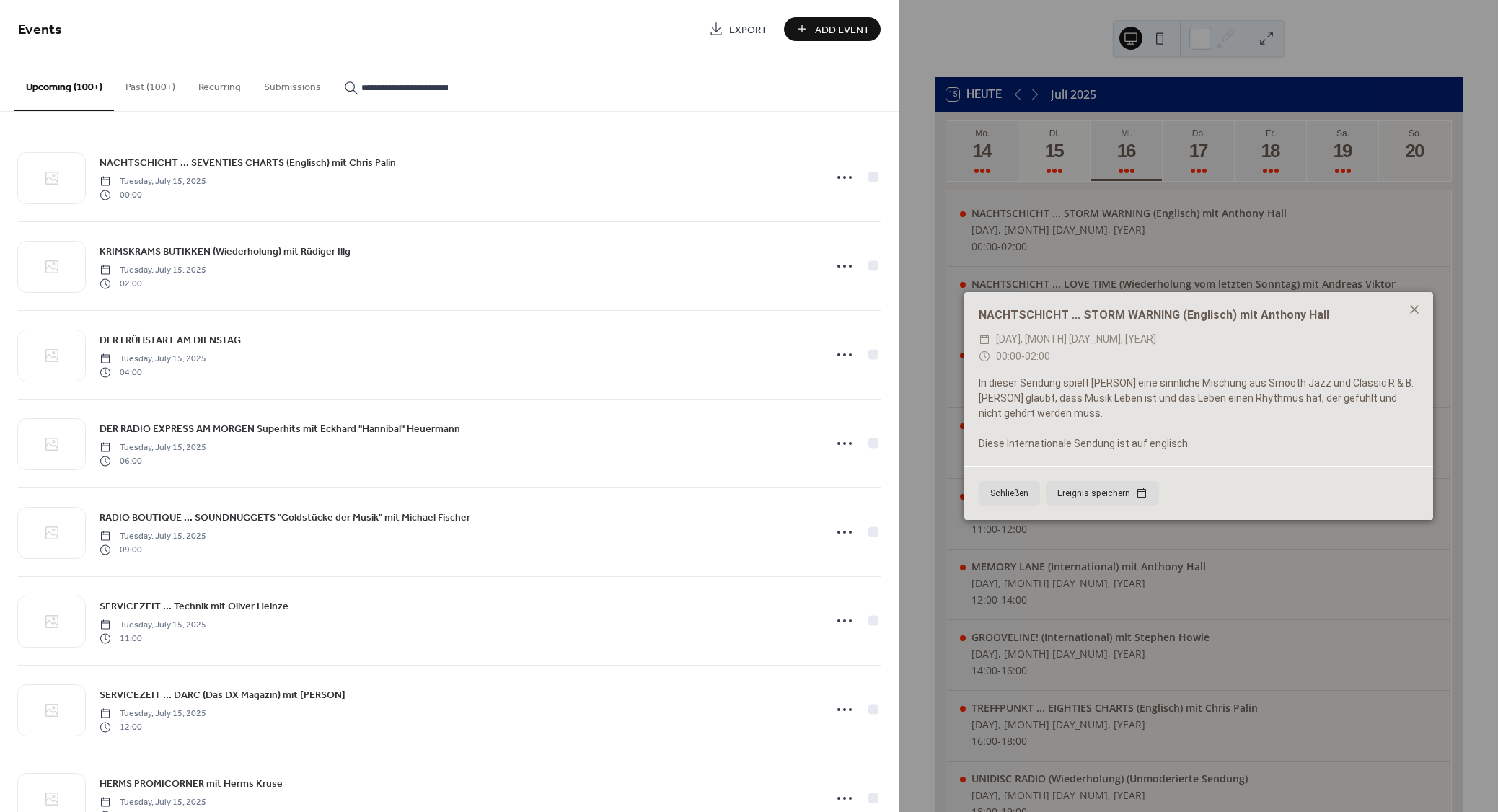 scroll, scrollTop: 0, scrollLeft: 59, axis: horizontal 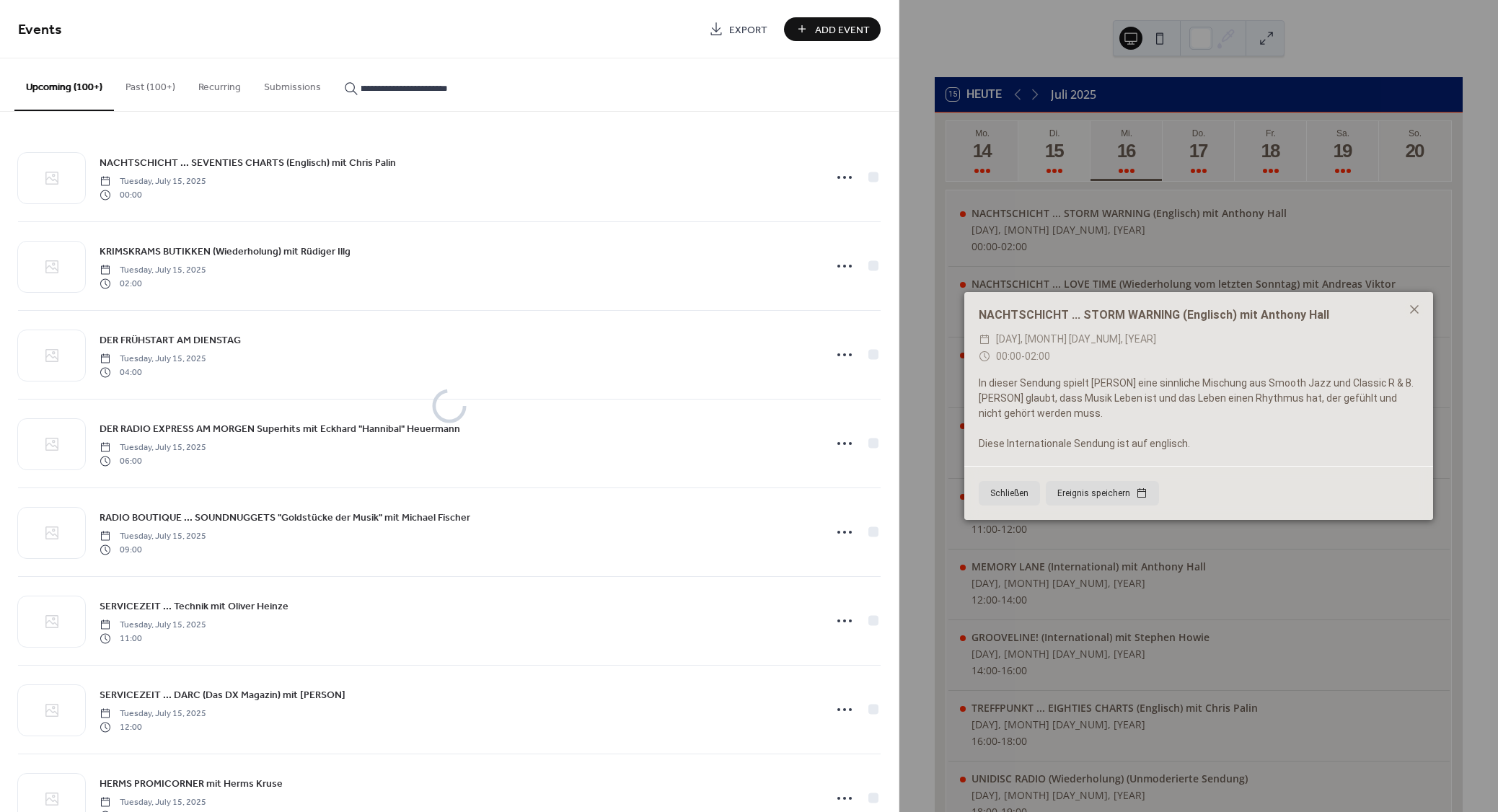 type on "**********" 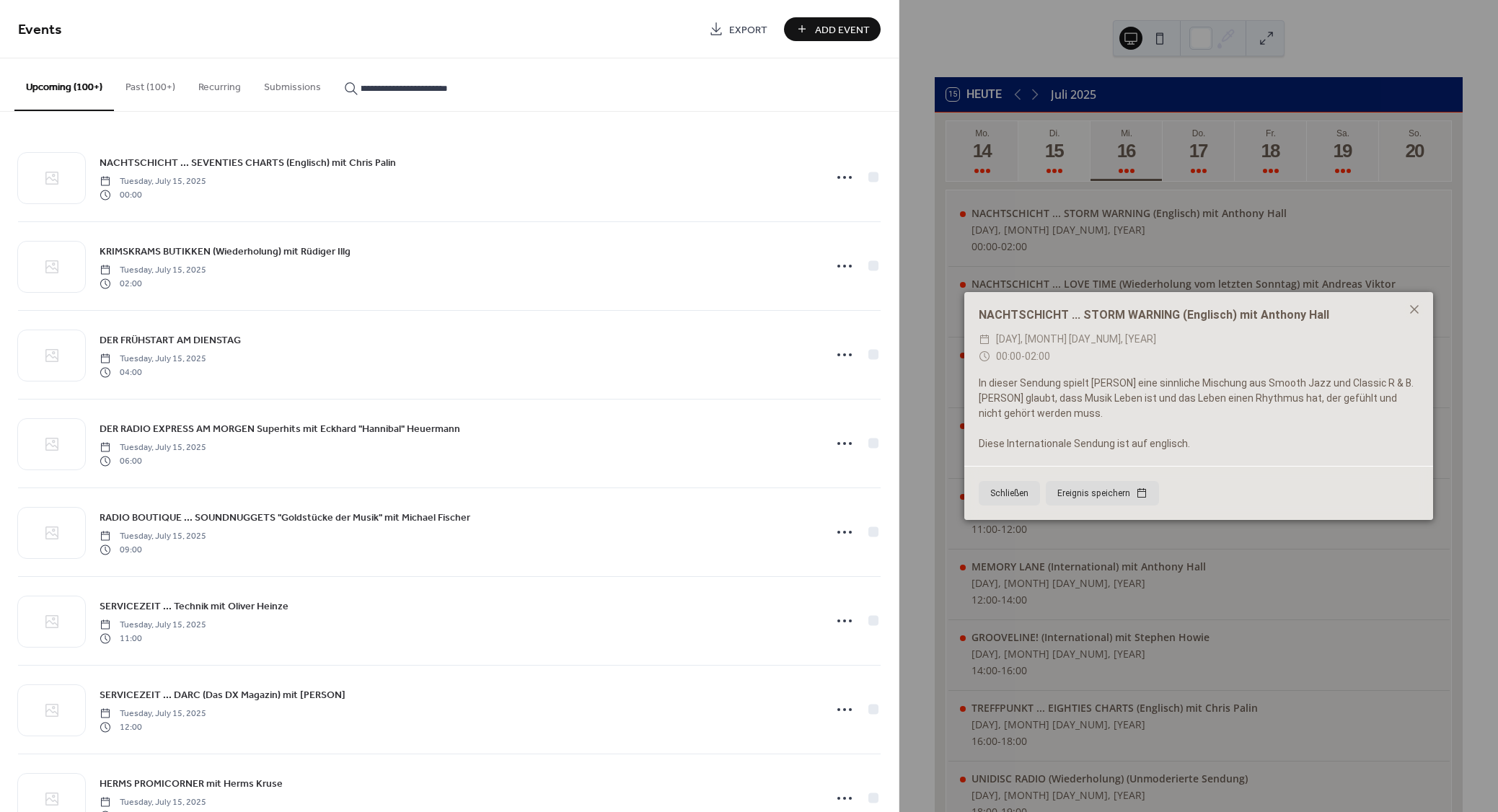 click 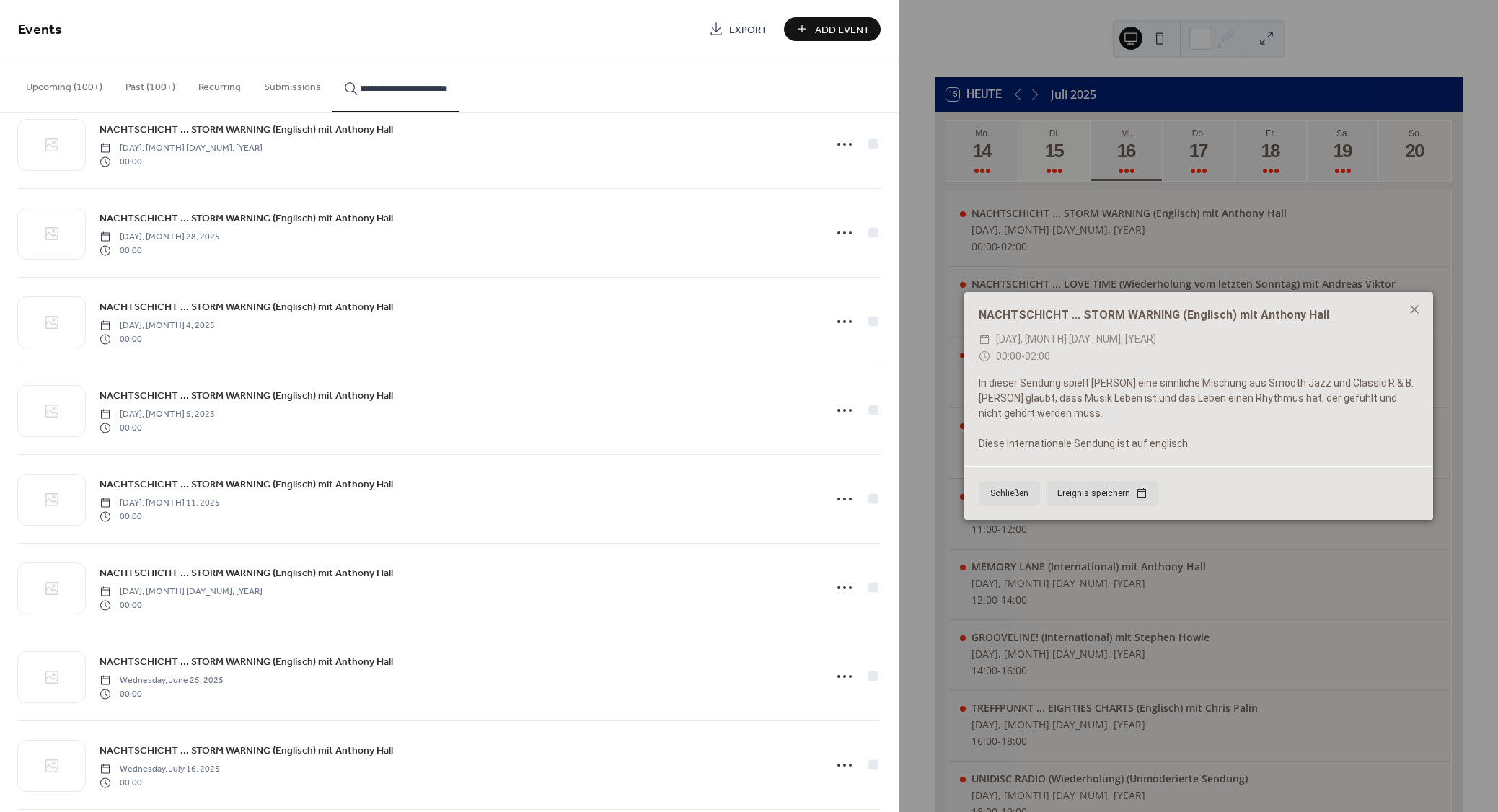 scroll, scrollTop: 852, scrollLeft: 0, axis: vertical 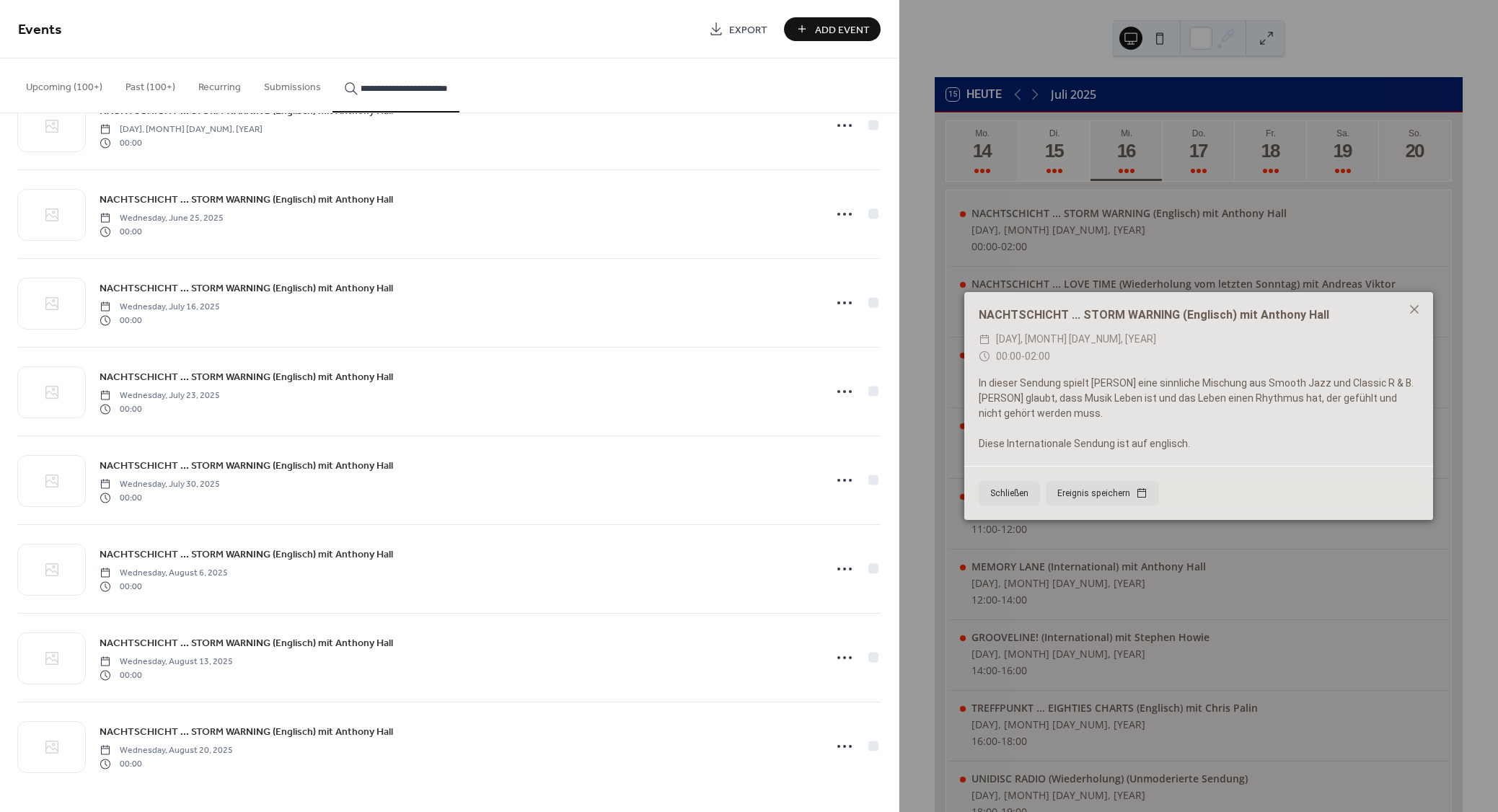 click on "NACHTSCHICHT ... STORM WARNING (Englisch) mit Anthony Hall" at bounding box center [246, 732] 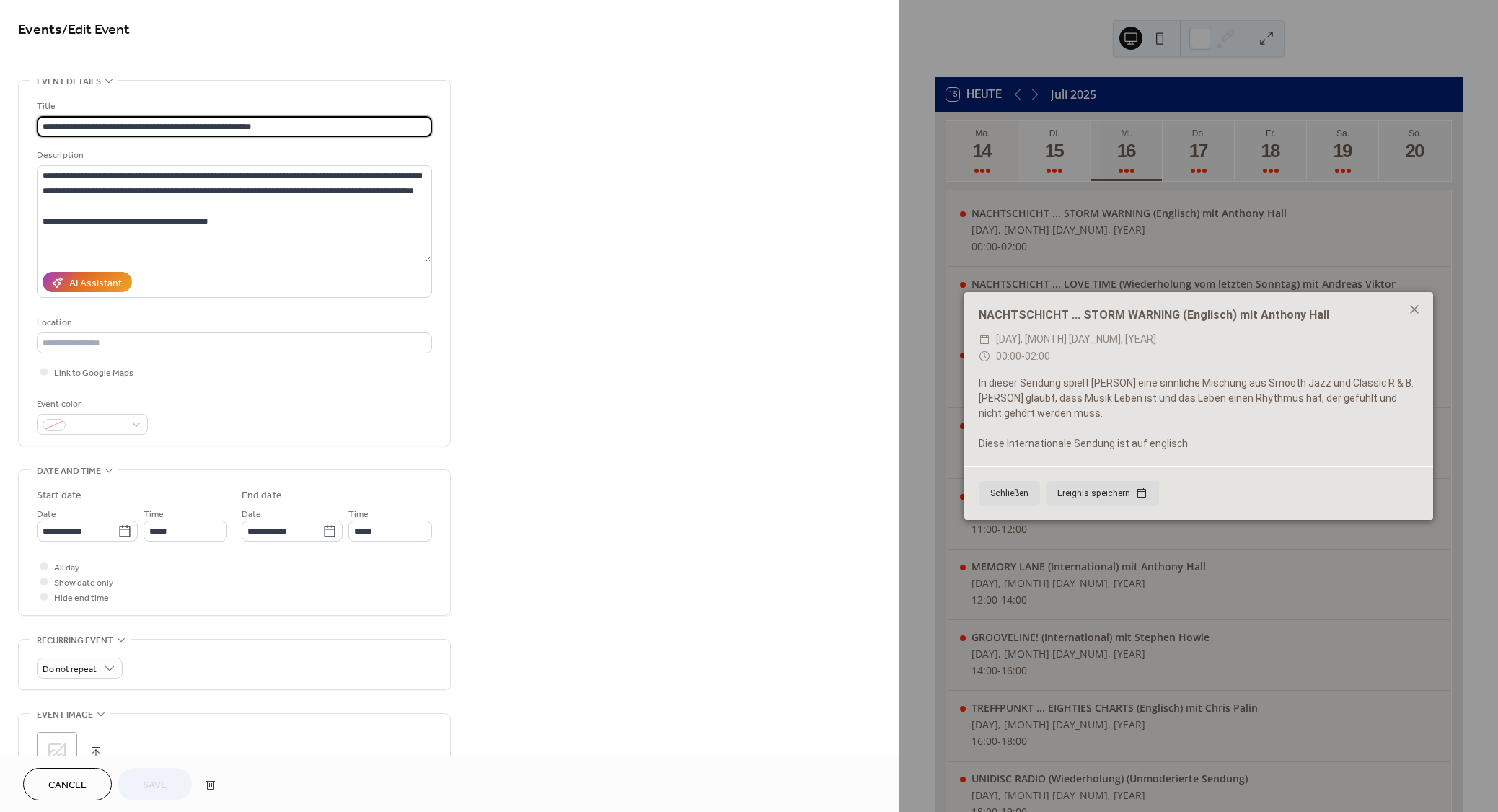 click 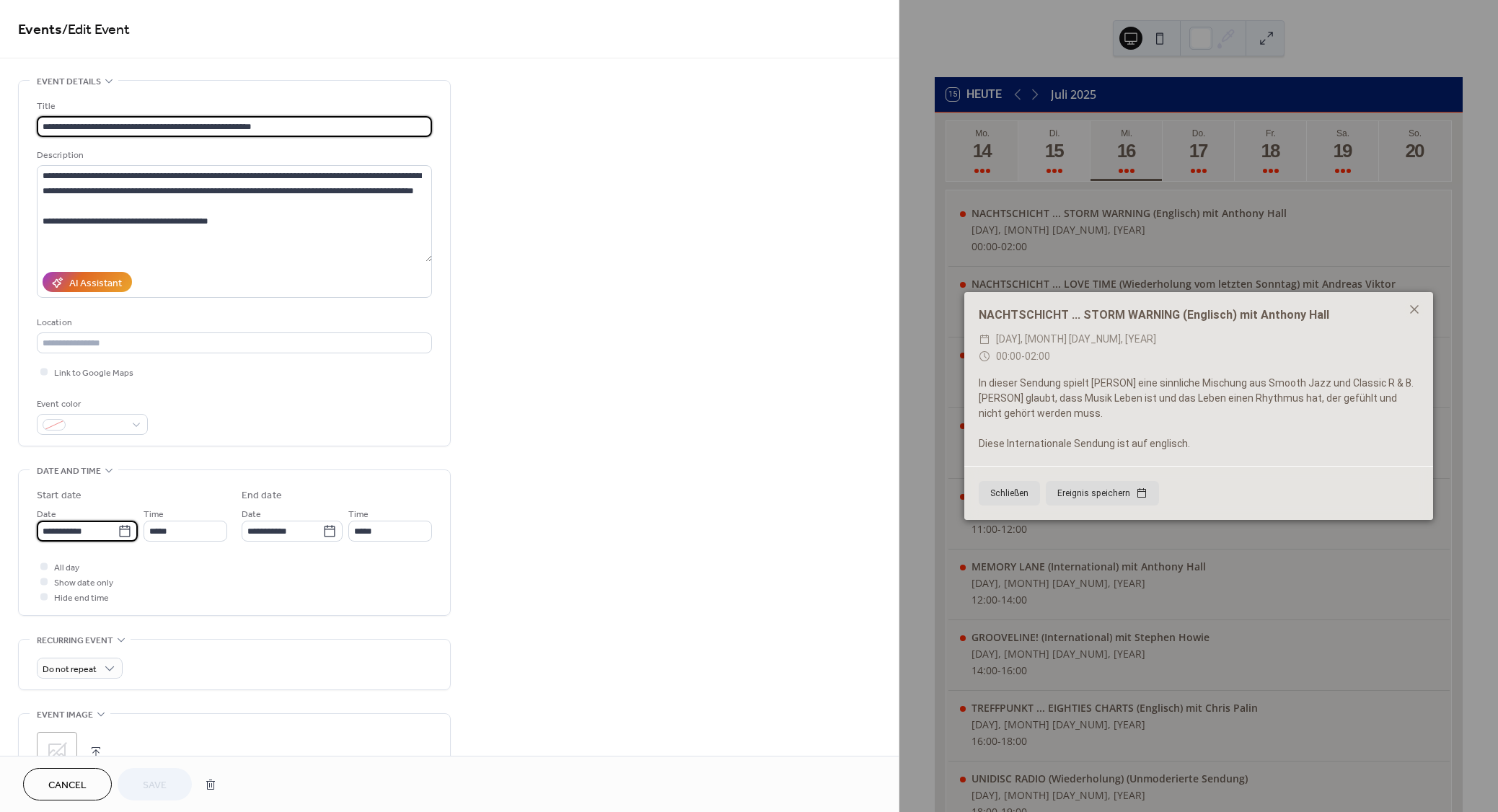 click on "**********" at bounding box center [77, 531] 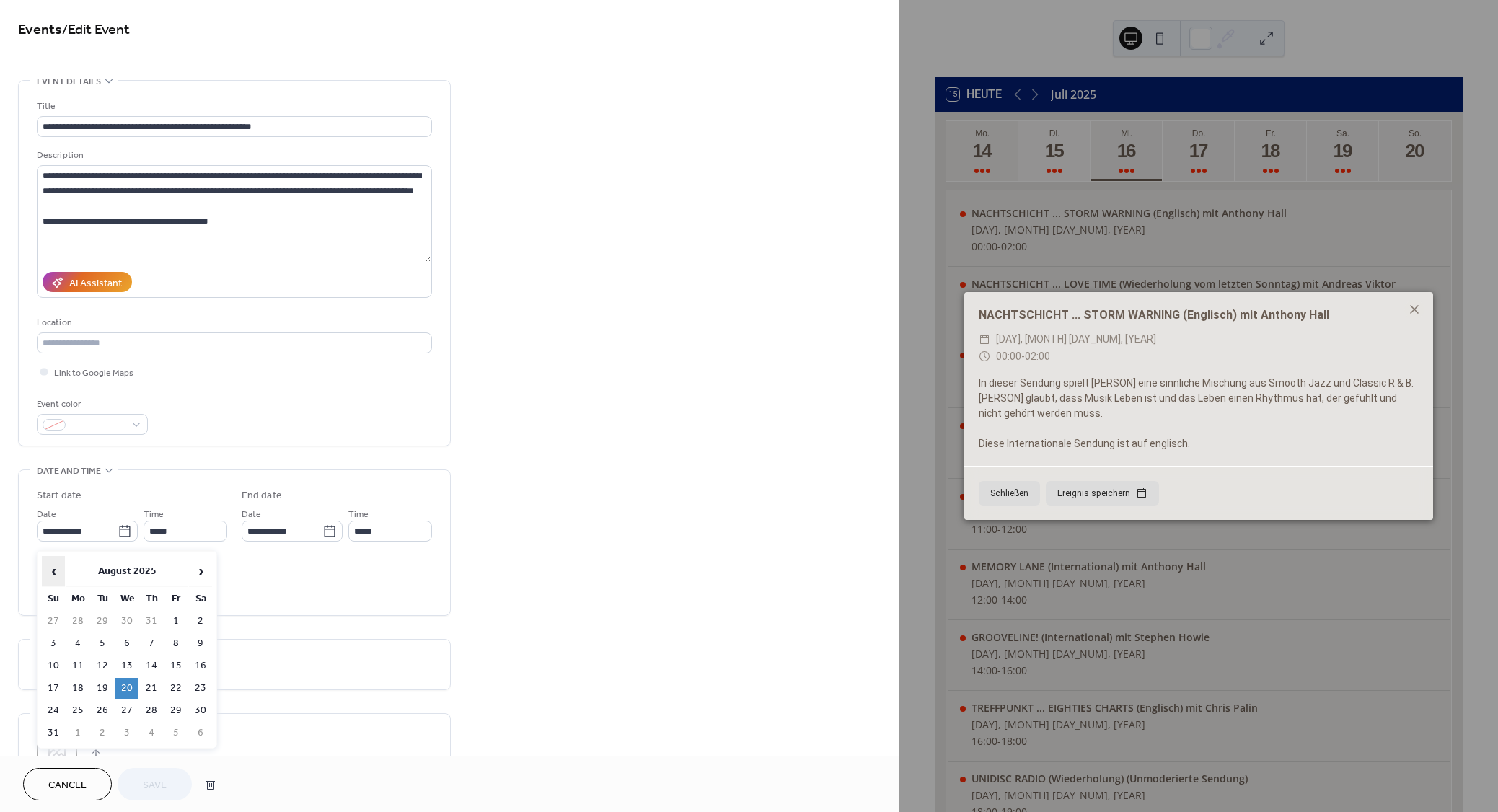click on "‹" at bounding box center [53, 571] 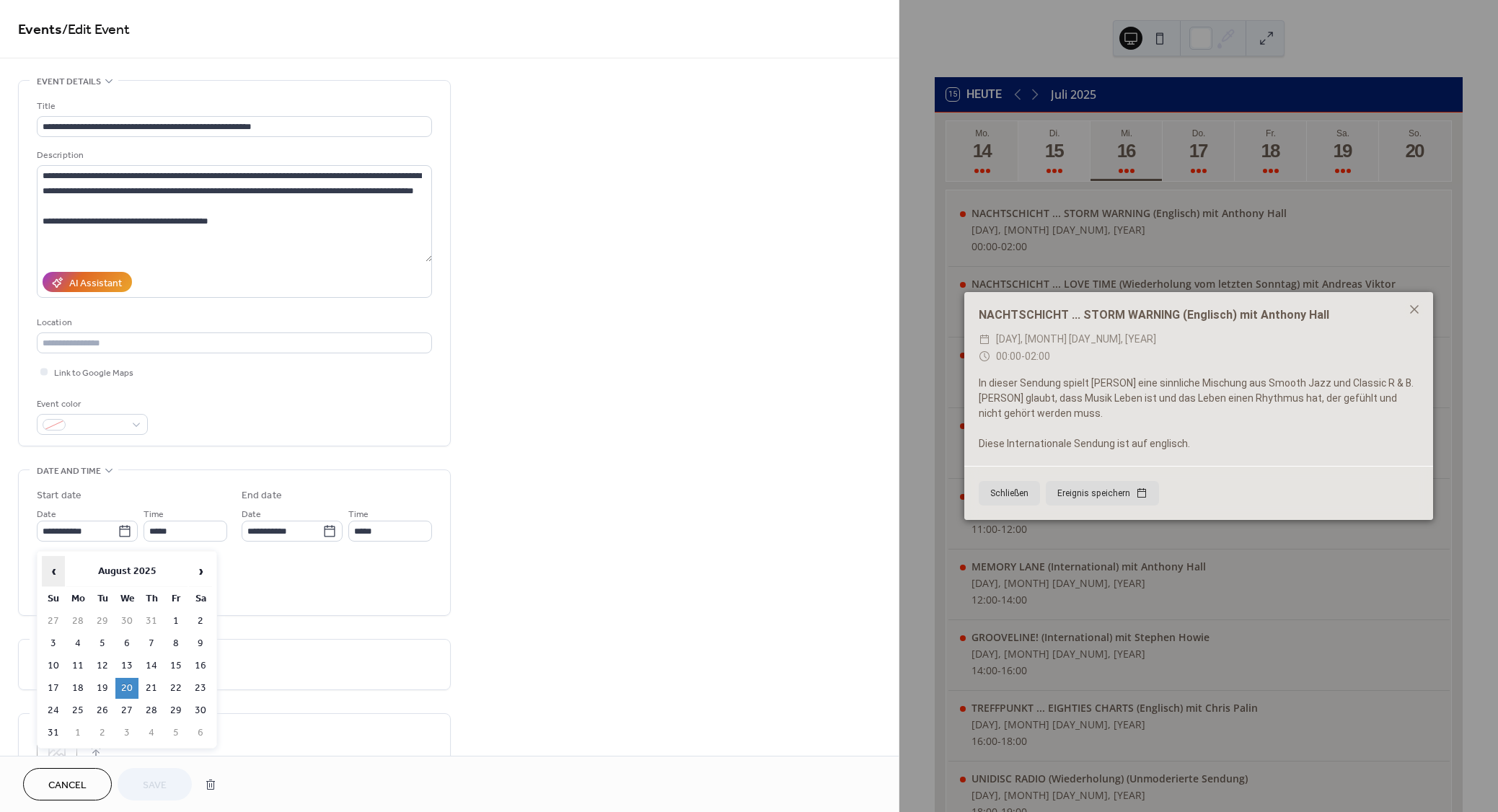 click on "‹" at bounding box center [53, 571] 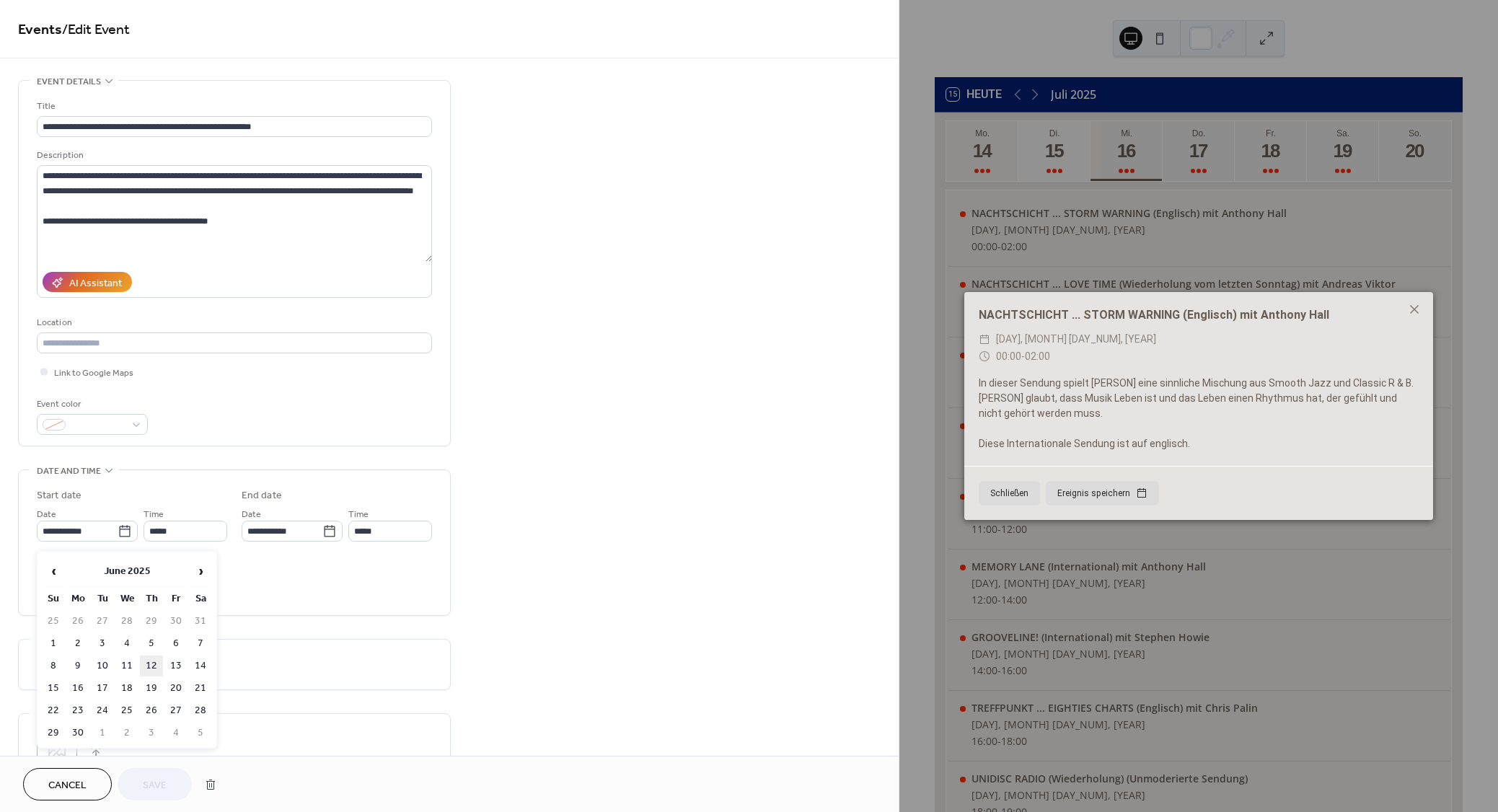 click on "12" at bounding box center [151, 666] 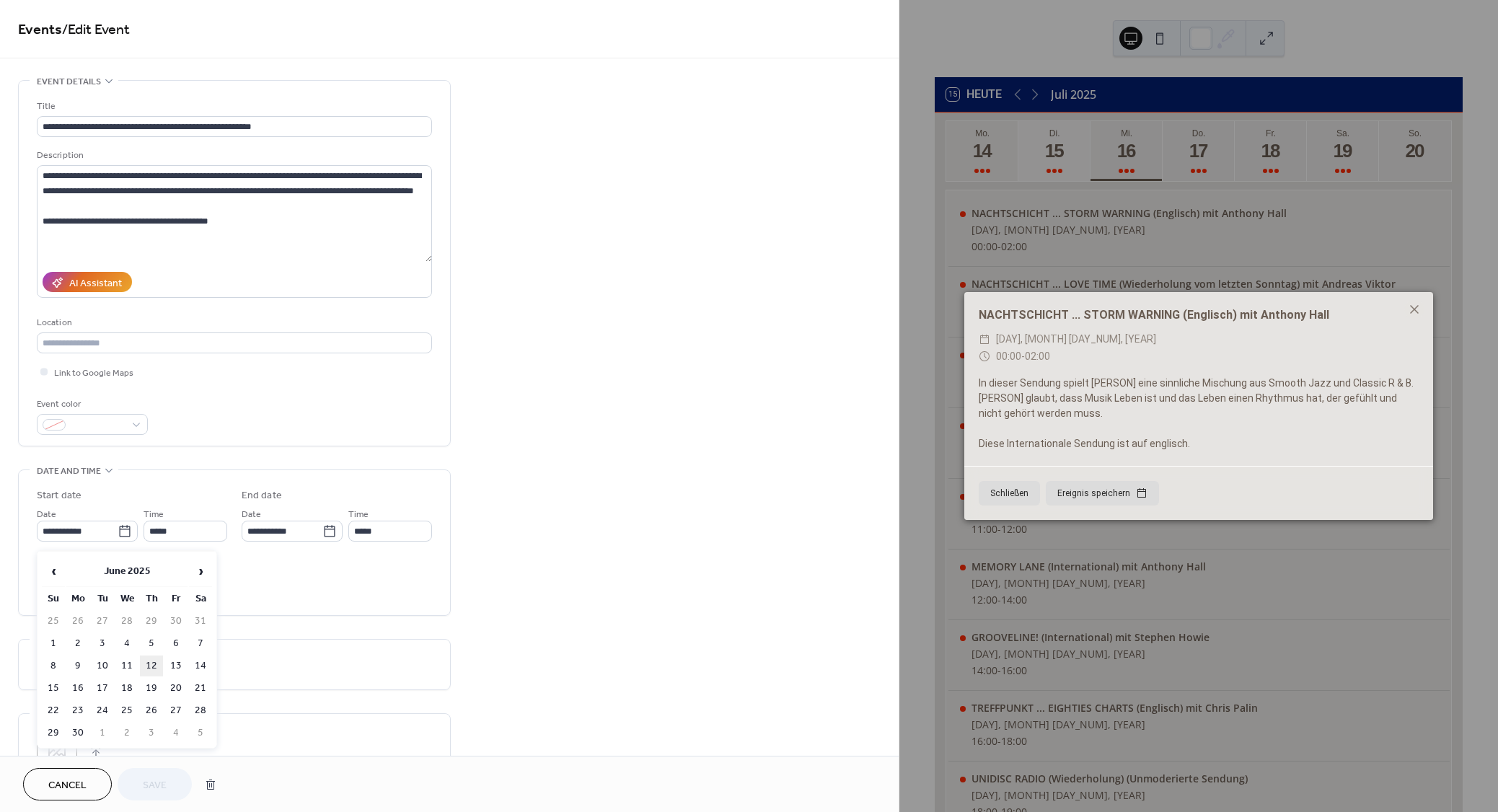 type on "**********" 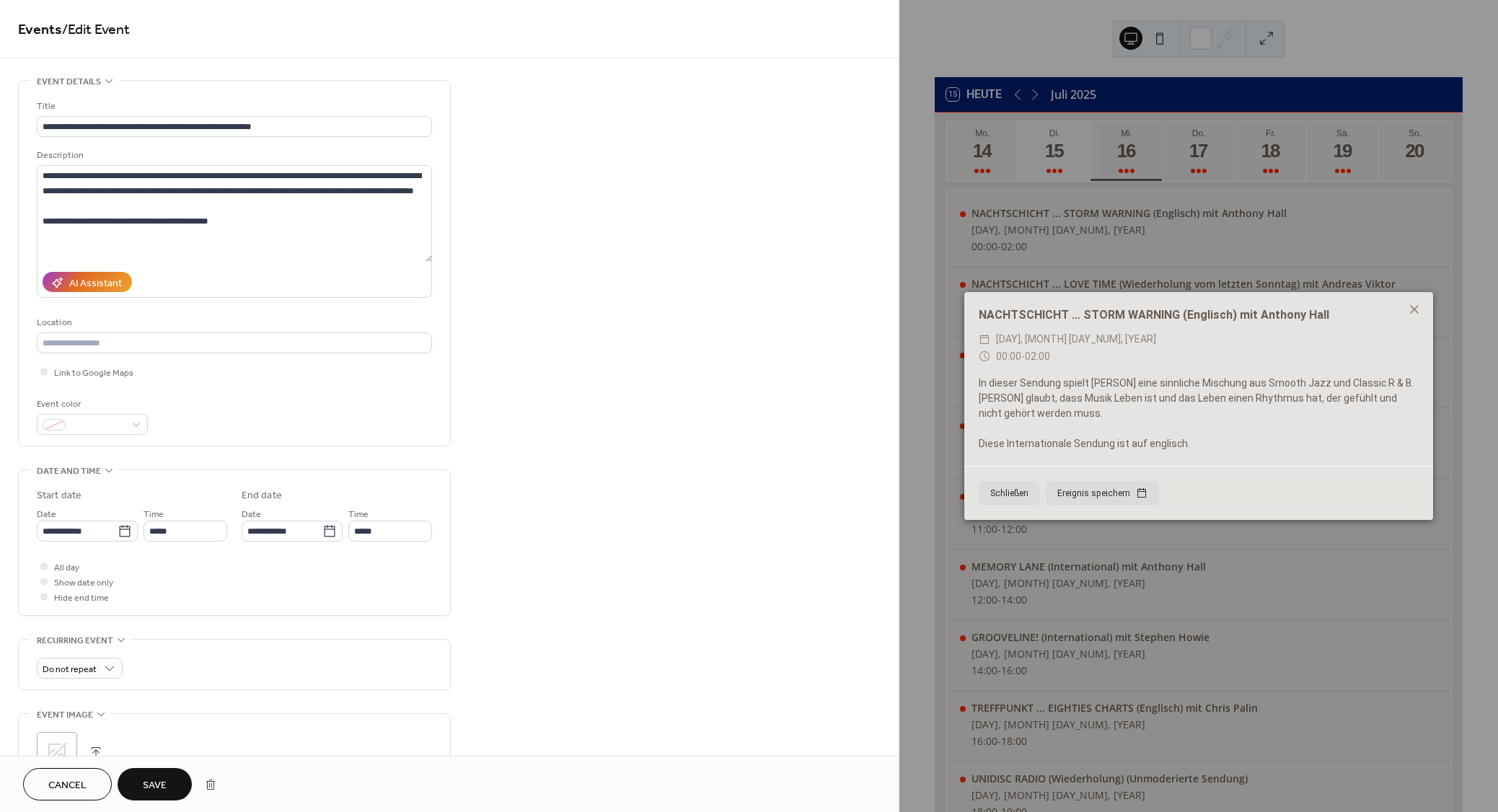 click on "Save" at bounding box center [154, 785] 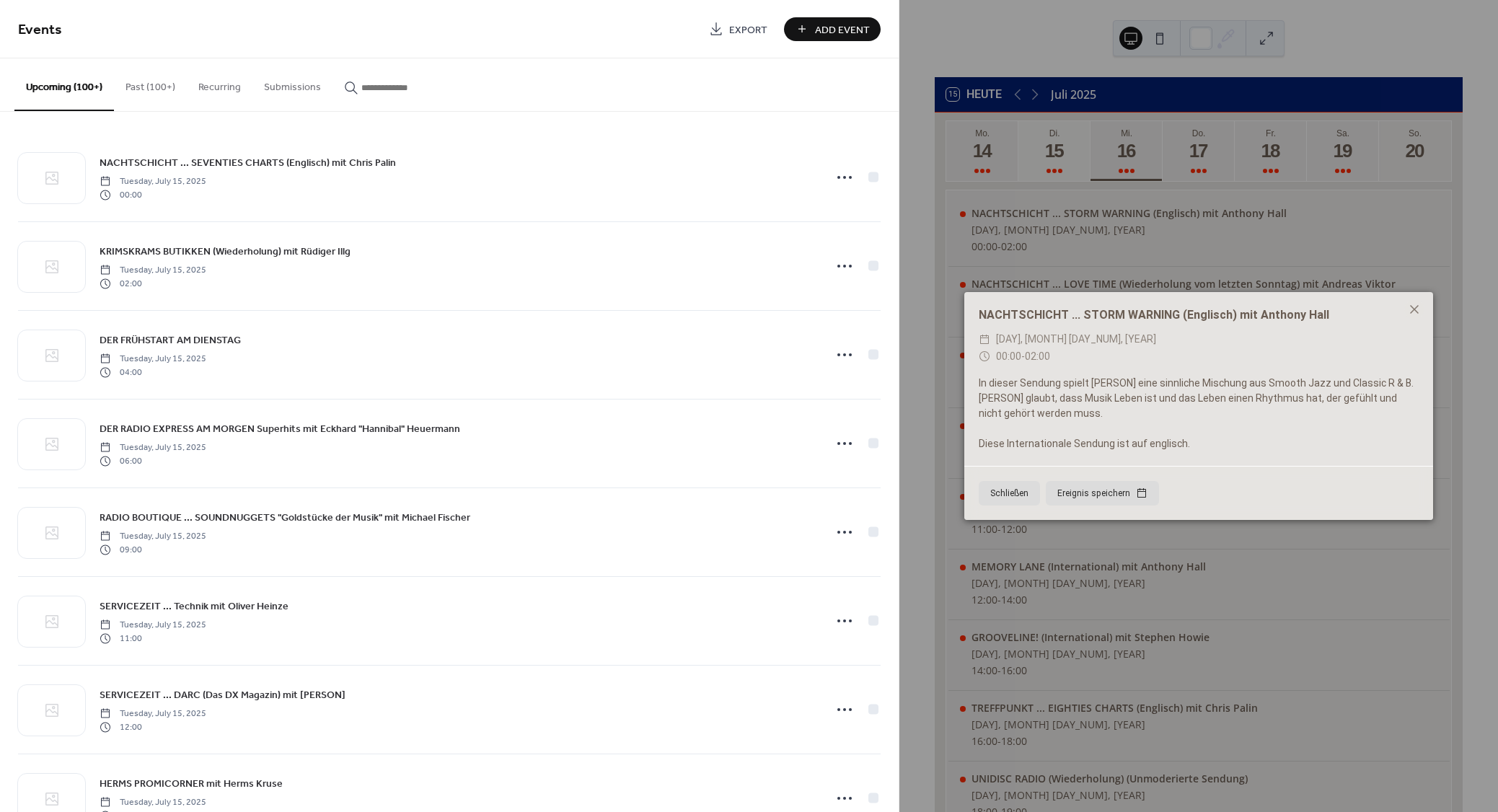 paste on "**********" 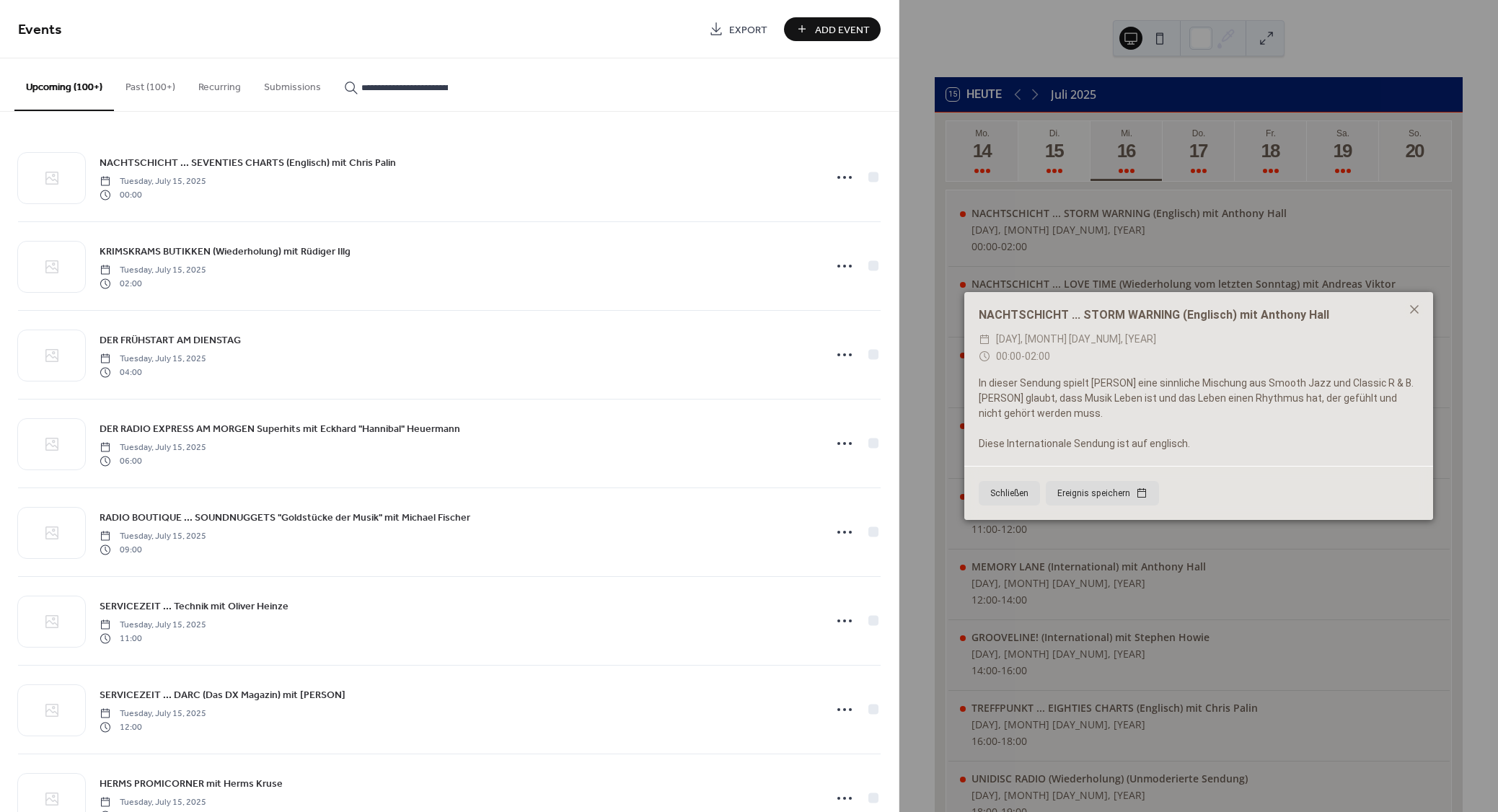 scroll, scrollTop: 0, scrollLeft: 59, axis: horizontal 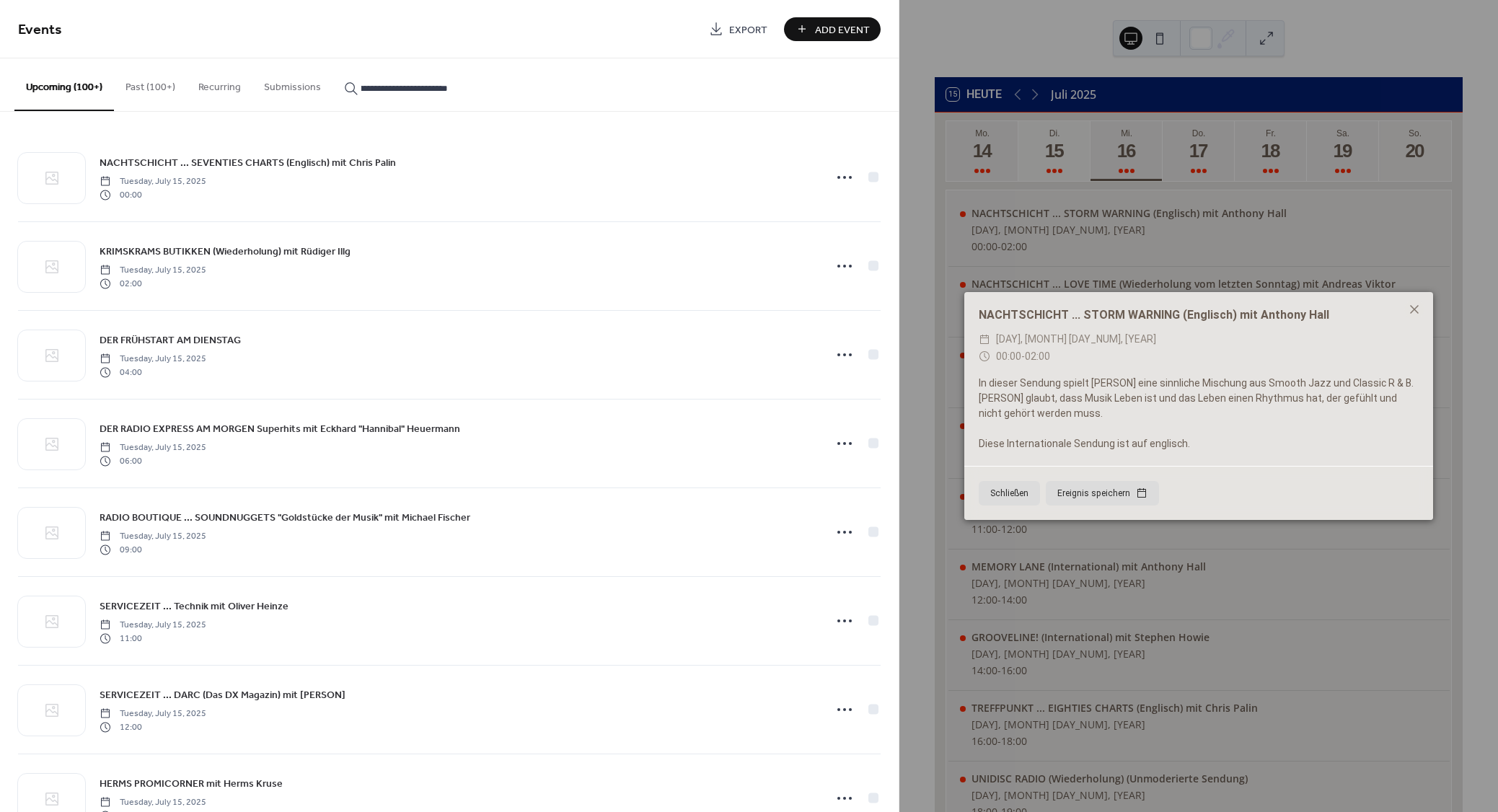 type on "**********" 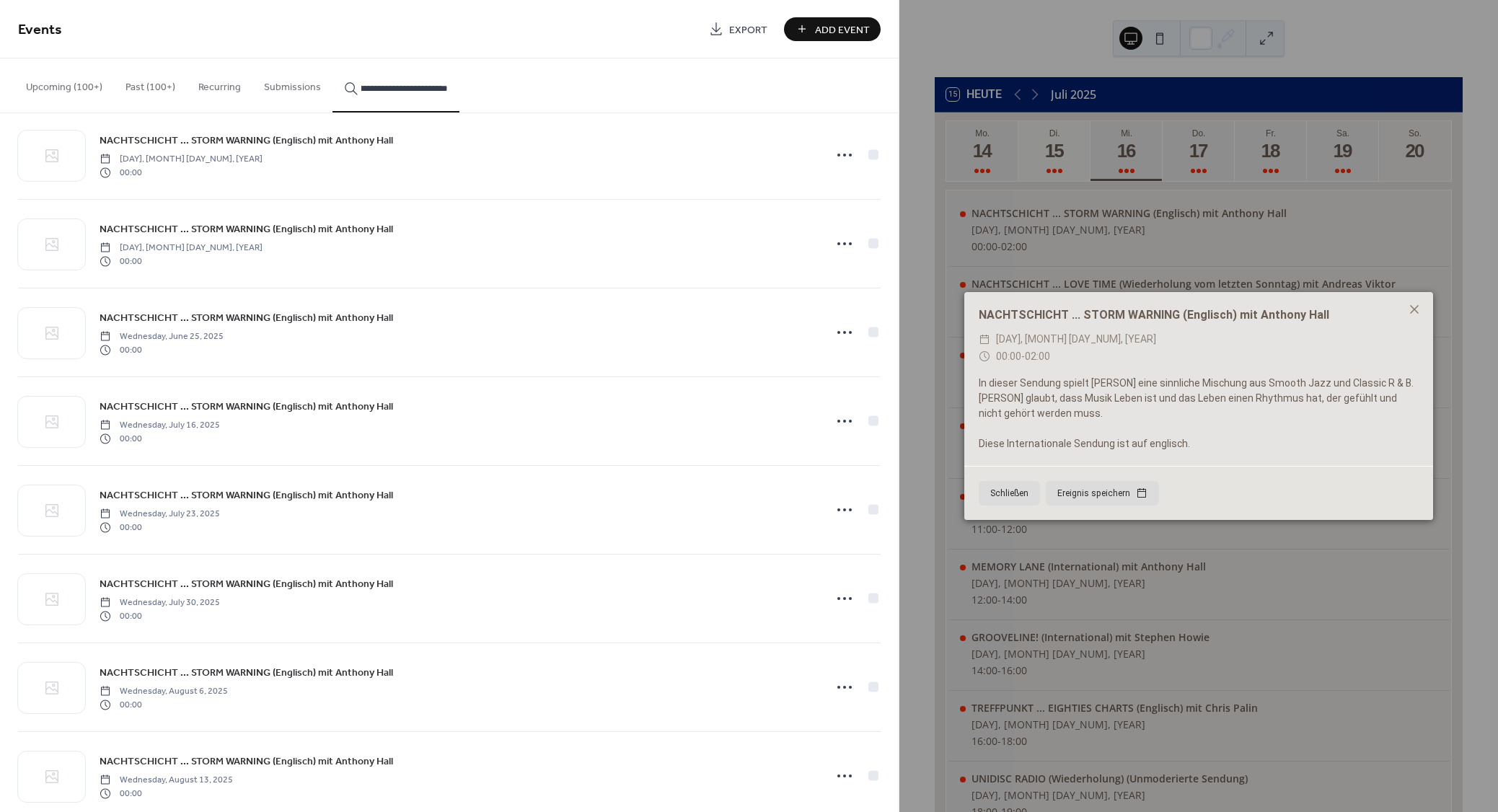 scroll, scrollTop: 852, scrollLeft: 0, axis: vertical 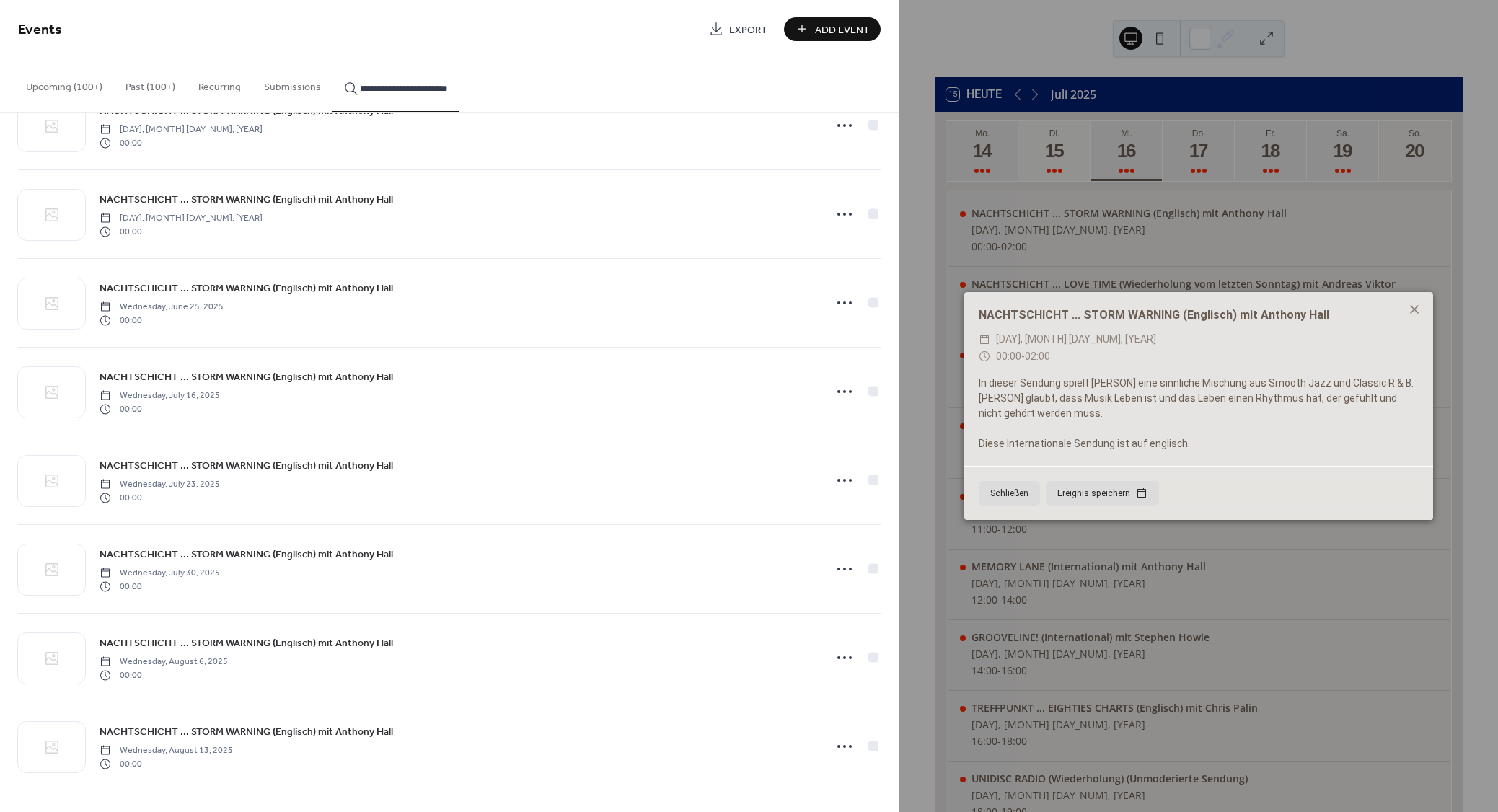 click on "NACHTSCHICHT ... STORM WARNING (Englisch) mit Anthony Hall" at bounding box center (246, 732) 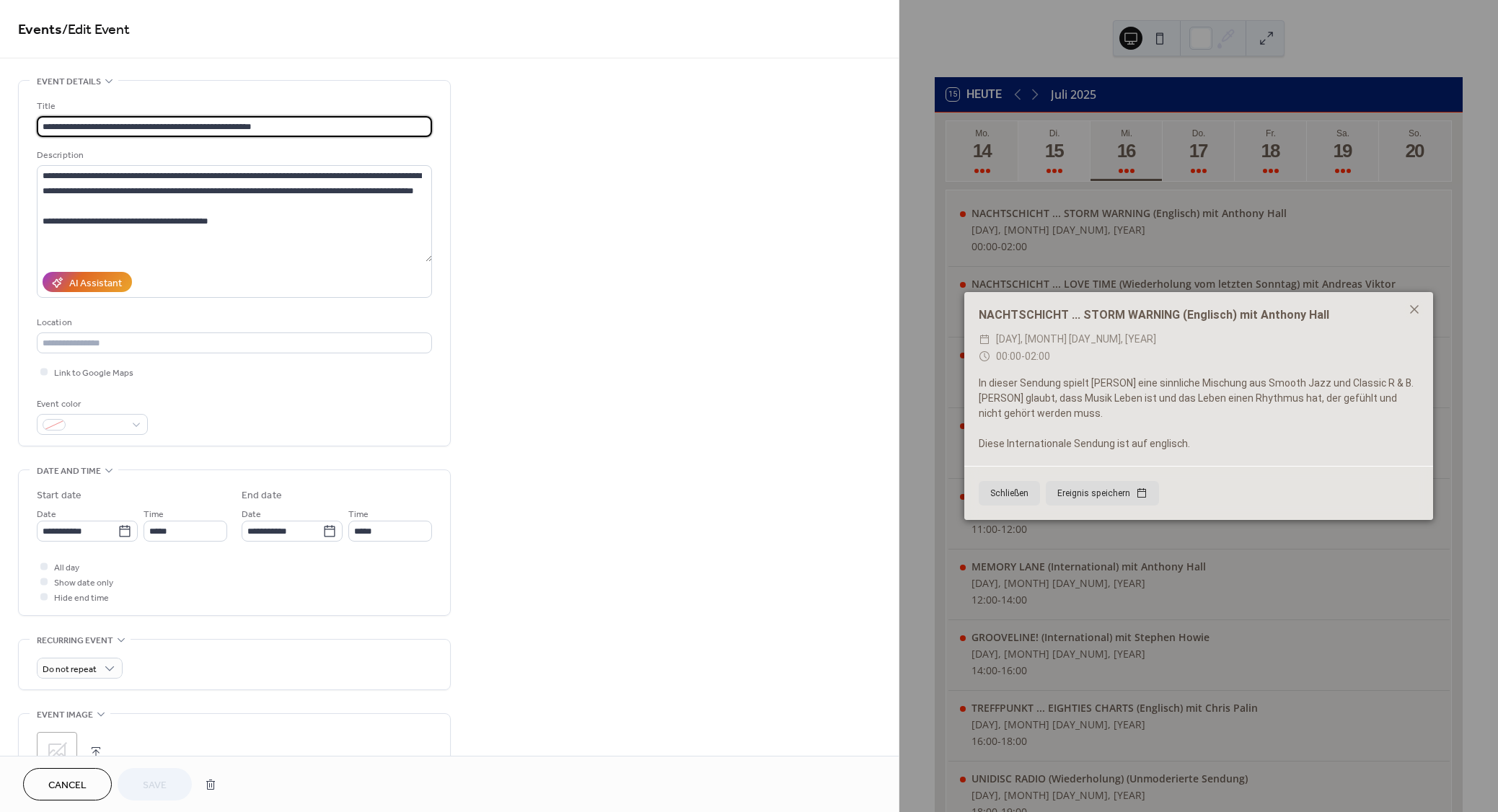 click 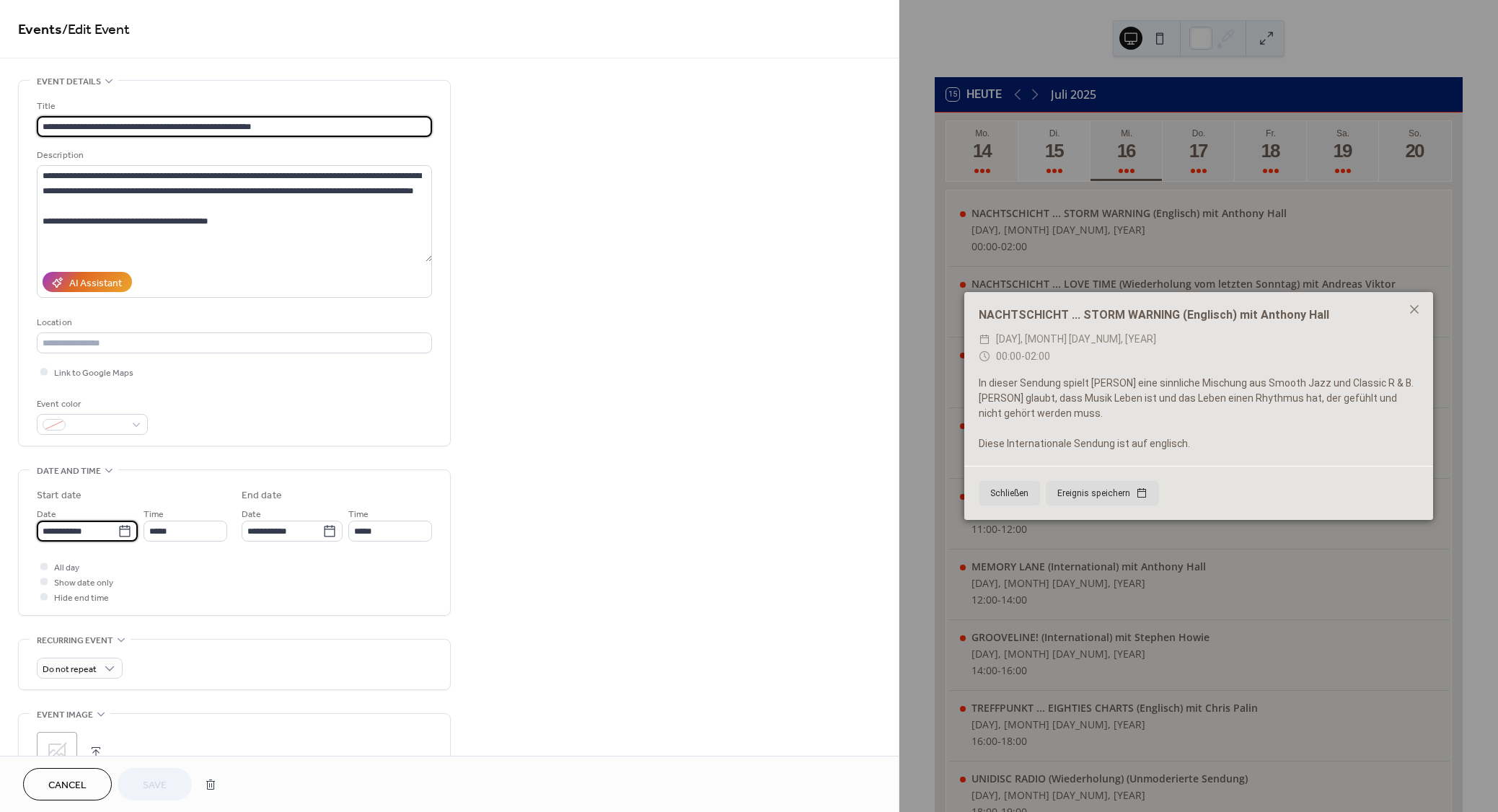 click on "**********" at bounding box center [77, 531] 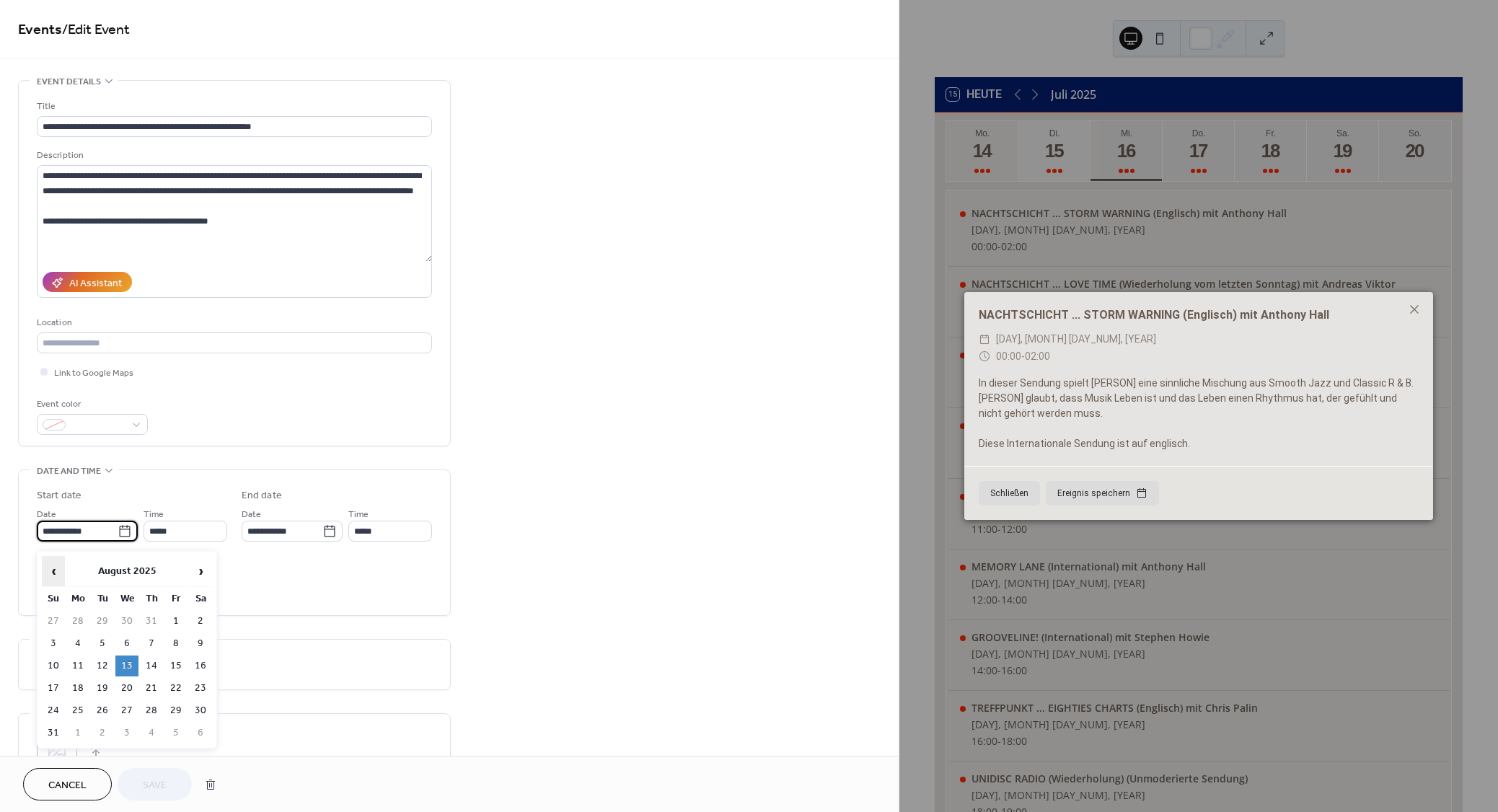 click on "‹" at bounding box center (53, 571) 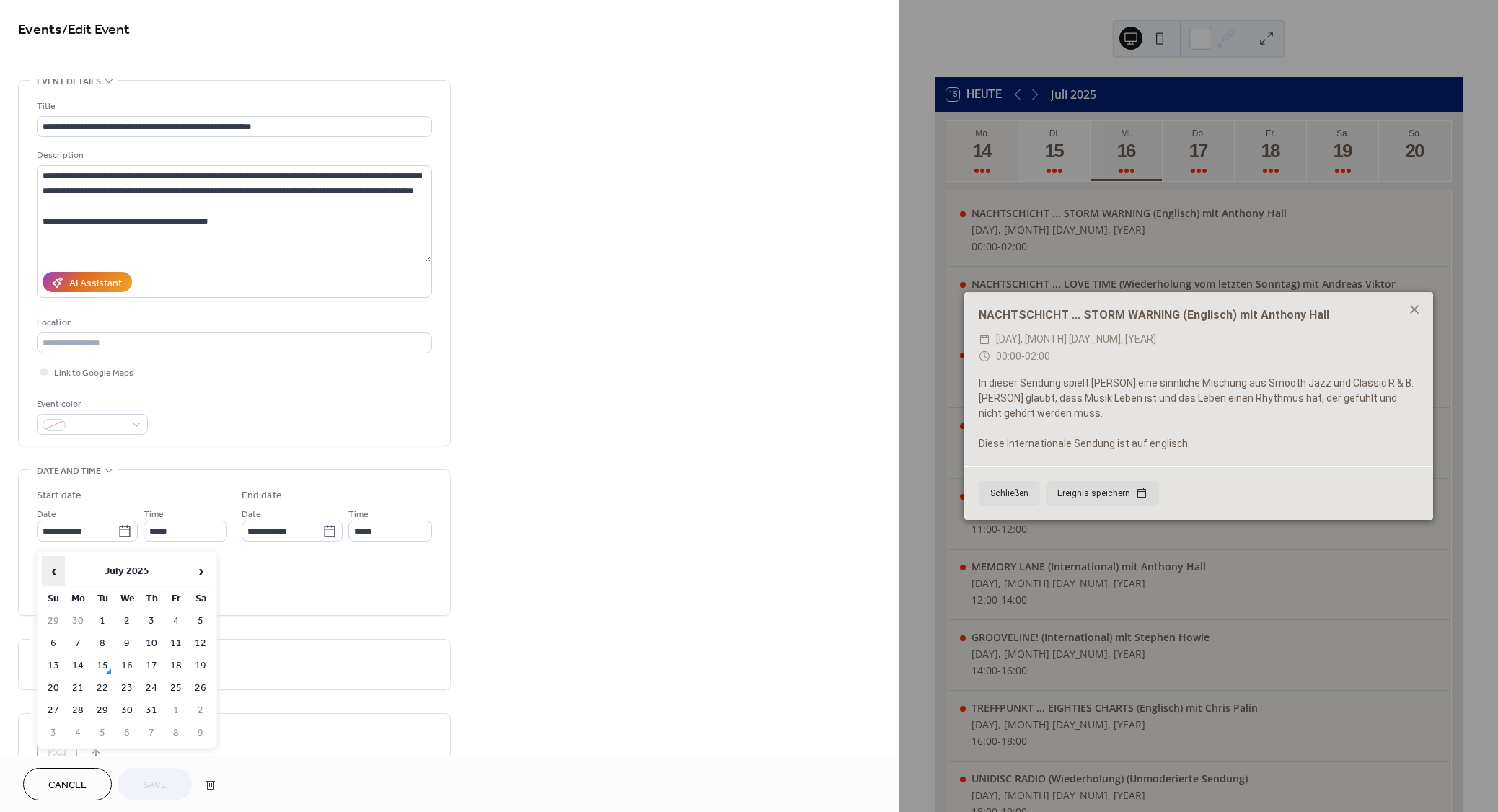 click on "‹" at bounding box center [53, 571] 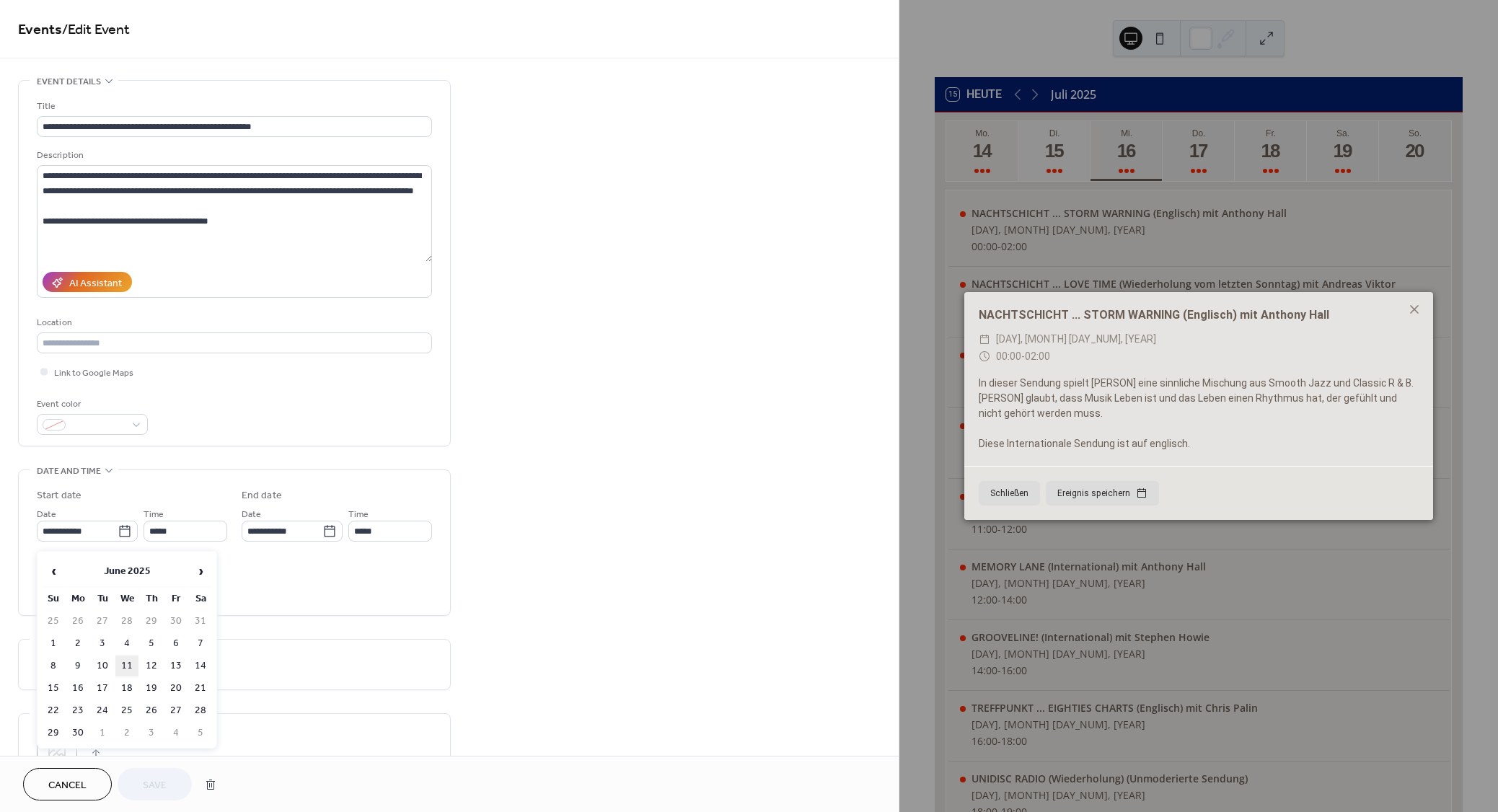 click on "11" at bounding box center (127, 666) 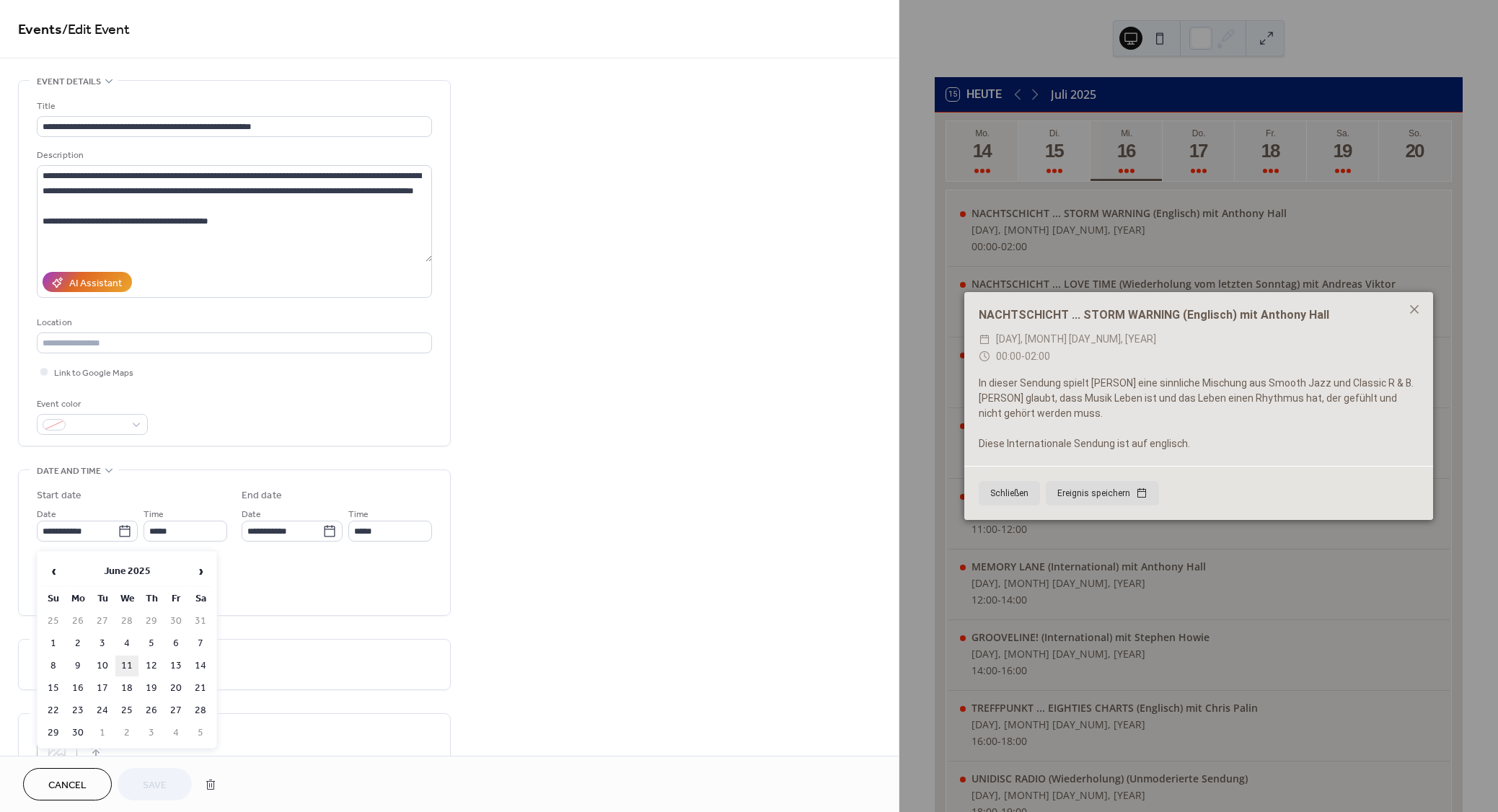 type on "**********" 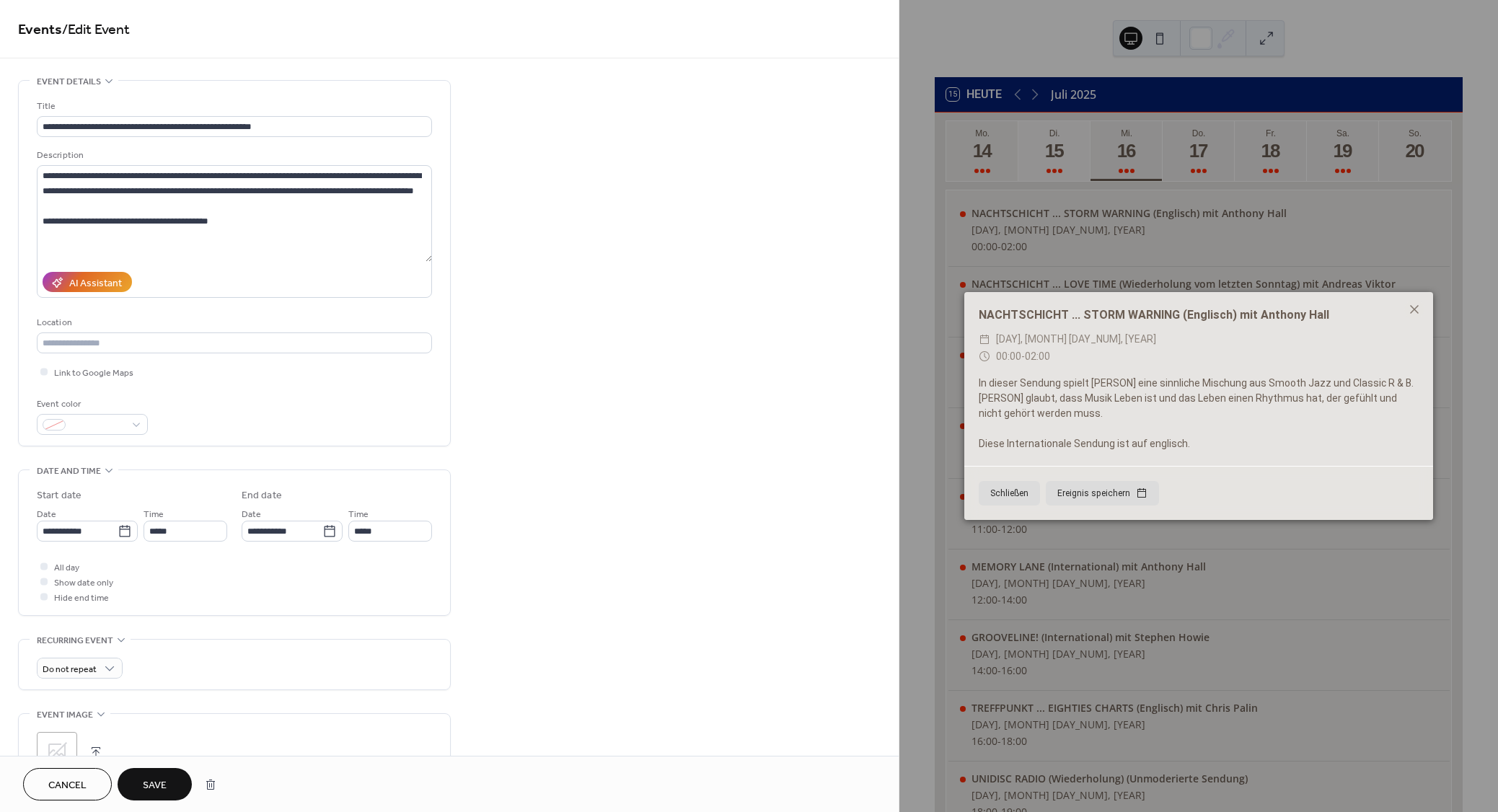 click on "Save" at bounding box center (154, 785) 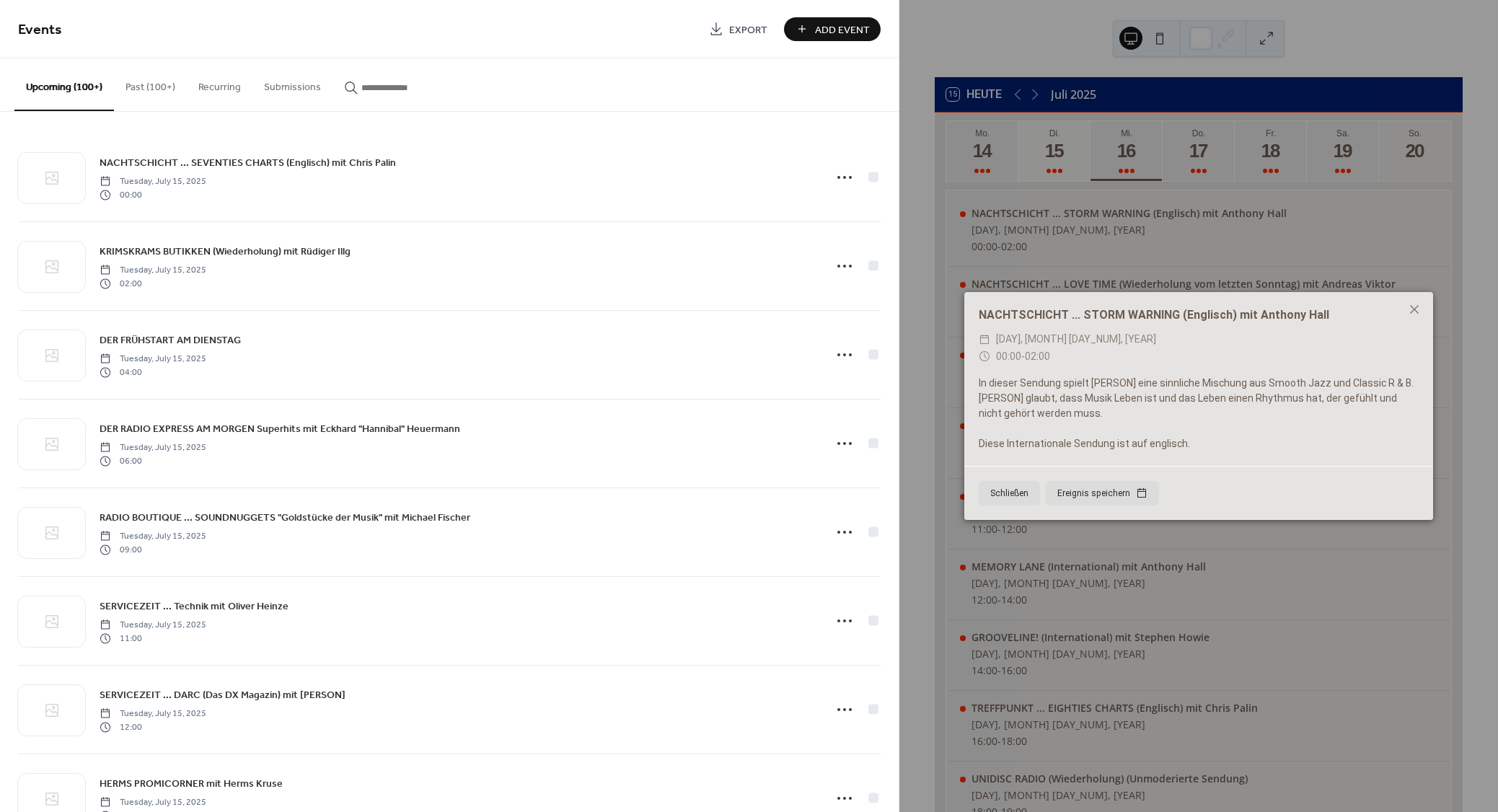 paste on "**********" 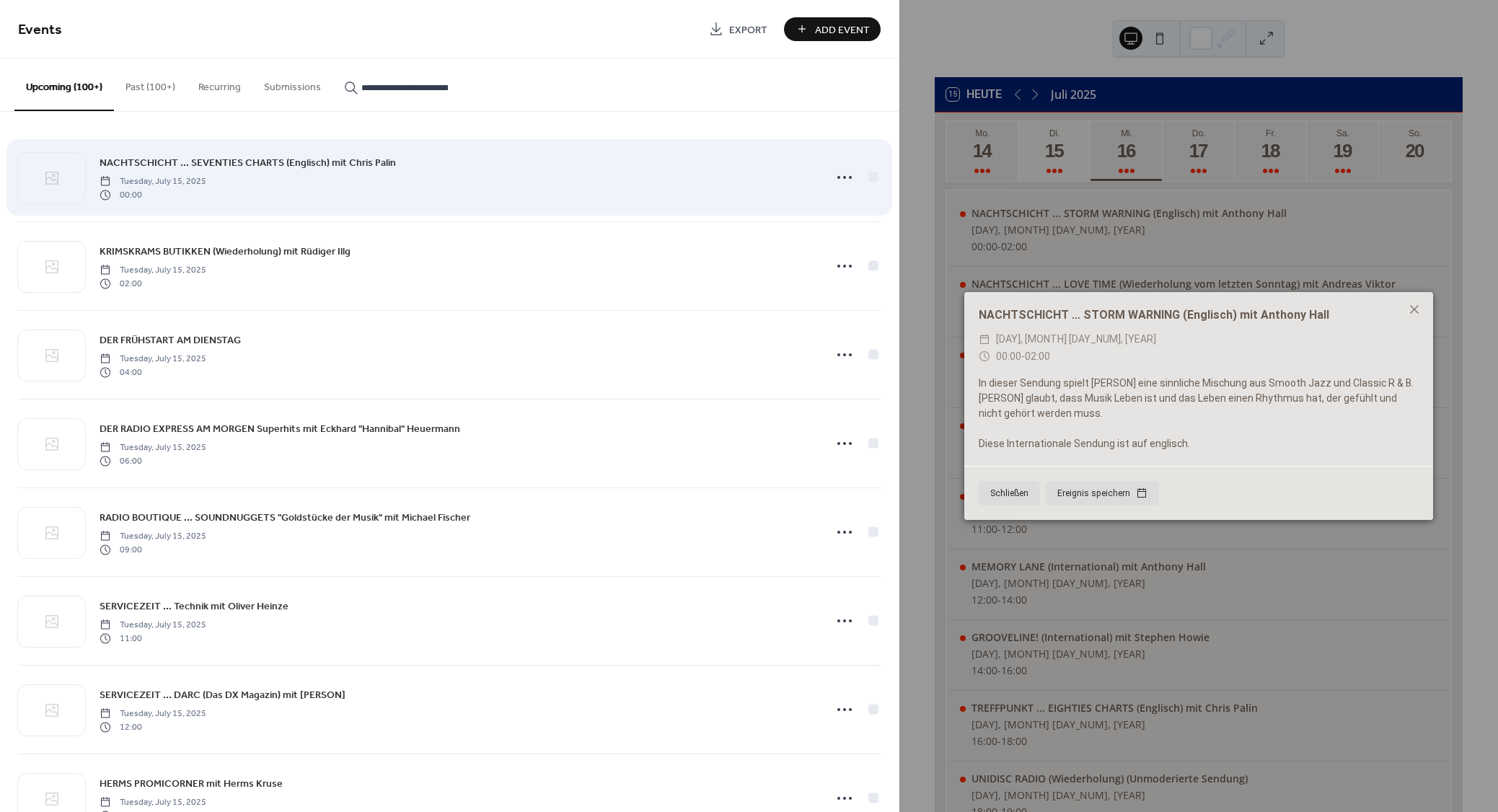scroll, scrollTop: 0, scrollLeft: 59, axis: horizontal 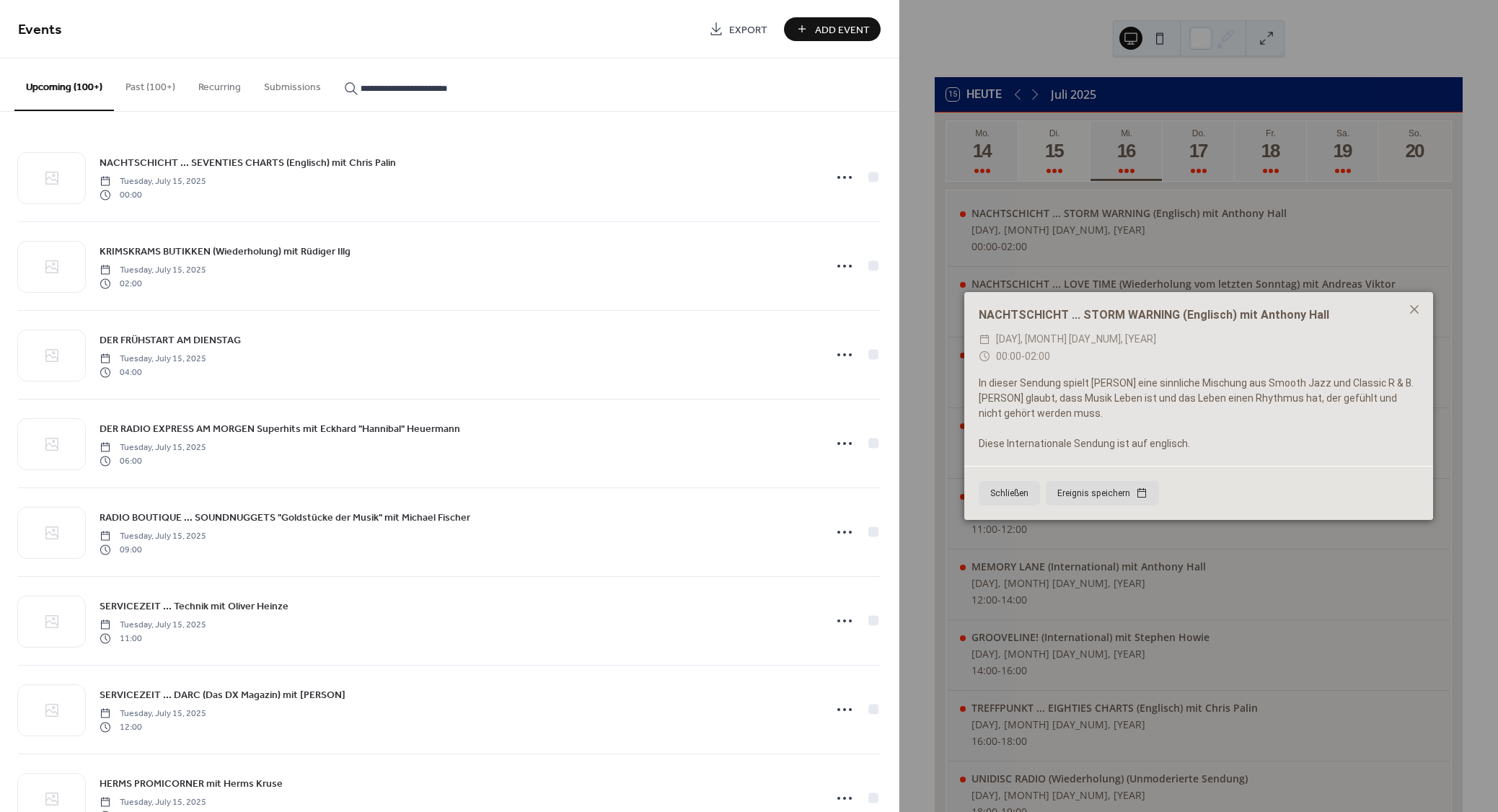 type on "**********" 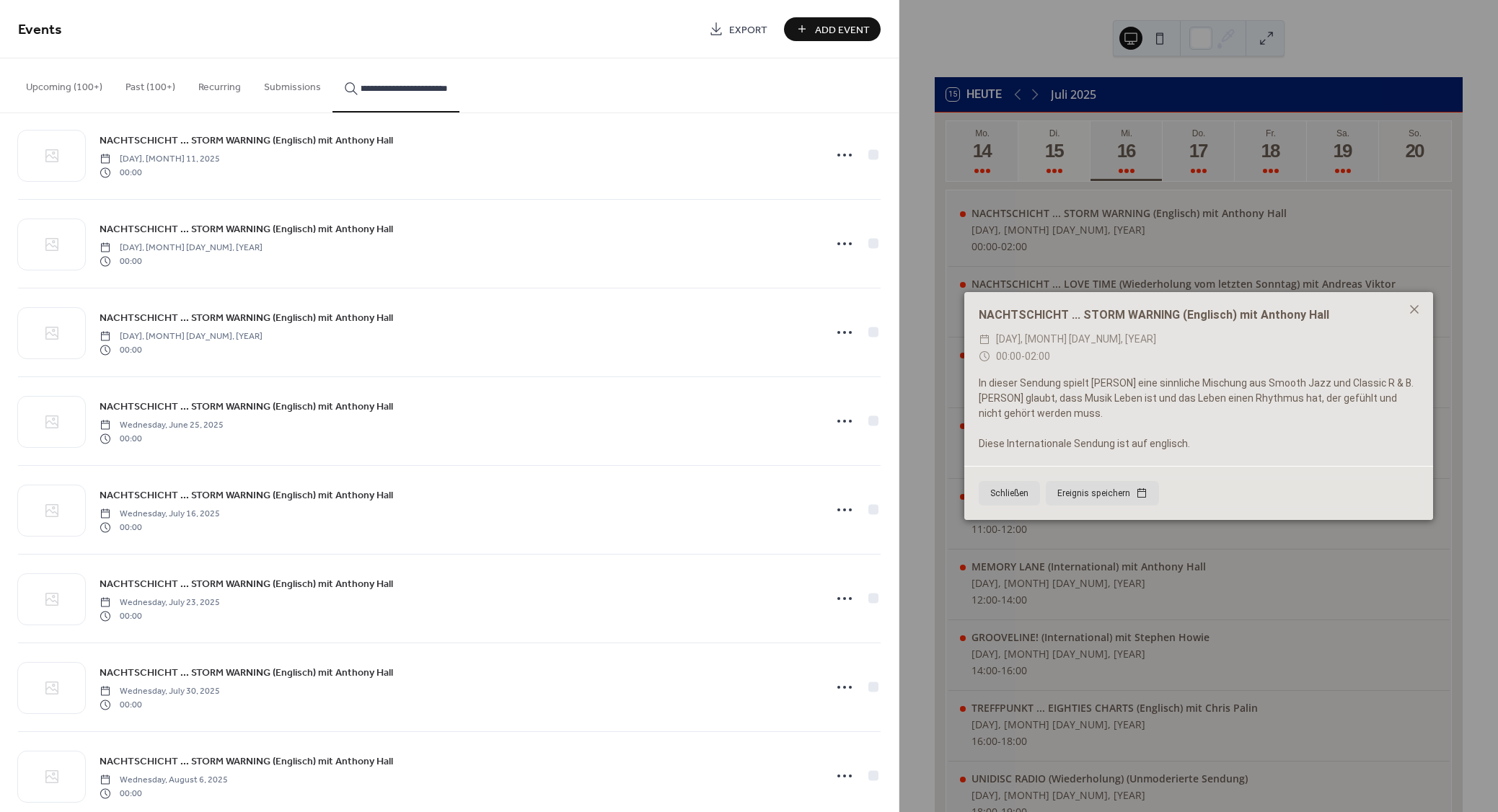 scroll, scrollTop: 852, scrollLeft: 0, axis: vertical 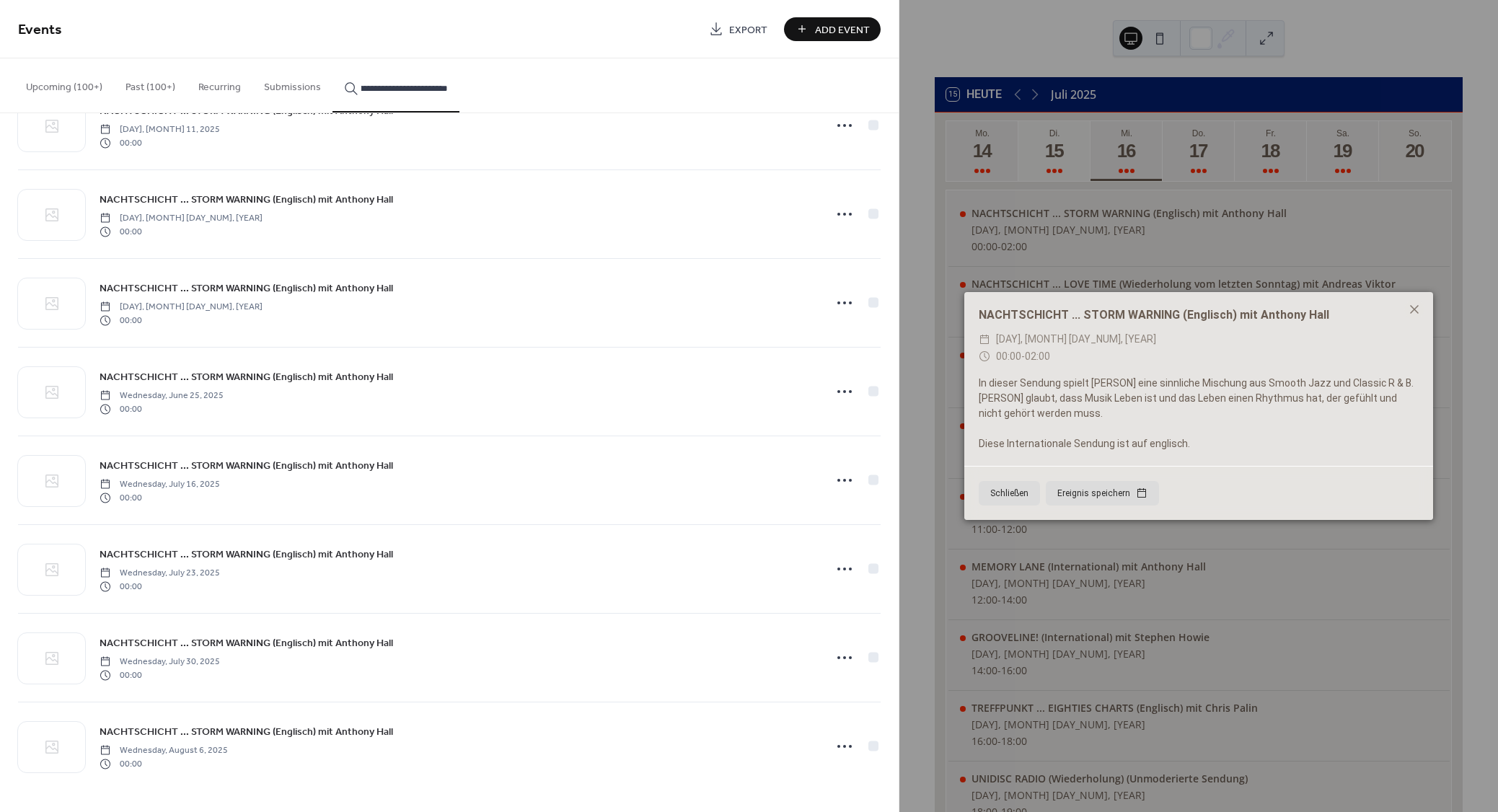 click on "NACHTSCHICHT ... STORM WARNING (Englisch) mit Anthony Hall" at bounding box center [246, 732] 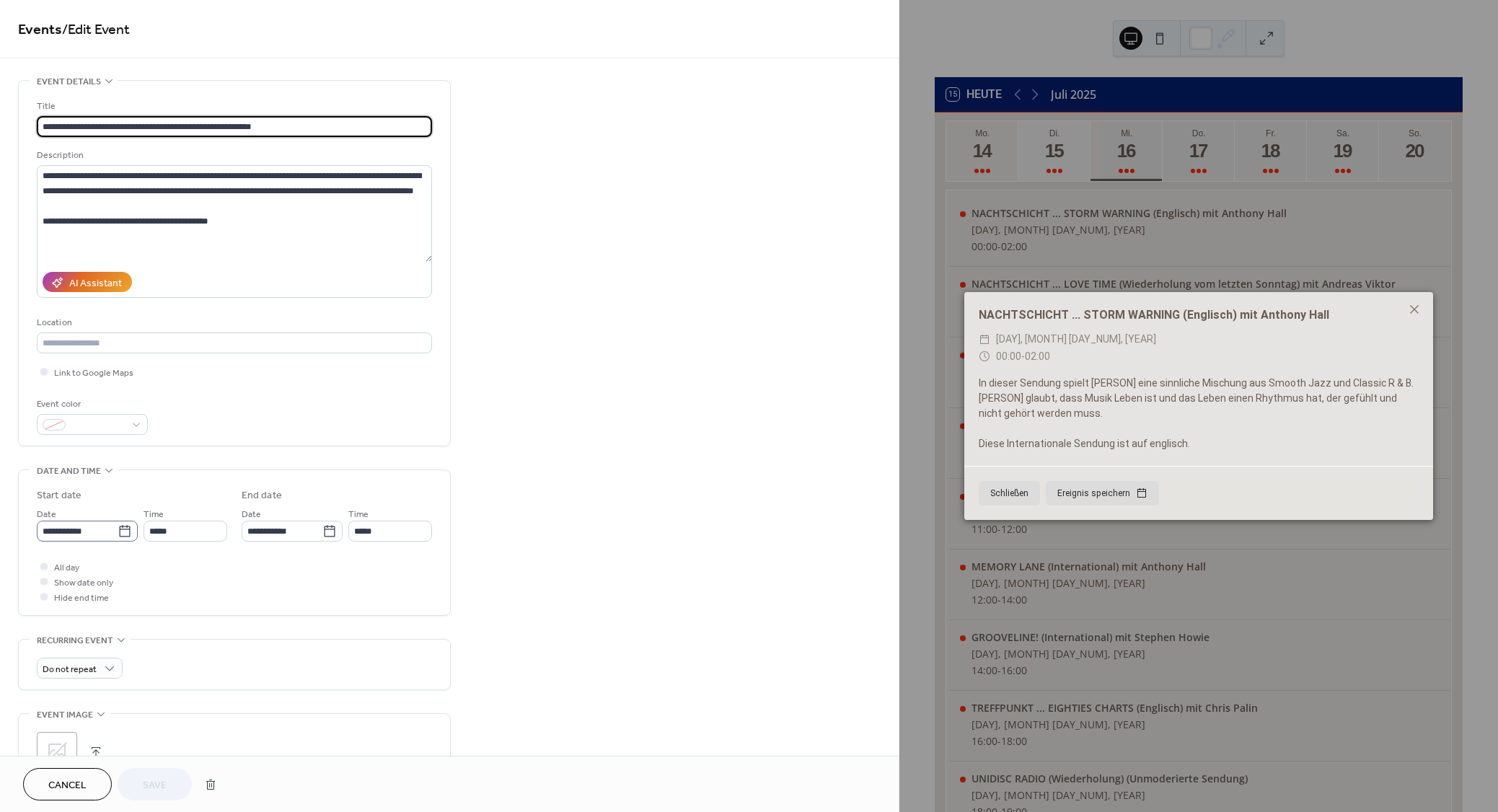click on "**********" at bounding box center (87, 531) 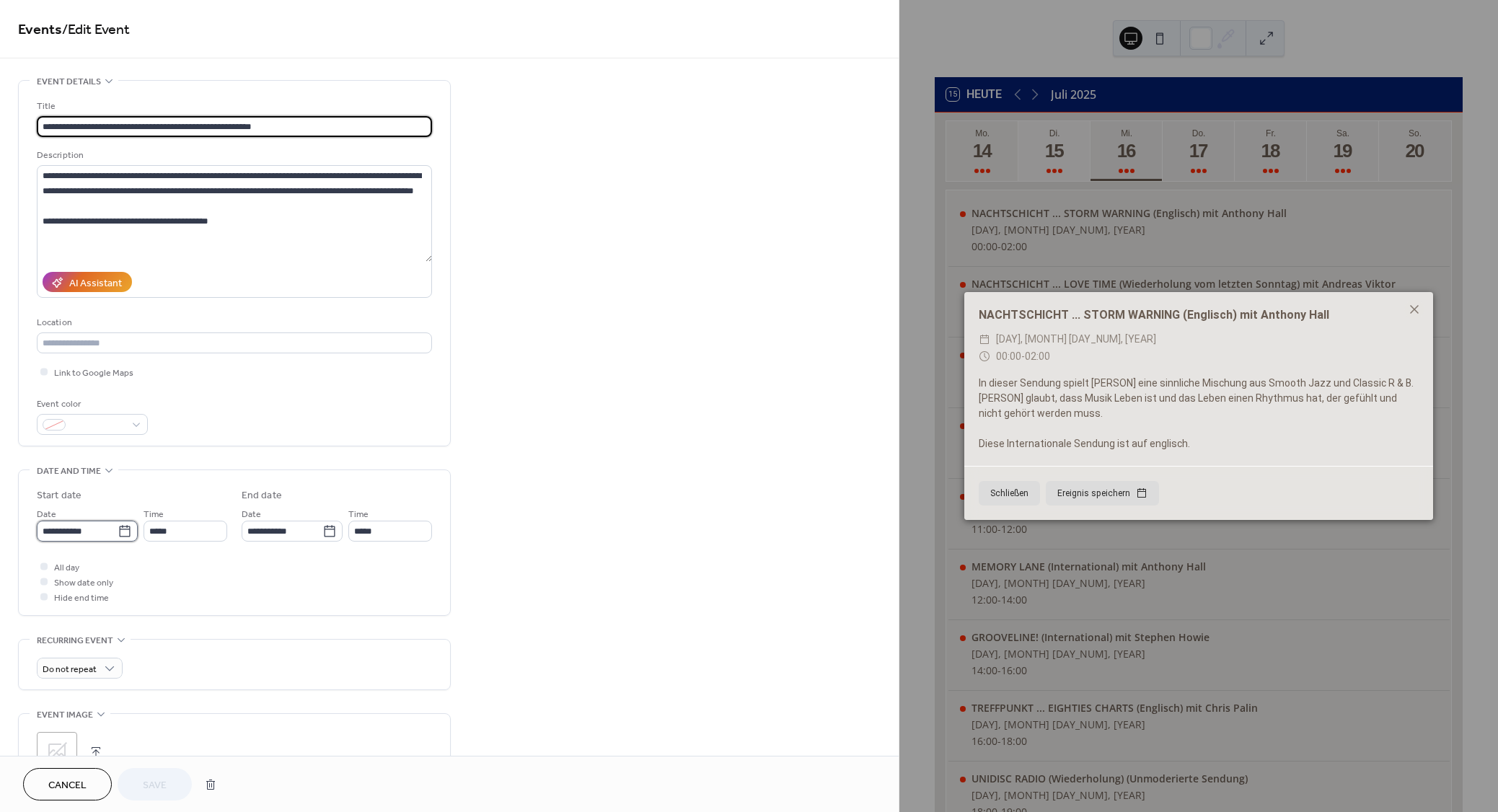 click on "**********" at bounding box center (77, 531) 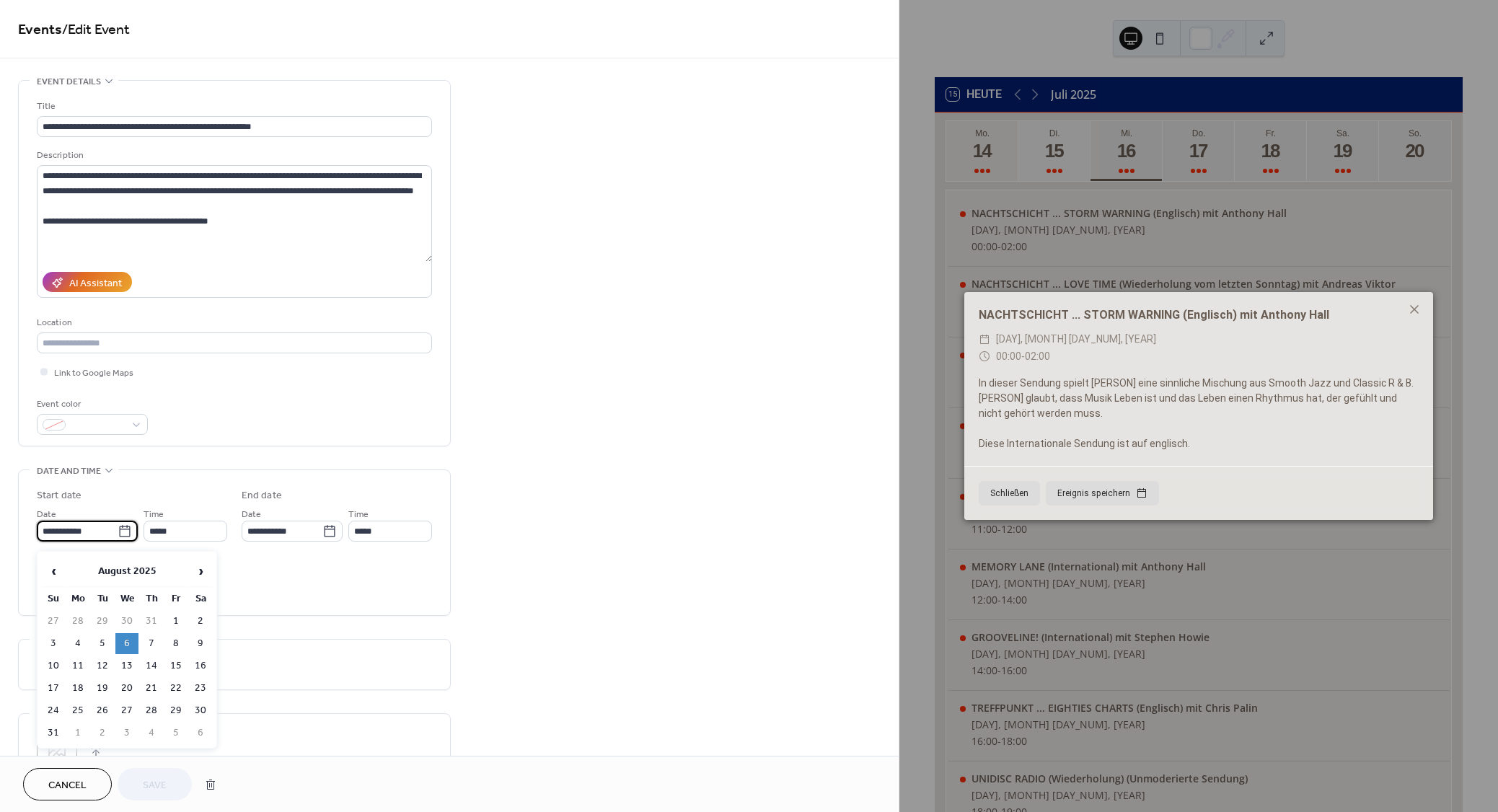 click 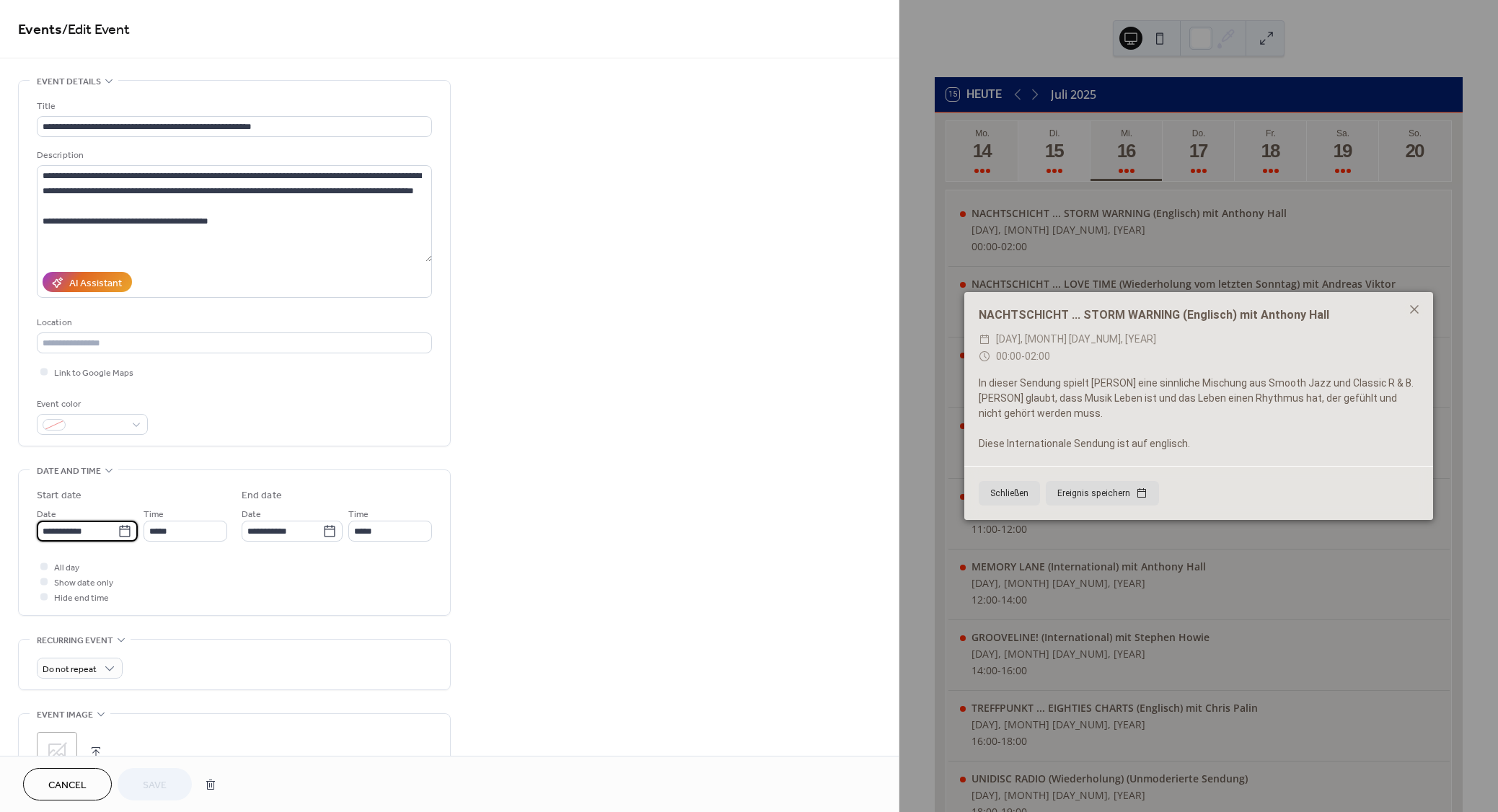 click 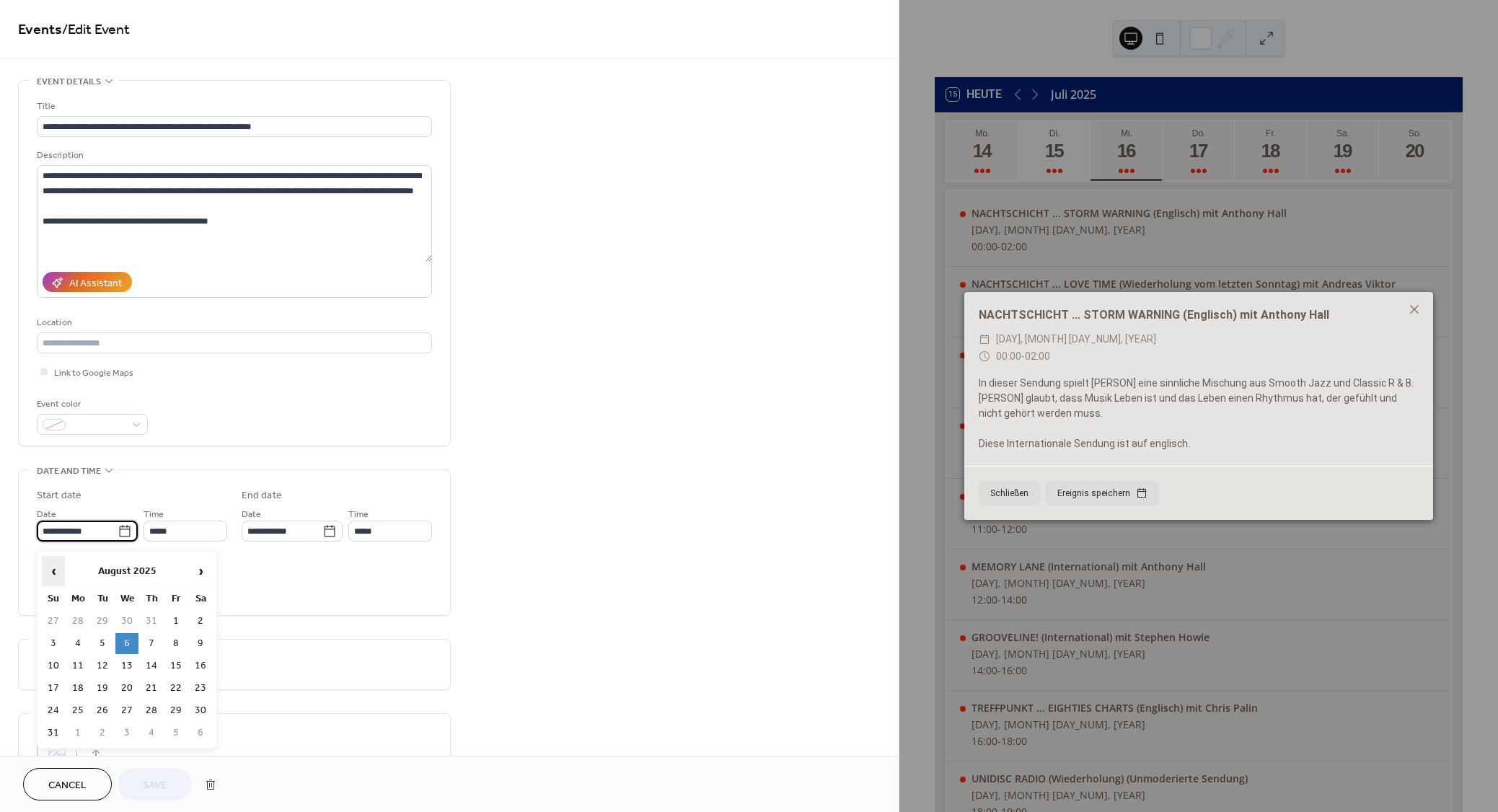 click on "‹" at bounding box center (53, 571) 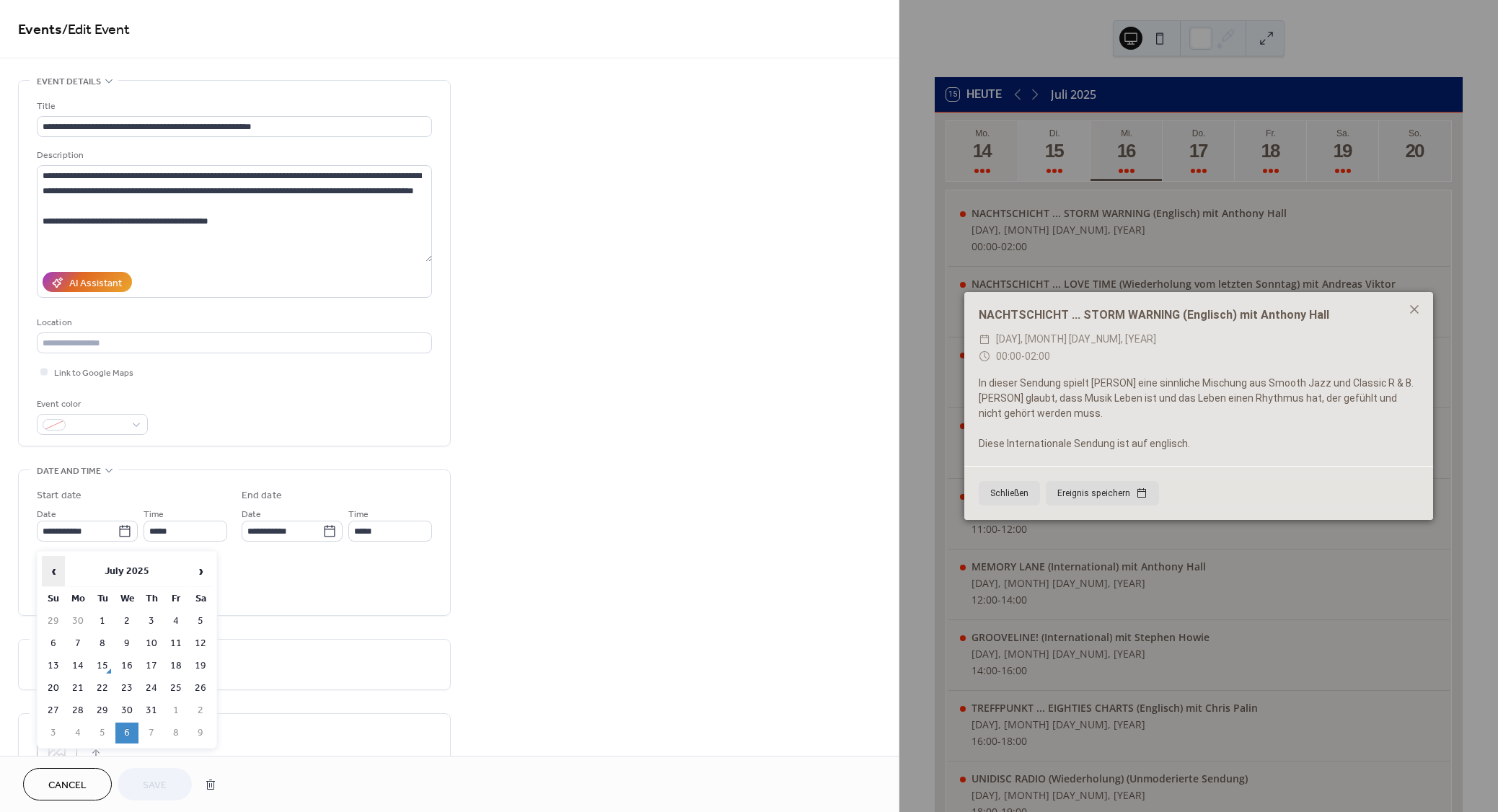 click on "‹" at bounding box center (53, 571) 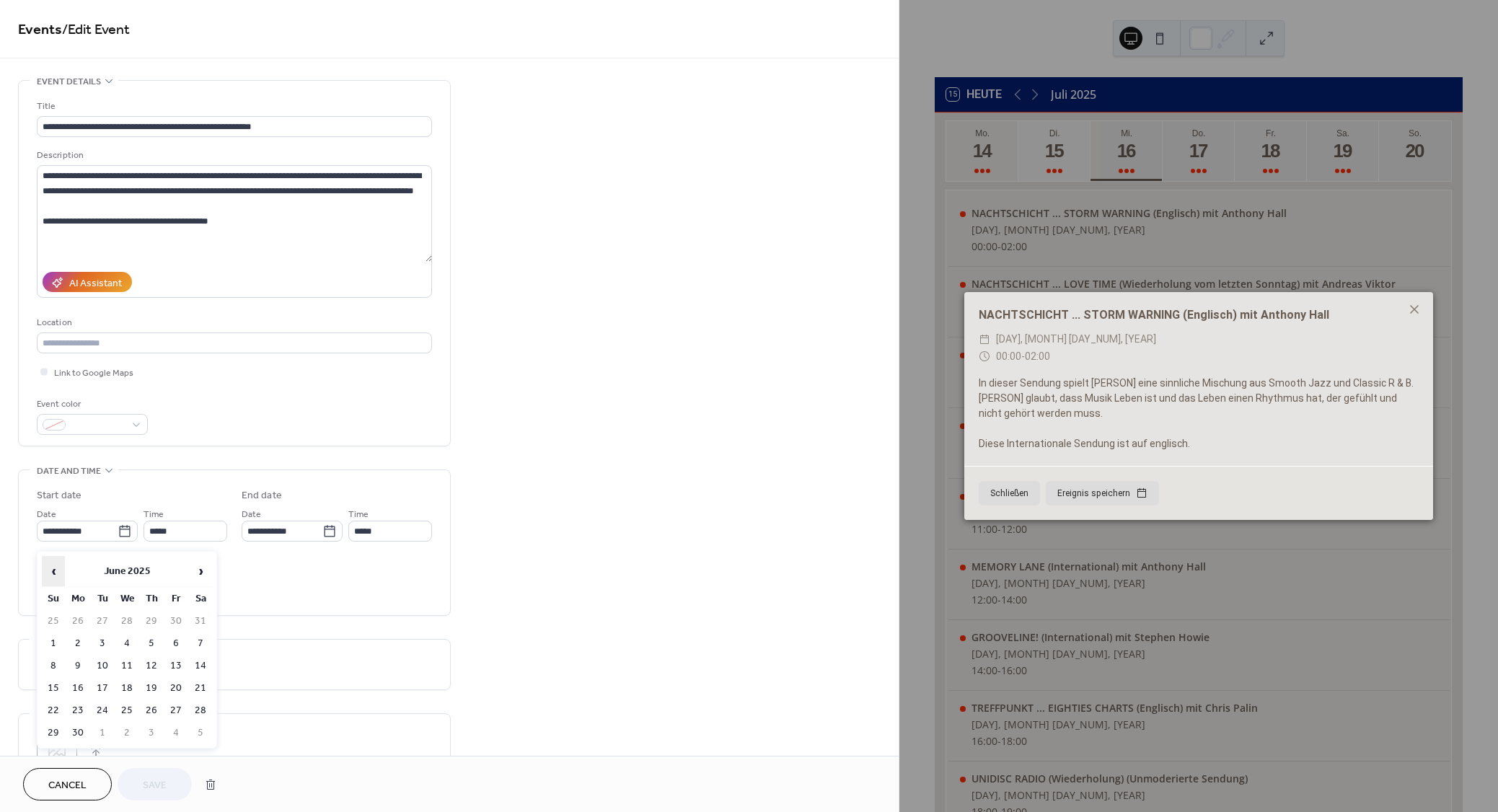 click on "‹" at bounding box center (53, 571) 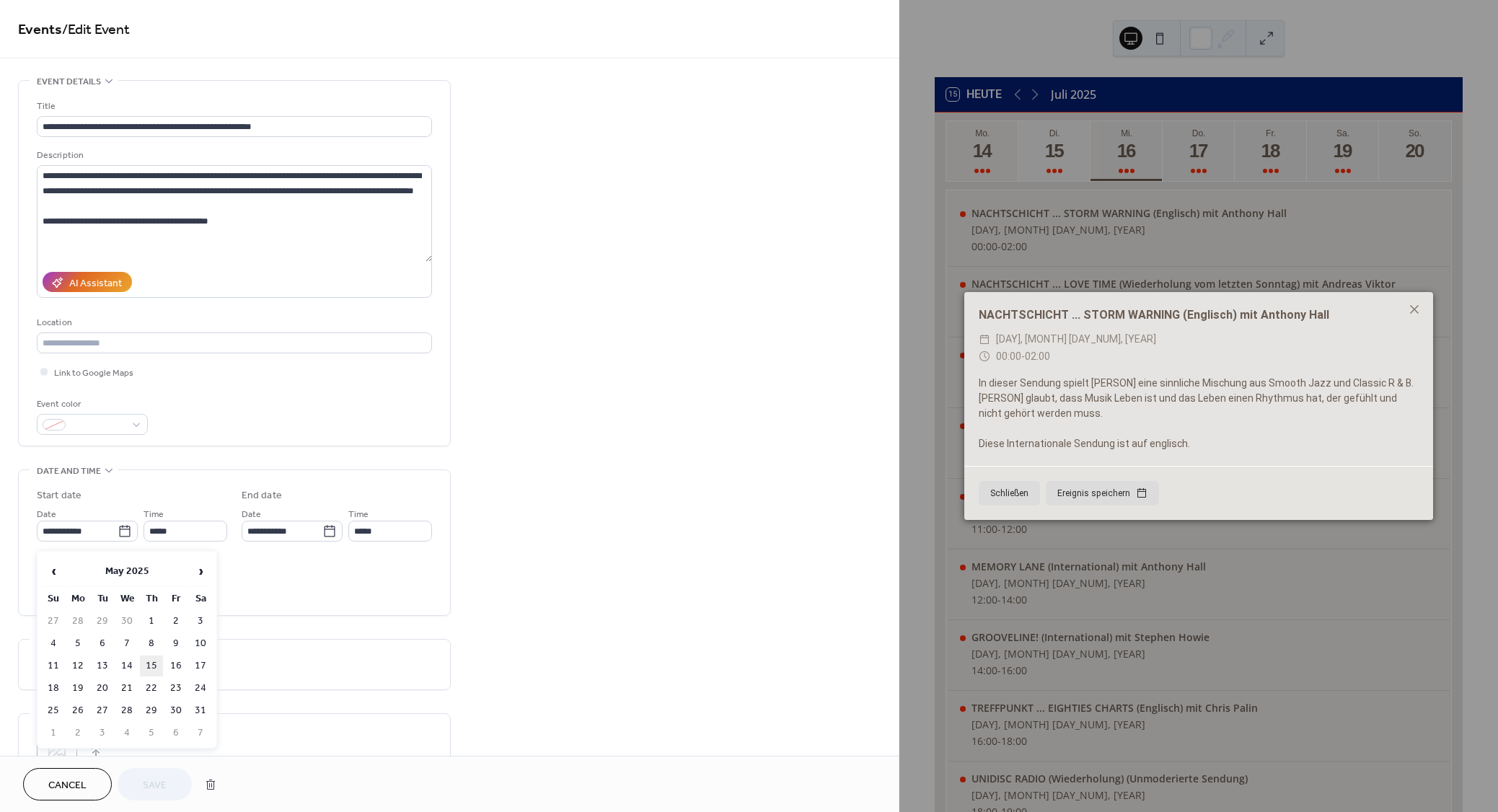 click on "15" at bounding box center (151, 666) 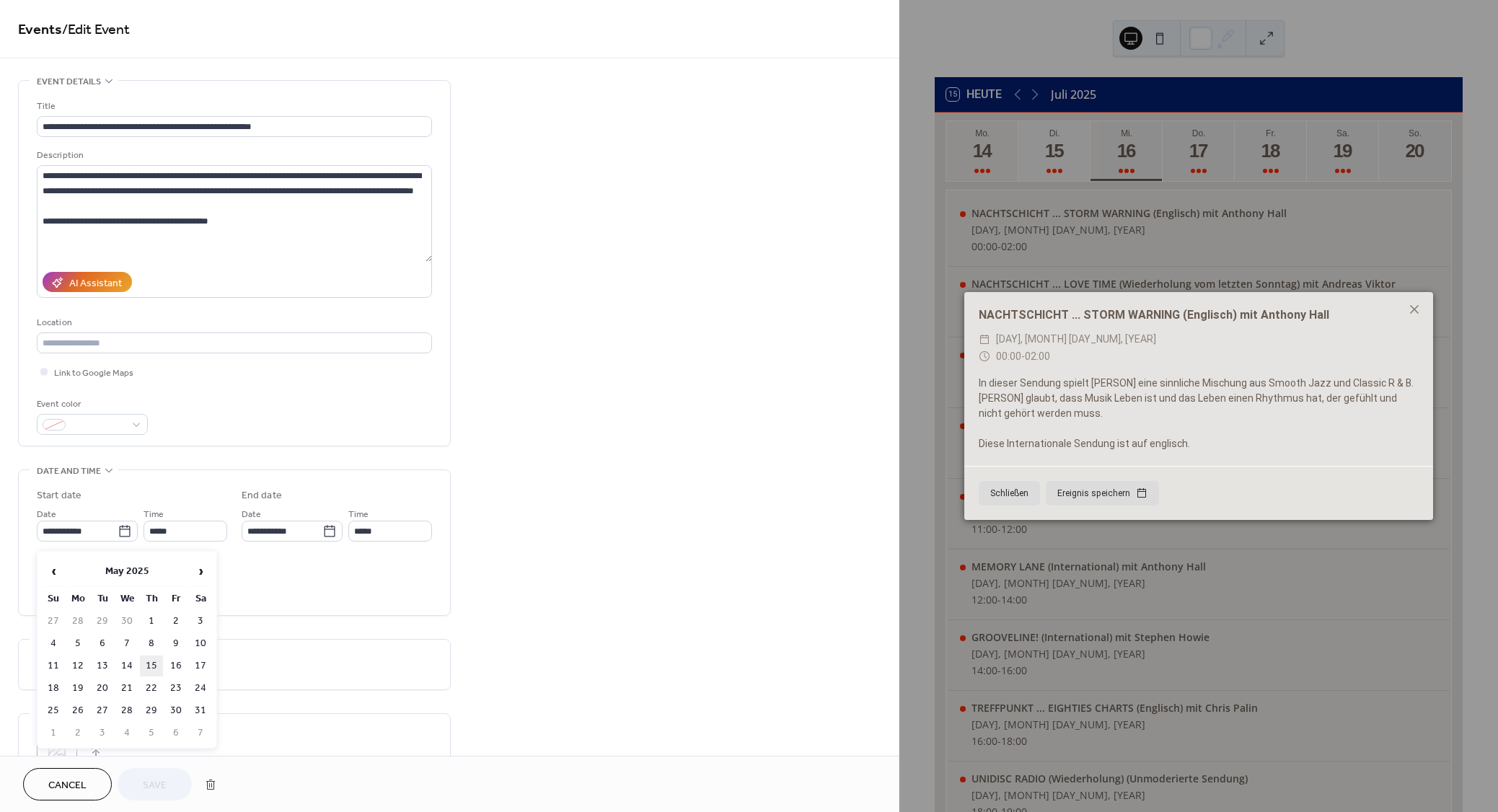 type on "**********" 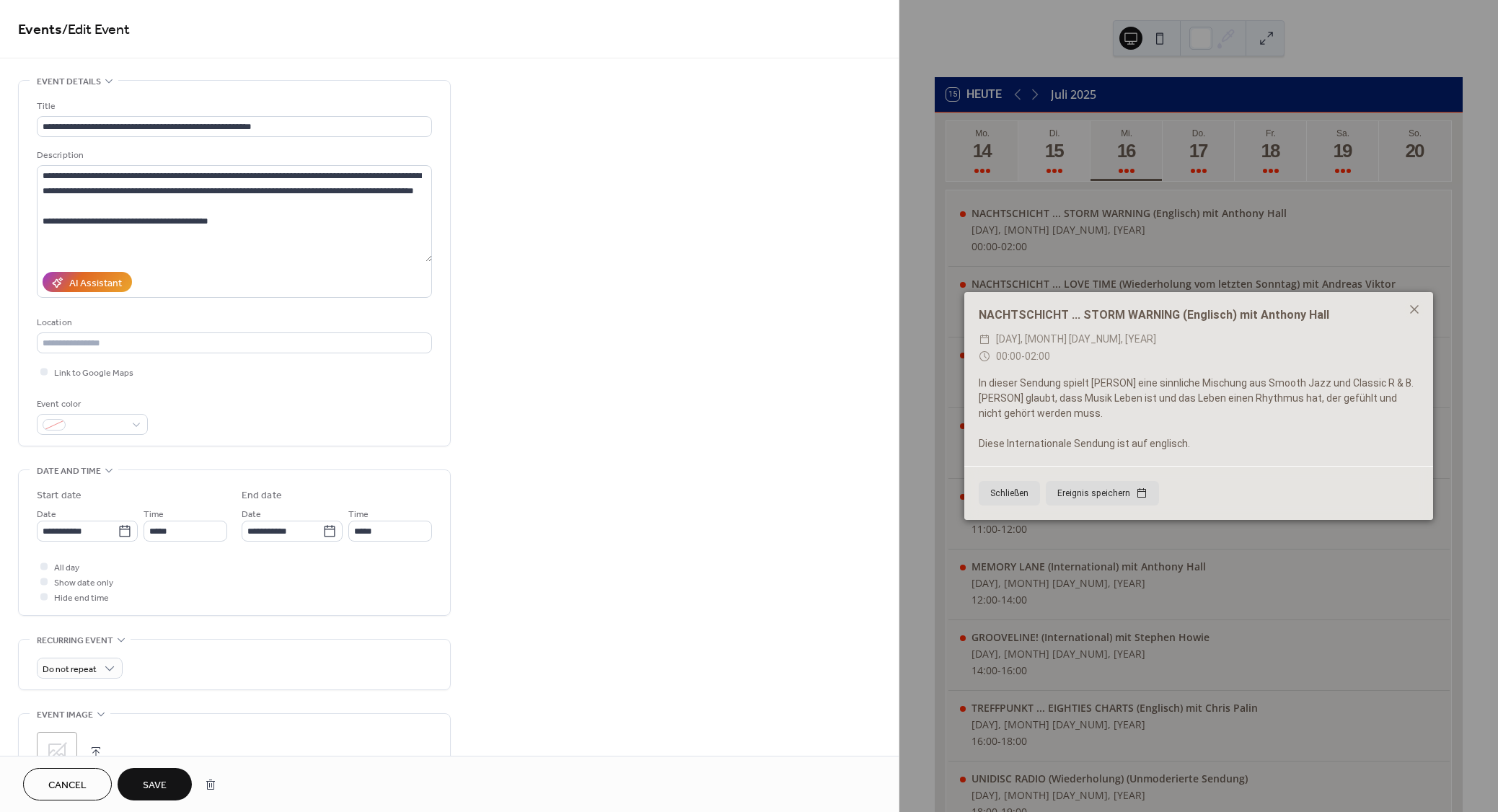 click on "Save" at bounding box center [154, 785] 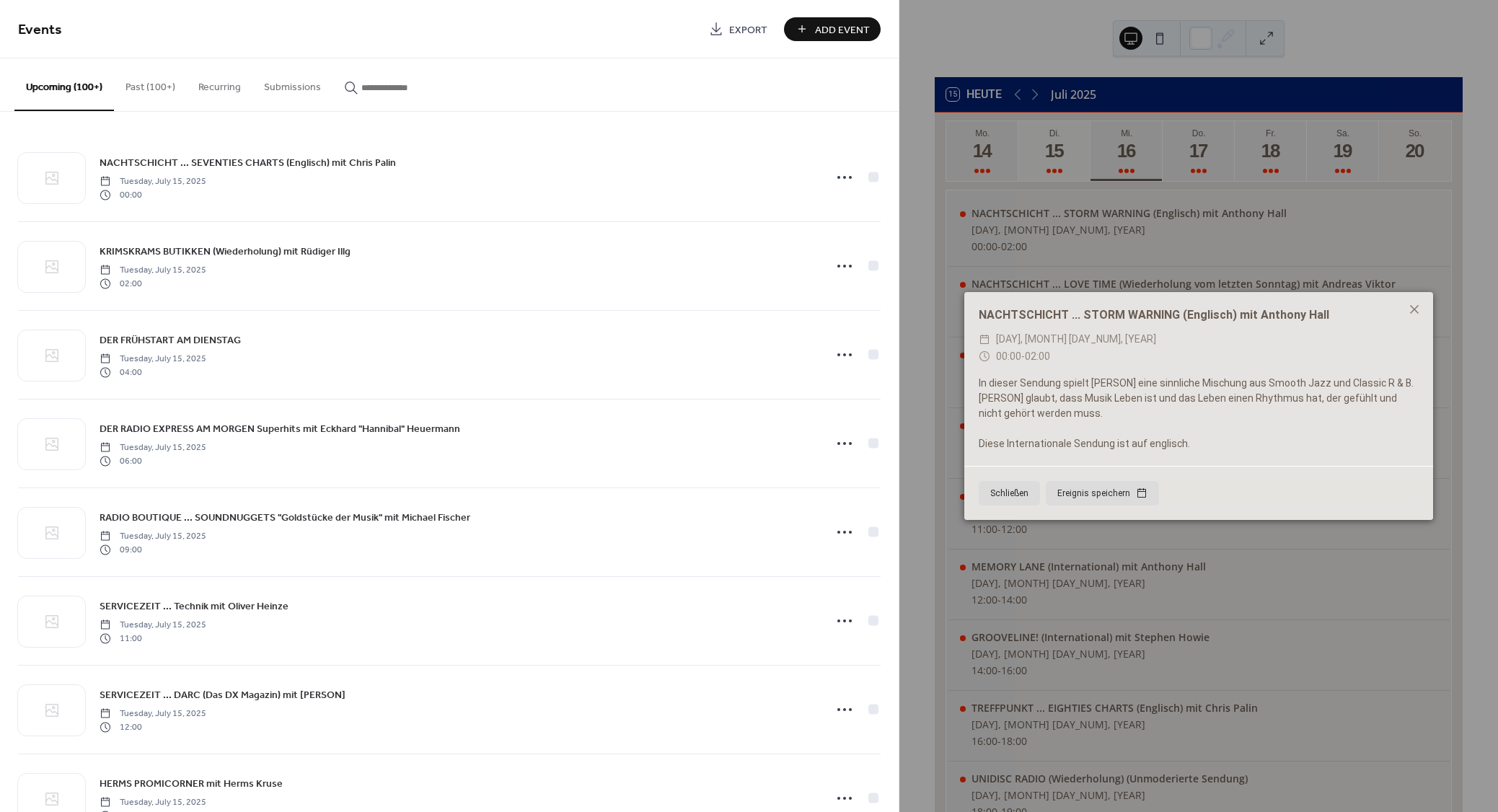 paste on "**********" 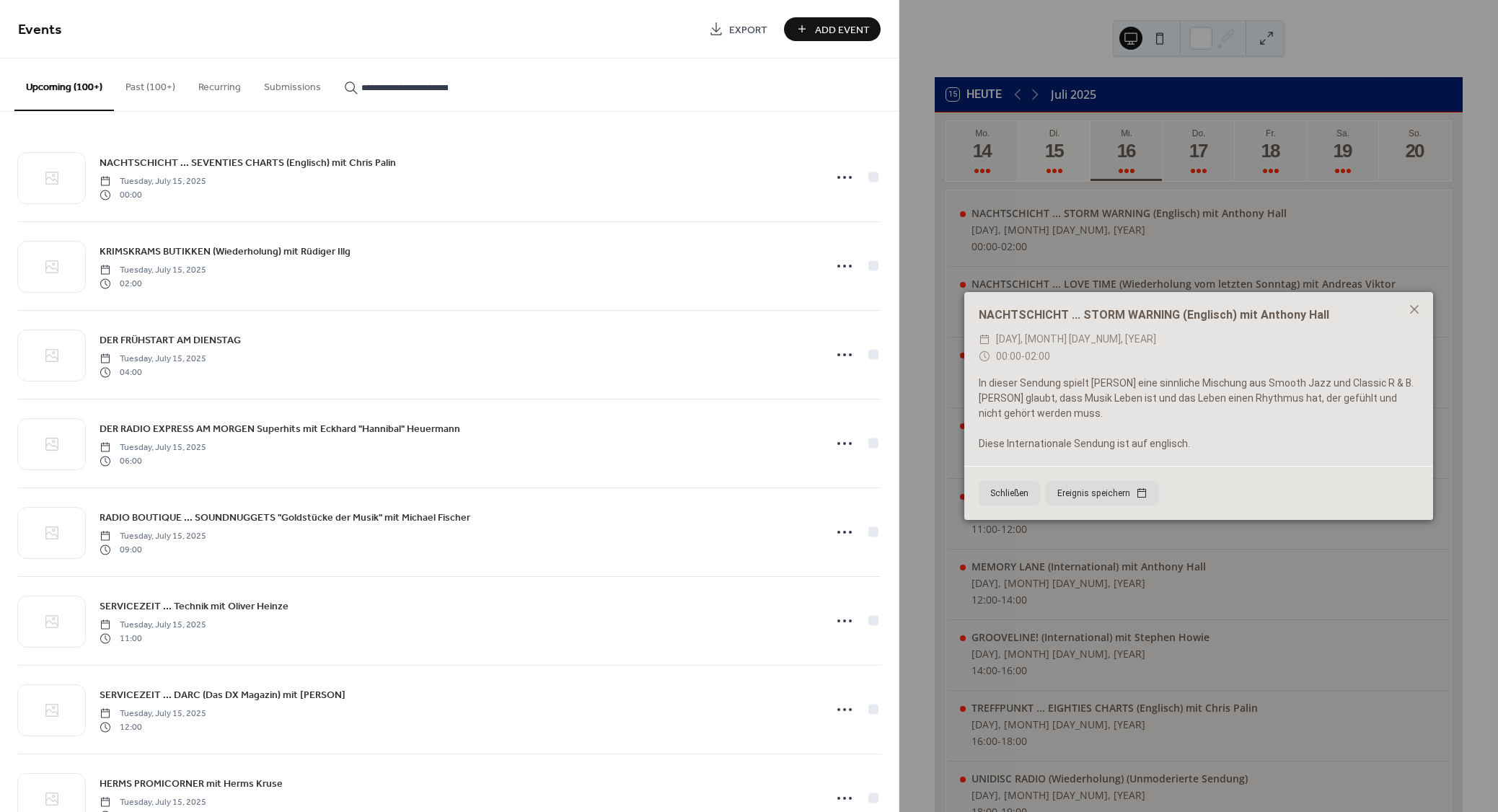 scroll, scrollTop: 0, scrollLeft: 59, axis: horizontal 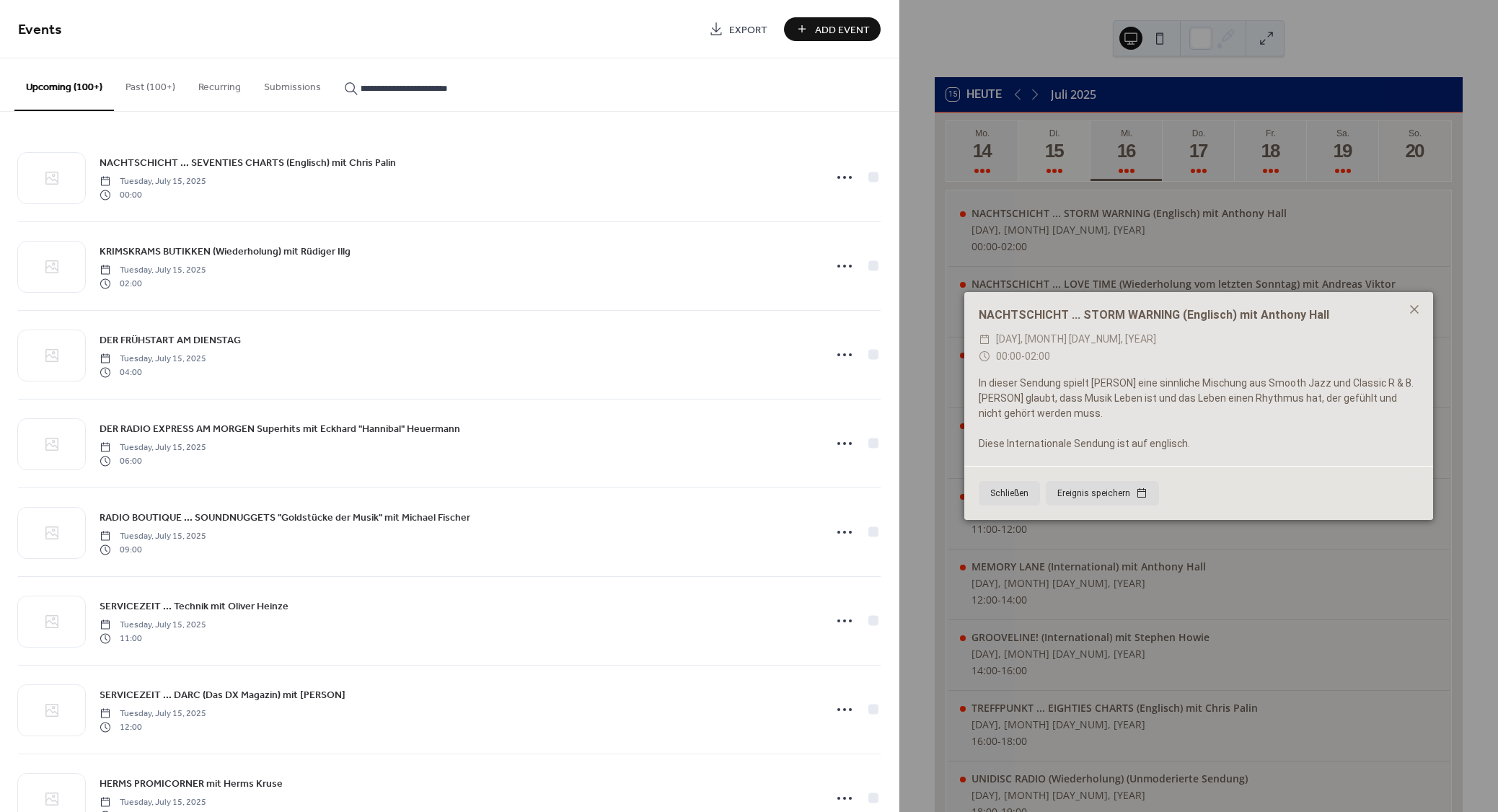 type on "**********" 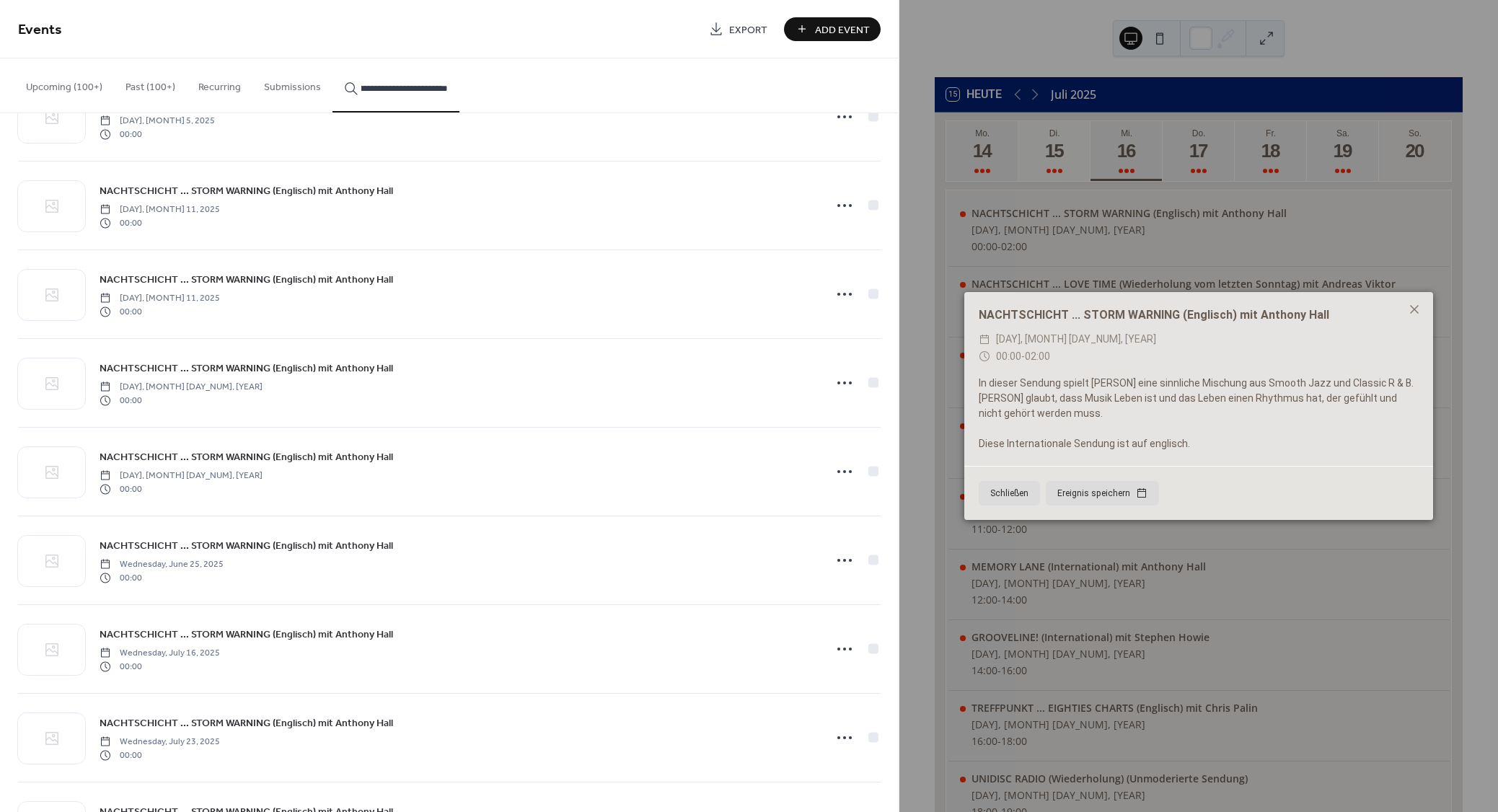 scroll, scrollTop: 852, scrollLeft: 0, axis: vertical 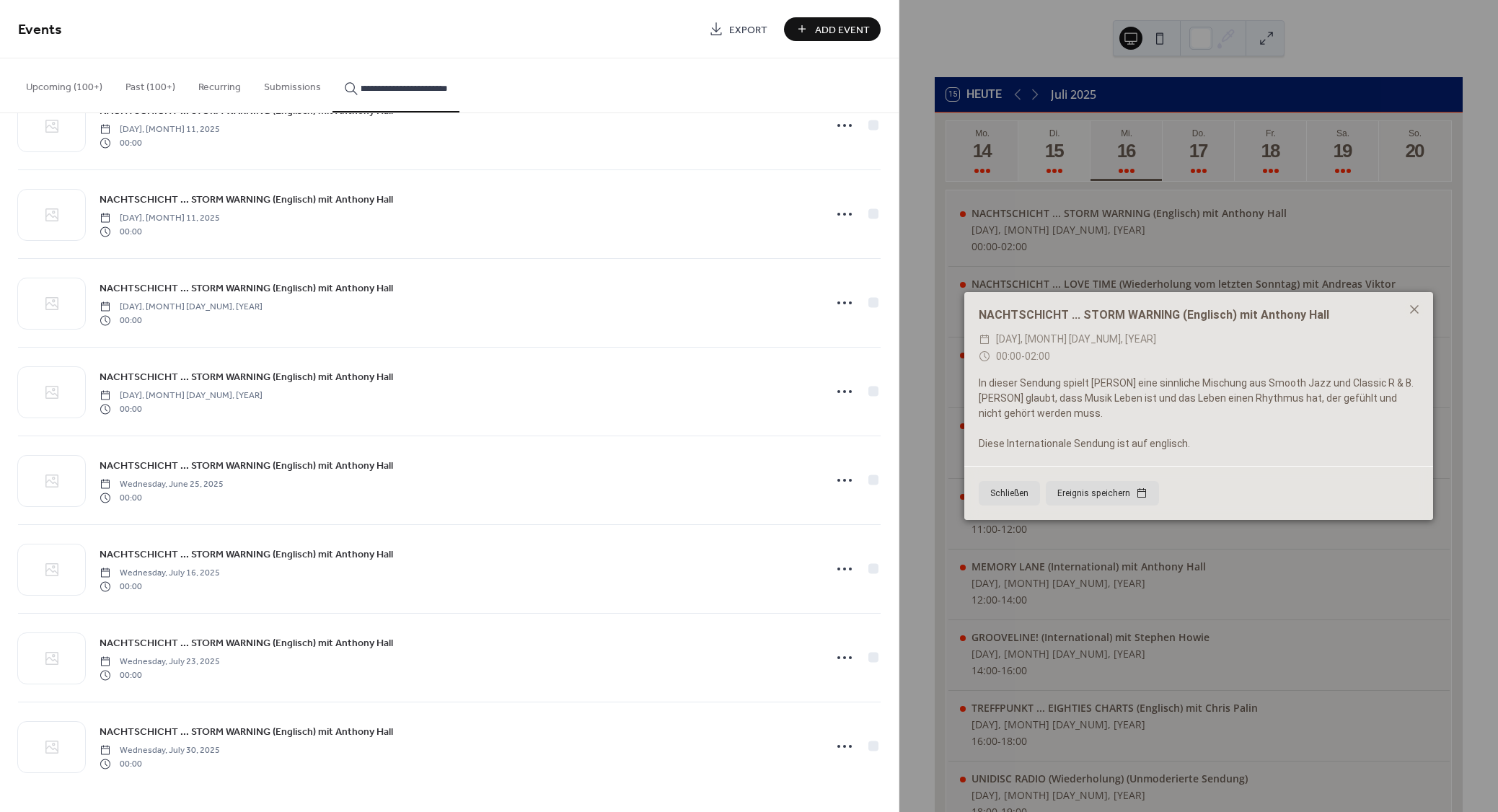 click on "NACHTSCHICHT ... STORM WARNING (Englisch) mit Anthony Hall" at bounding box center [246, 732] 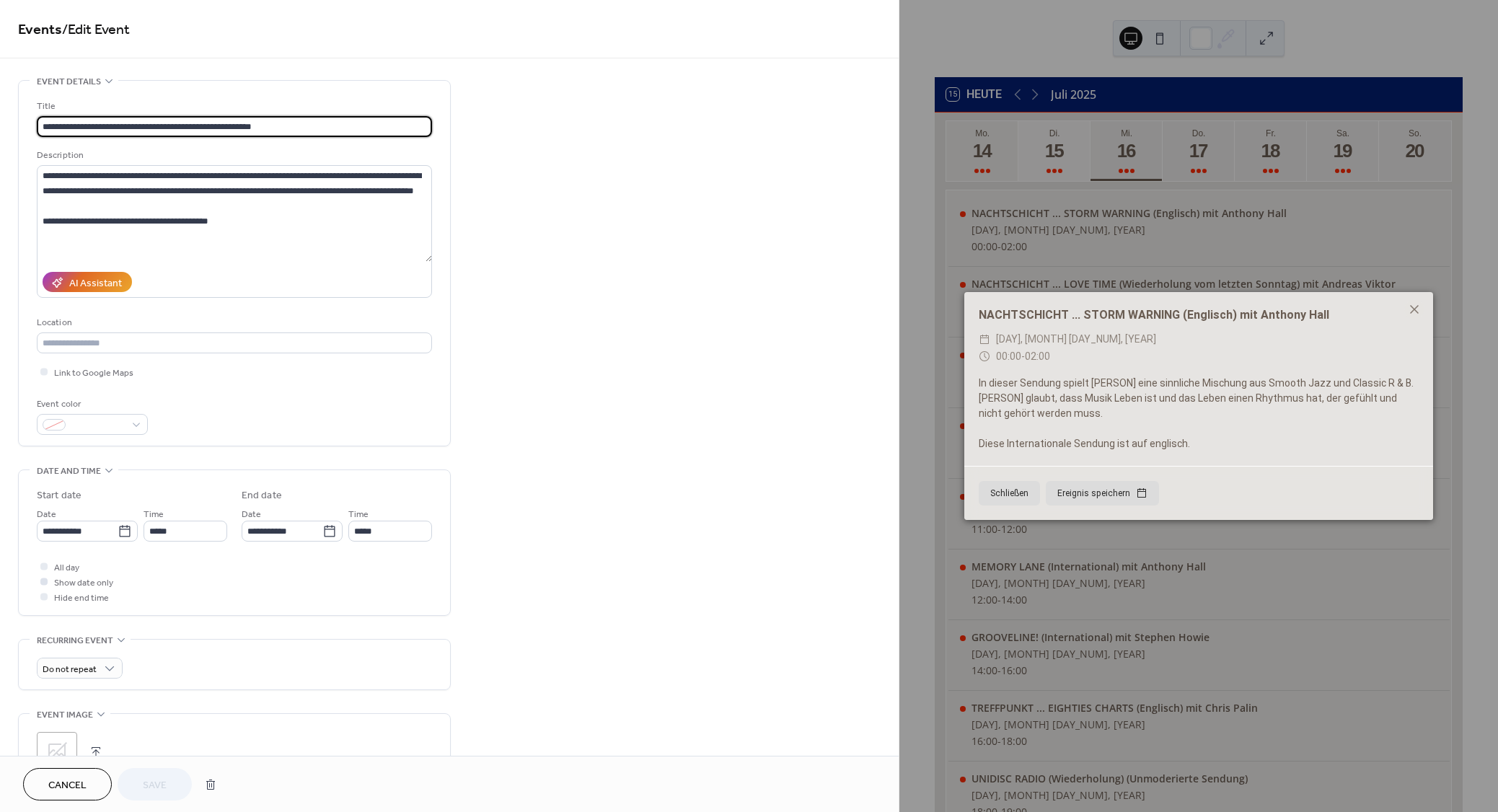 click 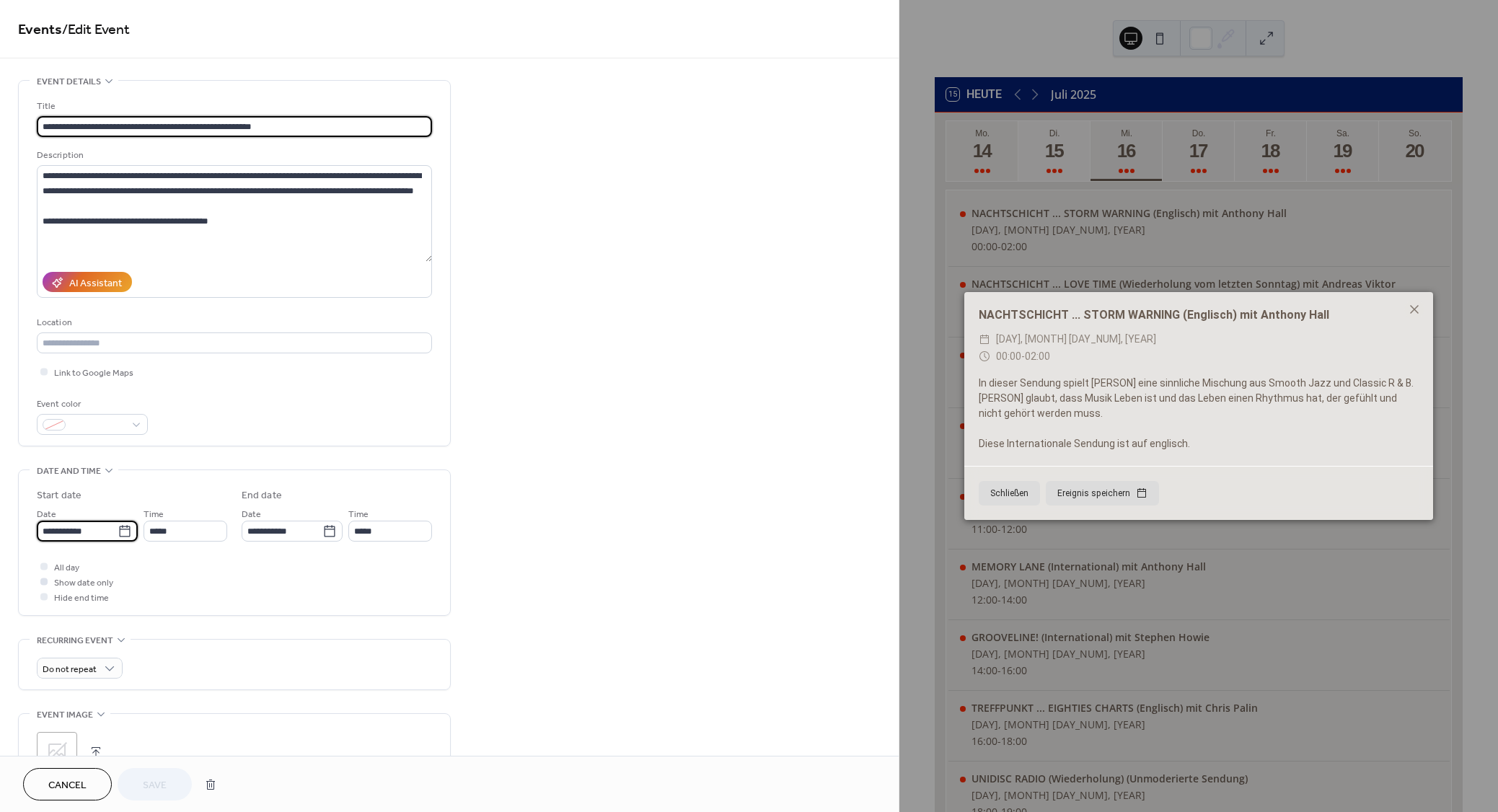 click on "**********" at bounding box center (77, 531) 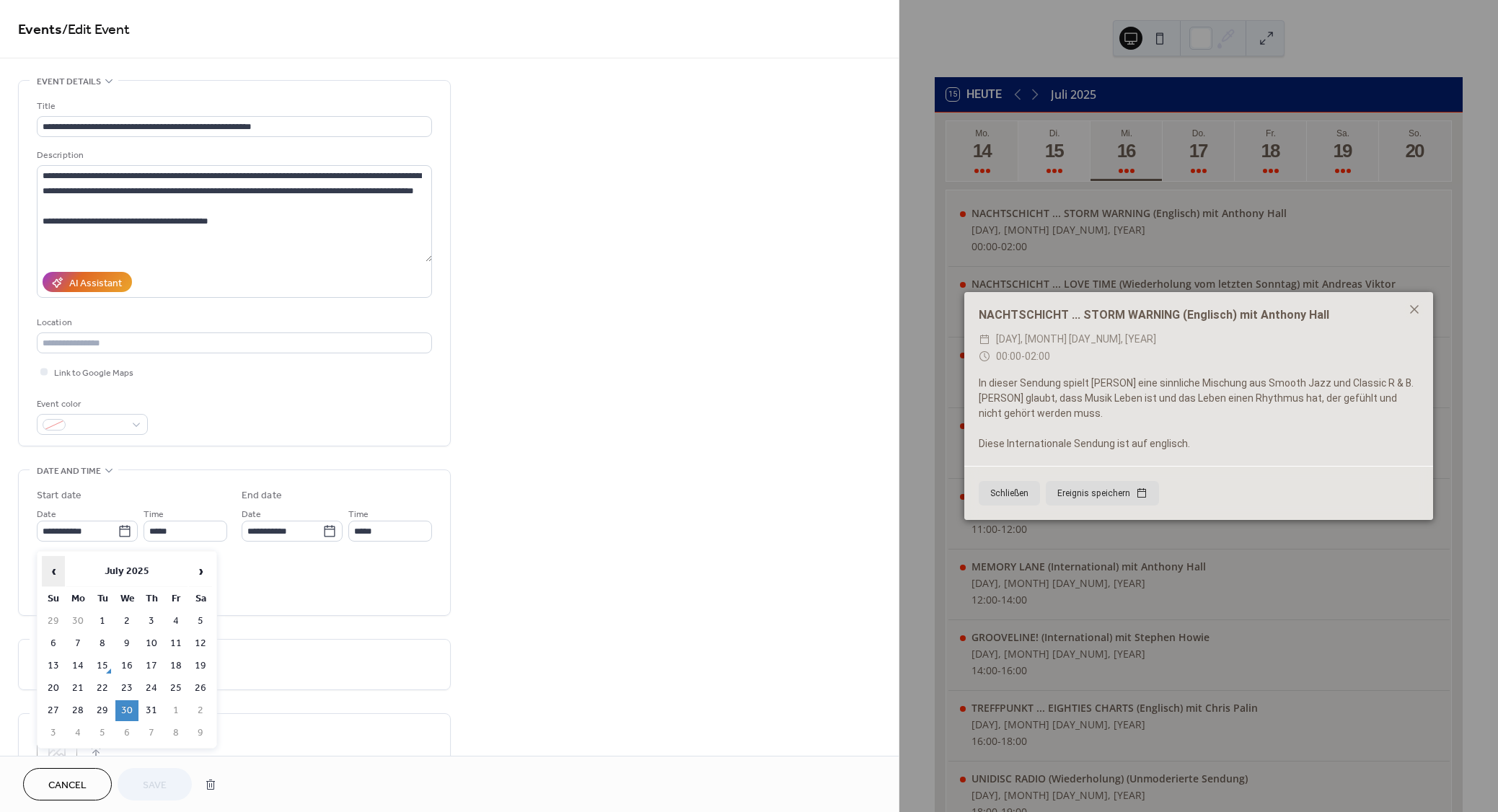 click on "‹" at bounding box center (53, 571) 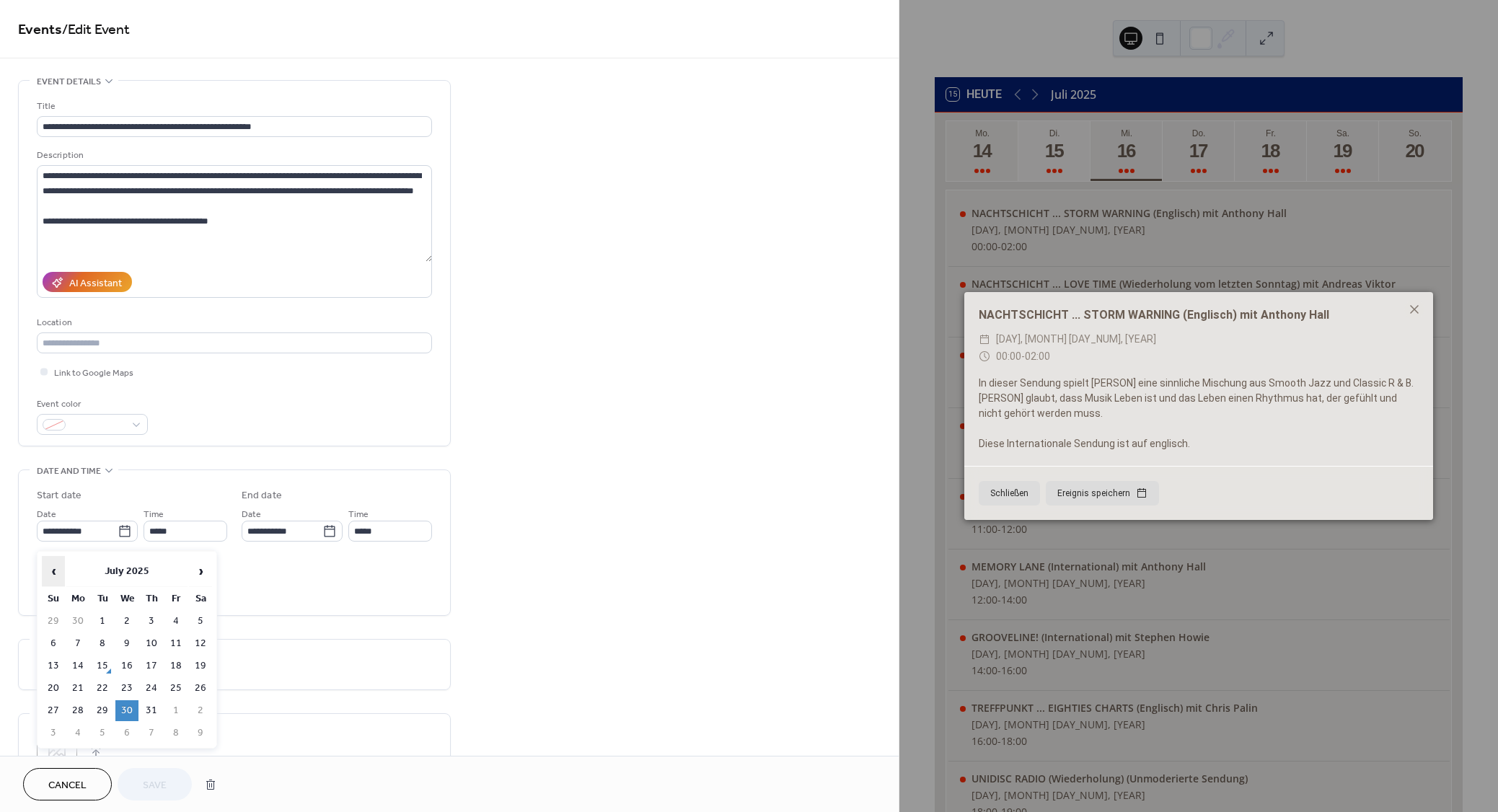 click on "‹" at bounding box center (53, 571) 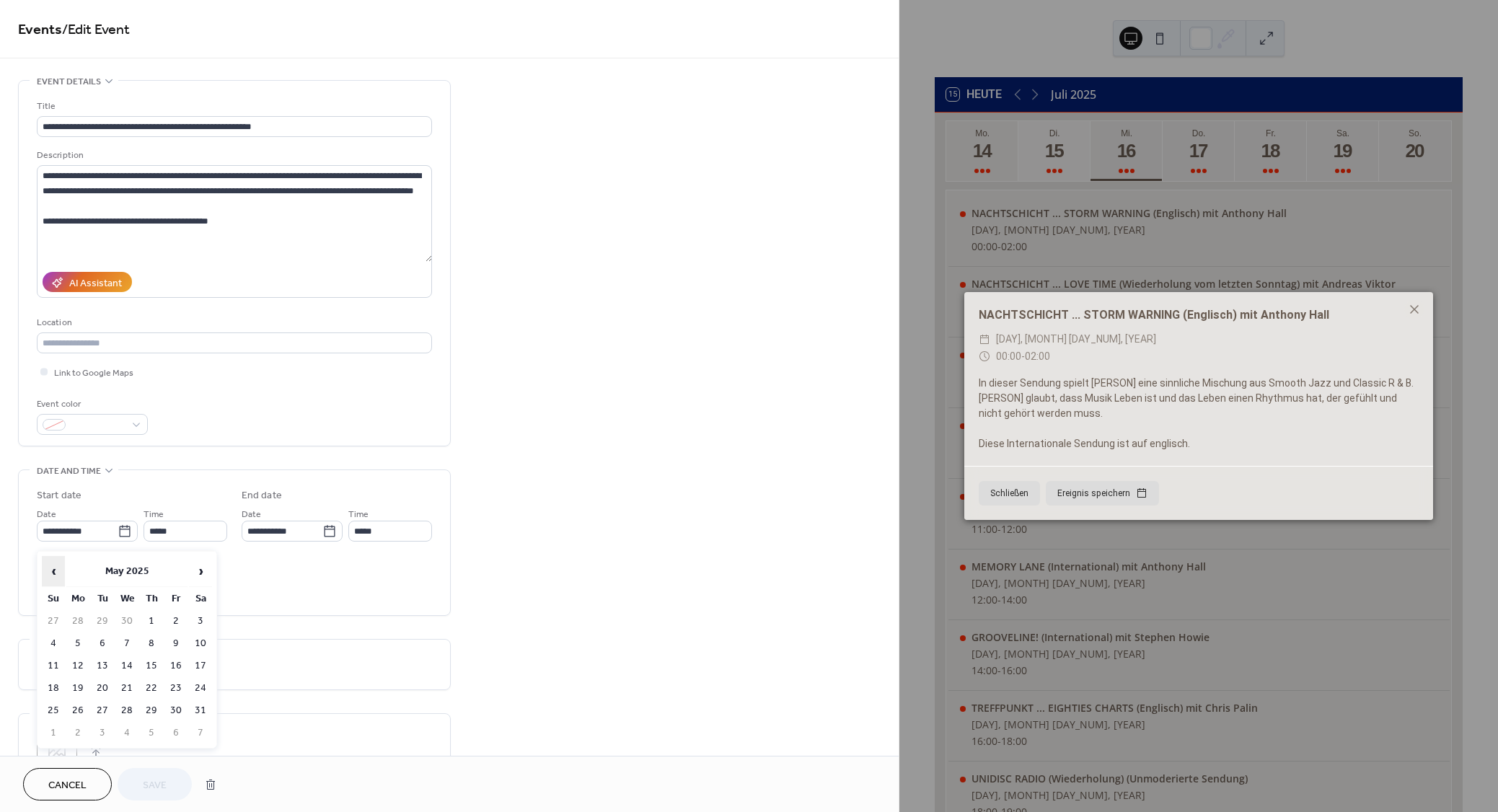 click on "‹" at bounding box center (53, 571) 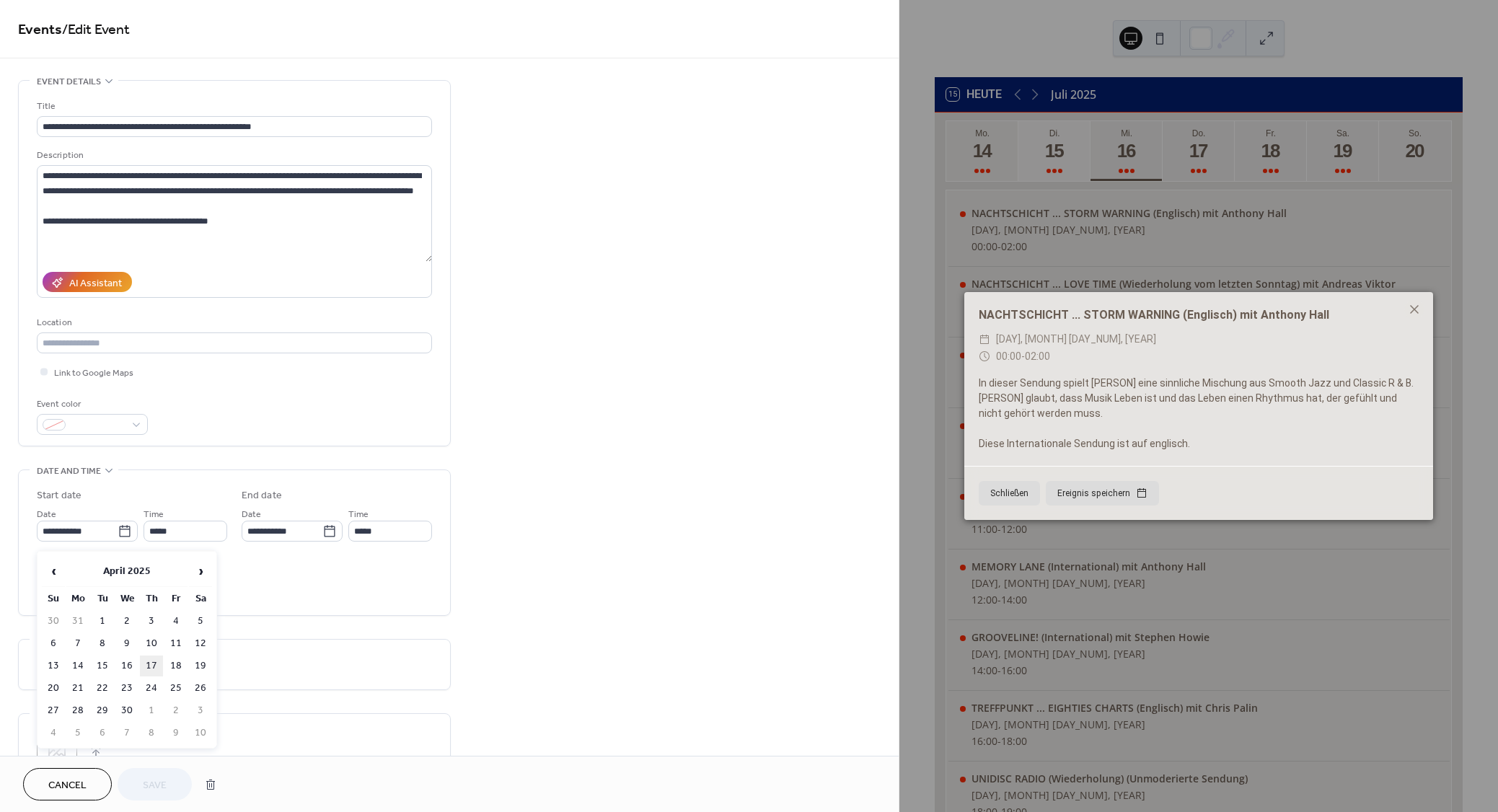 click on "17" at bounding box center [151, 666] 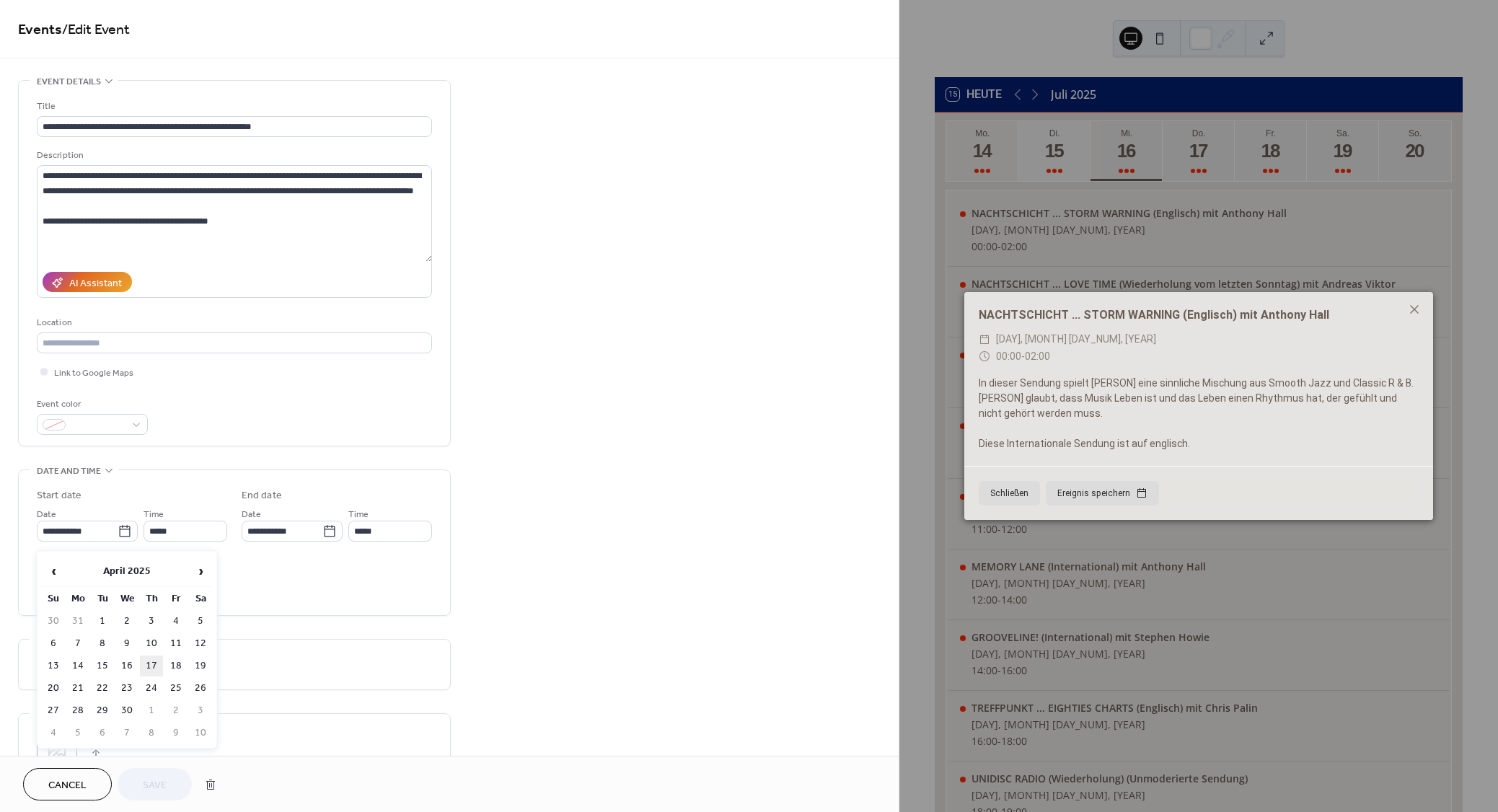type on "**********" 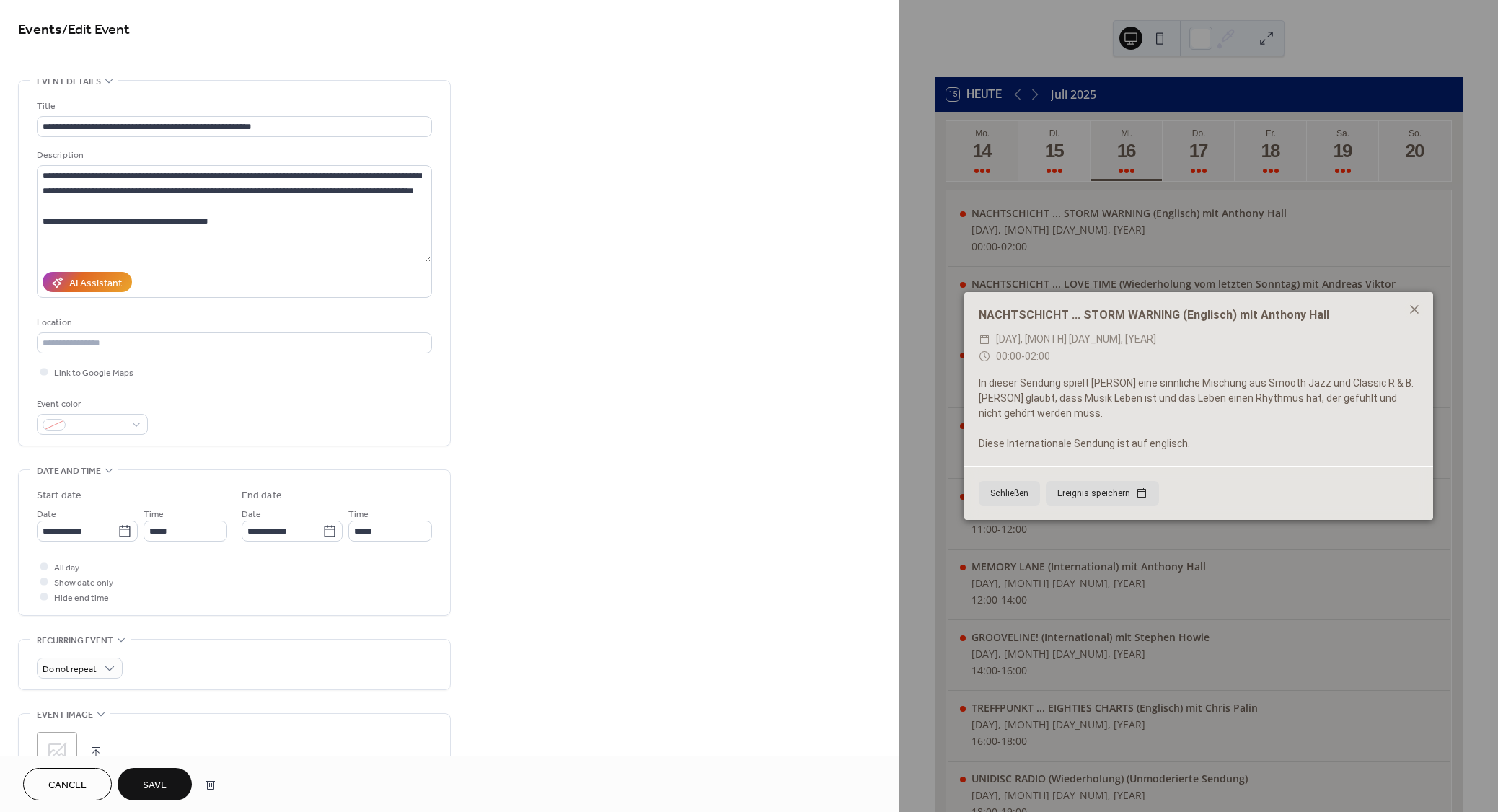 click on "Cancel Save" at bounding box center (449, 784) 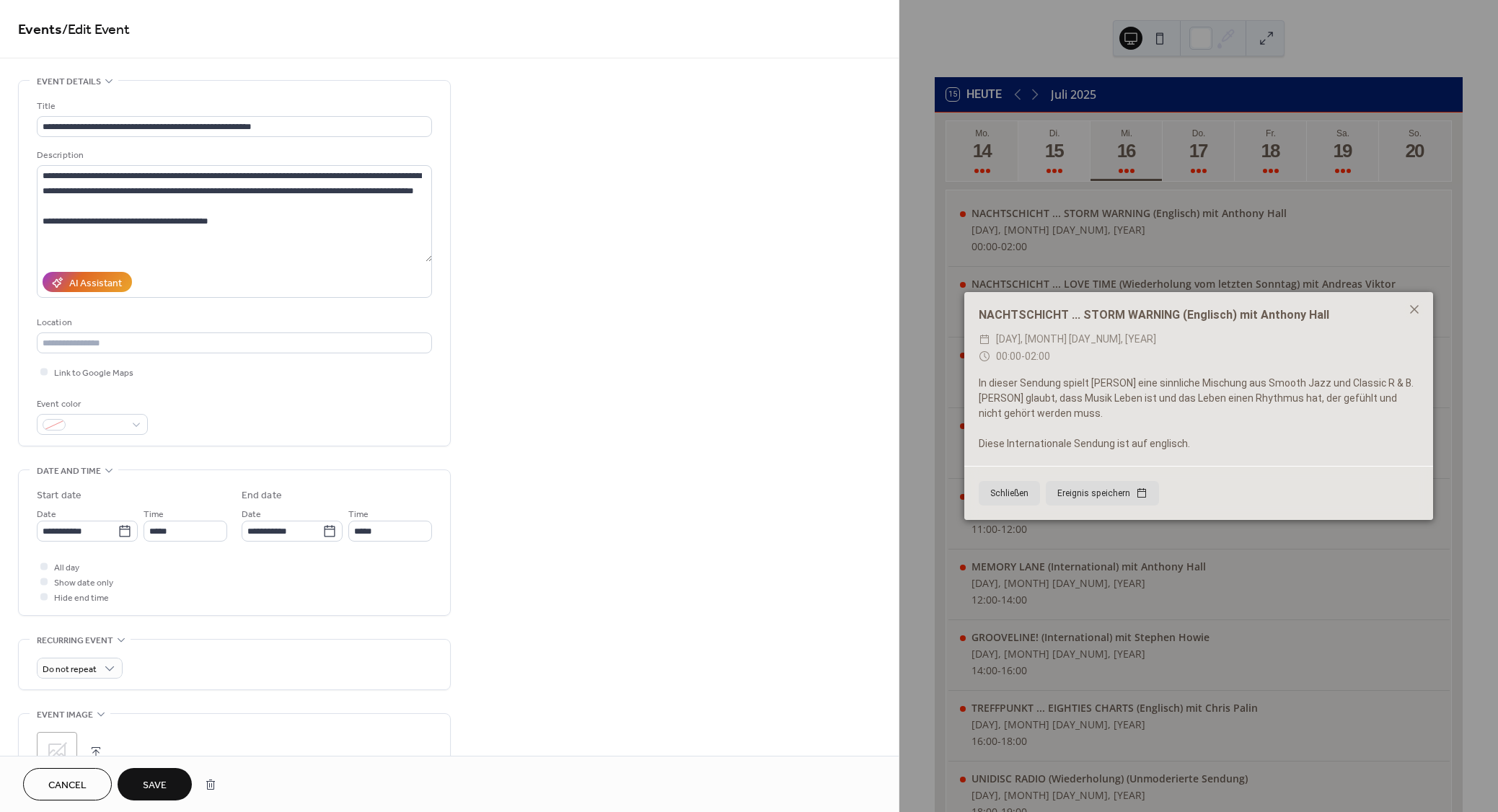 click on "Save" at bounding box center [154, 784] 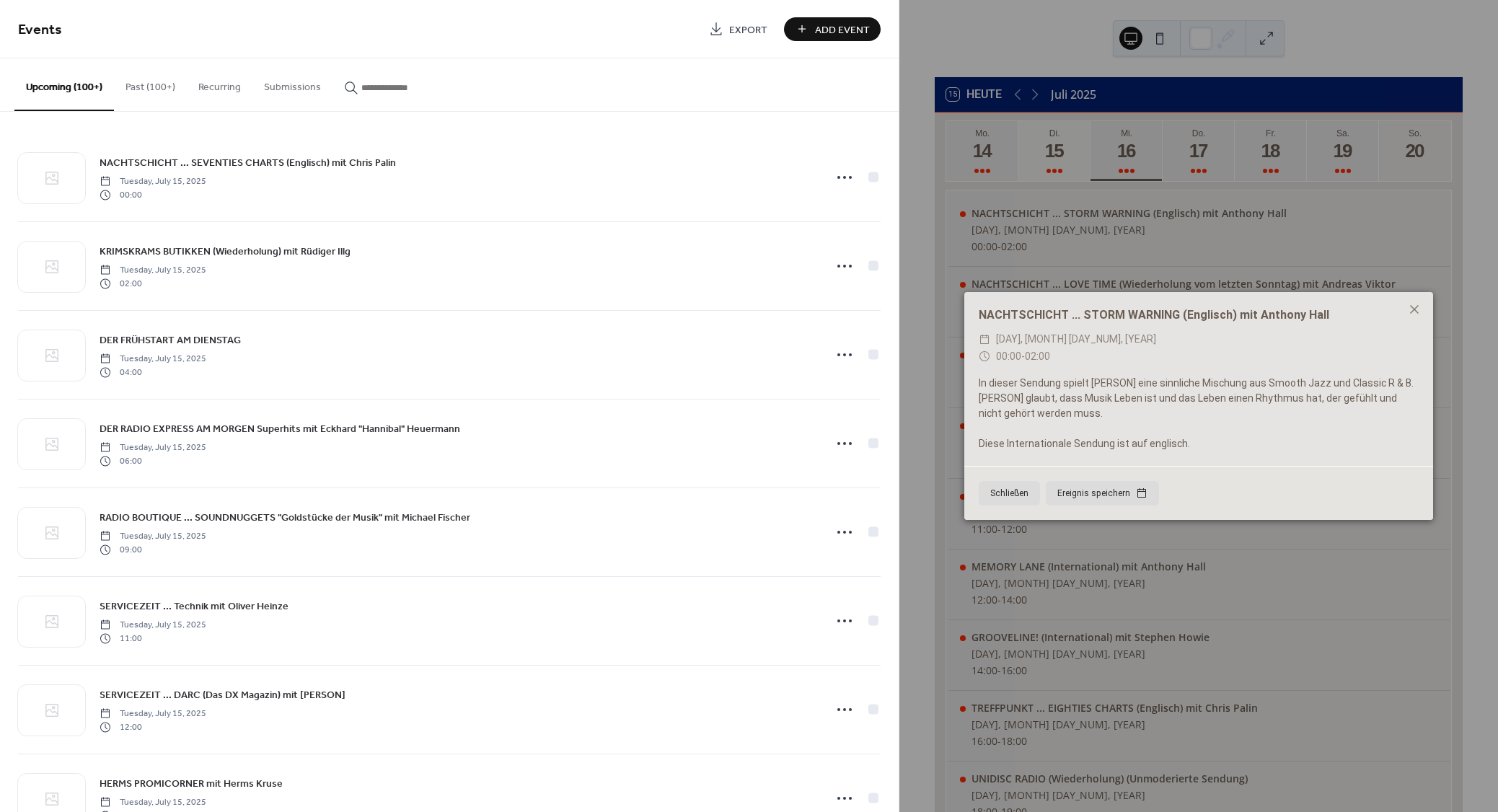 paste on "**********" 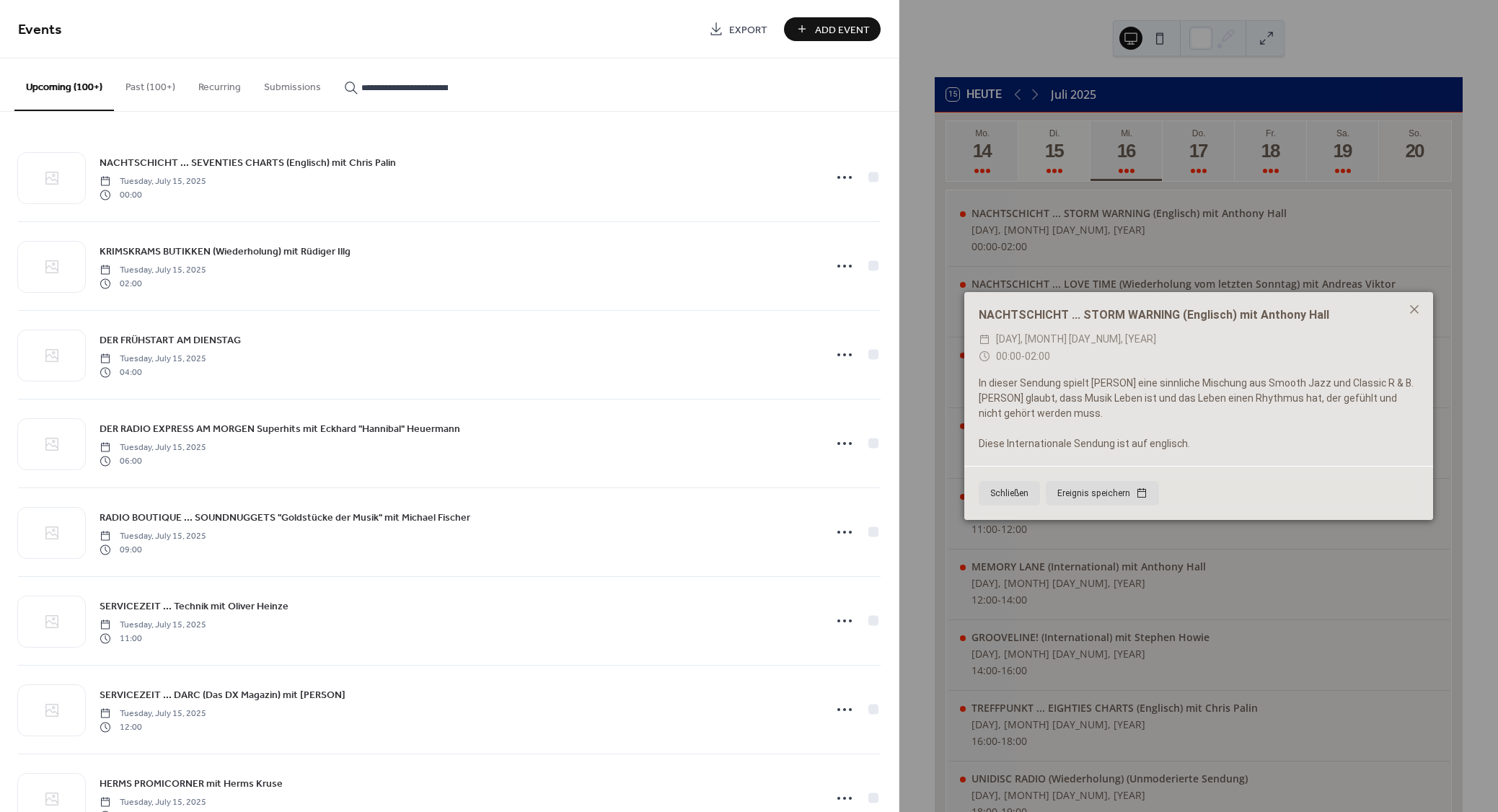 scroll, scrollTop: 0, scrollLeft: 59, axis: horizontal 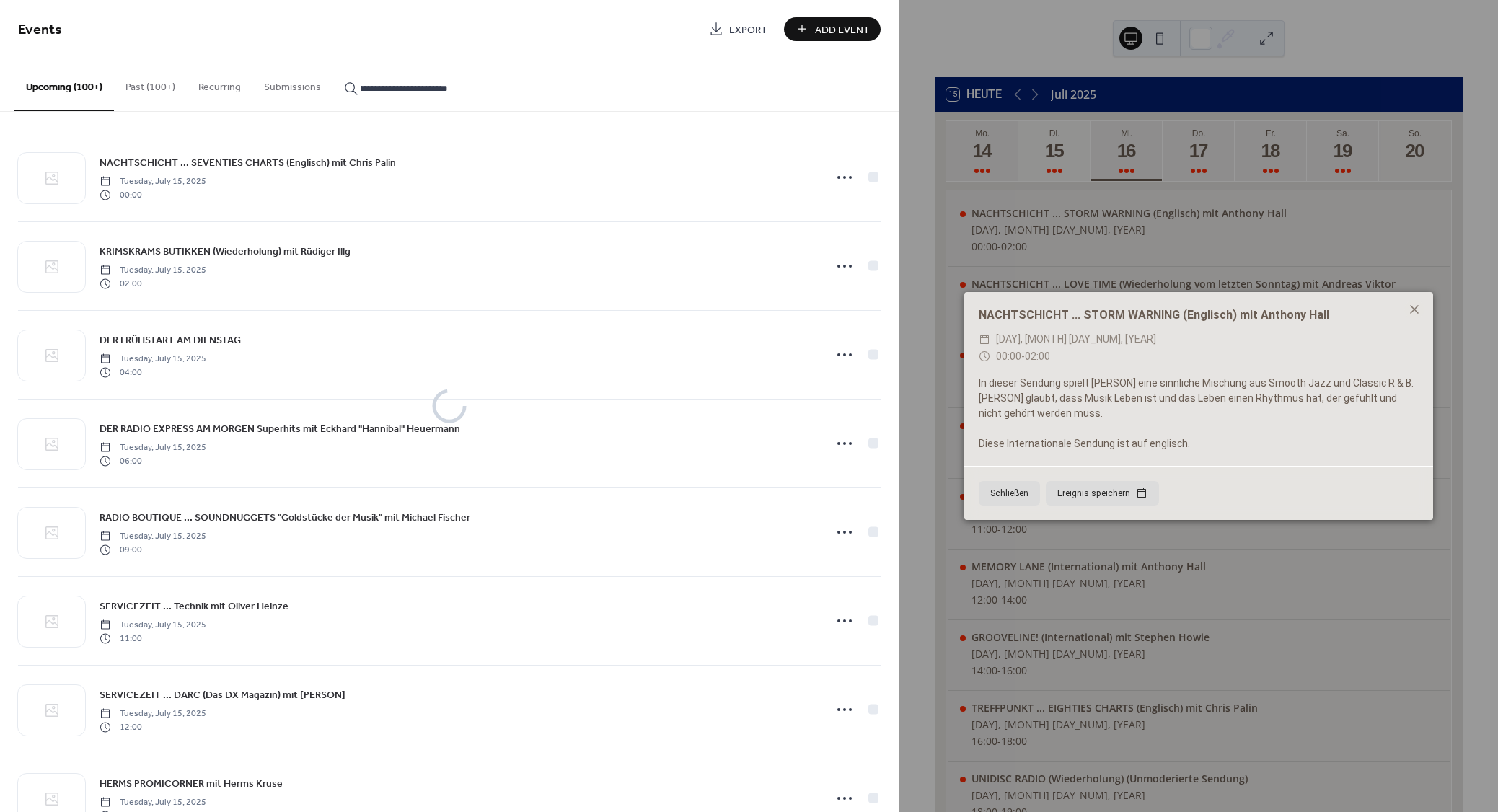 type on "**********" 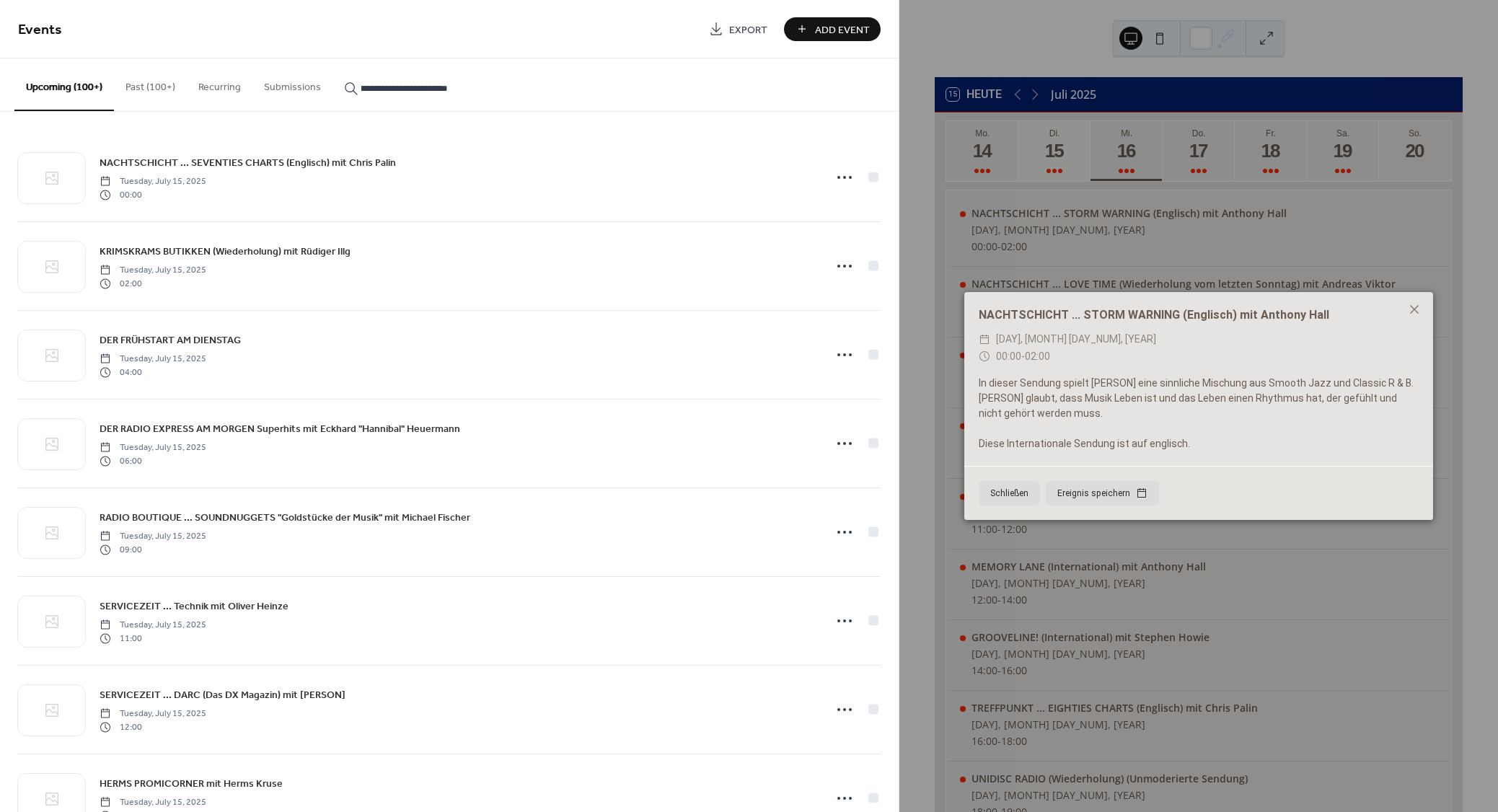 click 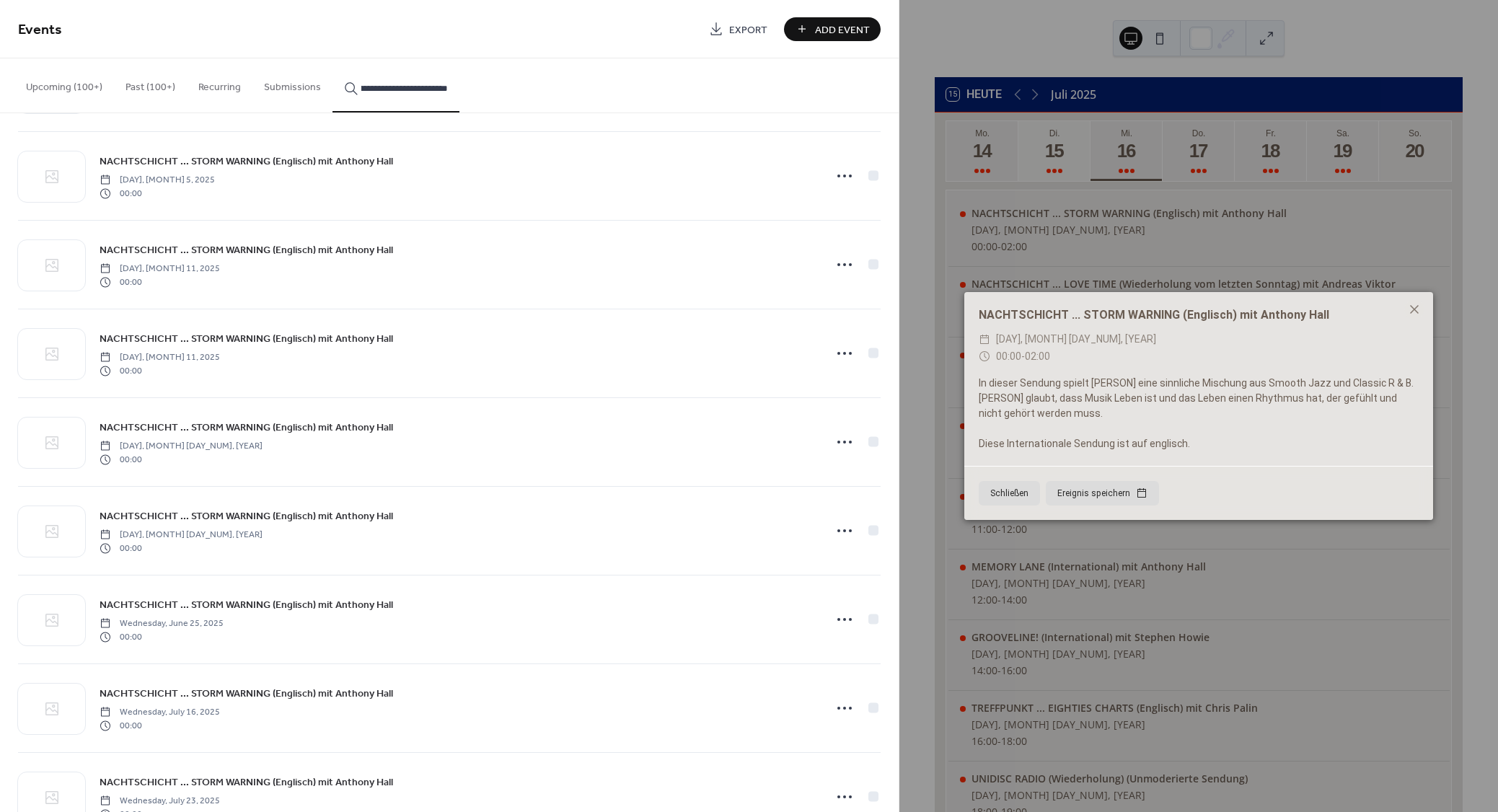 scroll, scrollTop: 852, scrollLeft: 0, axis: vertical 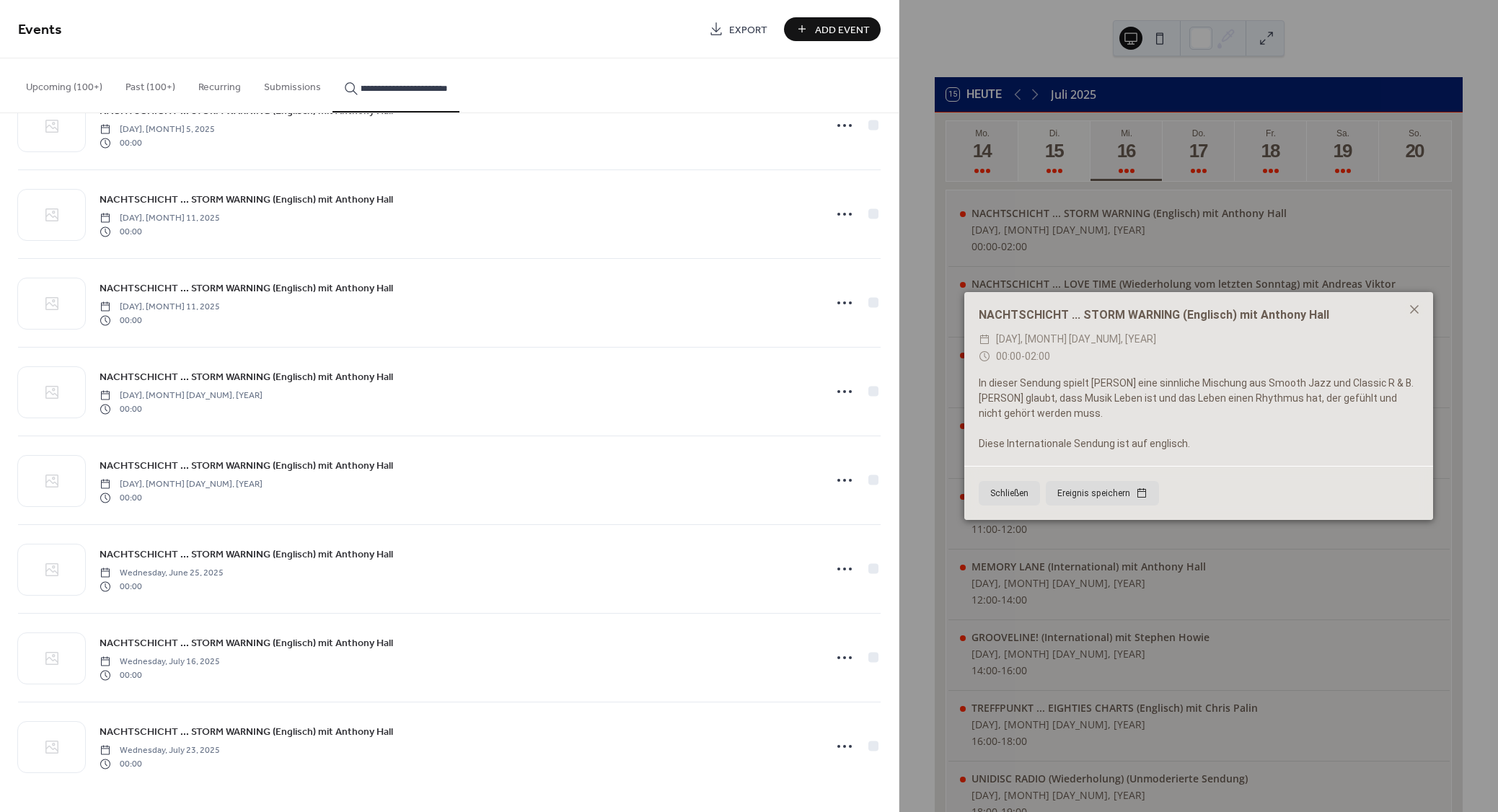click on "NACHTSCHICHT ... STORM WARNING (Englisch) mit Anthony Hall" at bounding box center [246, 732] 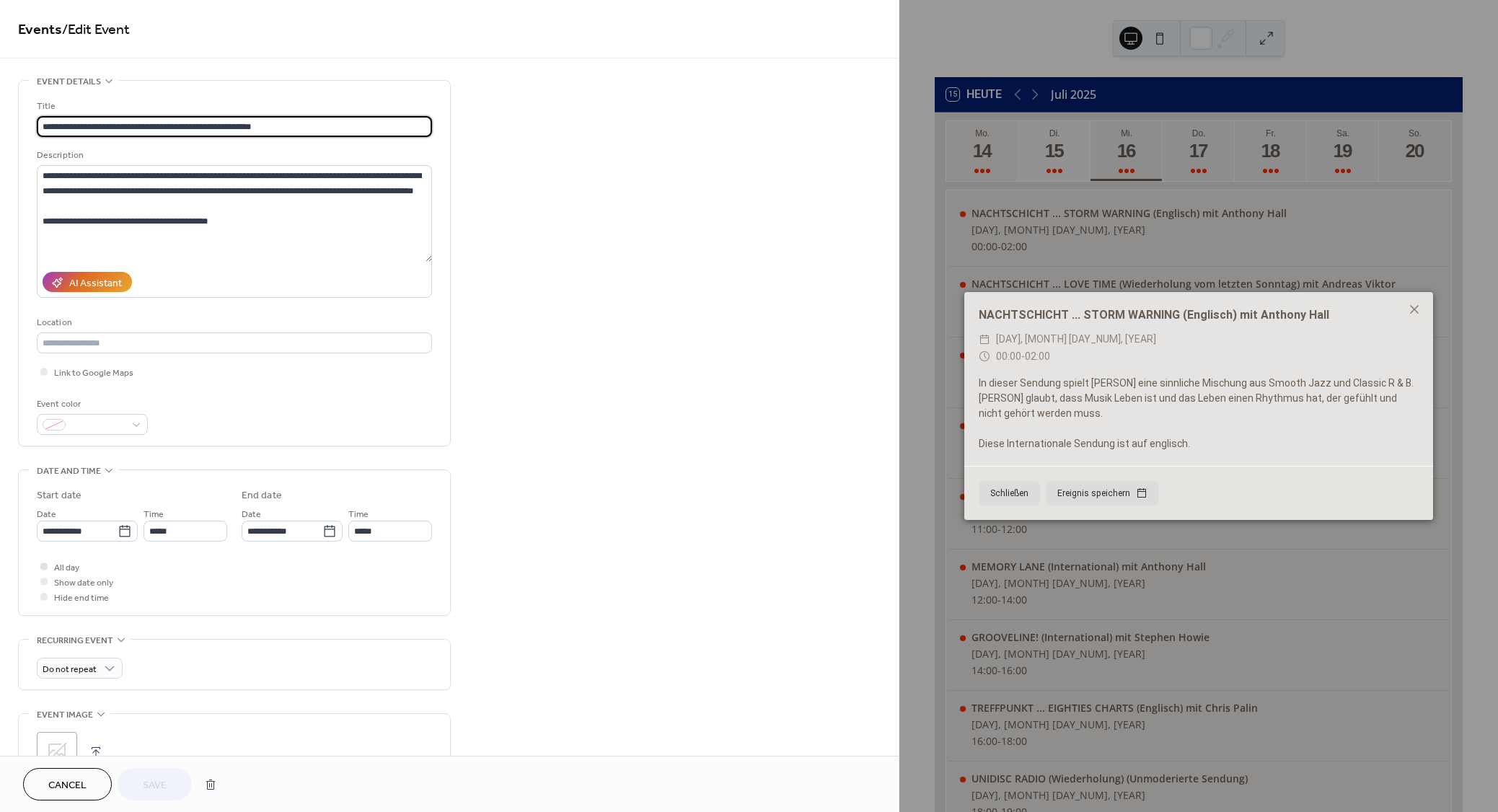 click 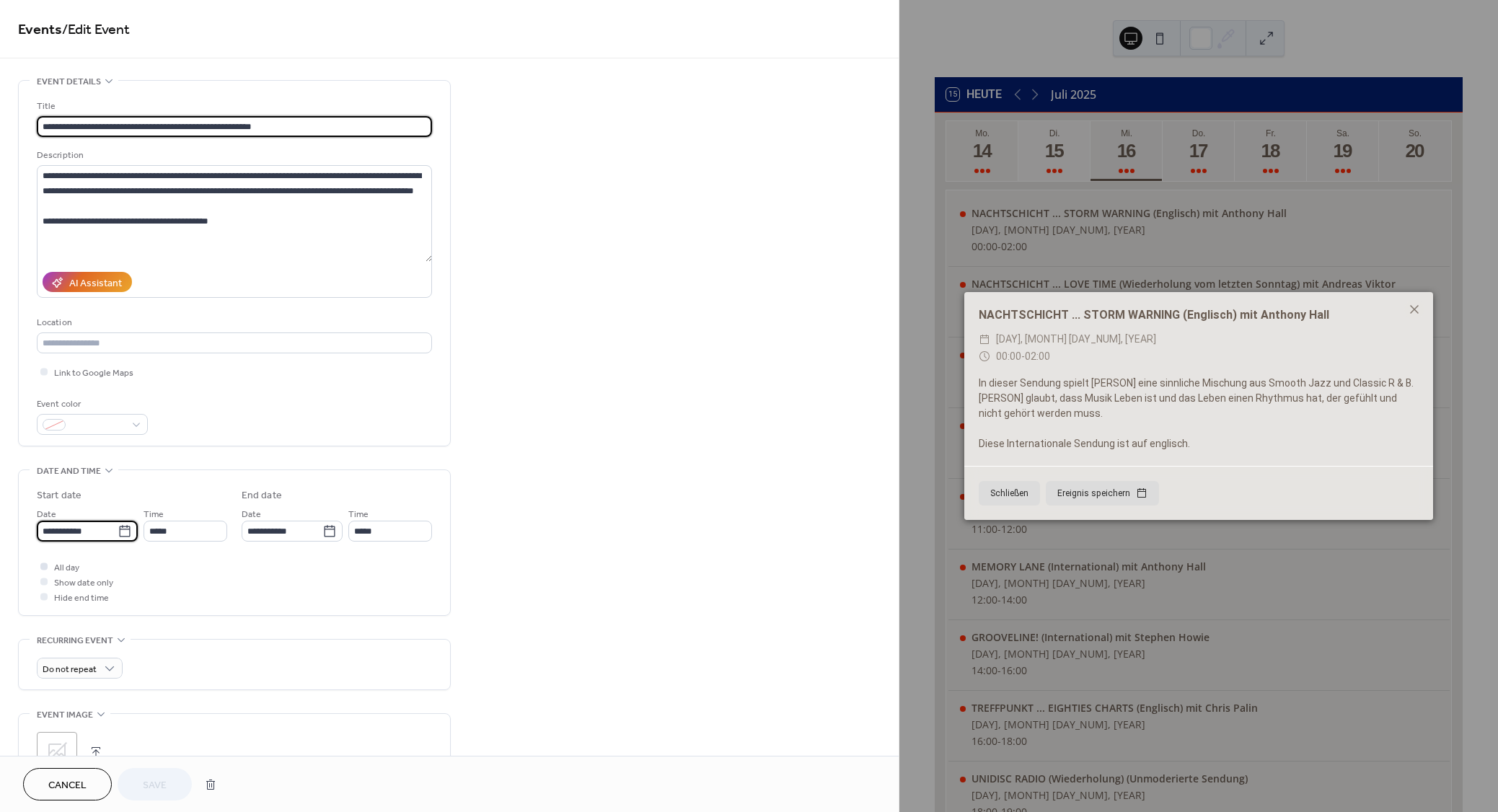 click on "**********" at bounding box center (77, 531) 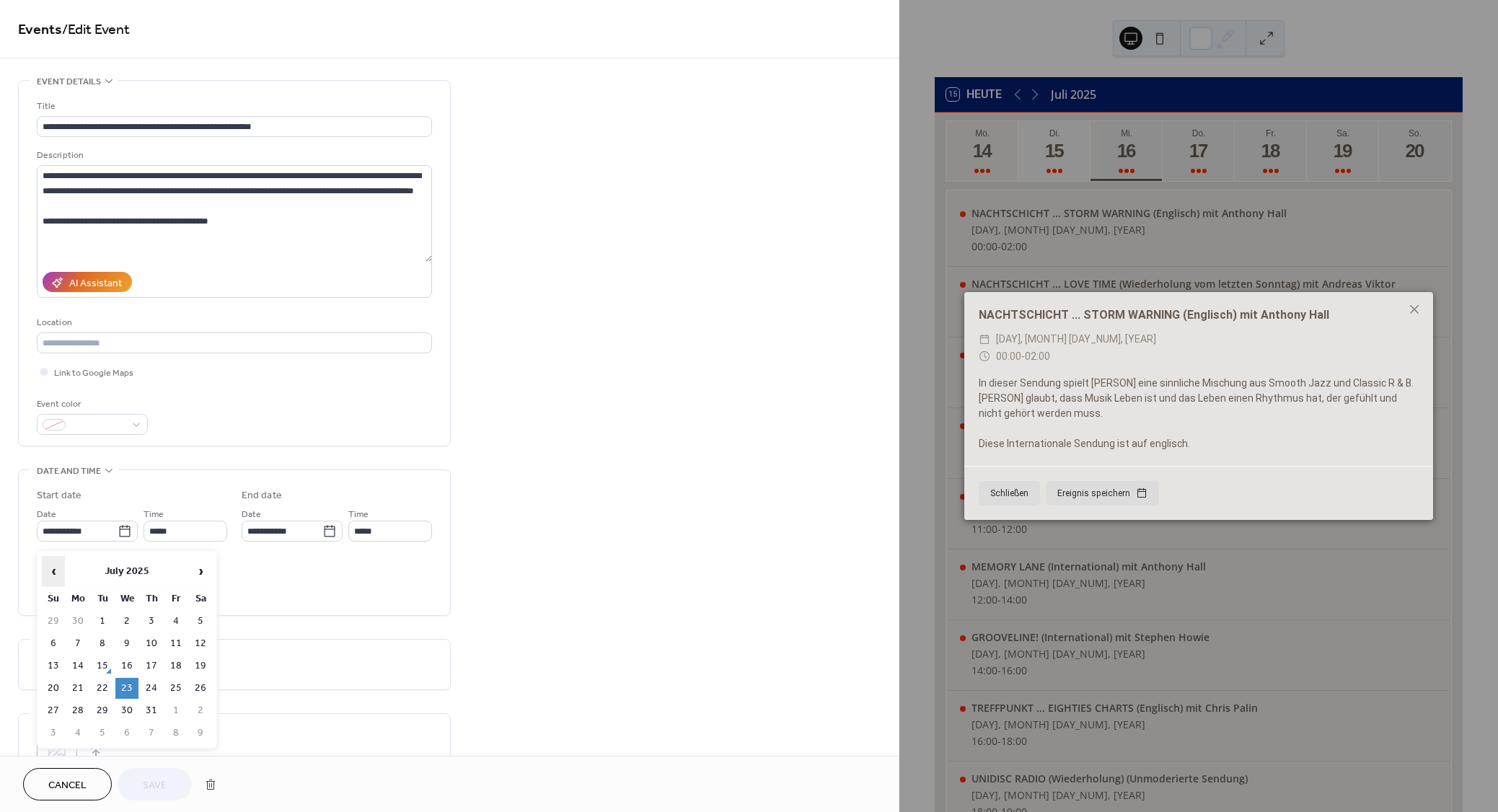click on "‹" at bounding box center (53, 571) 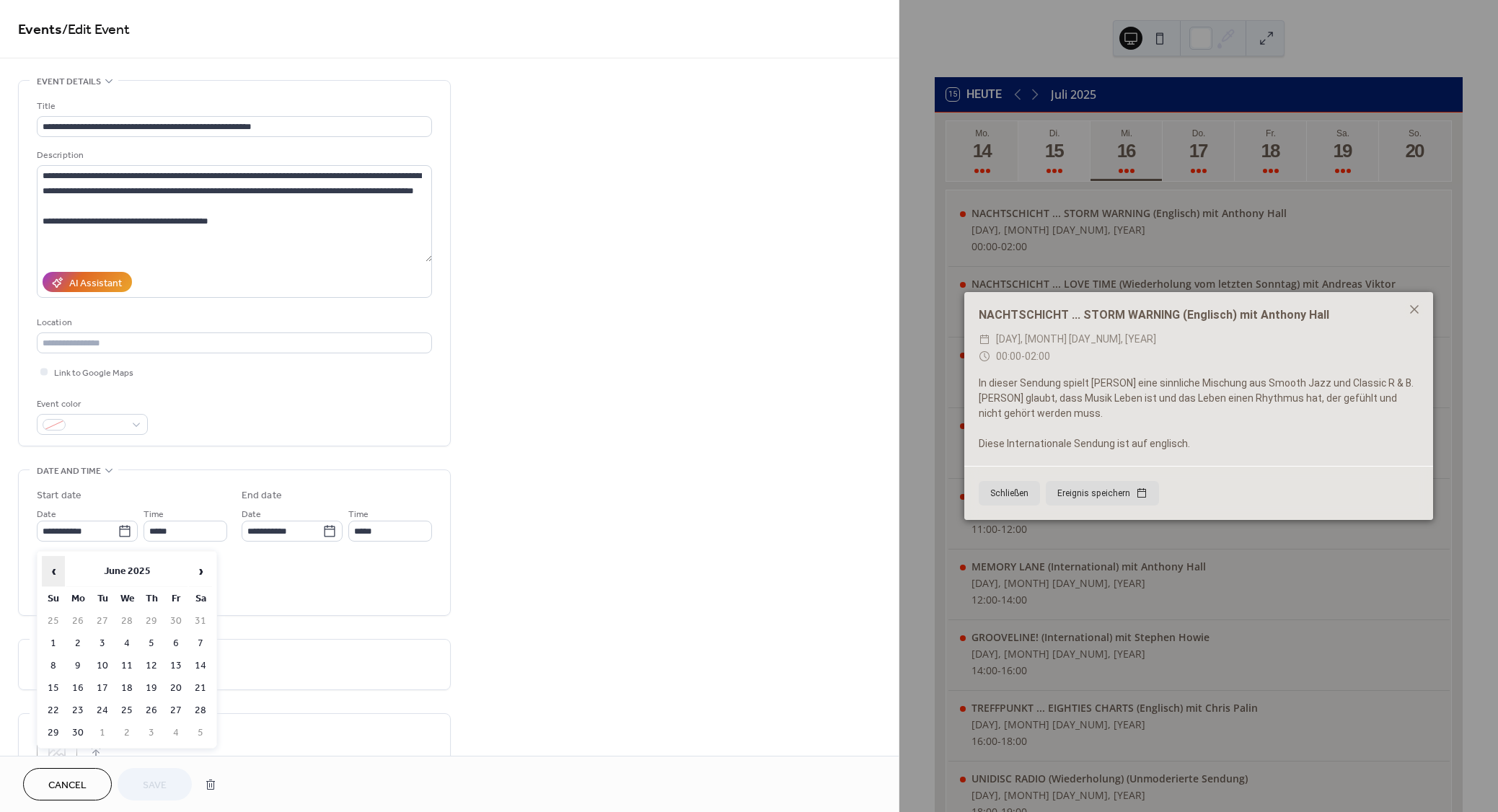 click on "‹" at bounding box center (53, 571) 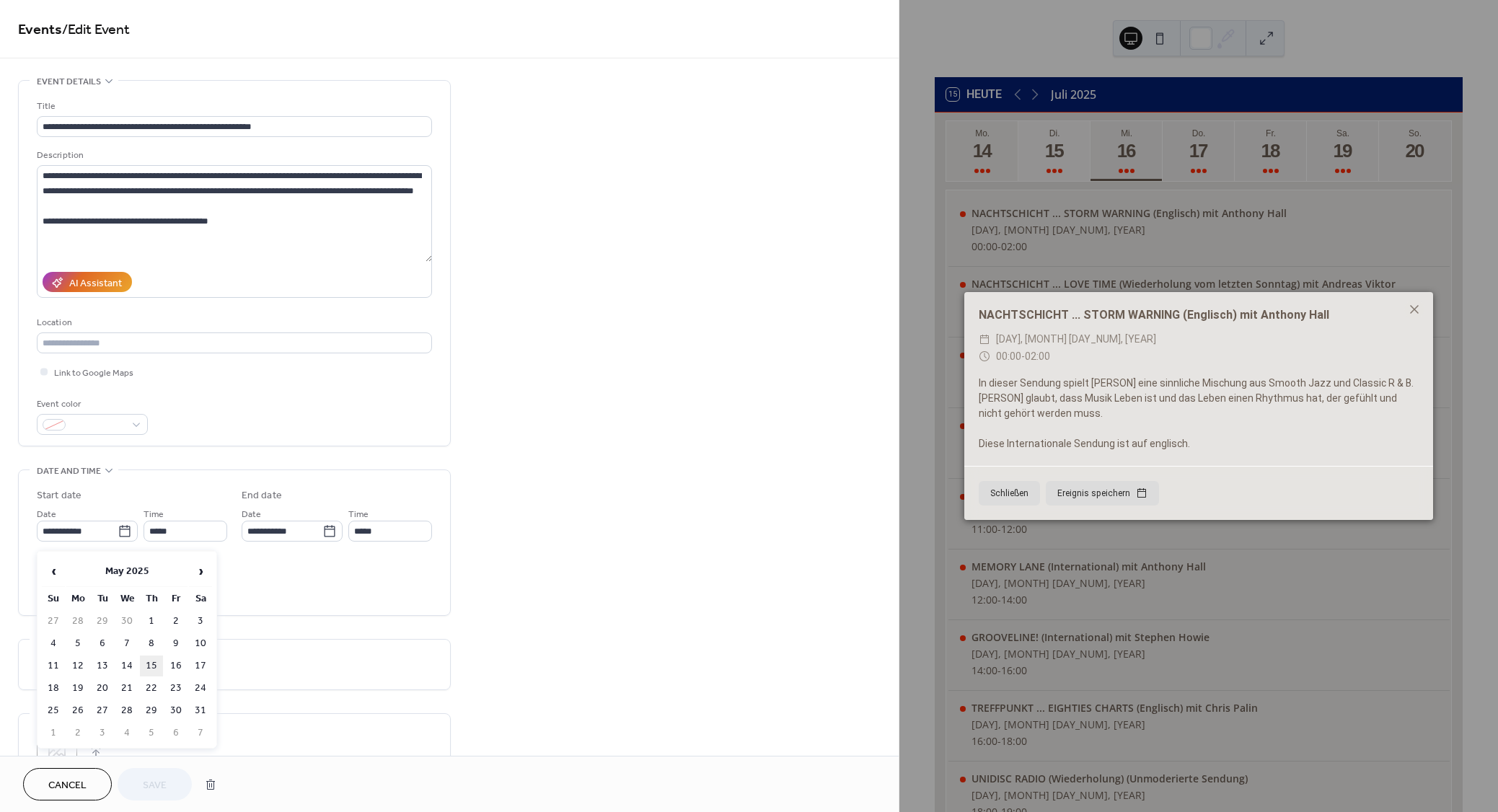 click on "15" at bounding box center [151, 666] 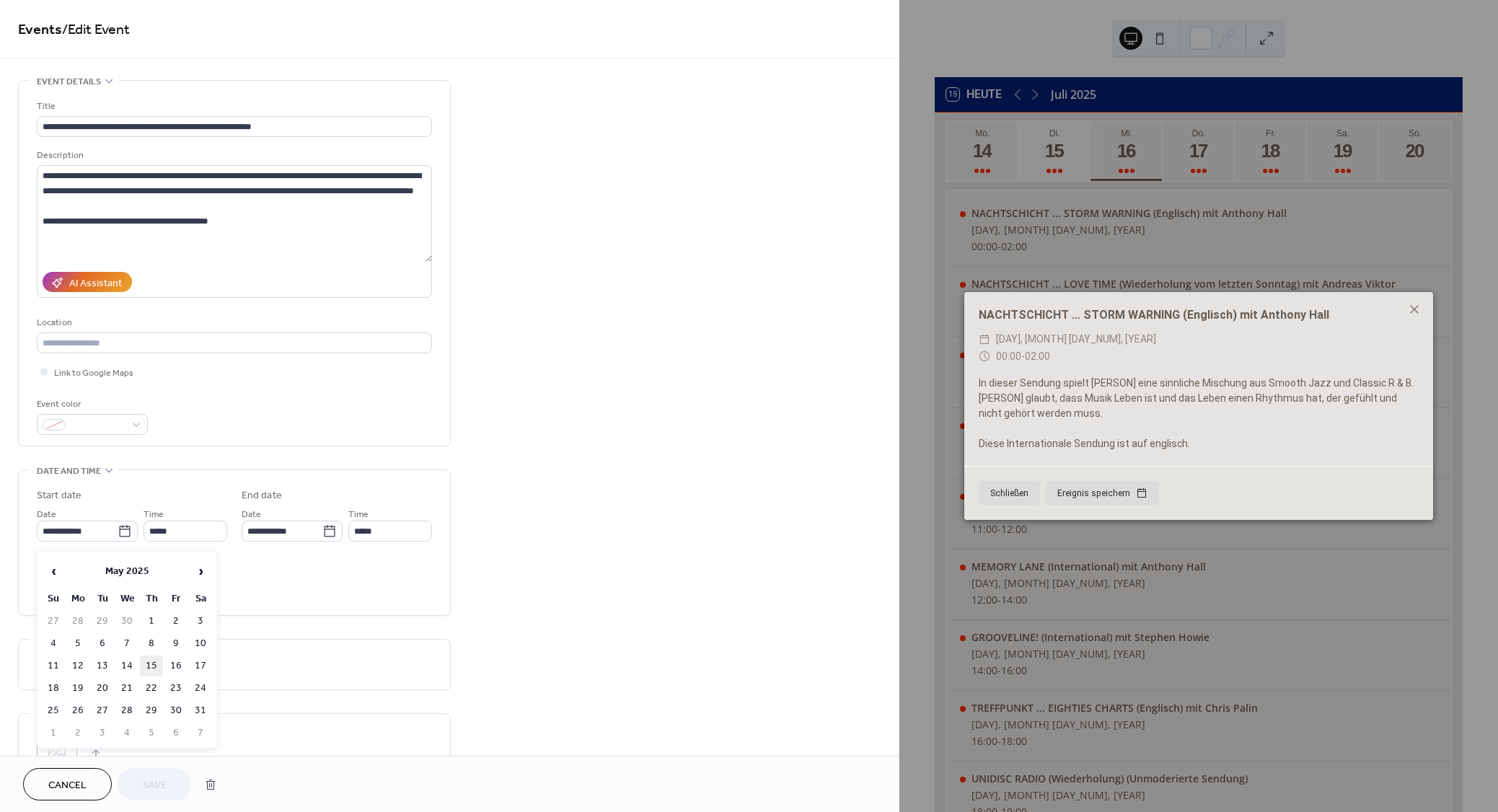 type on "**********" 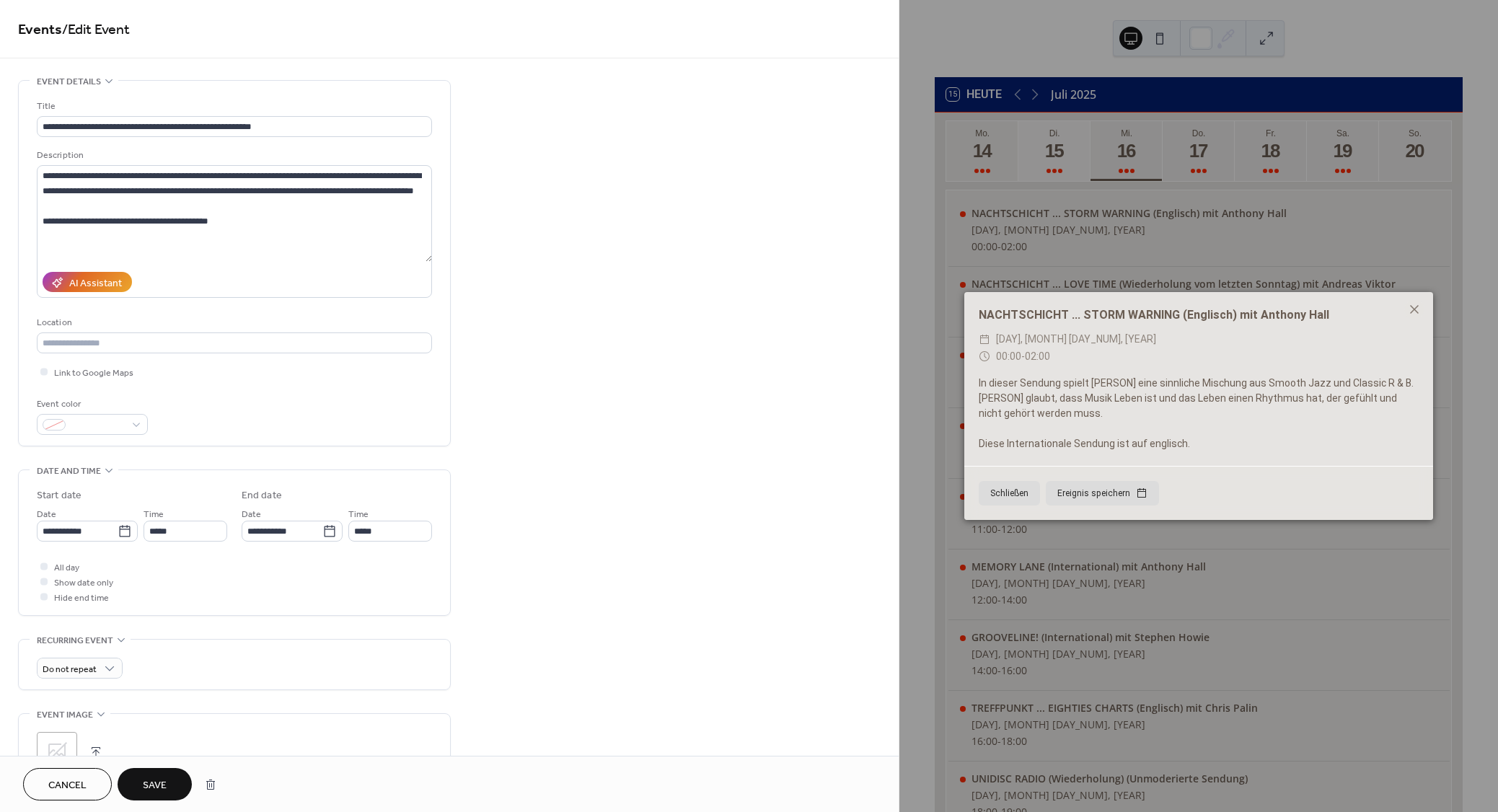 click on "Save" at bounding box center [154, 784] 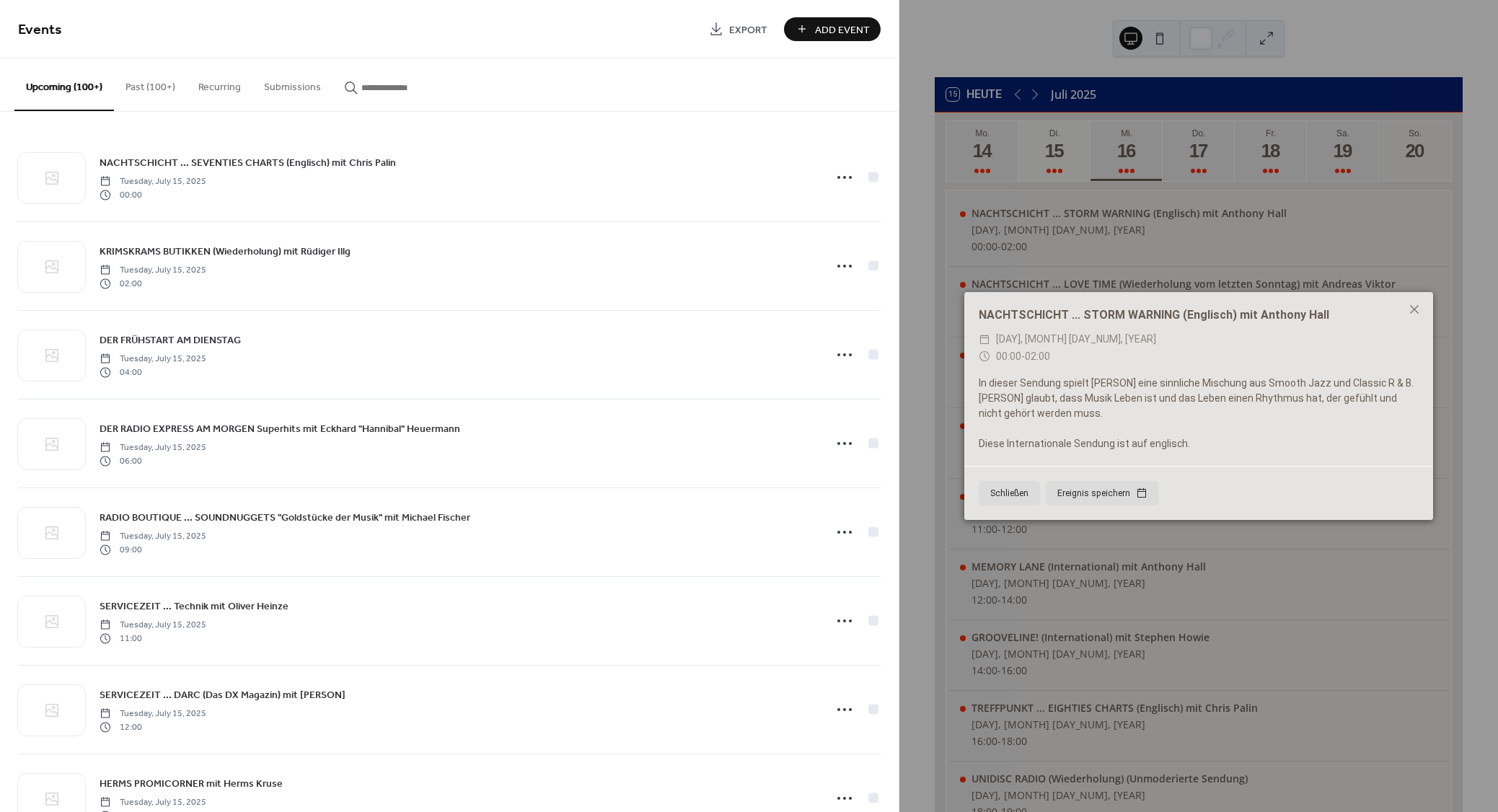 paste on "**********" 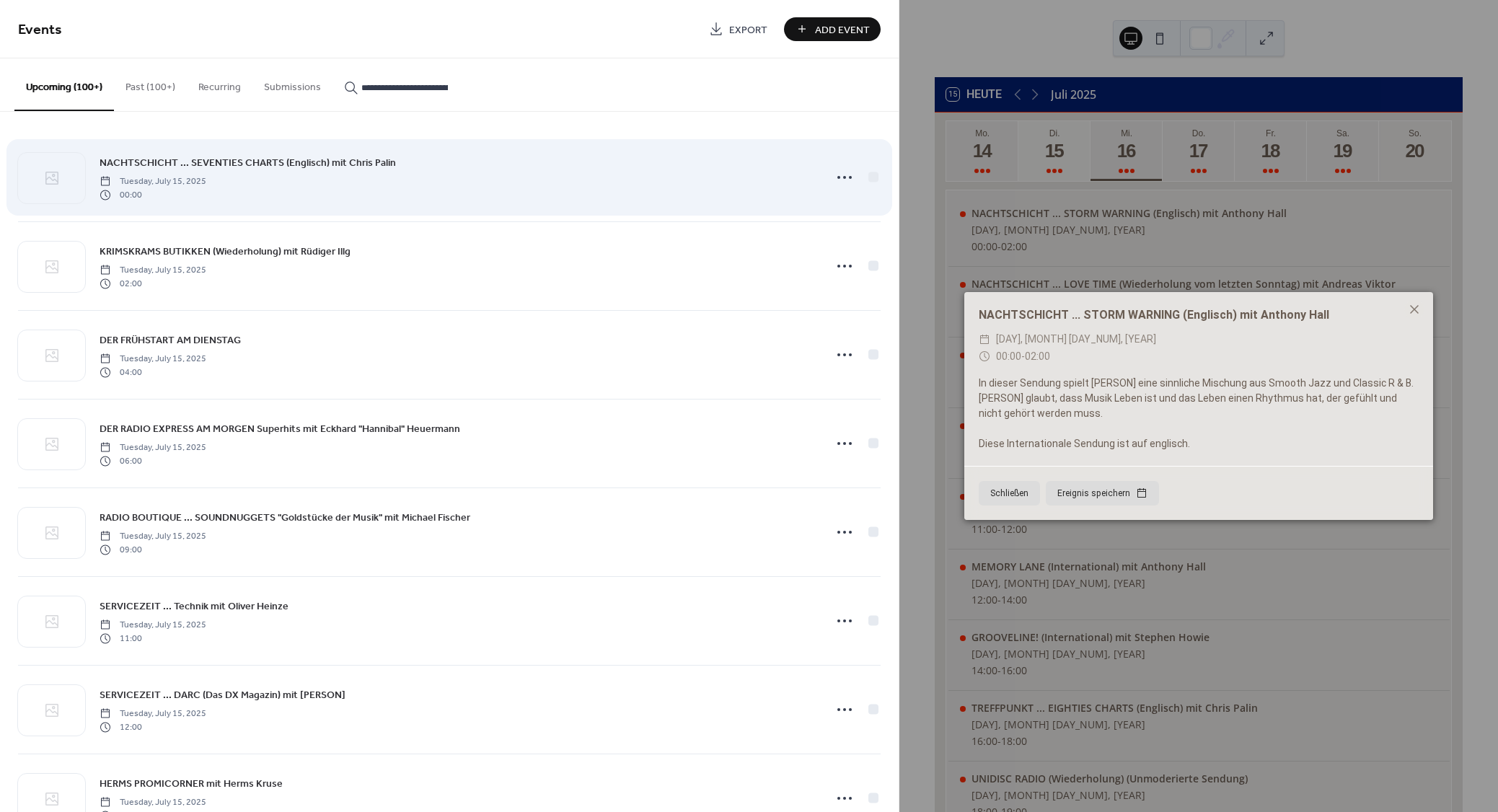 scroll, scrollTop: 0, scrollLeft: 59, axis: horizontal 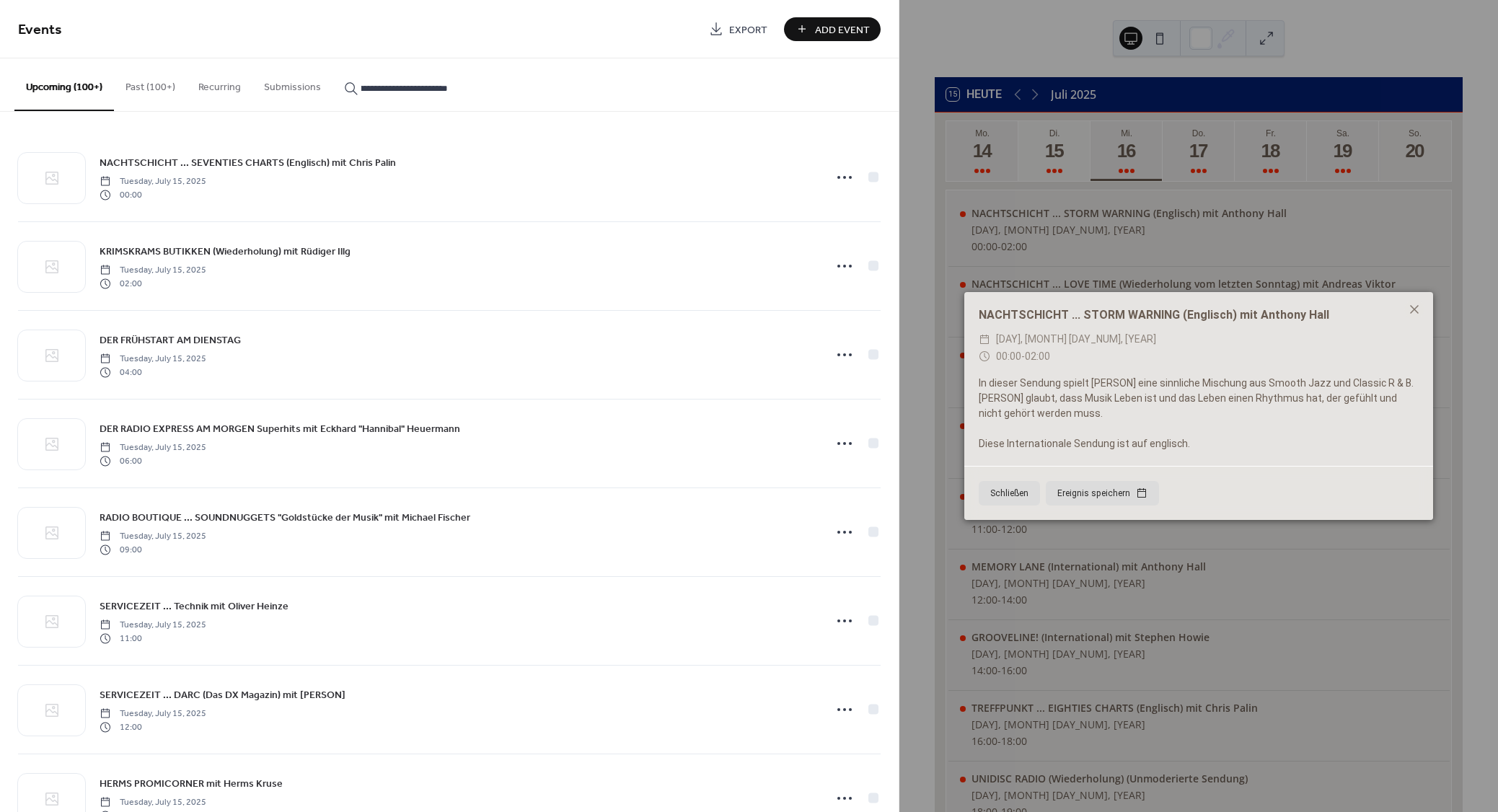 type on "**********" 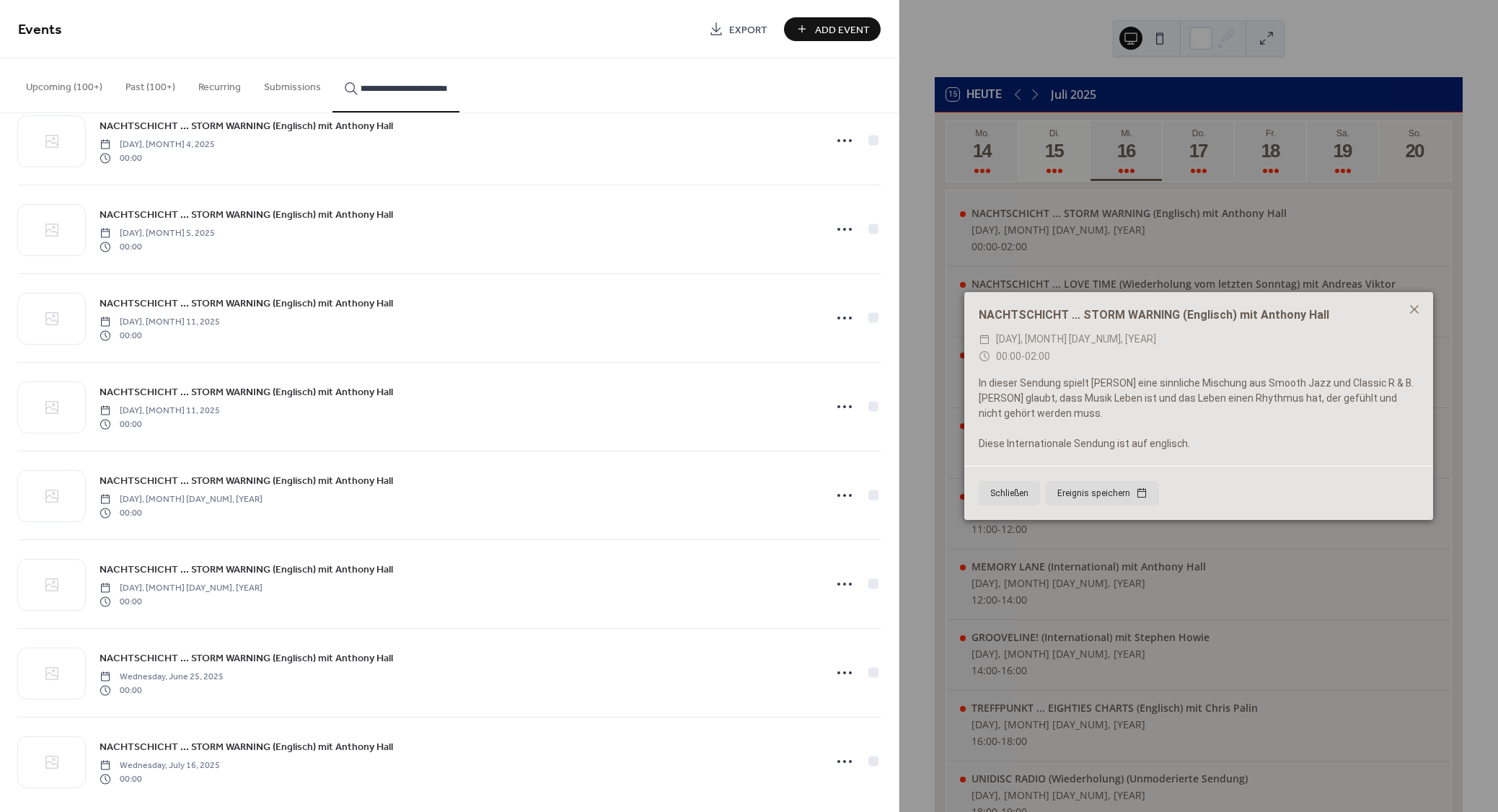 scroll, scrollTop: 852, scrollLeft: 0, axis: vertical 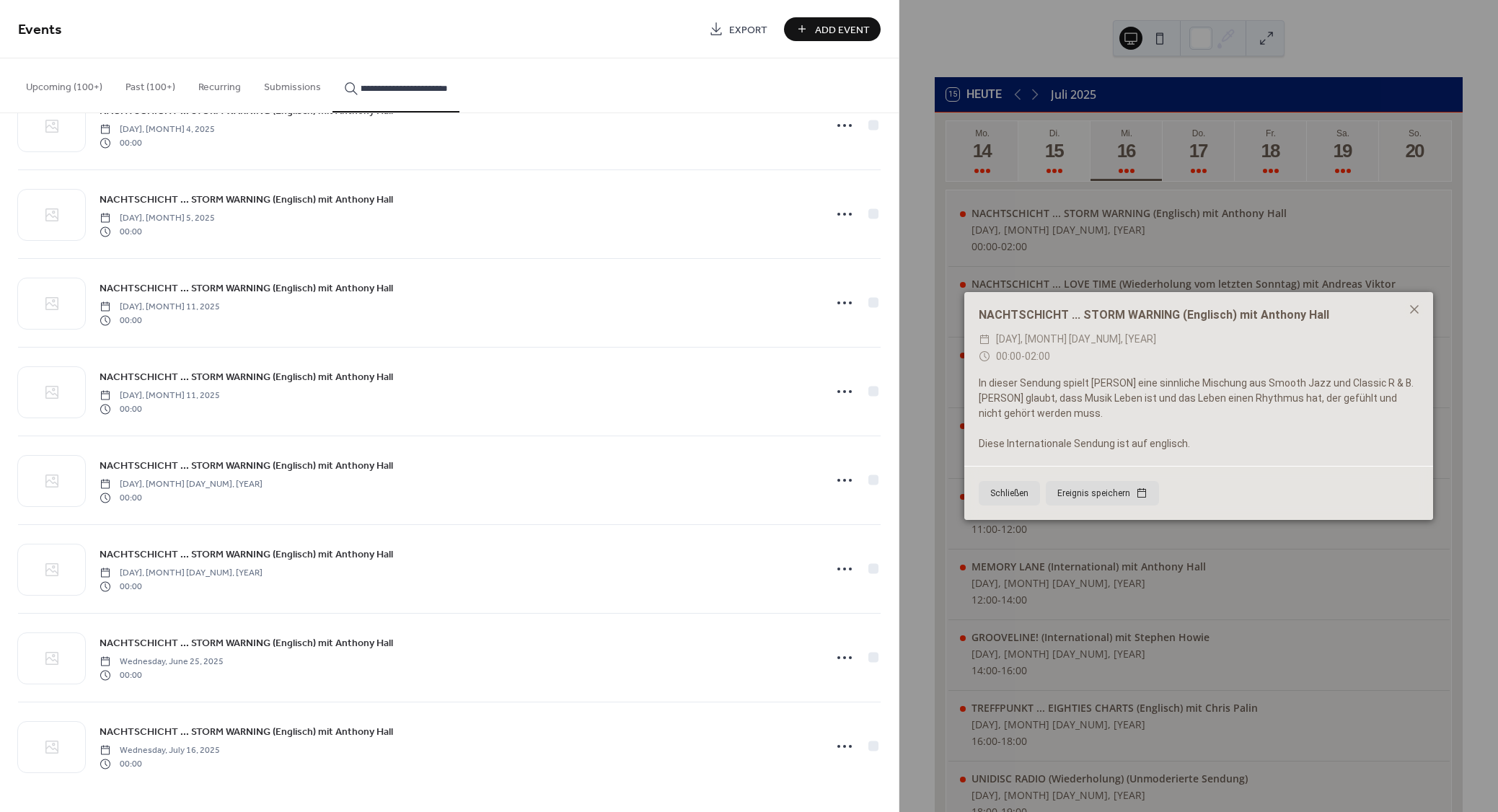 click on "NACHTSCHICHT ... STORM WARNING (Englisch) mit Anthony Hall" at bounding box center [246, 732] 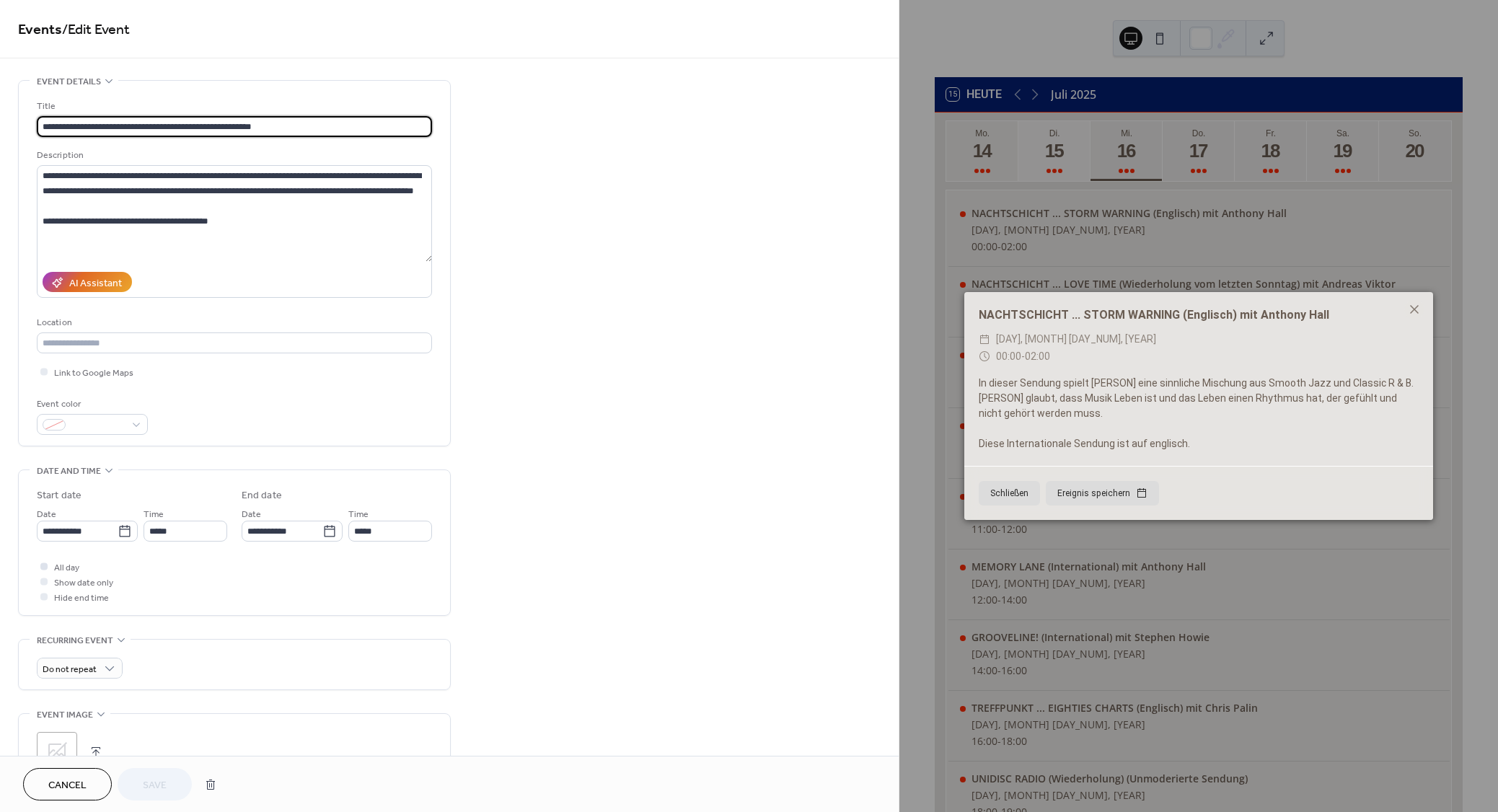 click 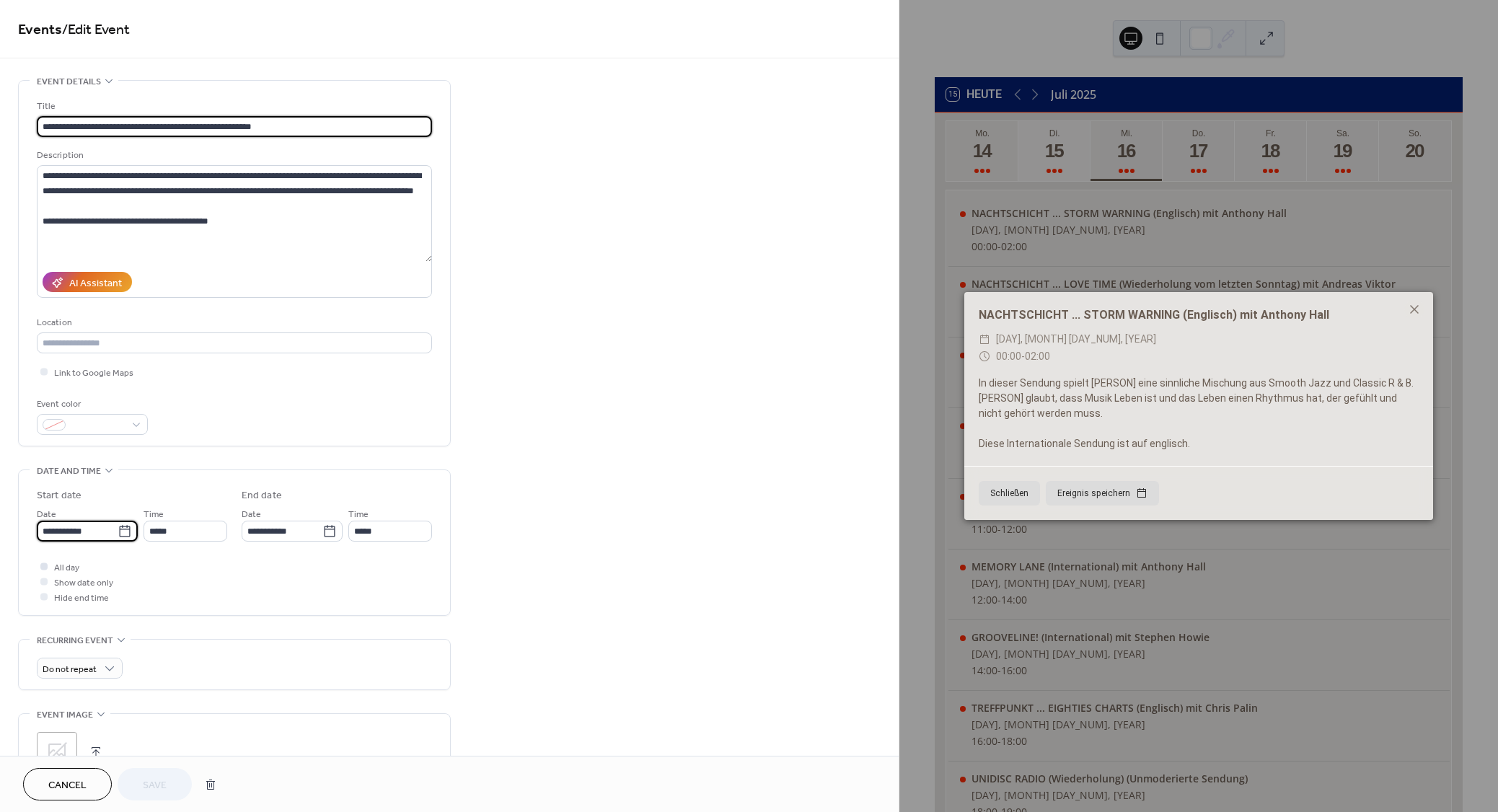 click on "**********" at bounding box center (77, 531) 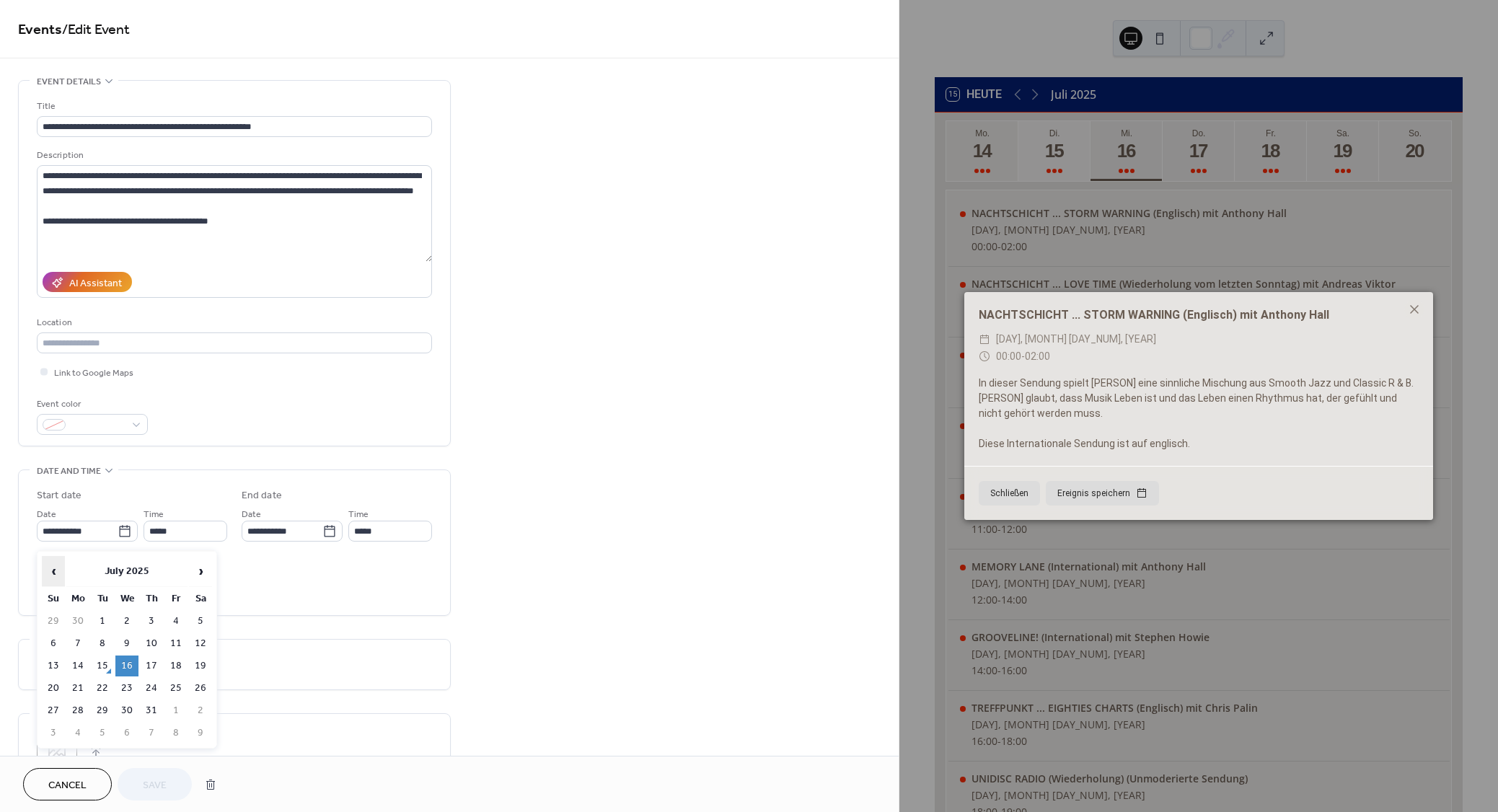 click on "‹" at bounding box center [53, 571] 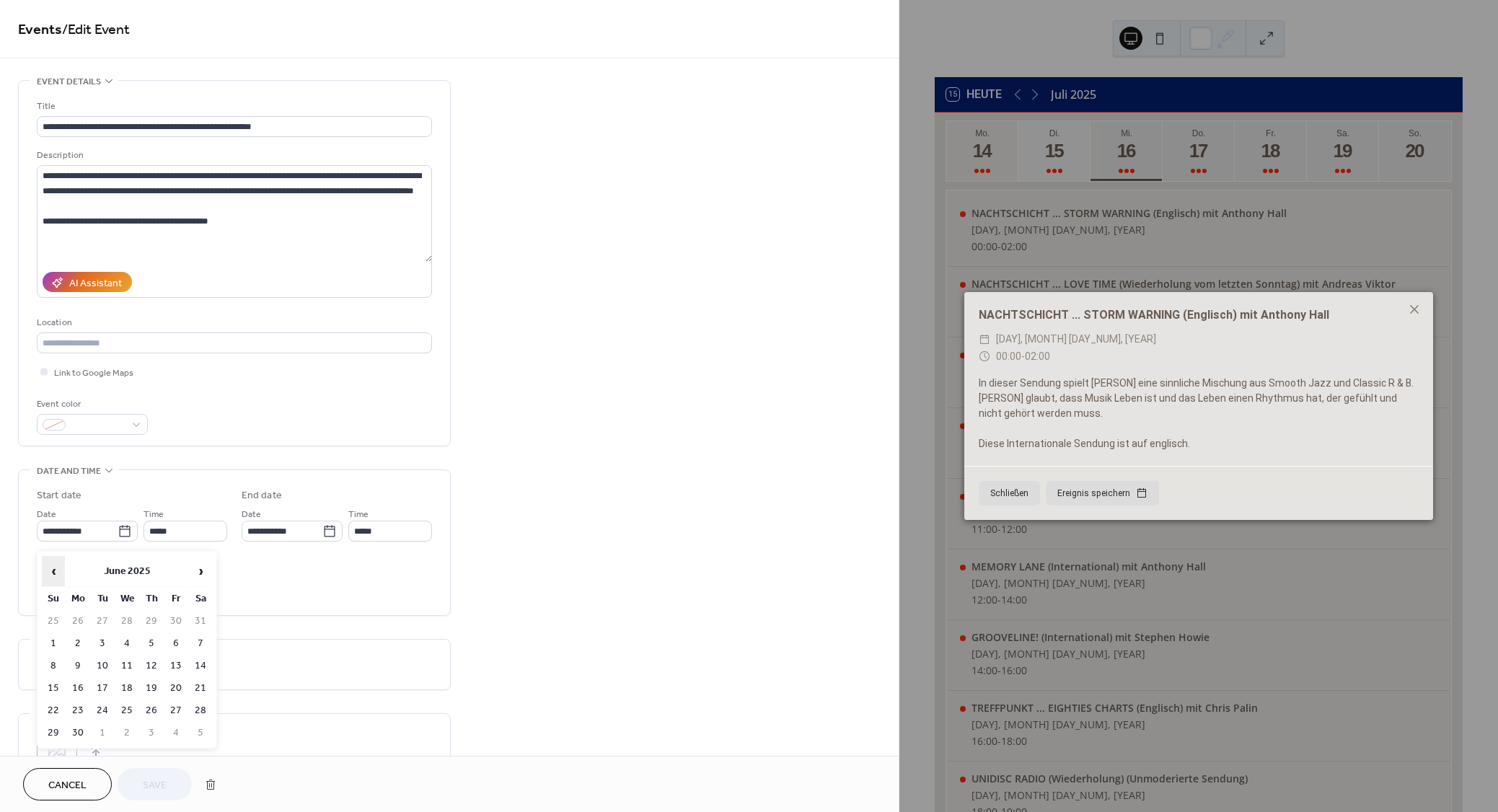 click on "‹" at bounding box center [53, 571] 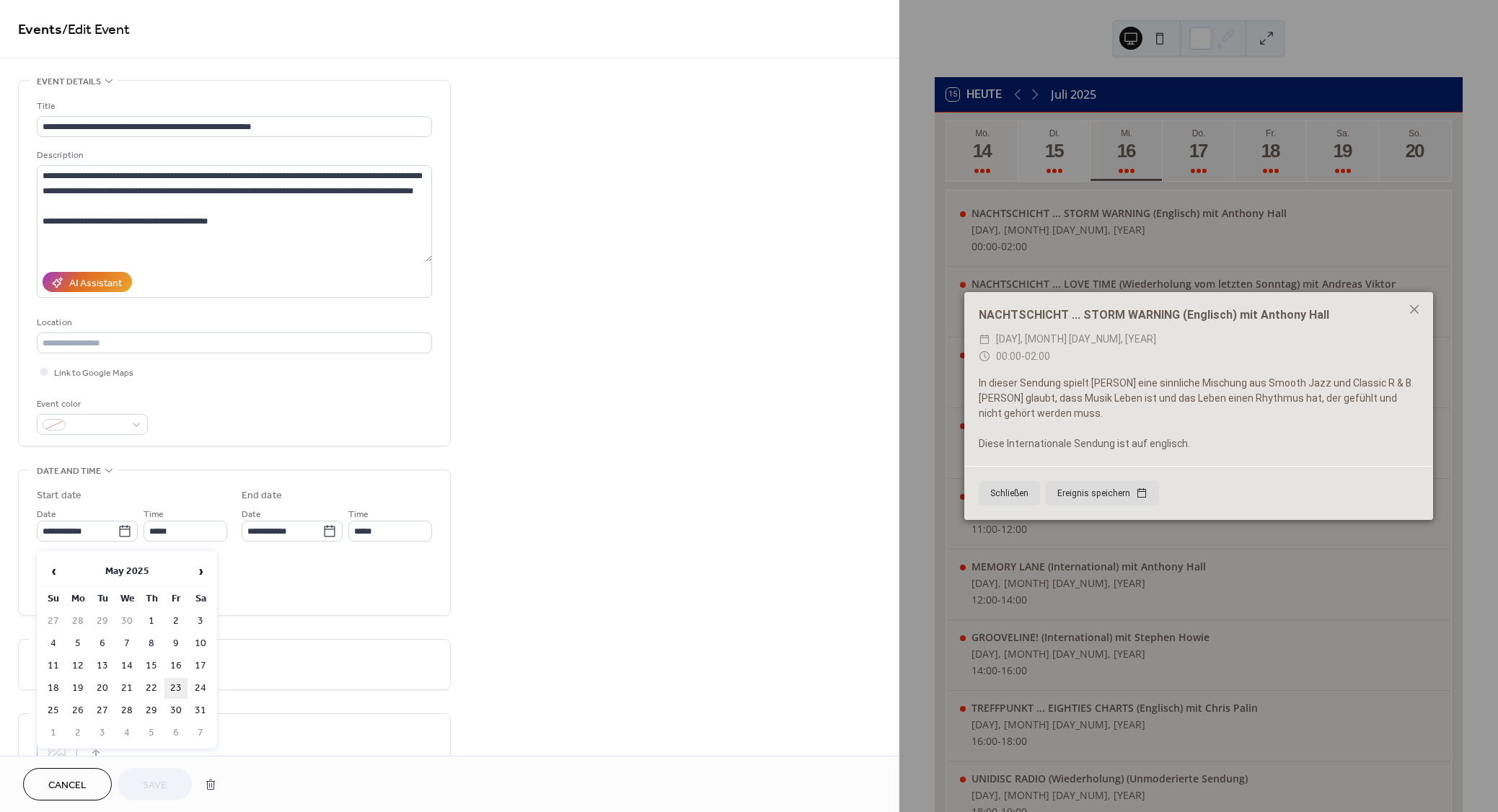 click on "23" at bounding box center [176, 688] 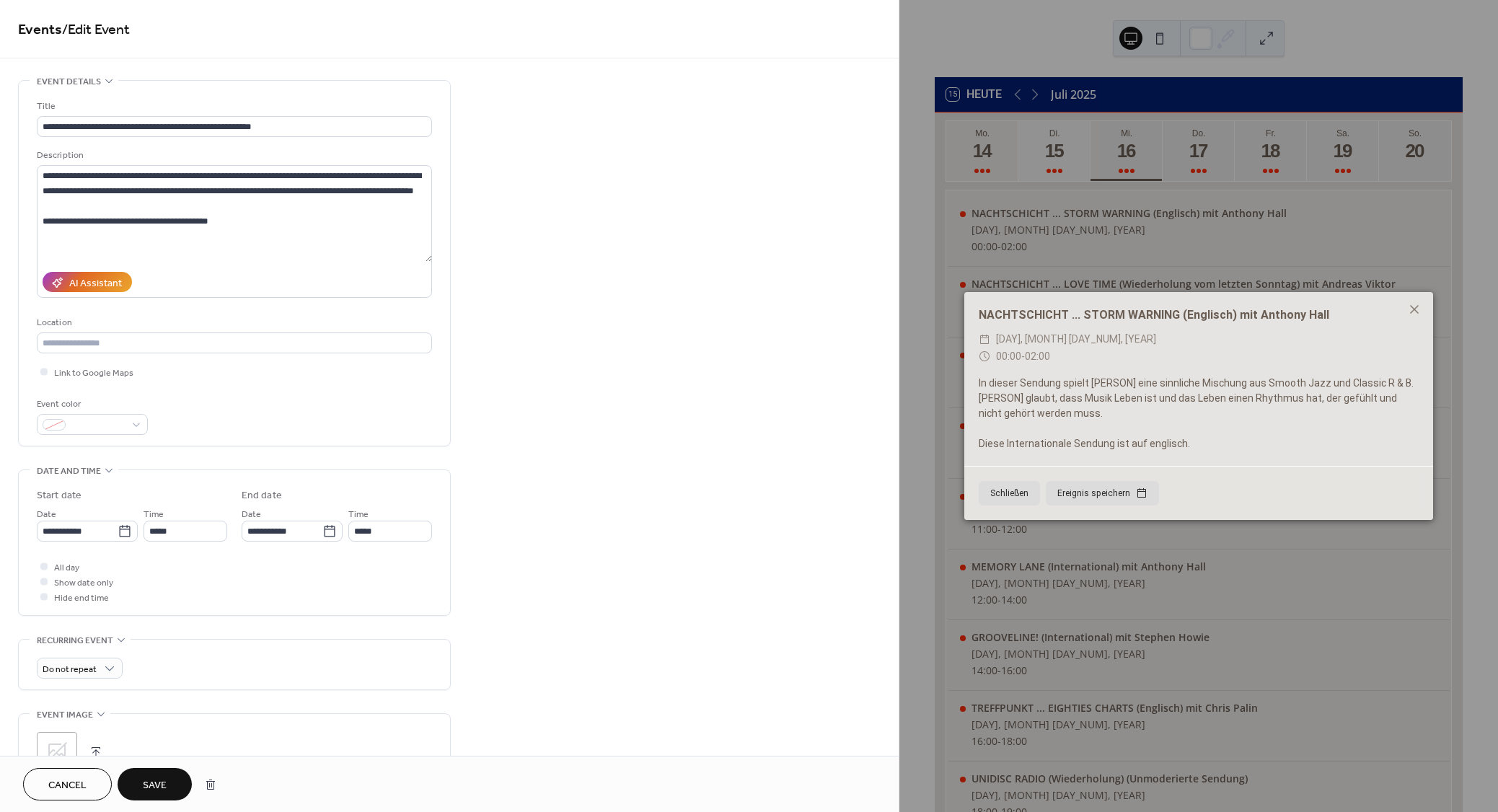type on "**********" 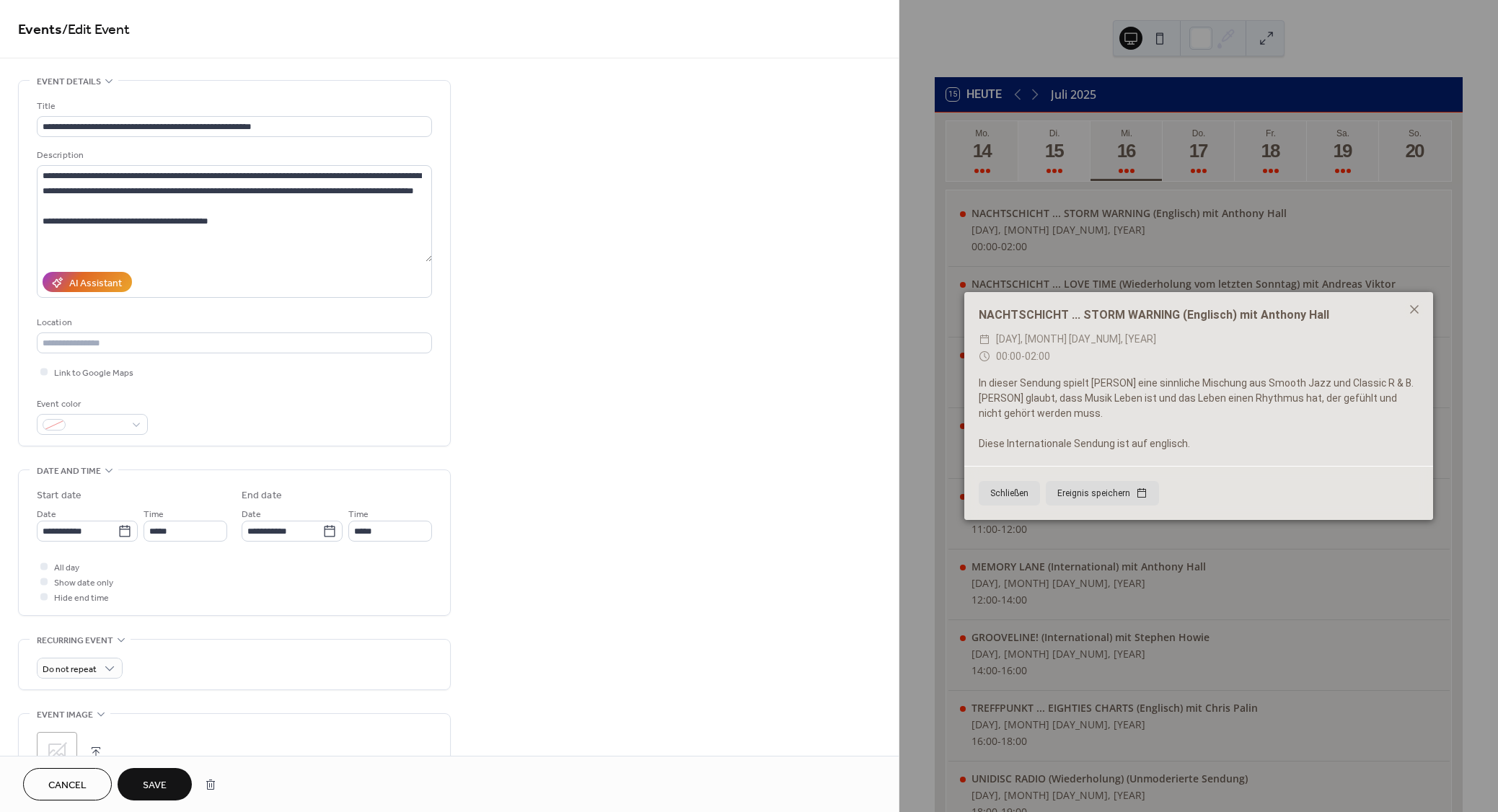 type on "**********" 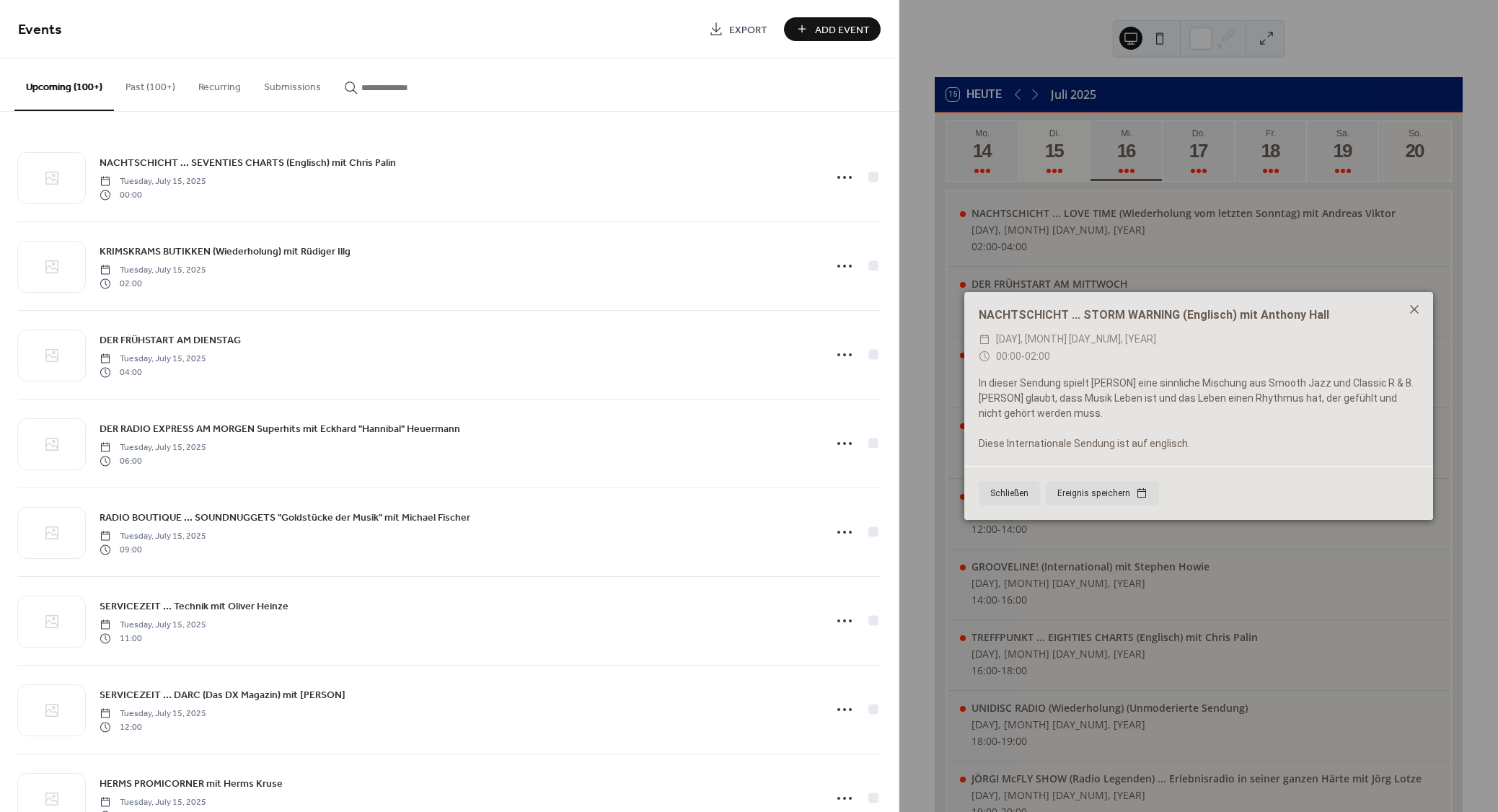 click 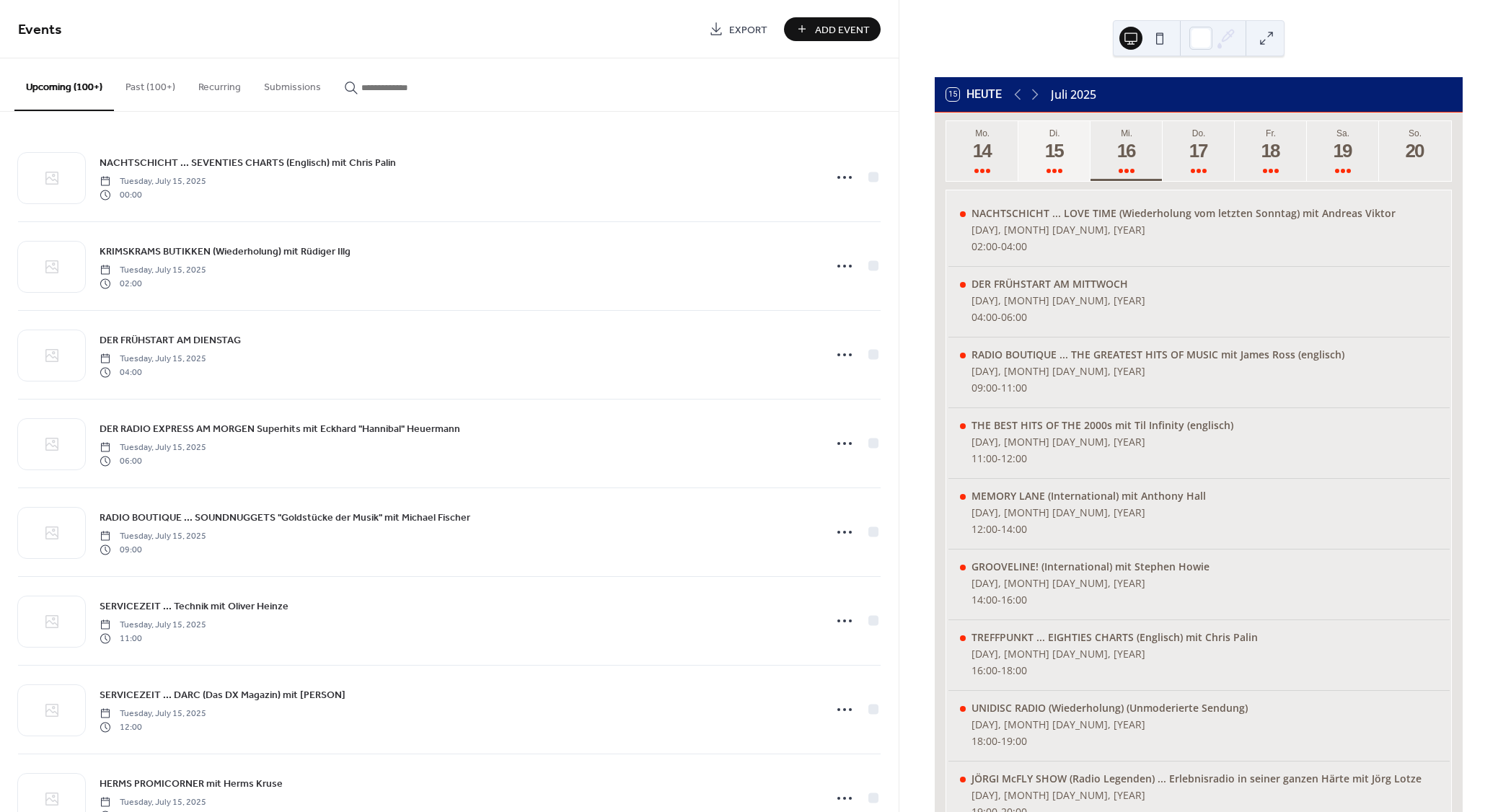 click on "Add Event" at bounding box center [842, 30] 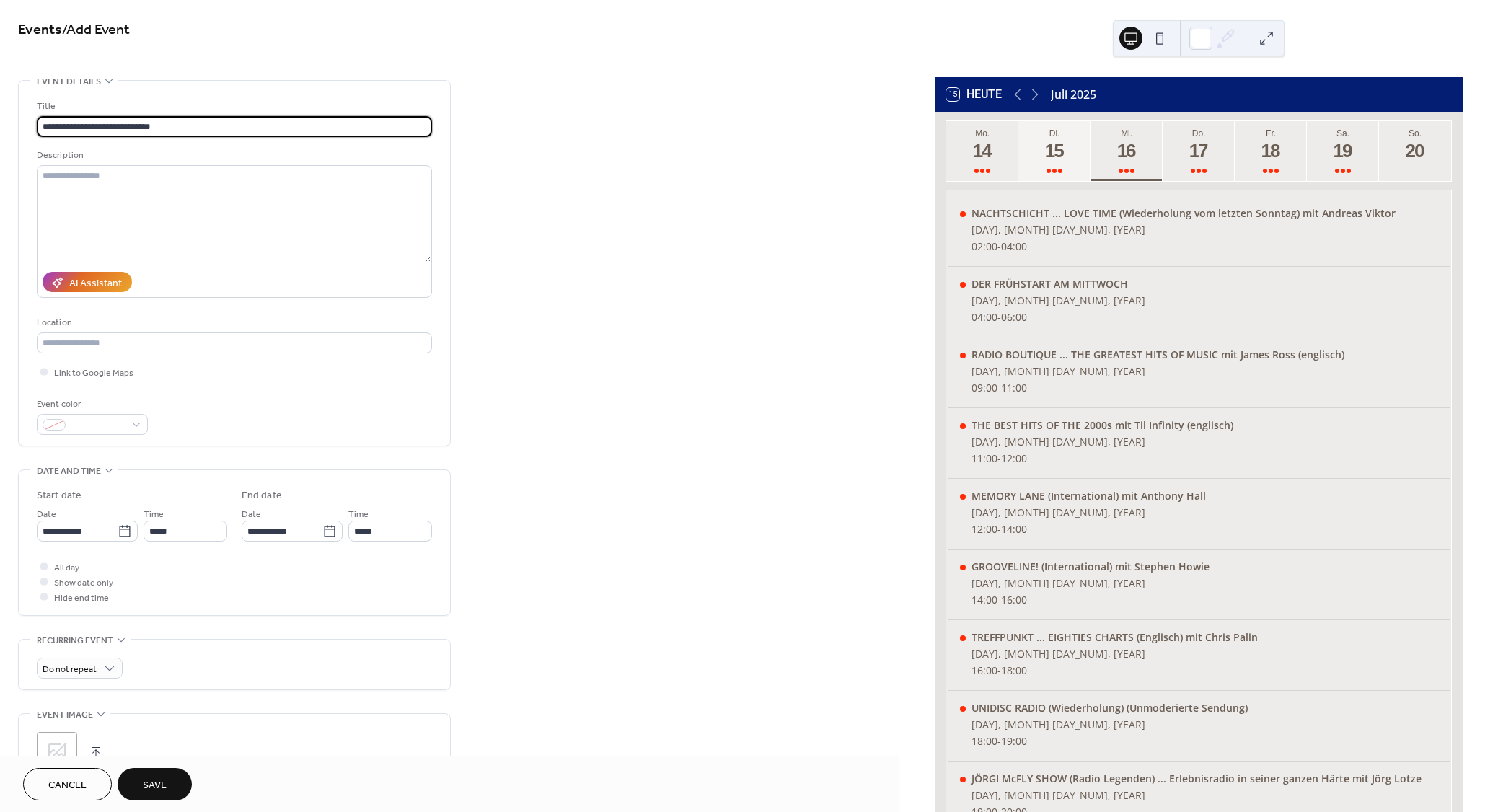 type on "**********" 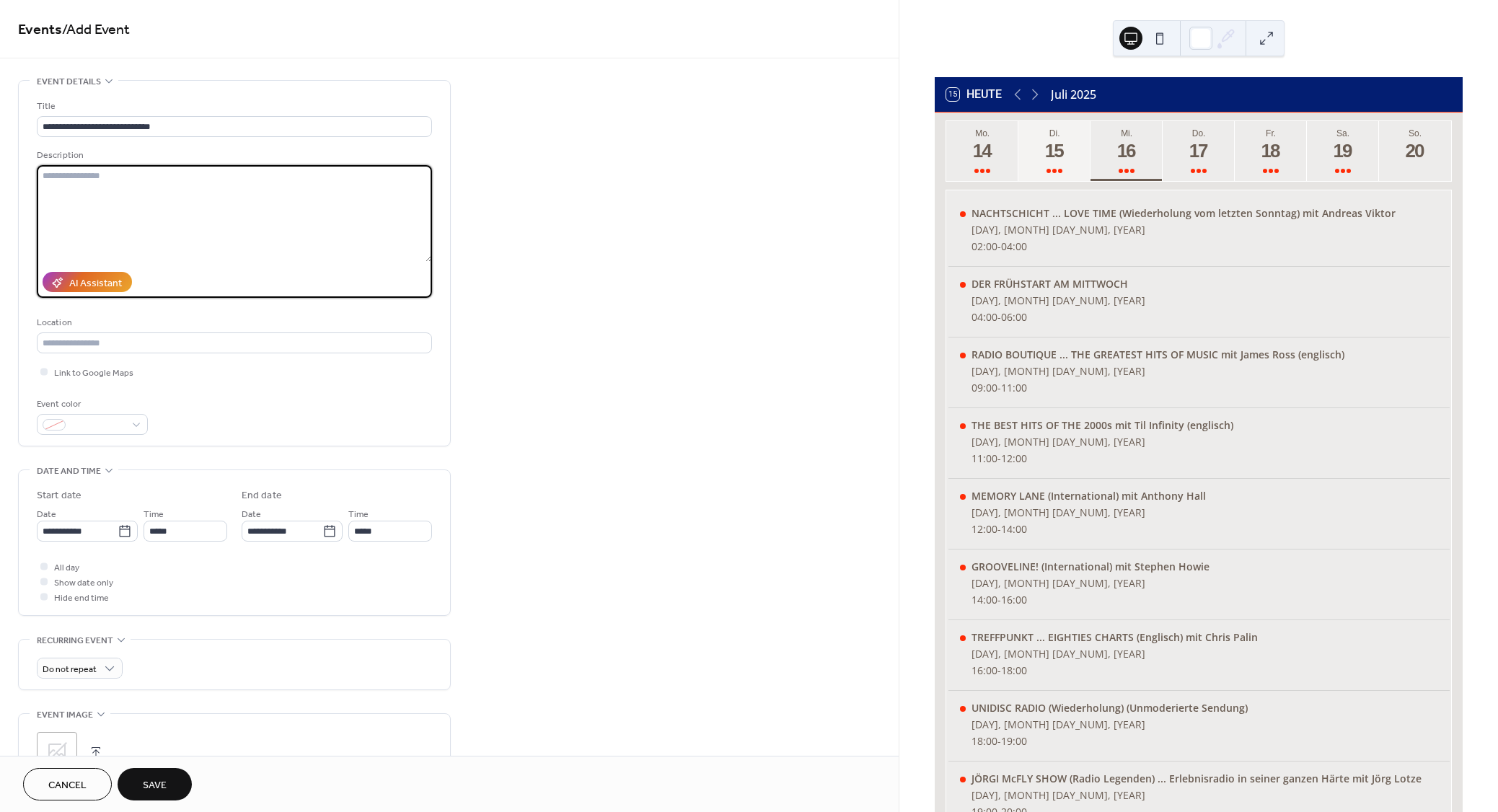 paste on "**********" 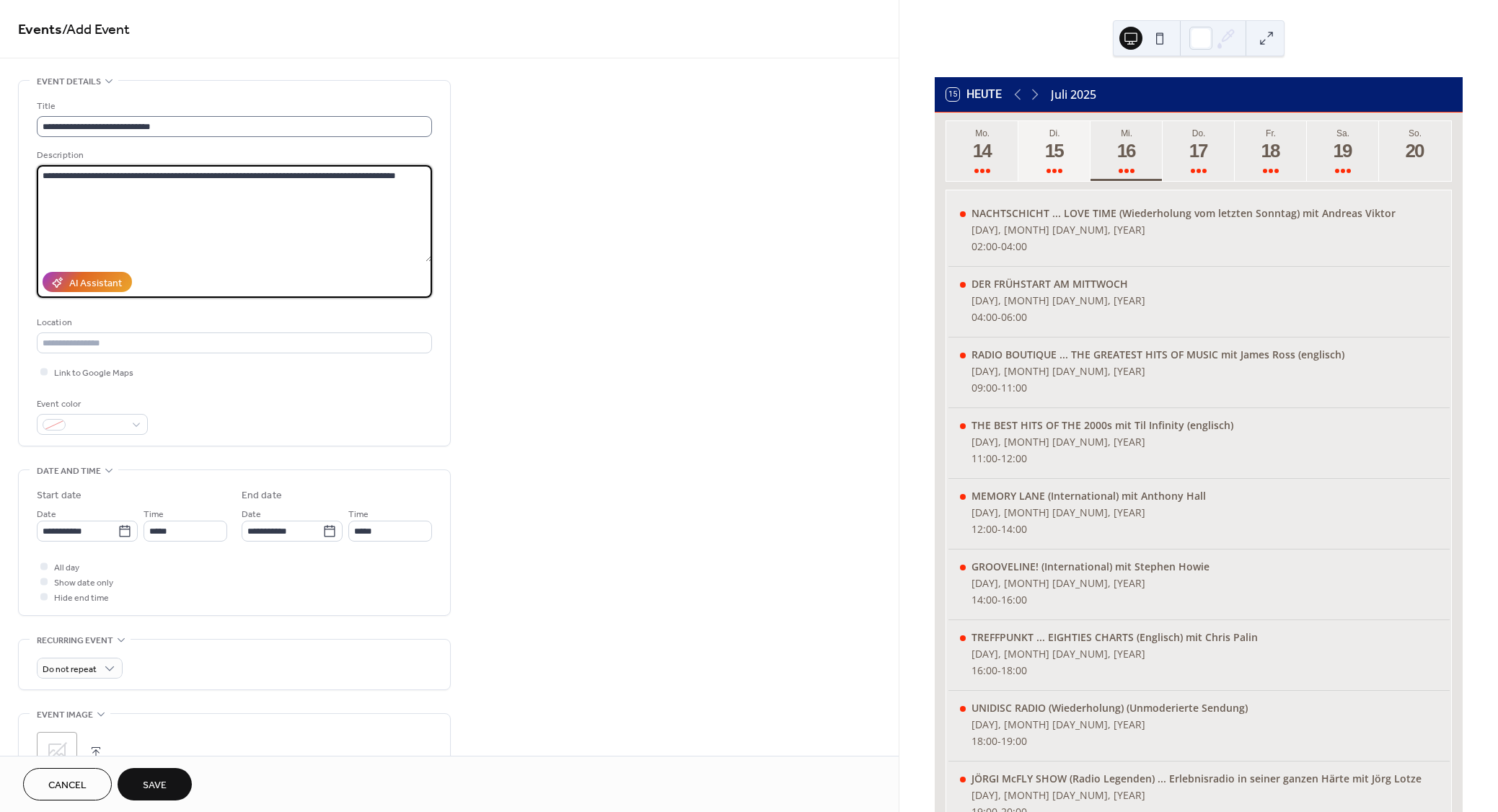 type on "**********" 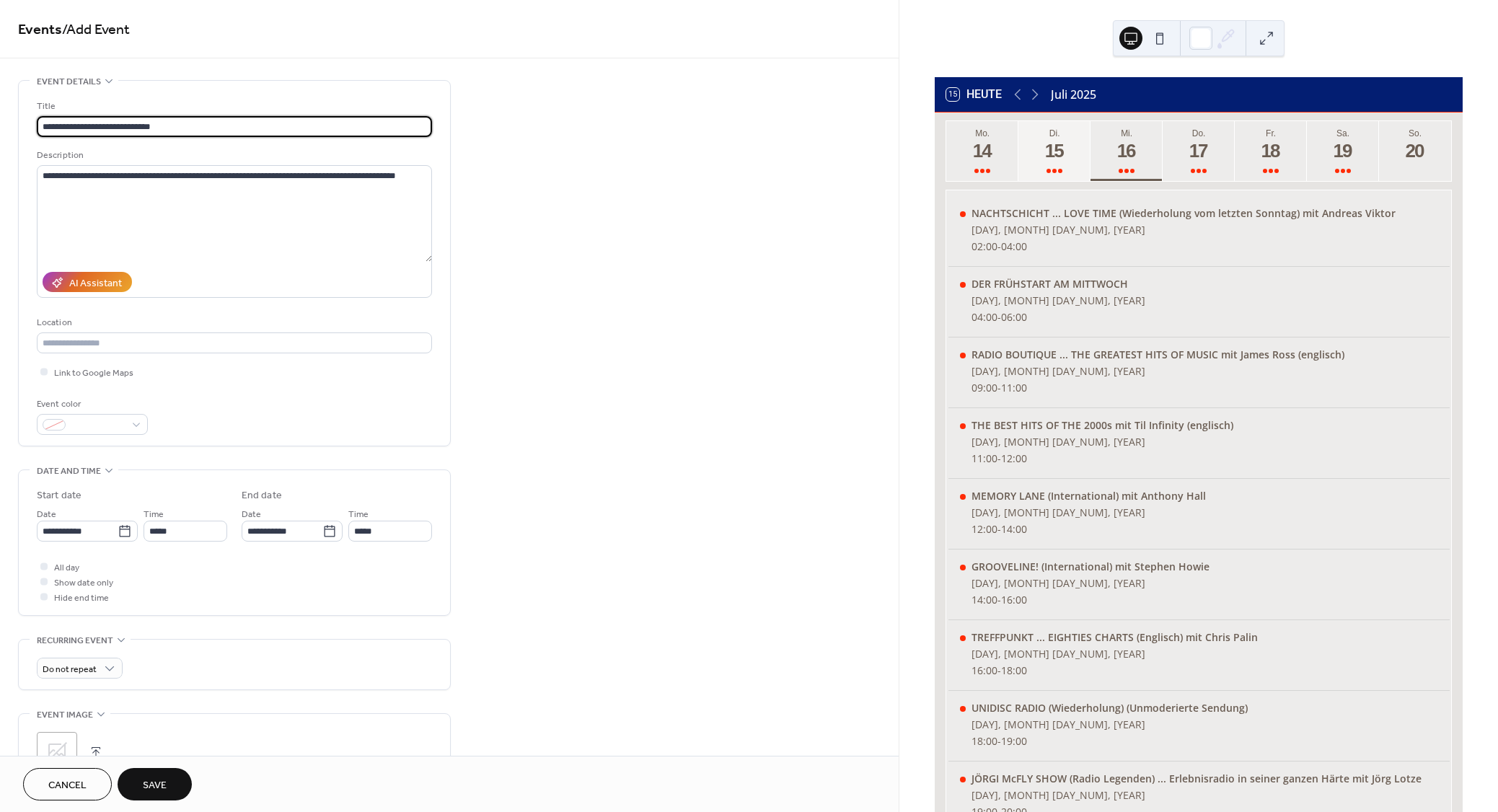 drag, startPoint x: 119, startPoint y: 125, endPoint x: 216, endPoint y: 136, distance: 97.62172 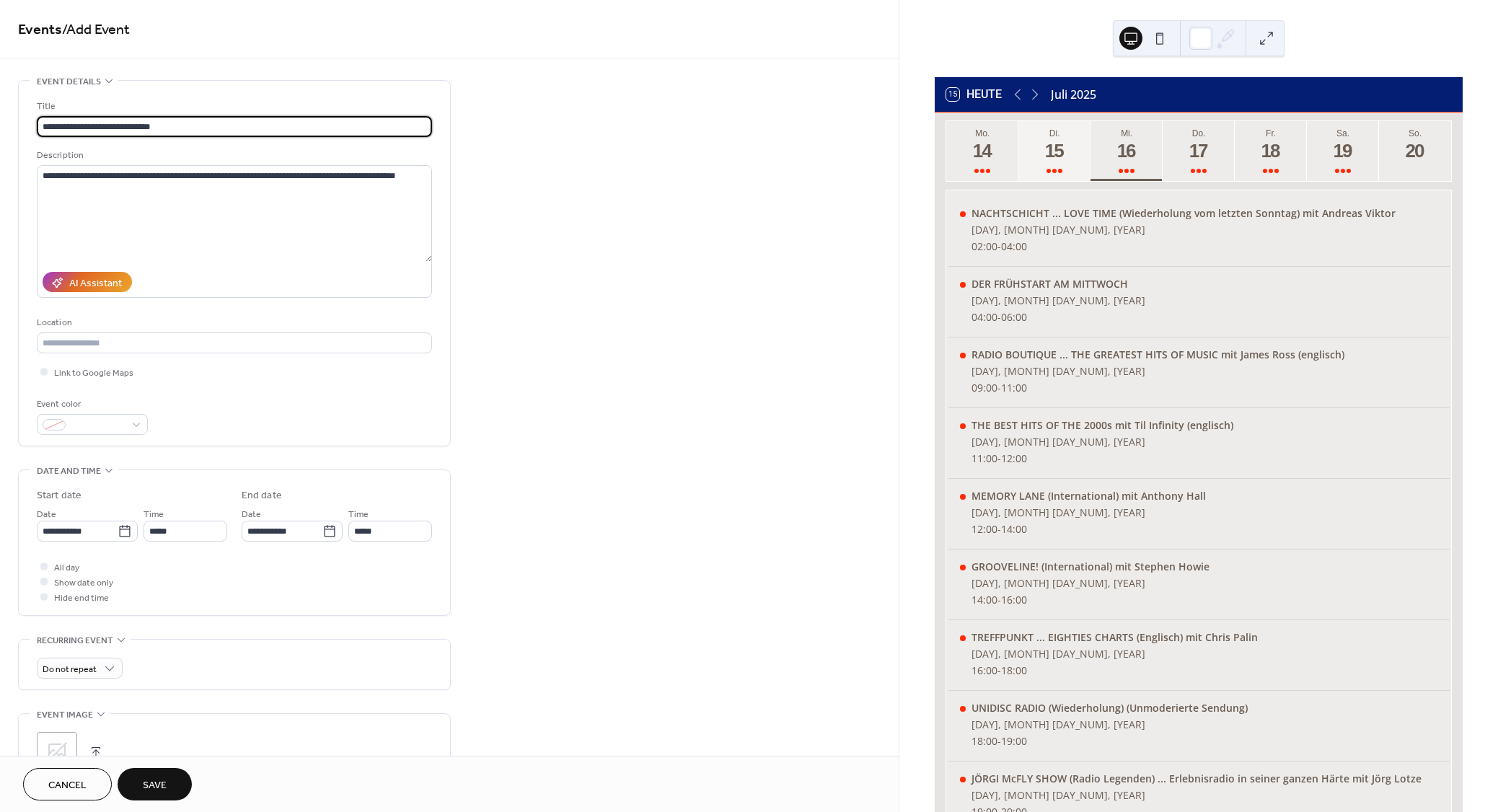 click on "**********" at bounding box center [234, 126] 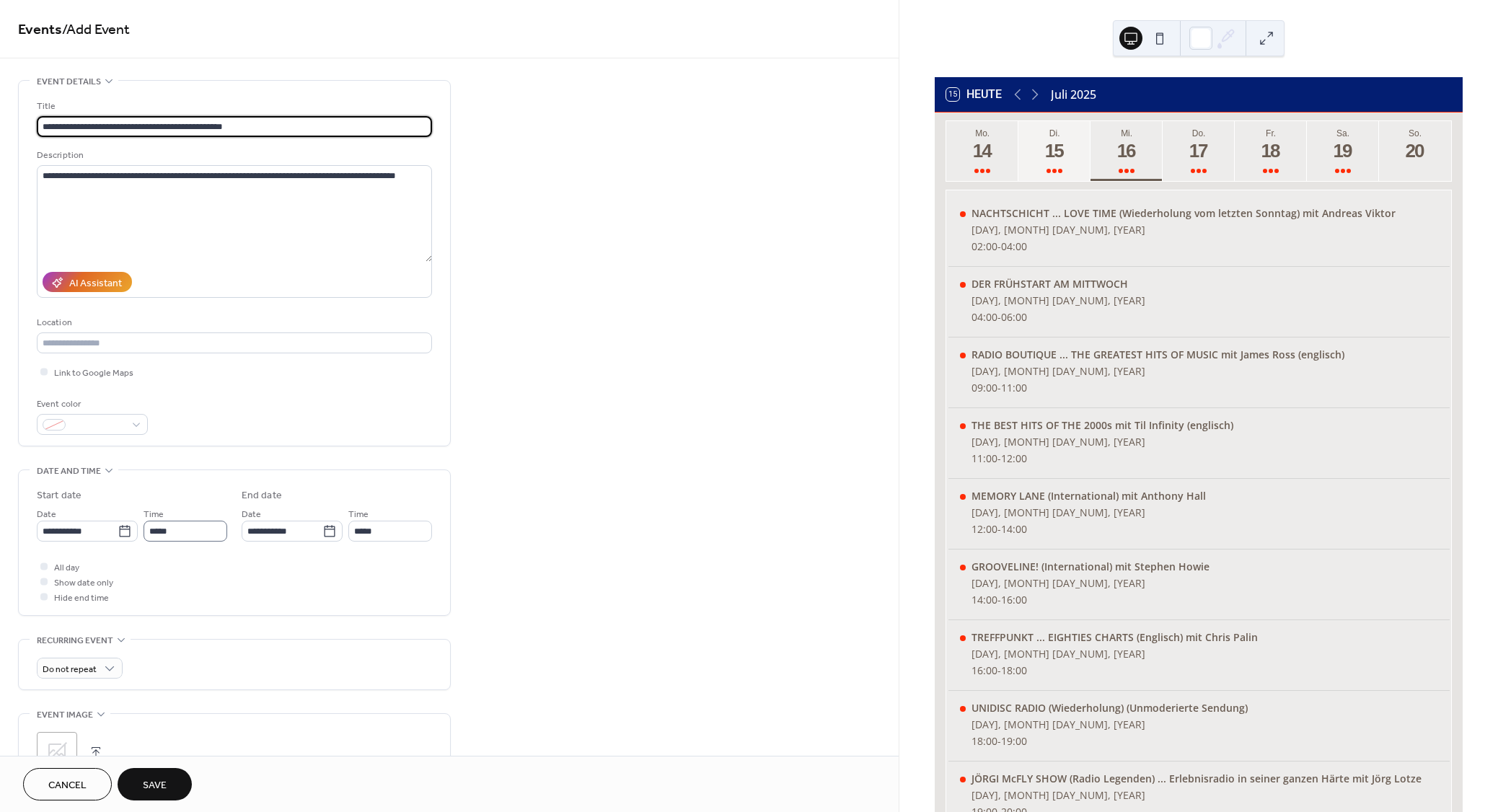 type on "**********" 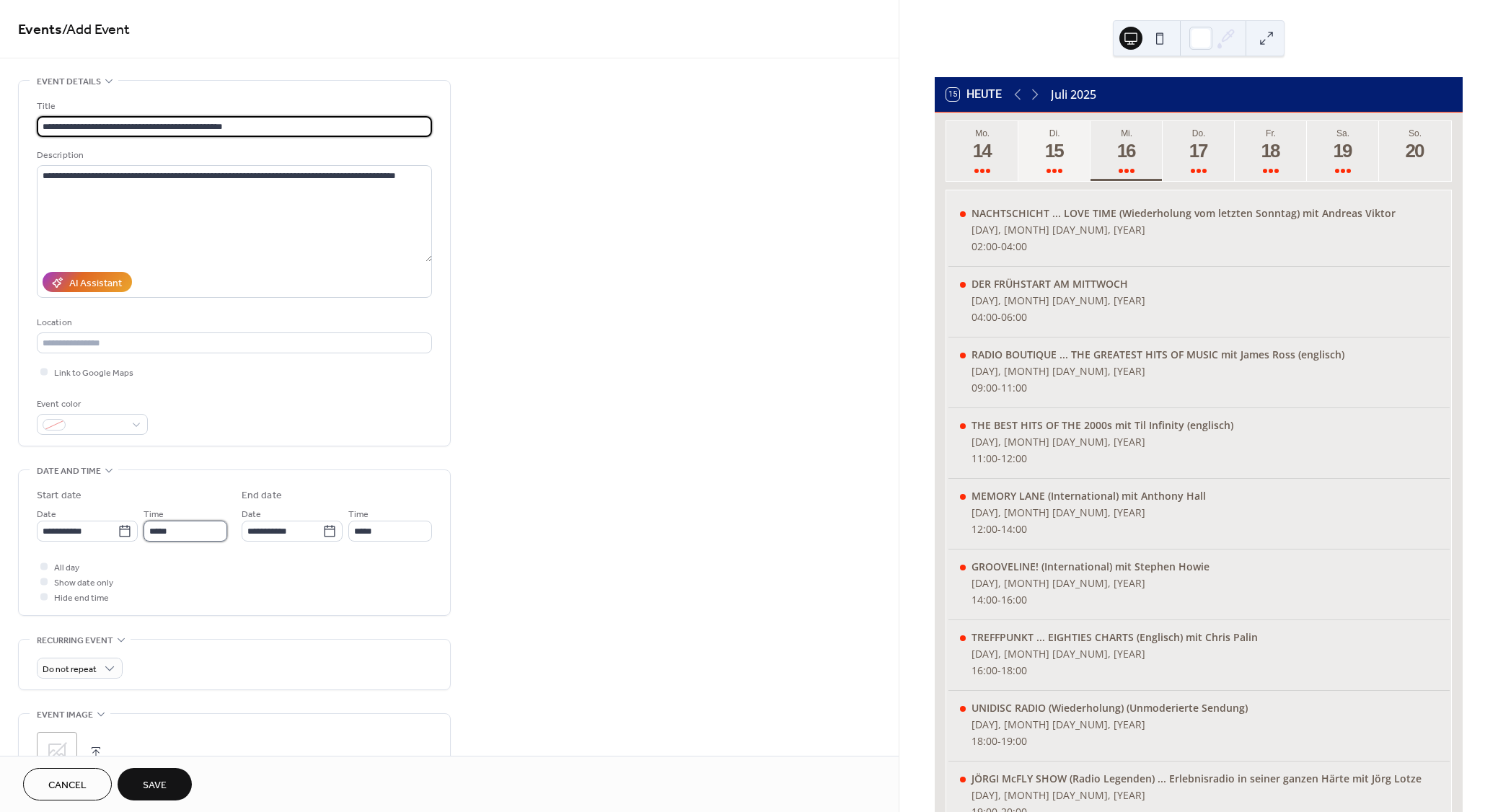 click on "*****" at bounding box center [185, 531] 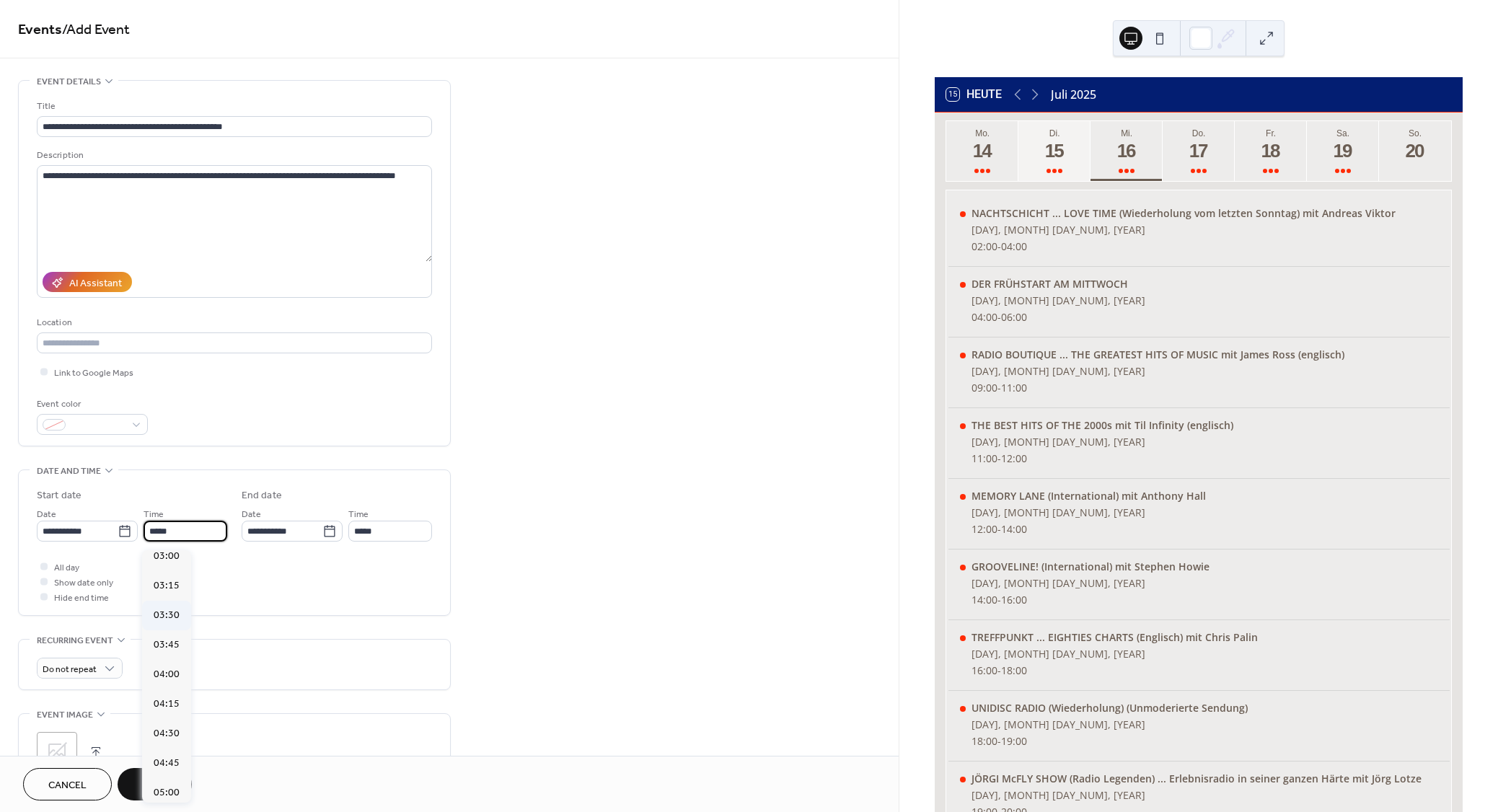 scroll, scrollTop: 0, scrollLeft: 0, axis: both 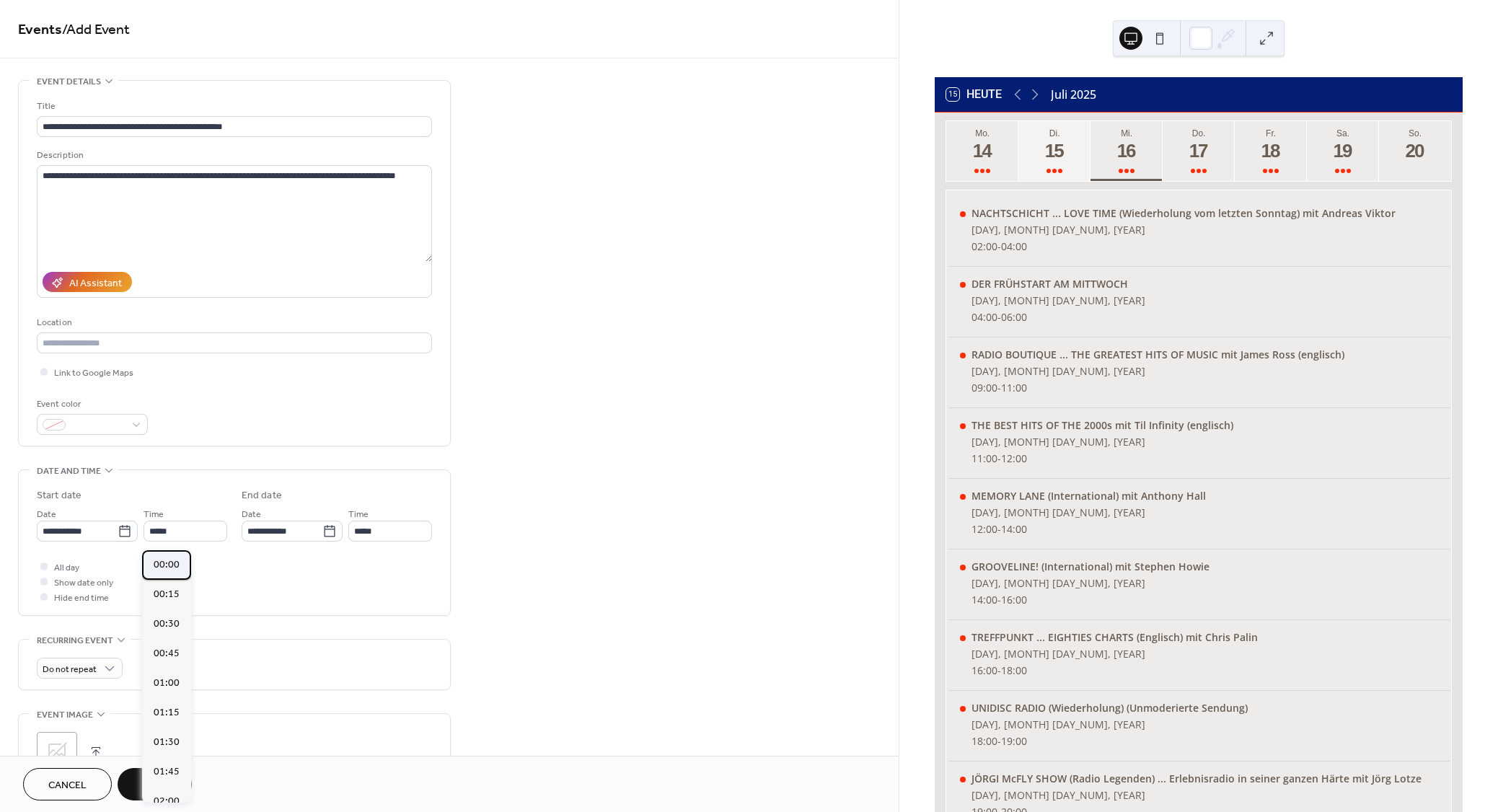 click on "00:00" at bounding box center (167, 565) 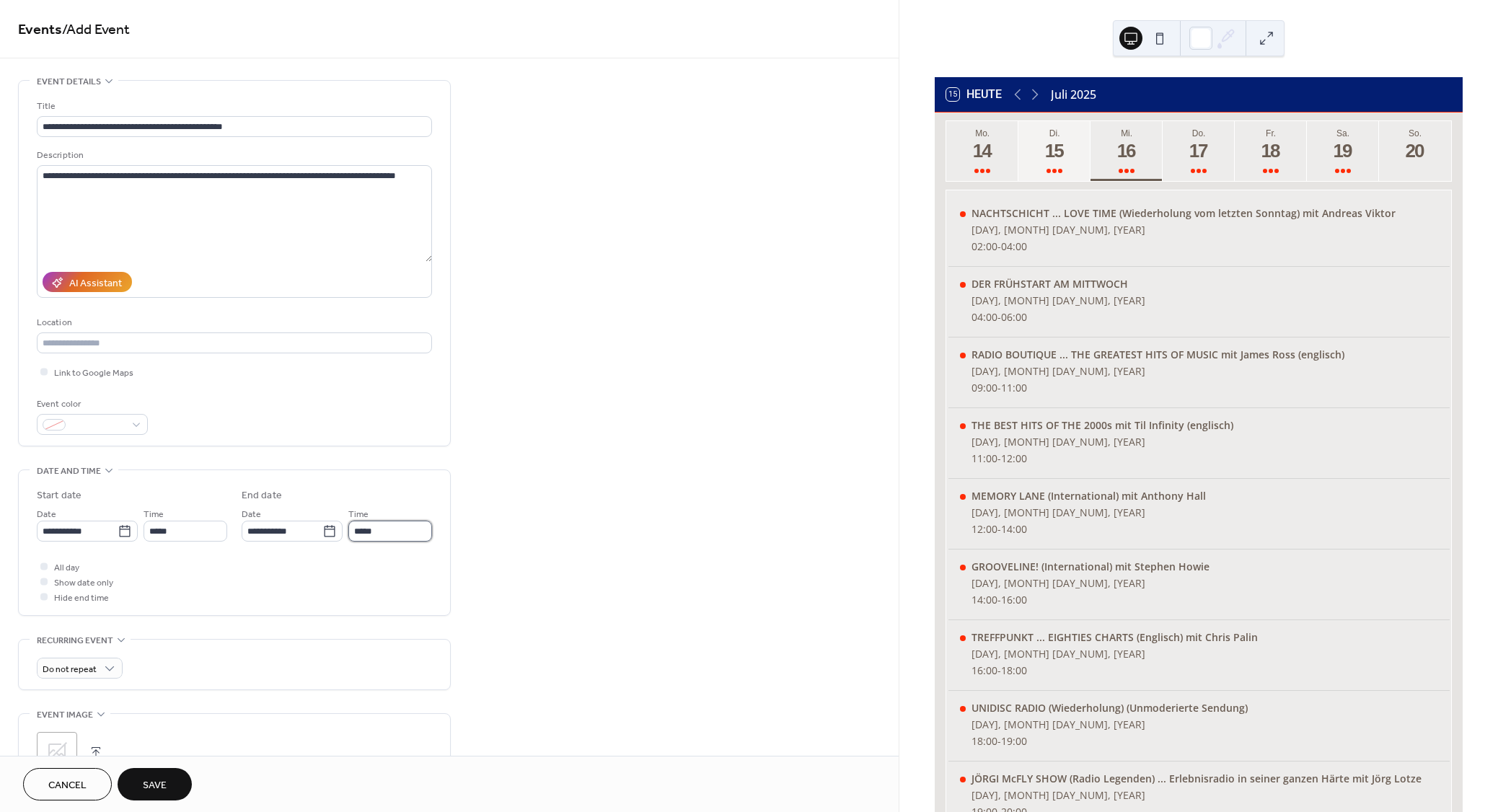 click on "*****" at bounding box center (390, 531) 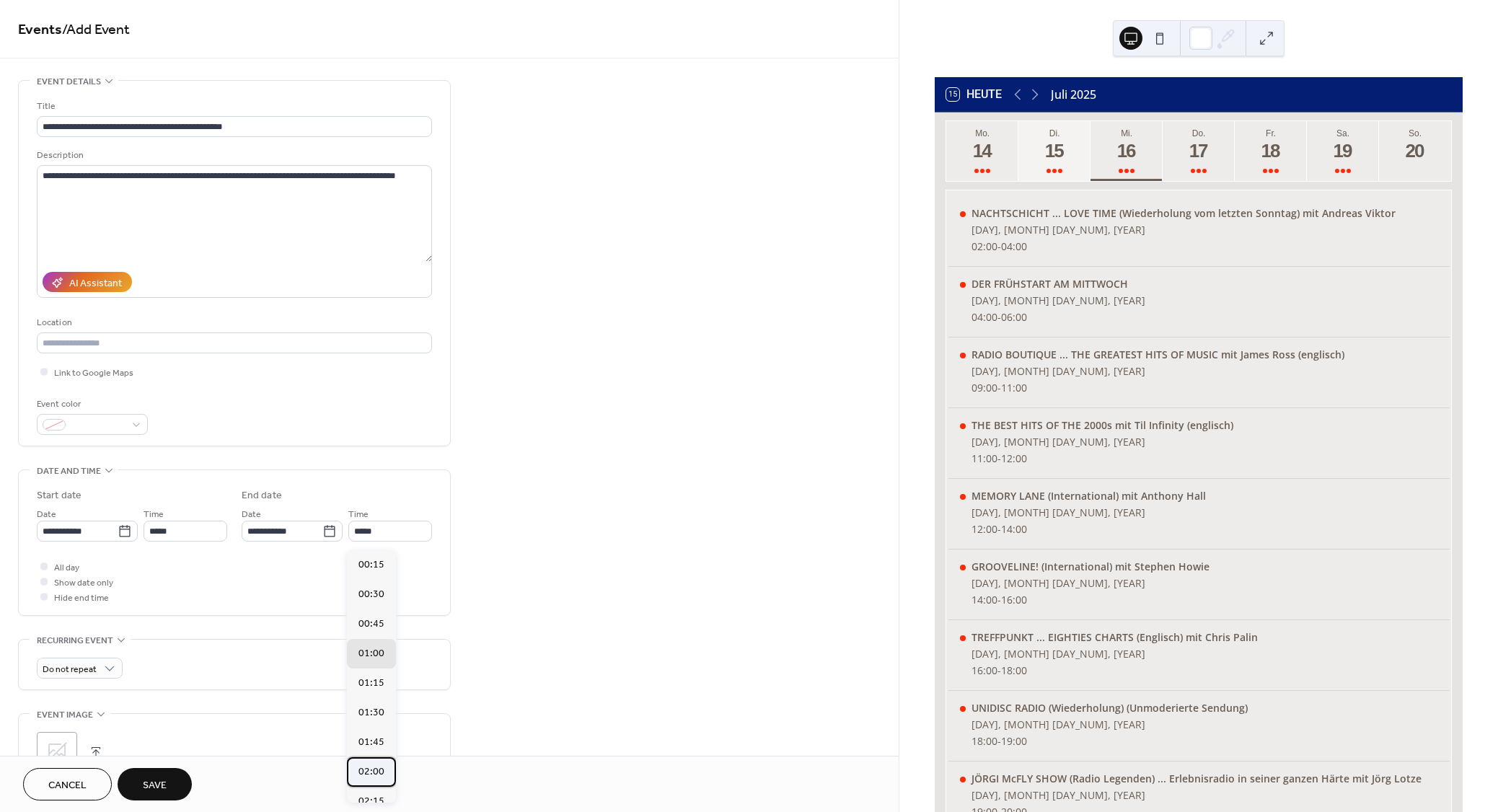 click on "02:00" at bounding box center [371, 772] 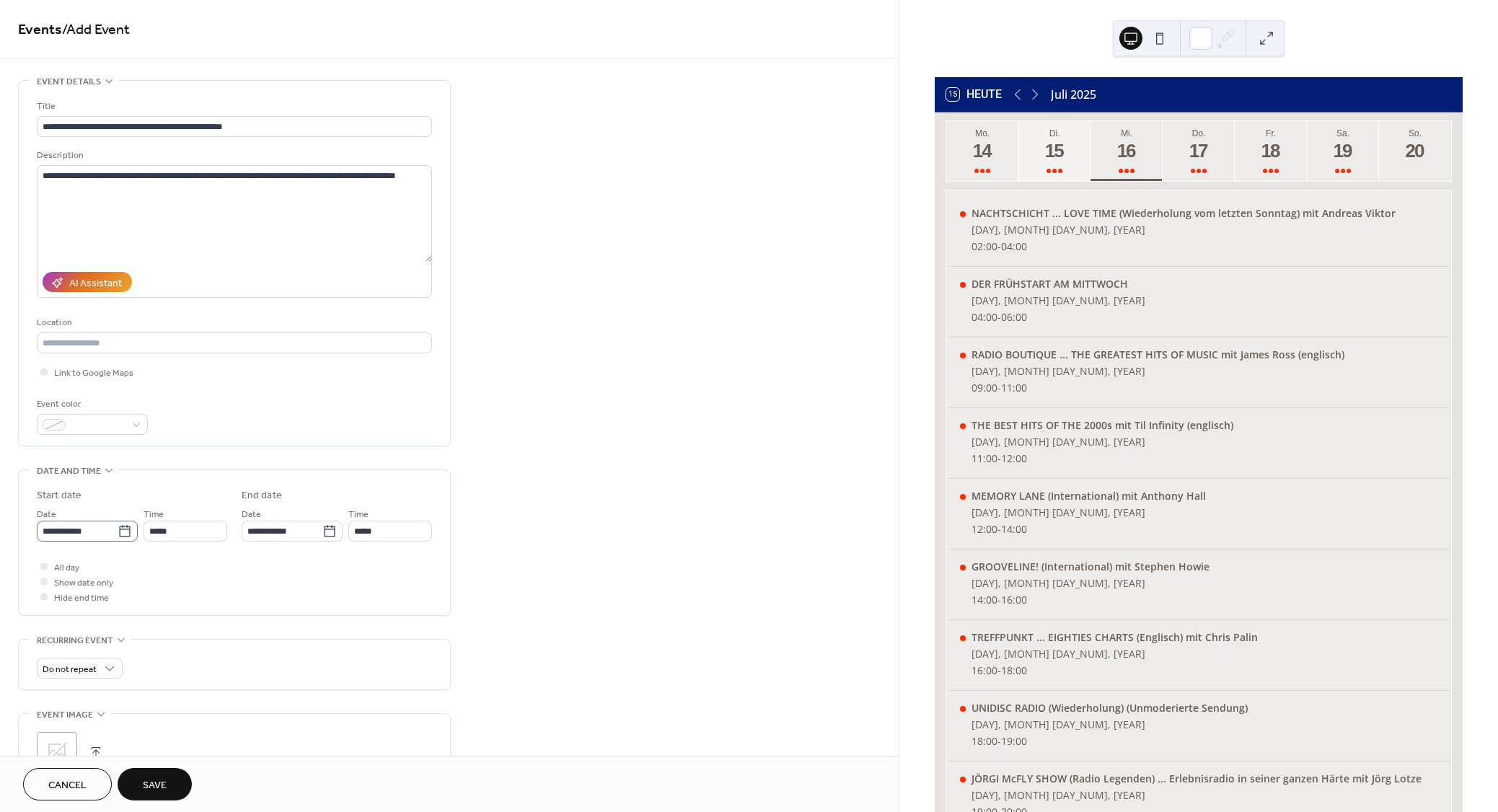 click 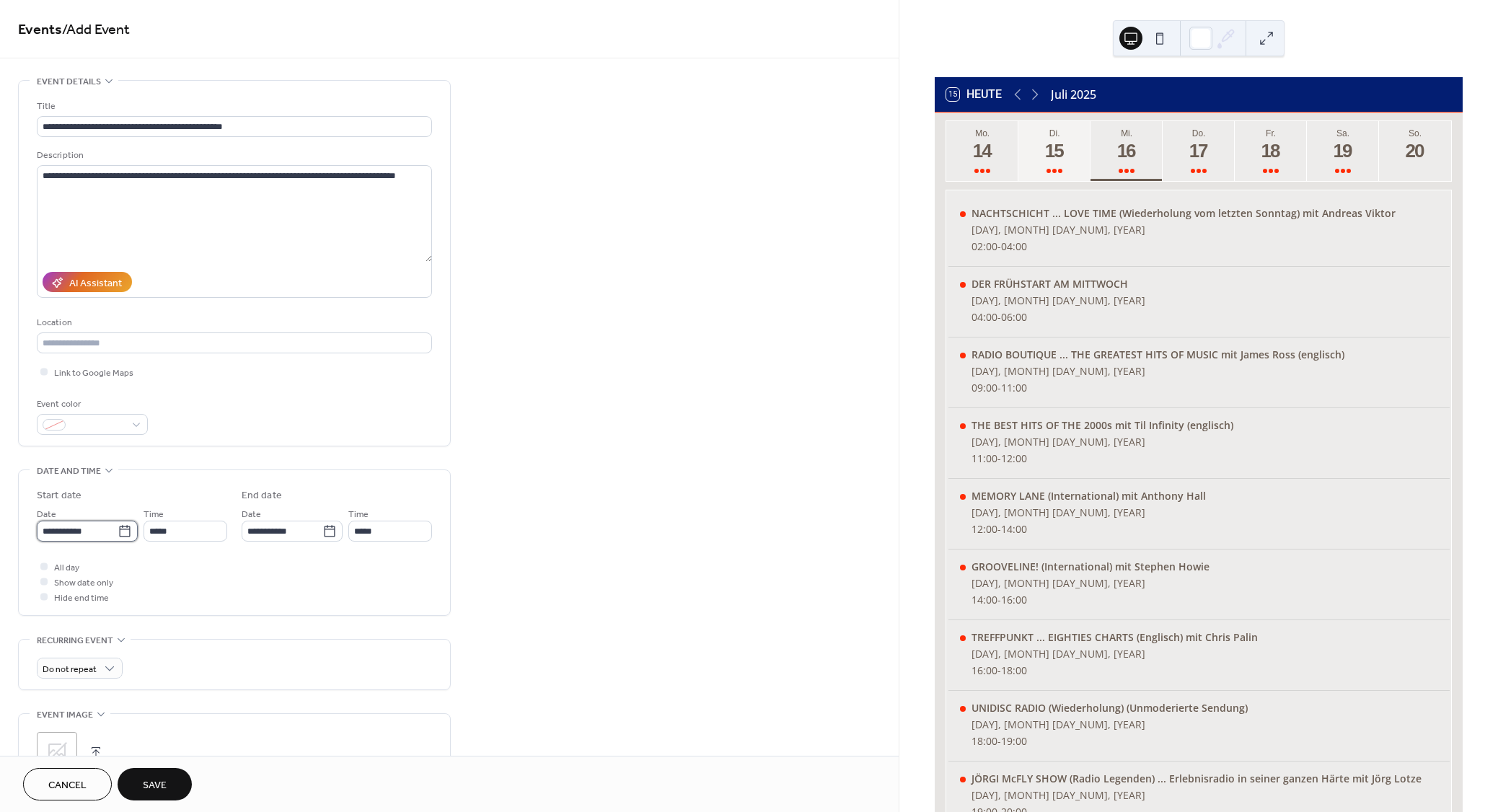 click on "**********" at bounding box center [77, 531] 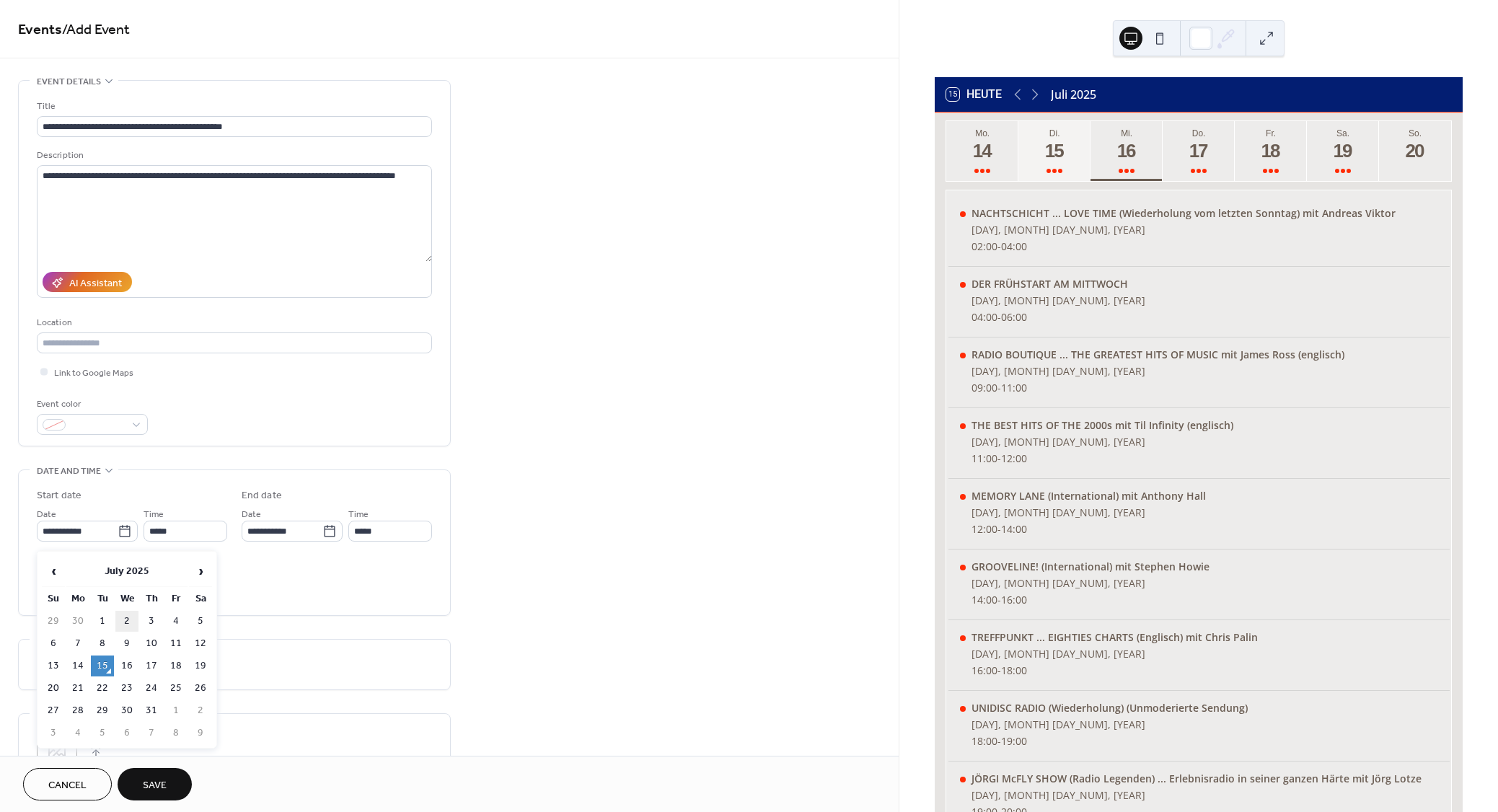 click on "2" at bounding box center (127, 621) 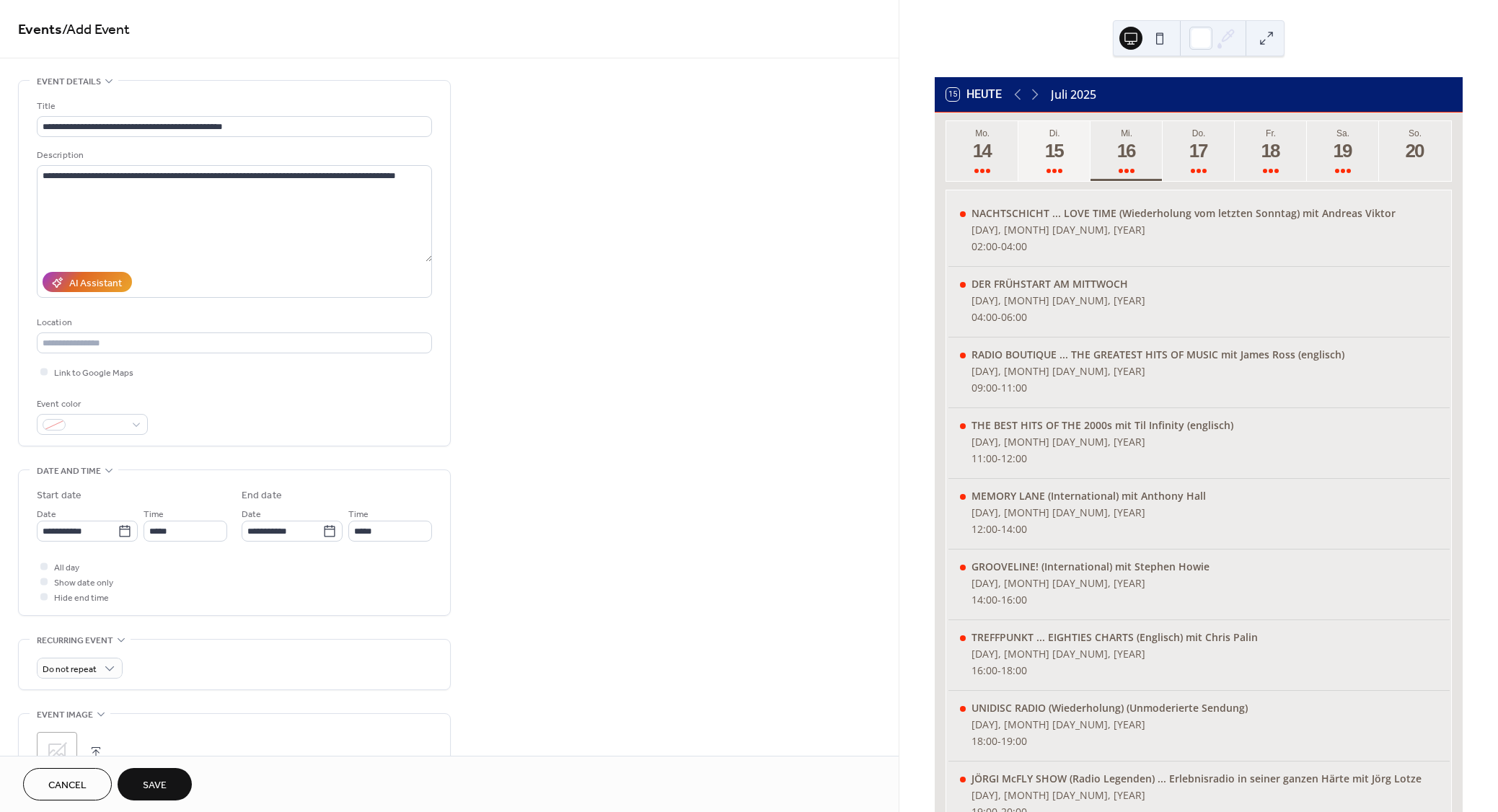 click on "Save" at bounding box center (154, 785) 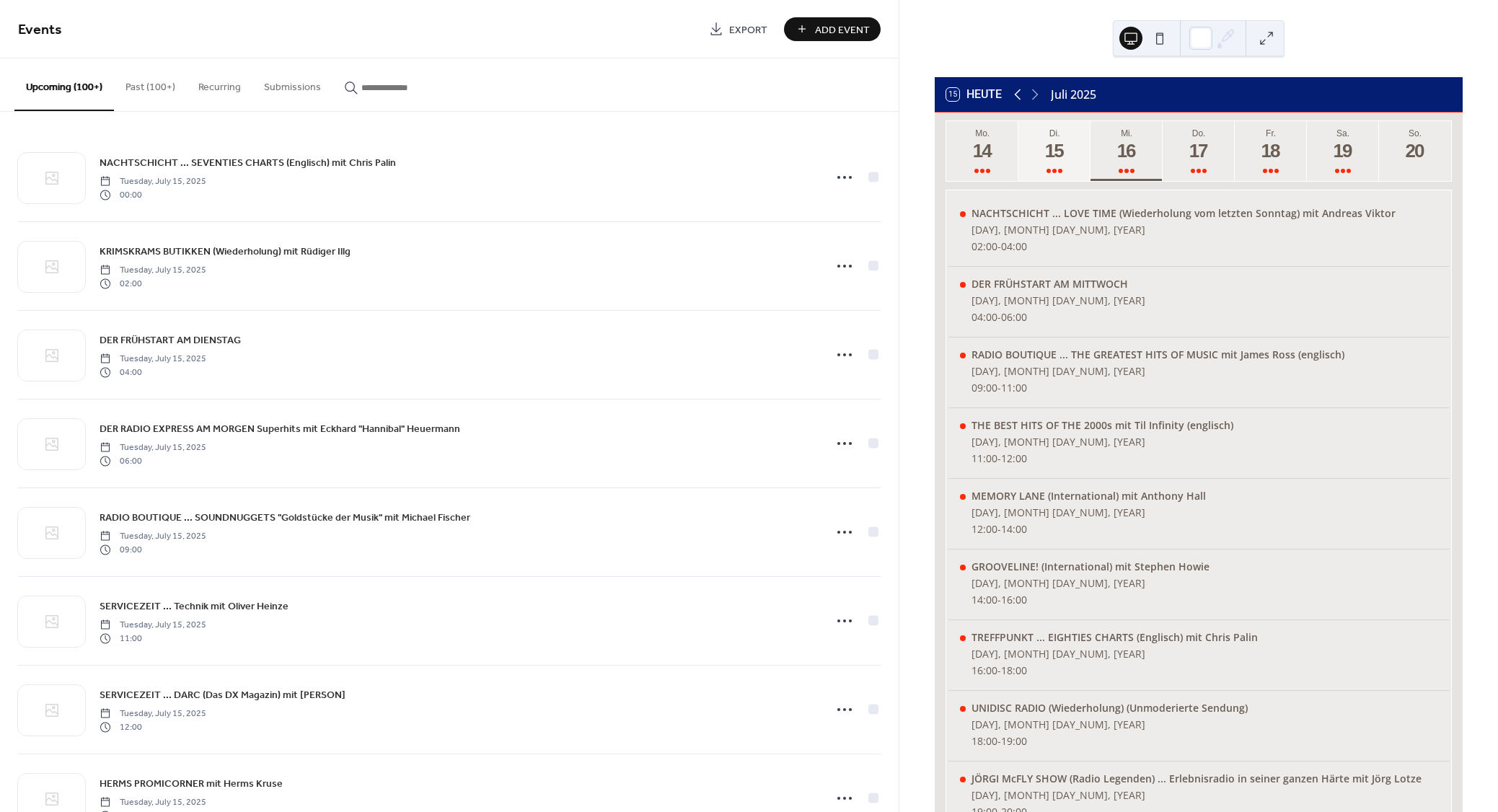 click 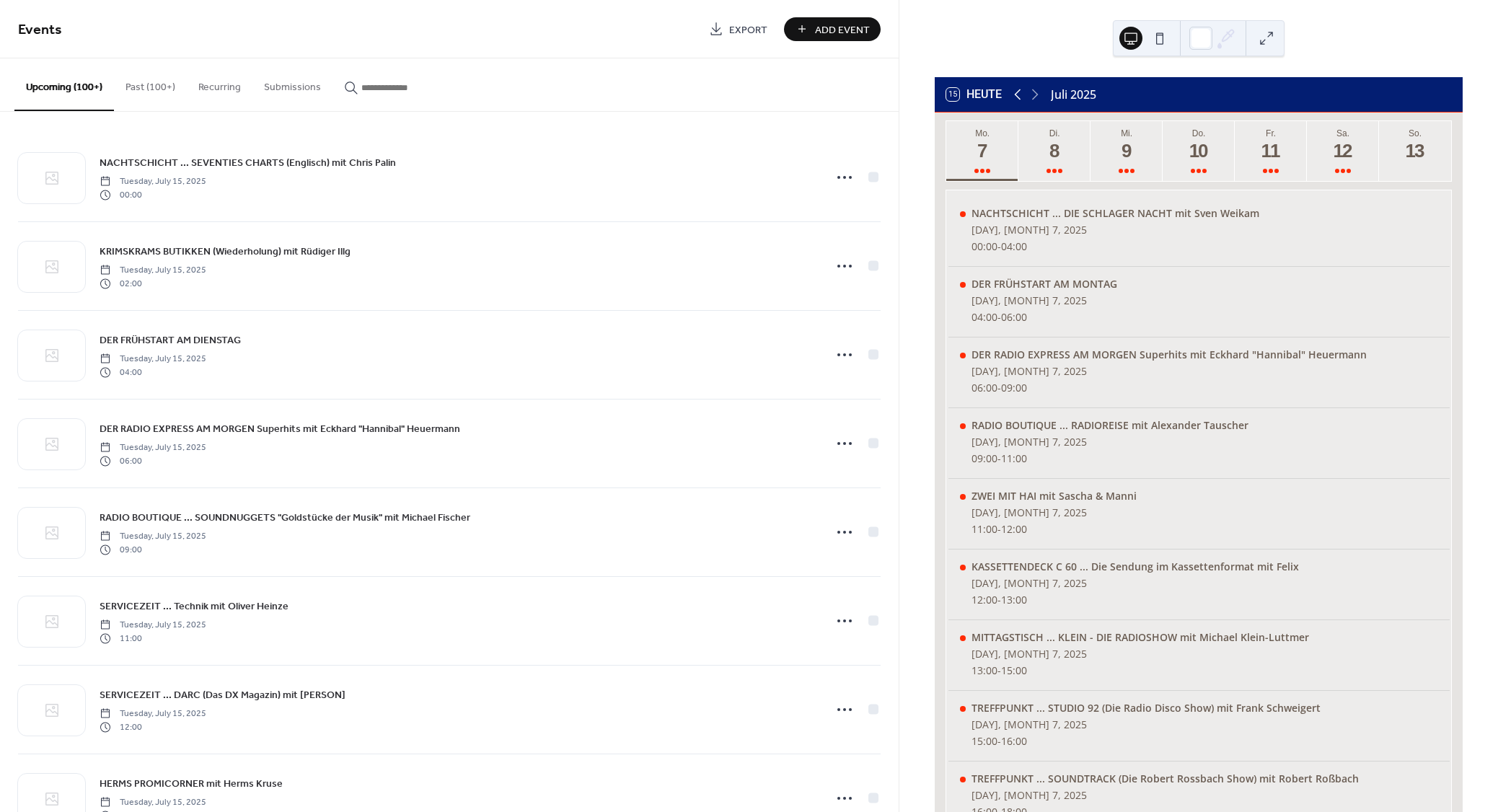 click 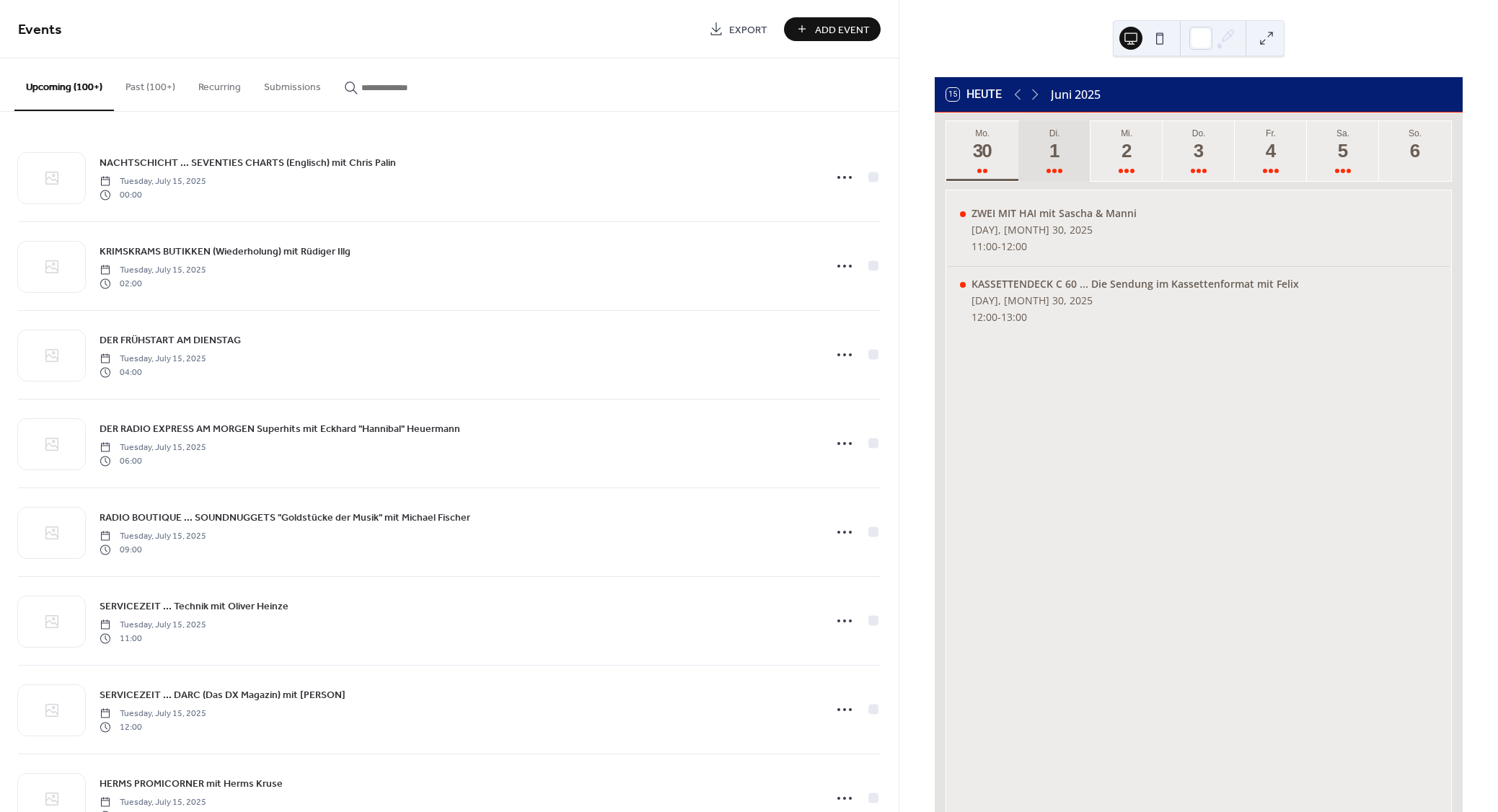 click on "1" at bounding box center [1054, 151] 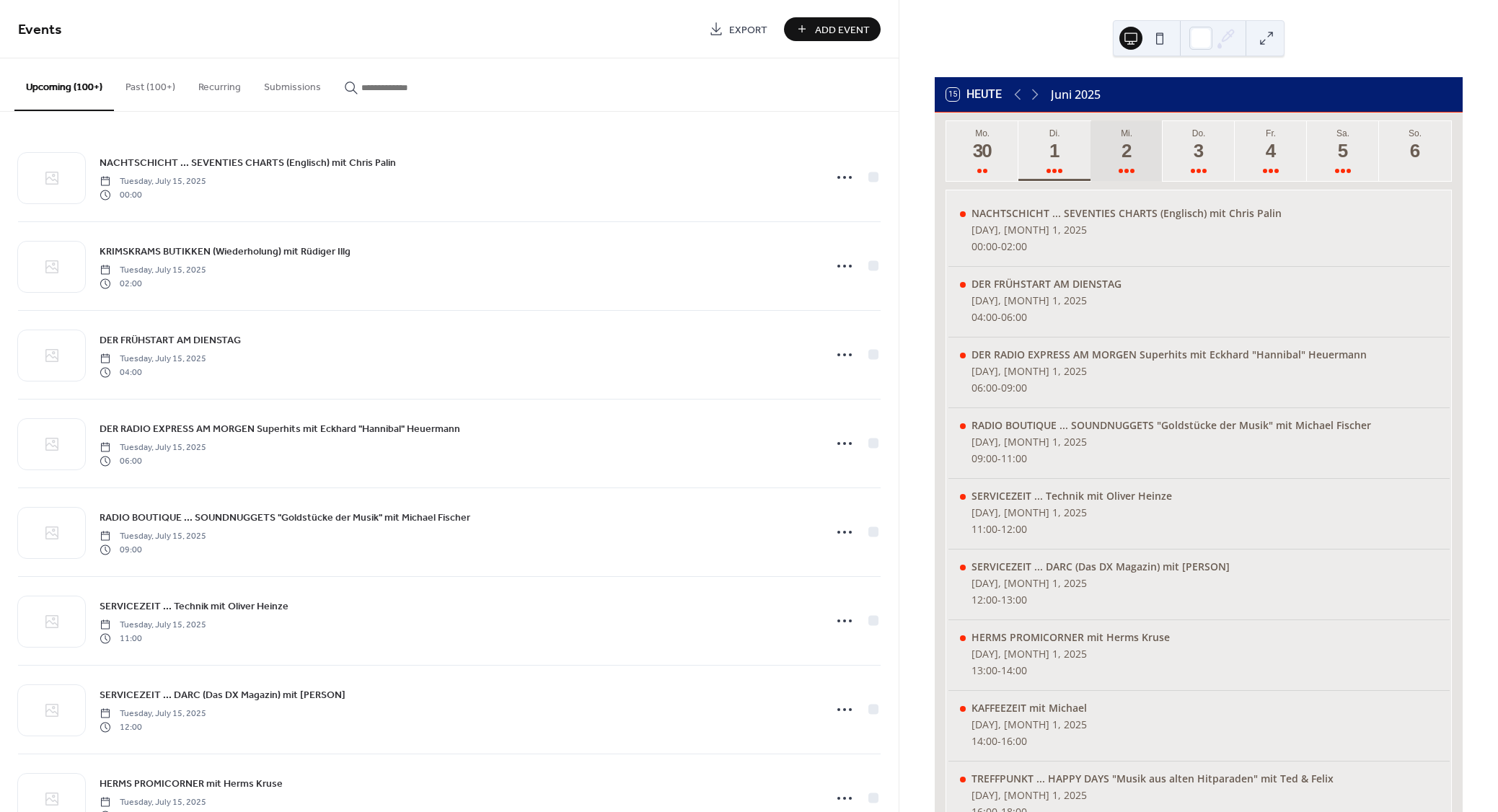 click on "2" at bounding box center (1126, 151) 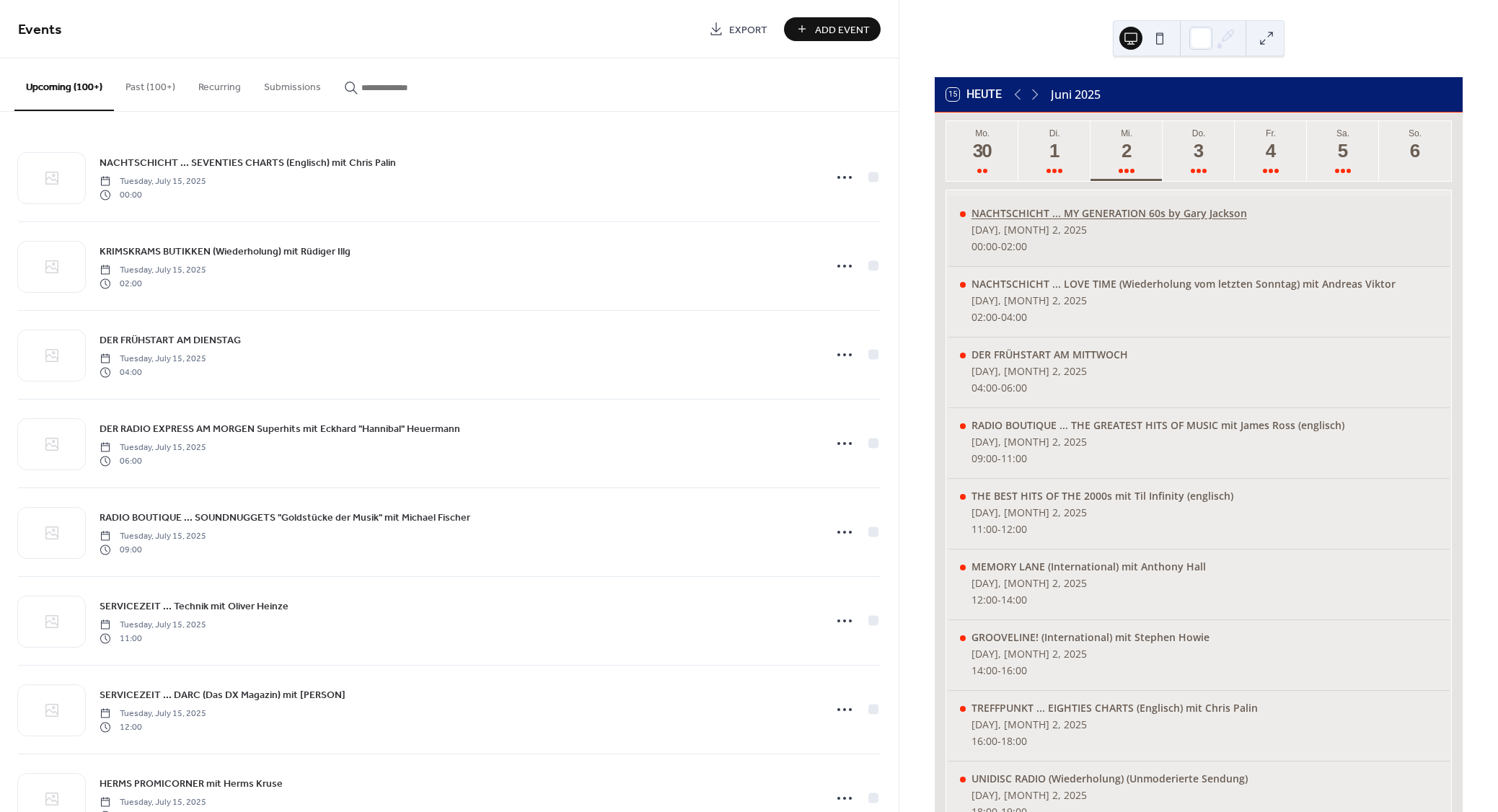 click on "NACHTSCHICHT ... MY GENERATION 60s by Gary Jackson" at bounding box center [1109, 213] 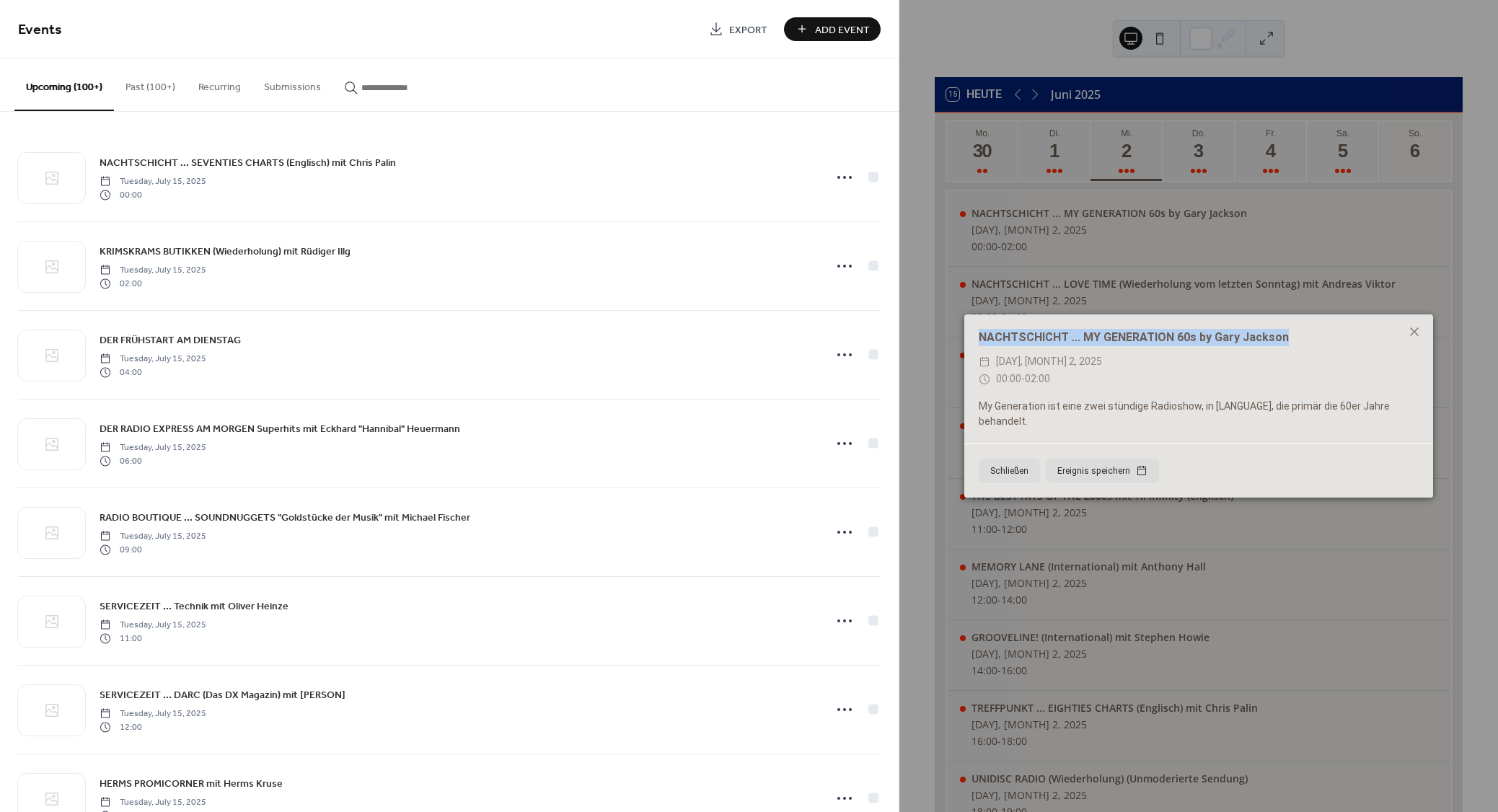 drag, startPoint x: 1303, startPoint y: 347, endPoint x: 975, endPoint y: 332, distance: 328.3428 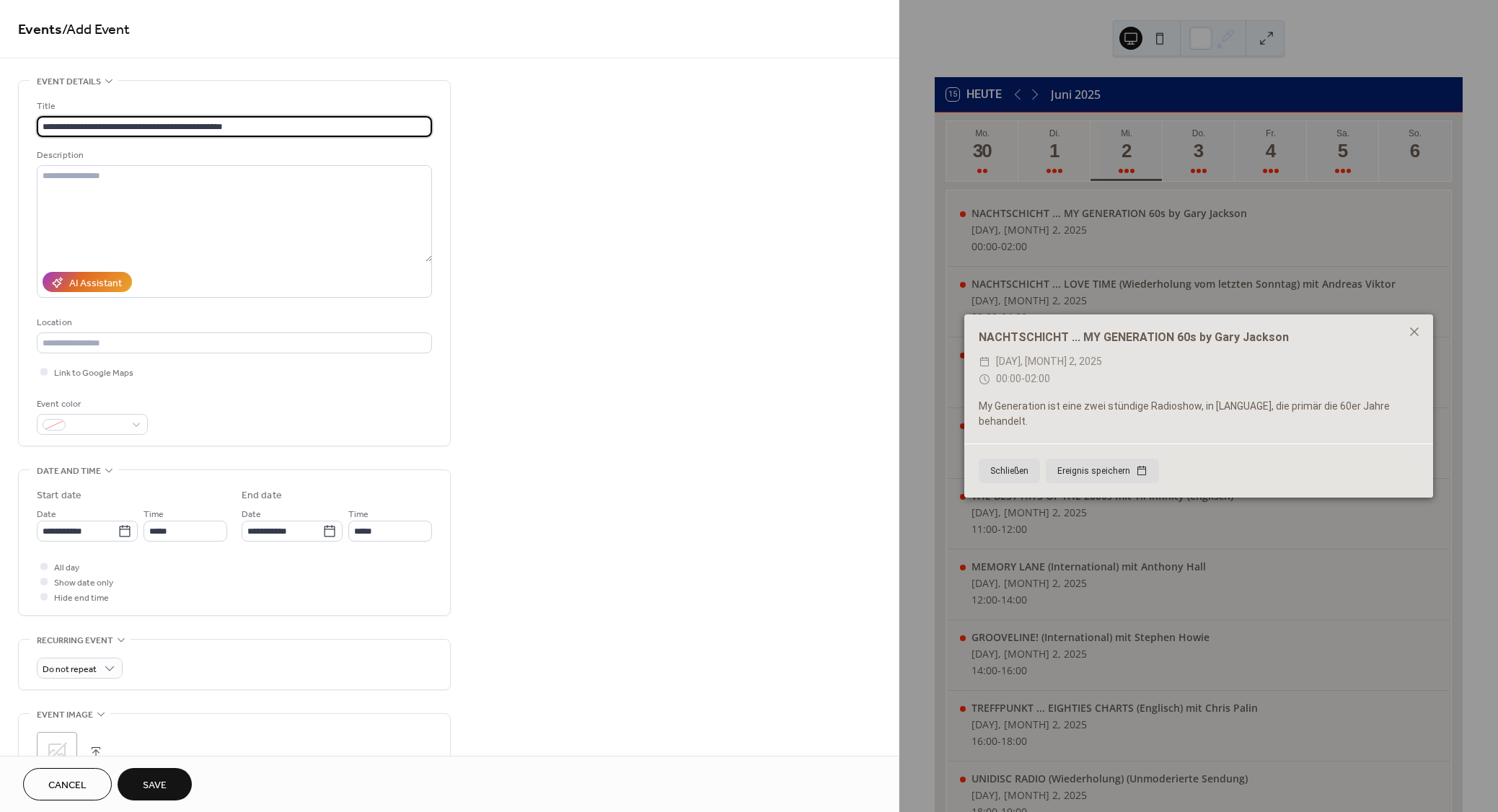 type on "**********" 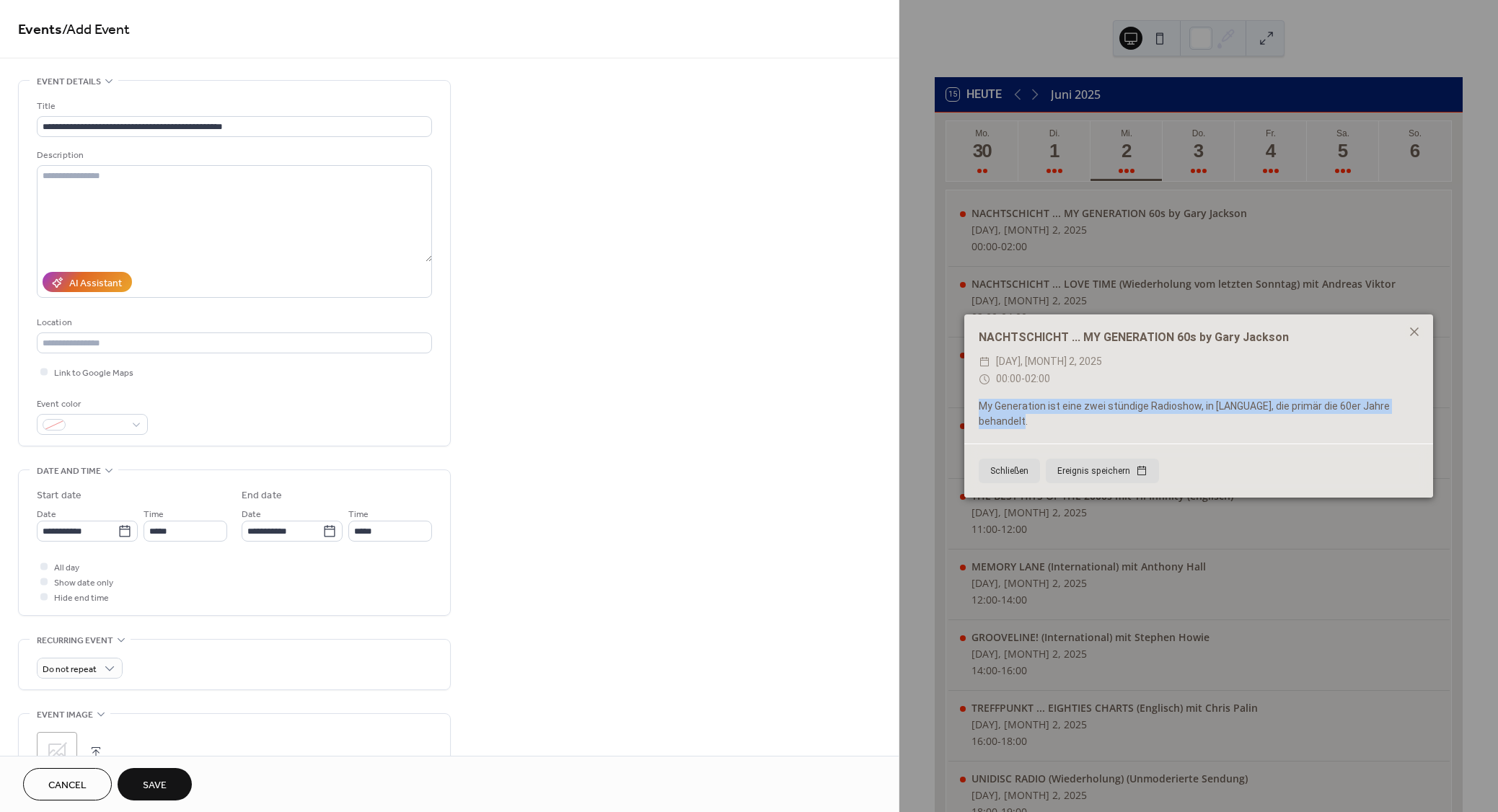 drag, startPoint x: 1417, startPoint y: 413, endPoint x: 986, endPoint y: 415, distance: 431.00464 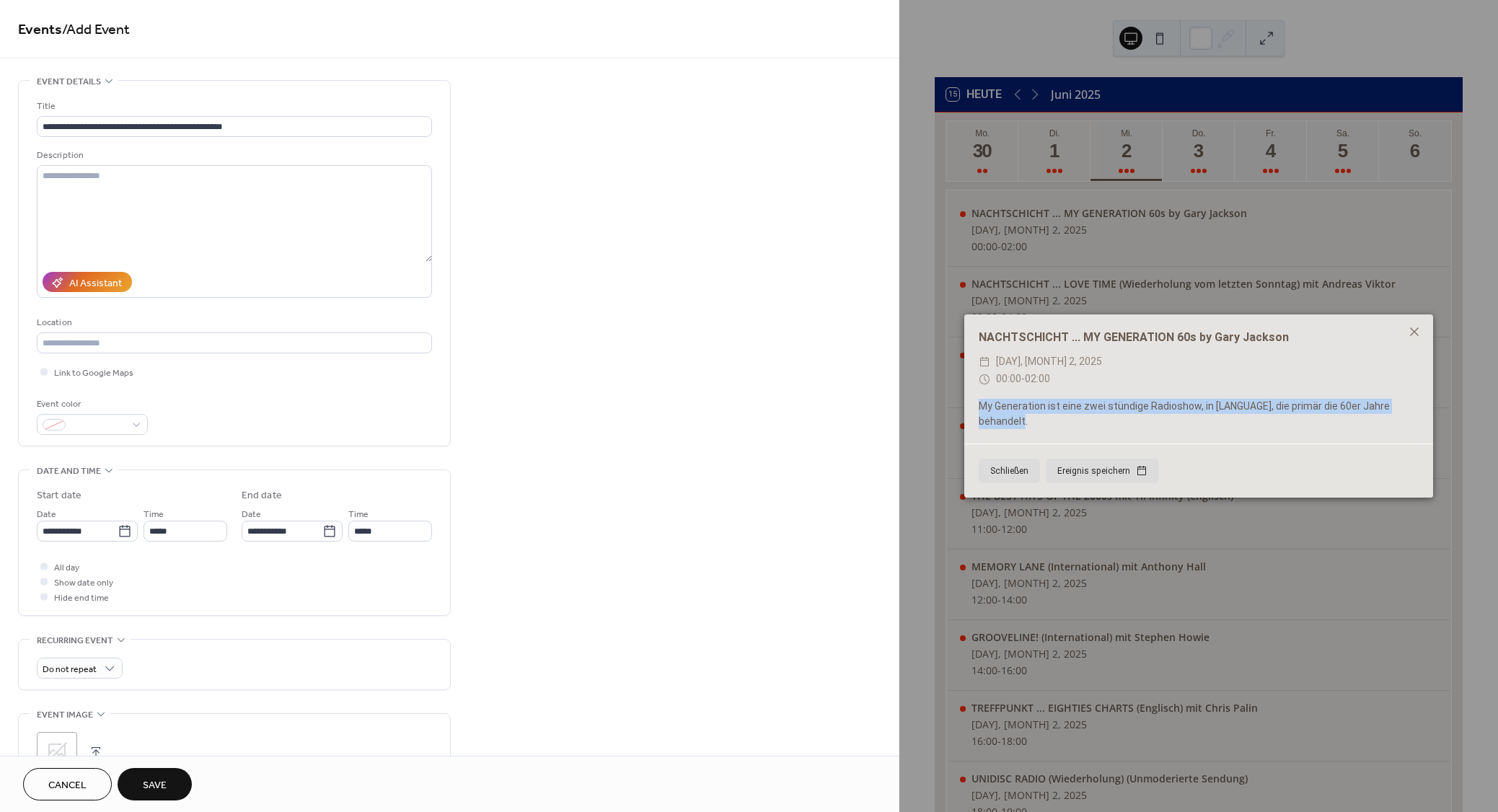 click on "My Generation ist eine zwei stündige Radioshow, in [LANGUAGE], die primär die 60er Jahre behandelt." at bounding box center (1199, 414) 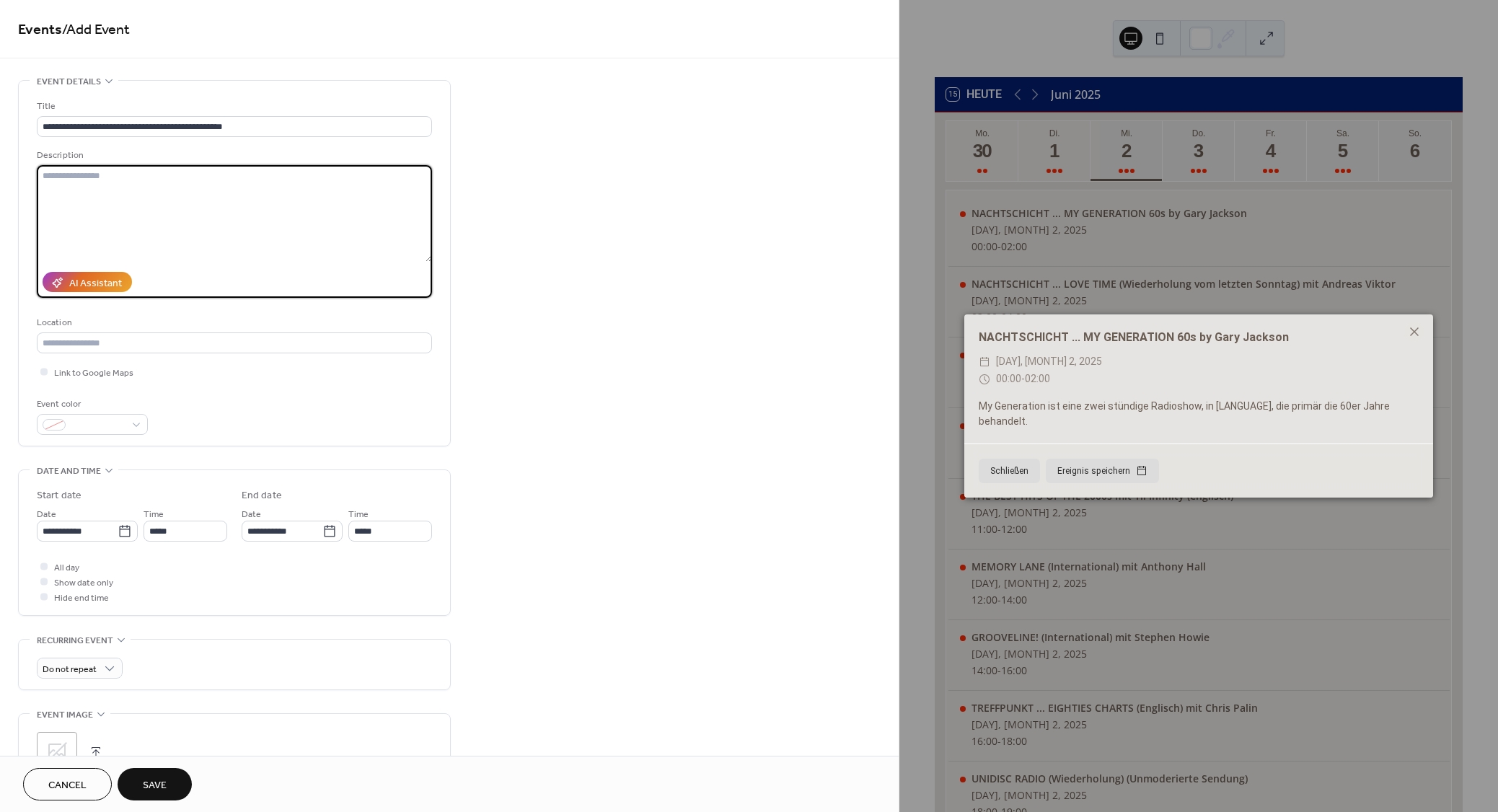 paste on "**********" 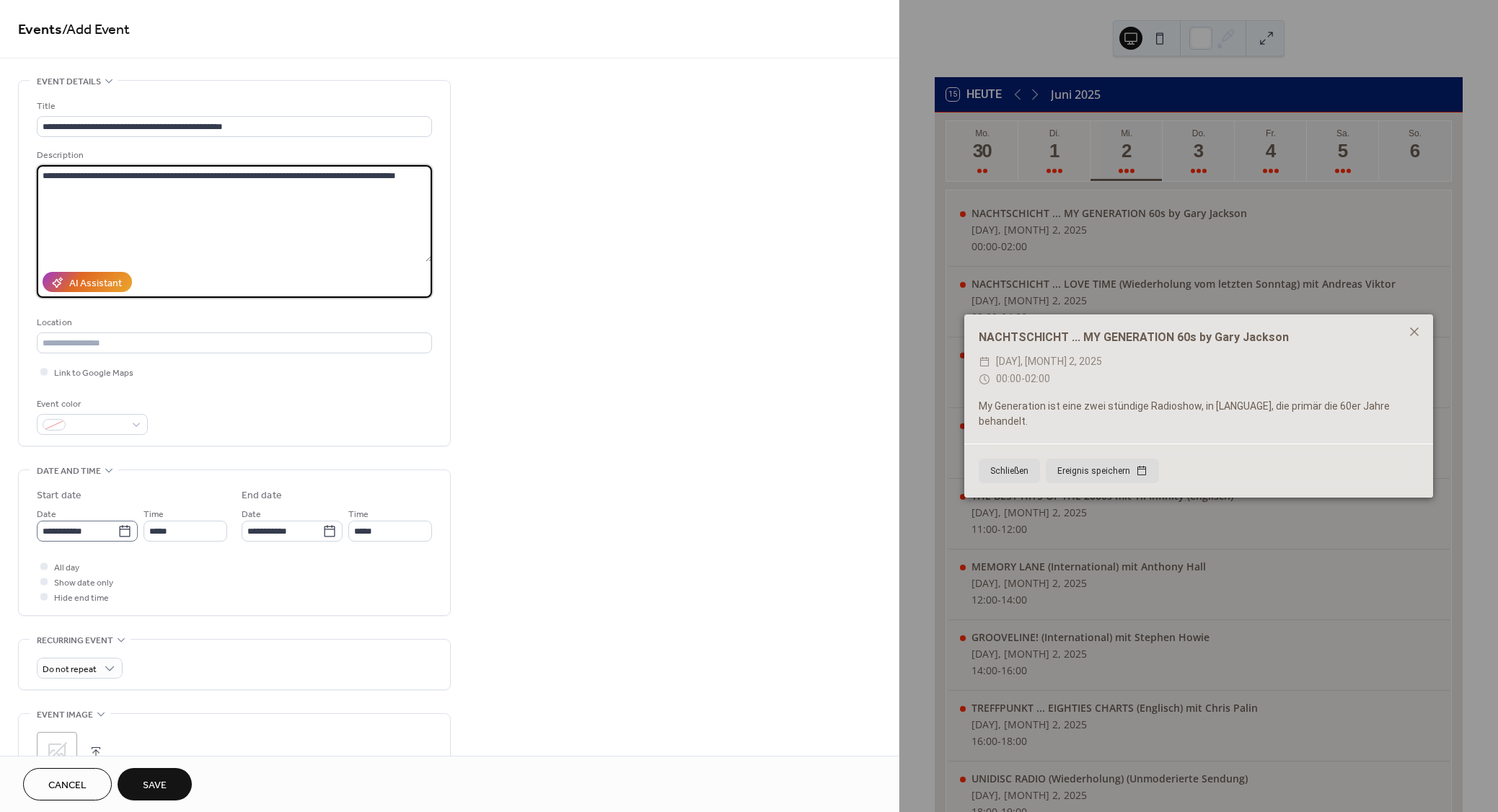 type on "**********" 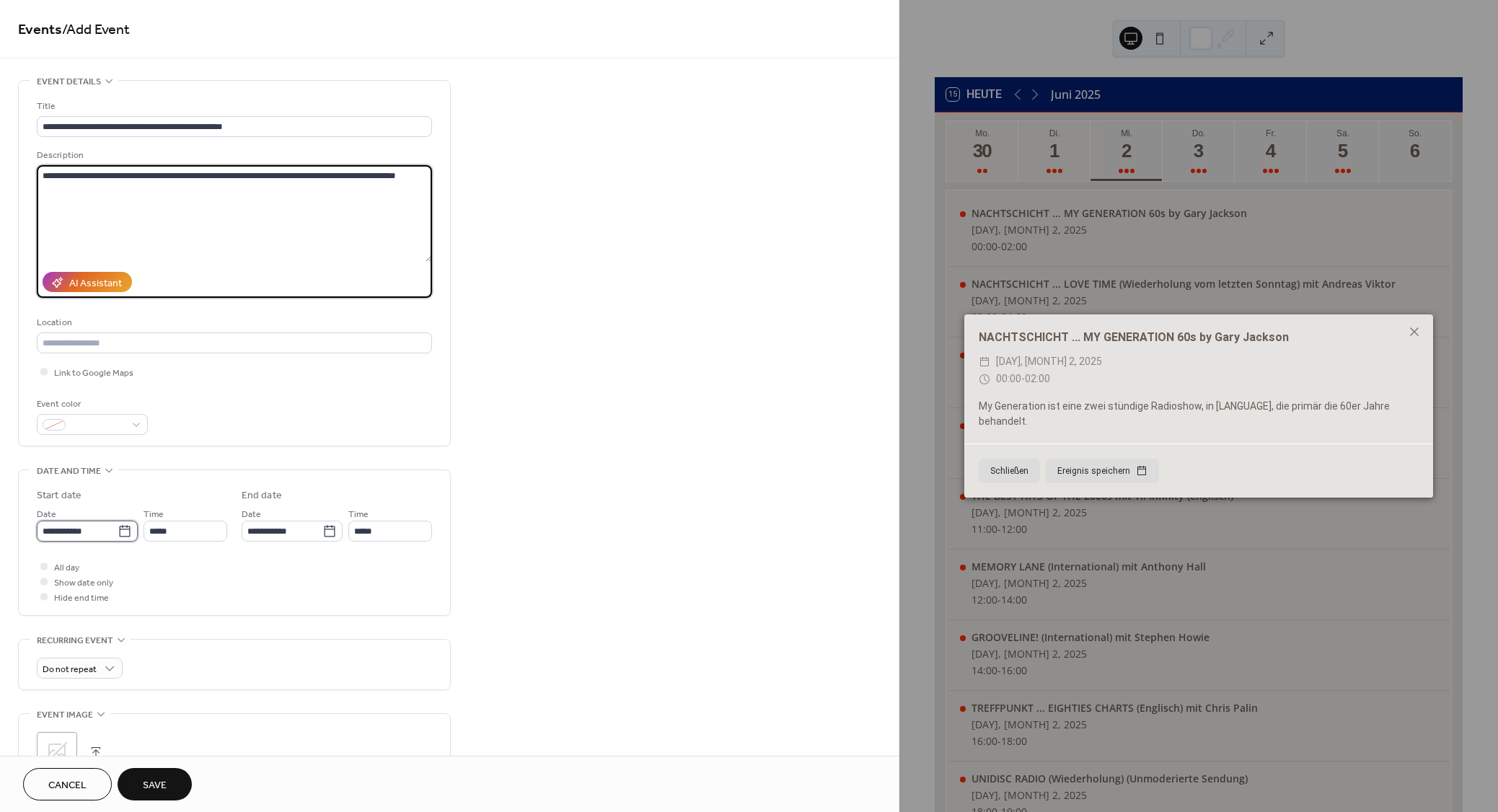 click on "**********" at bounding box center (77, 531) 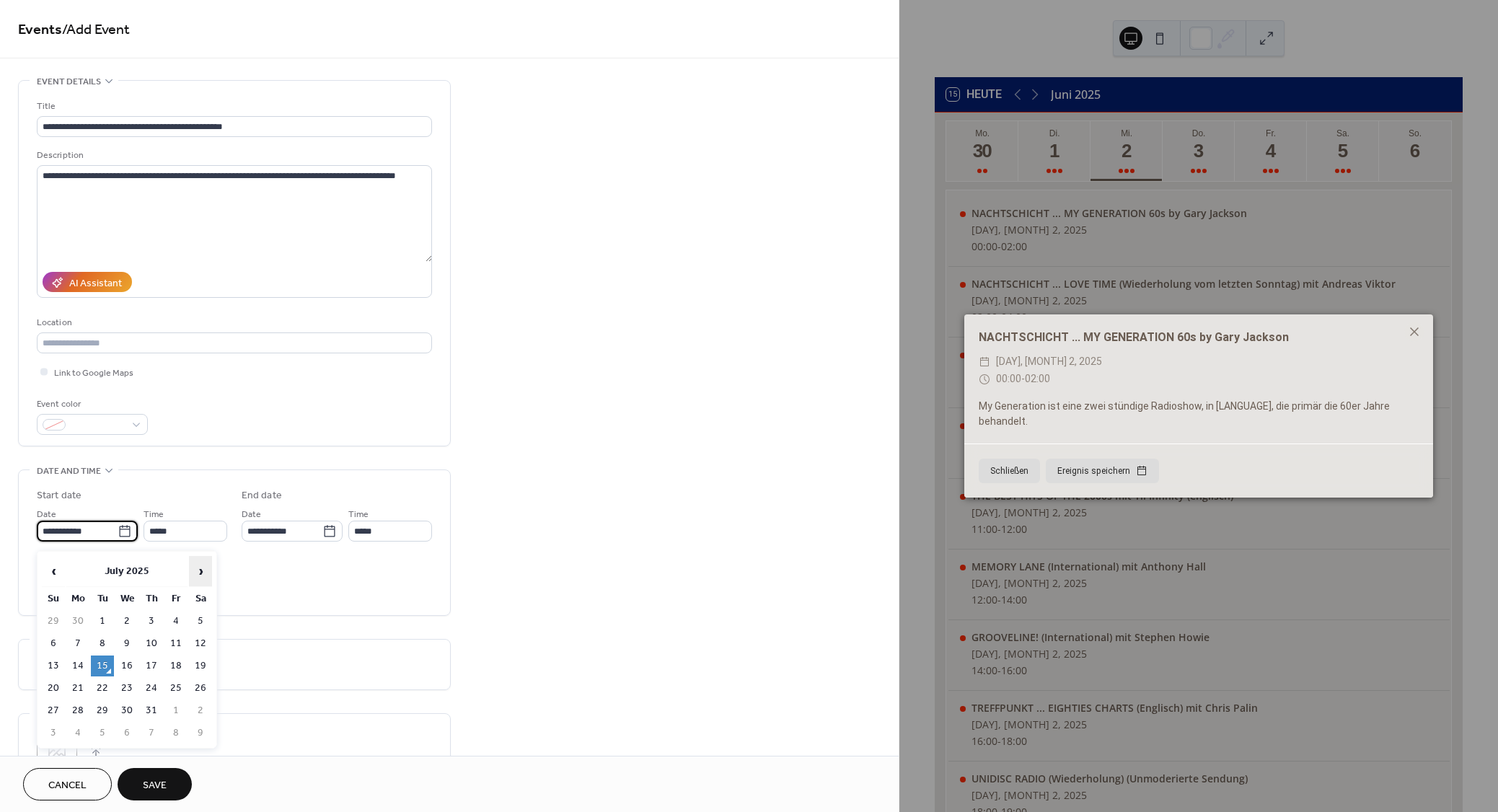 click on "›" at bounding box center (201, 571) 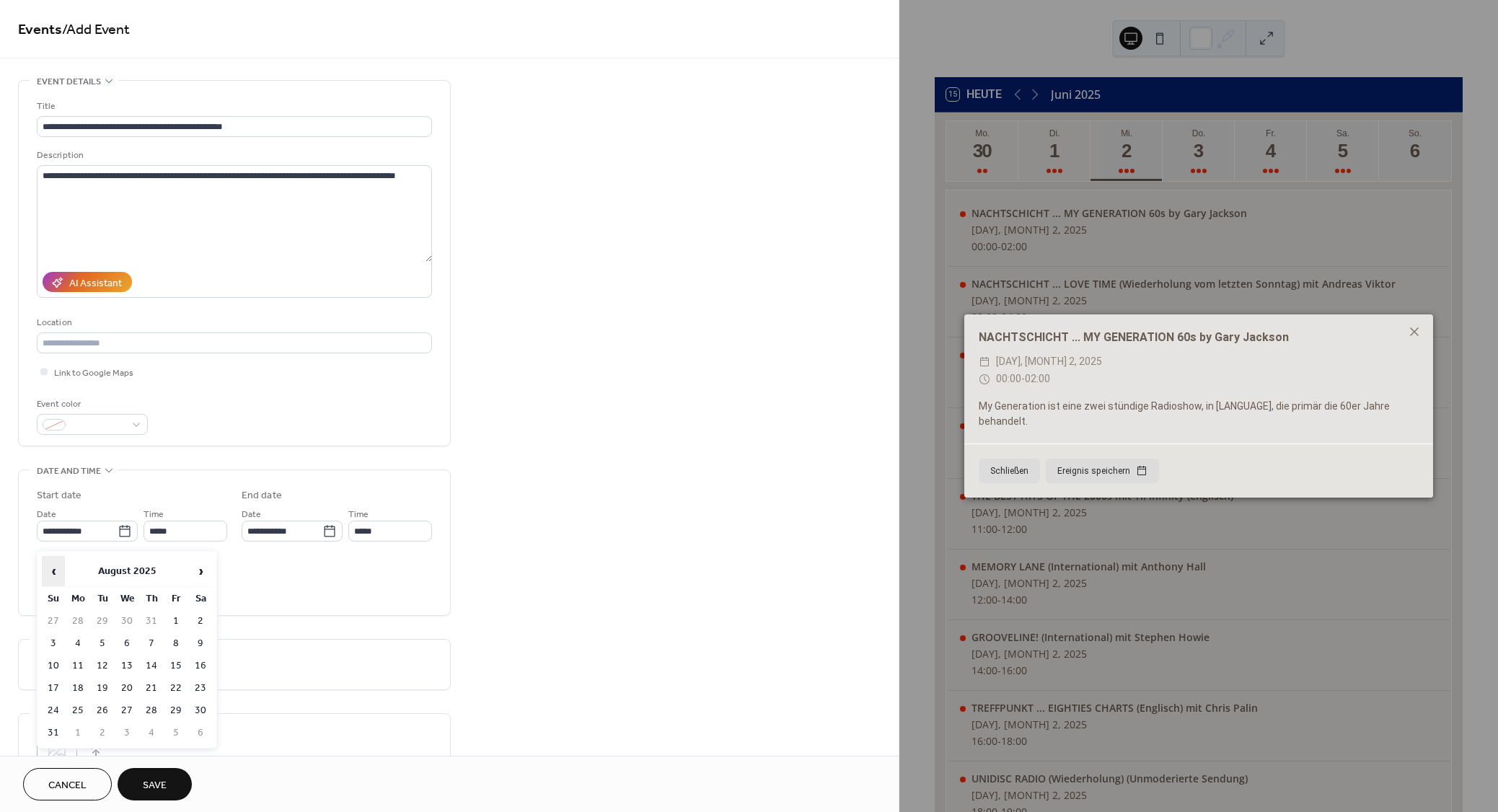 click on "‹" at bounding box center [53, 571] 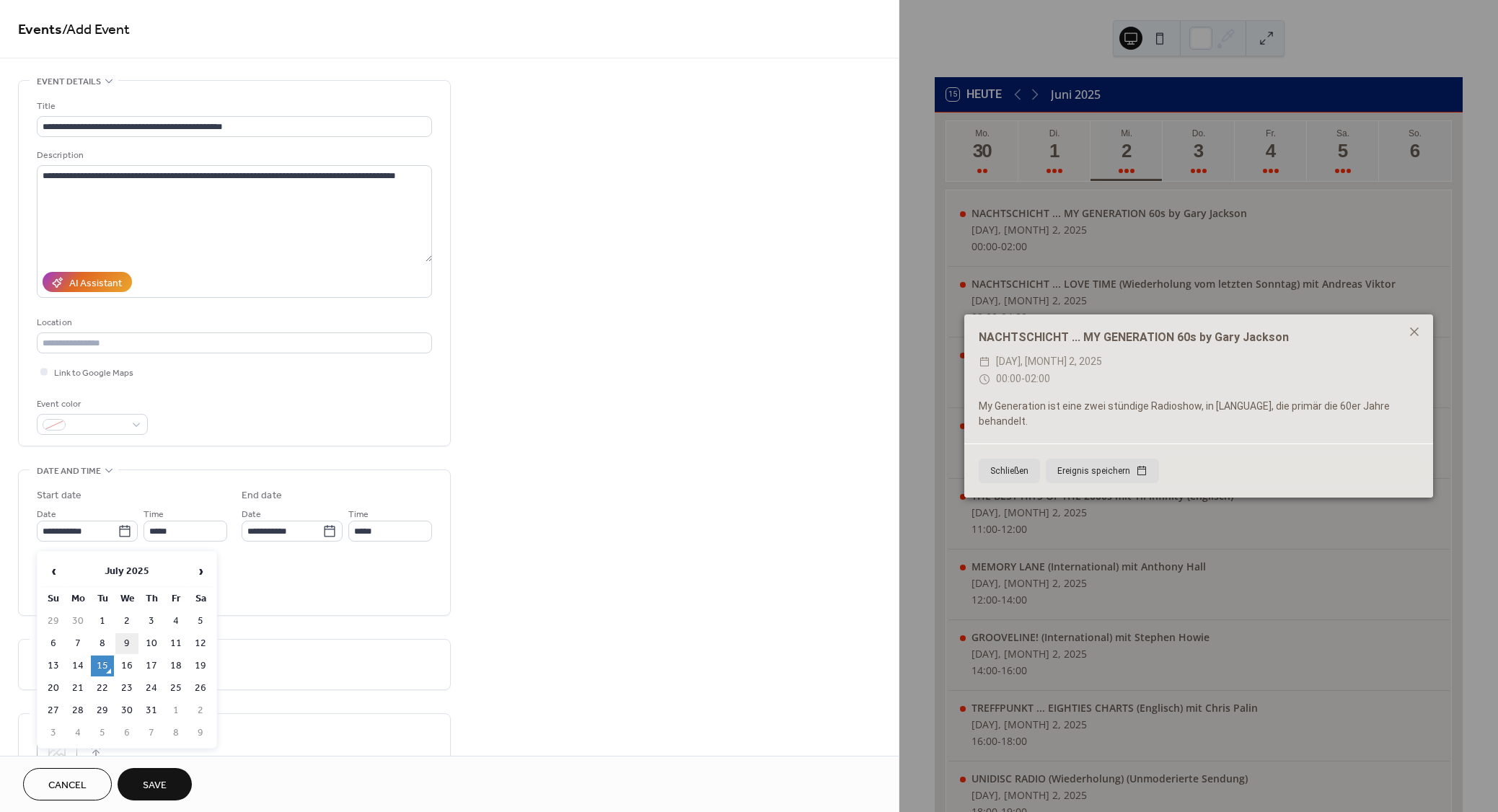 click on "9" at bounding box center (127, 643) 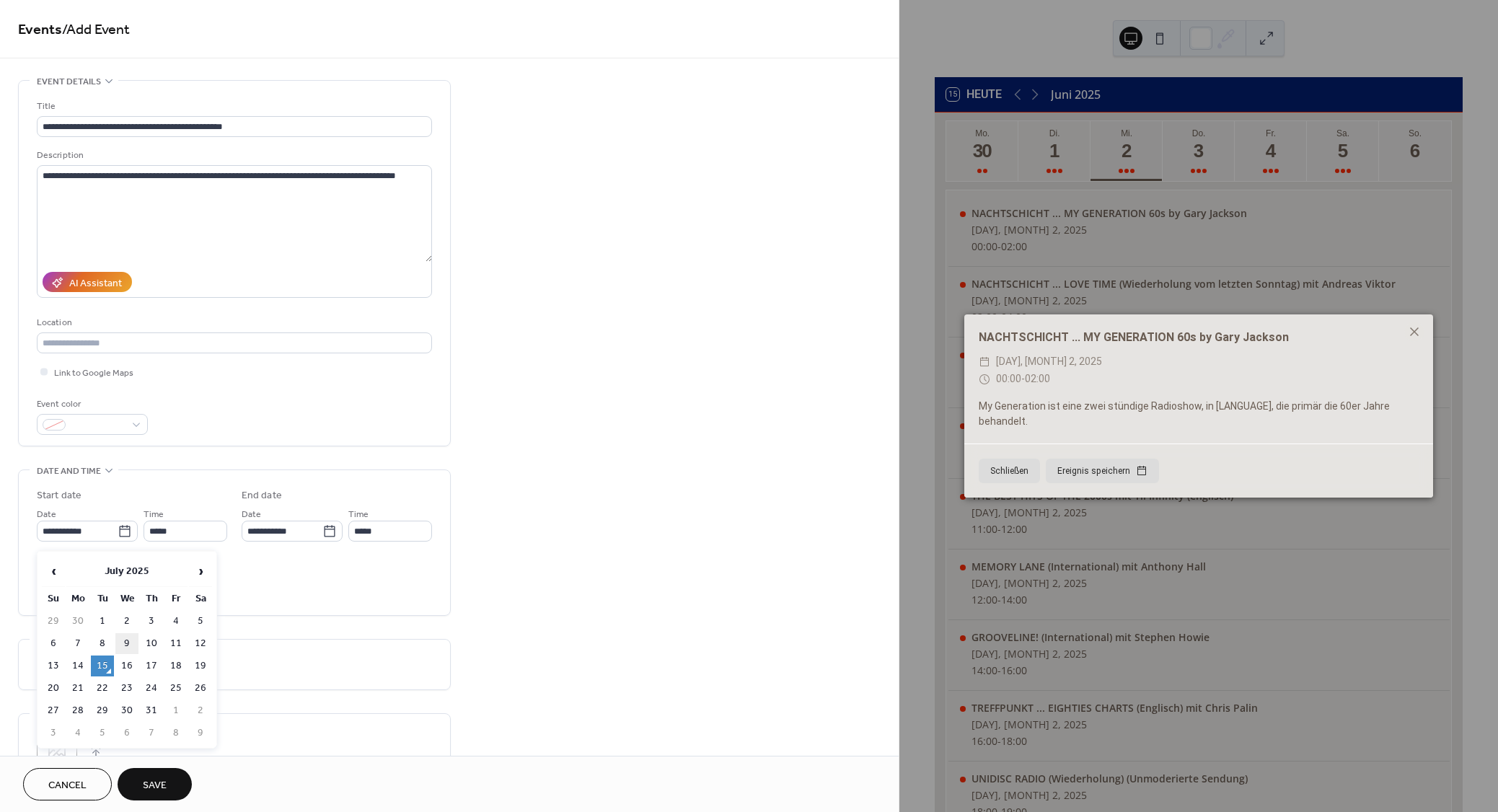 type on "**********" 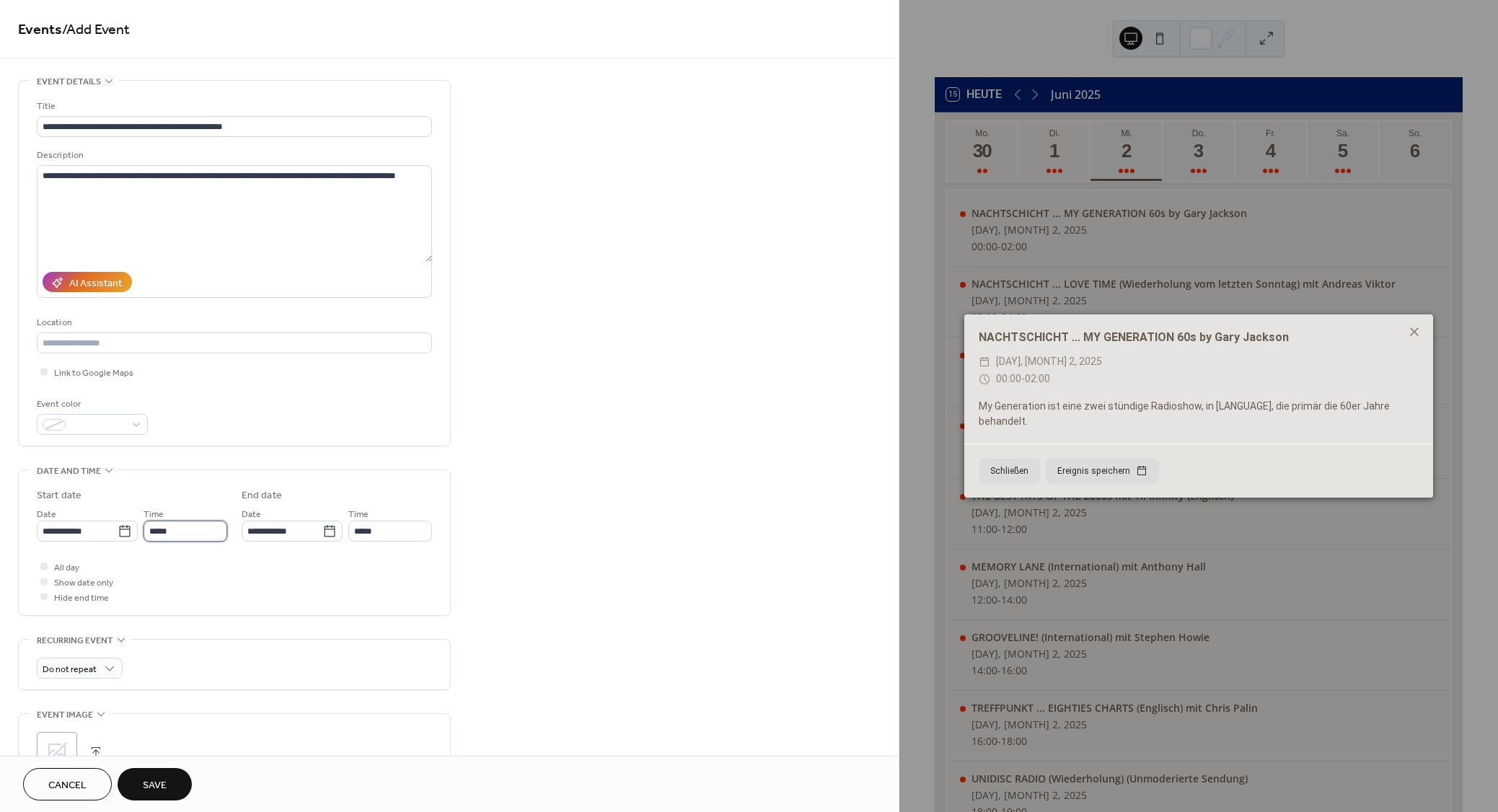 click on "*****" at bounding box center (185, 531) 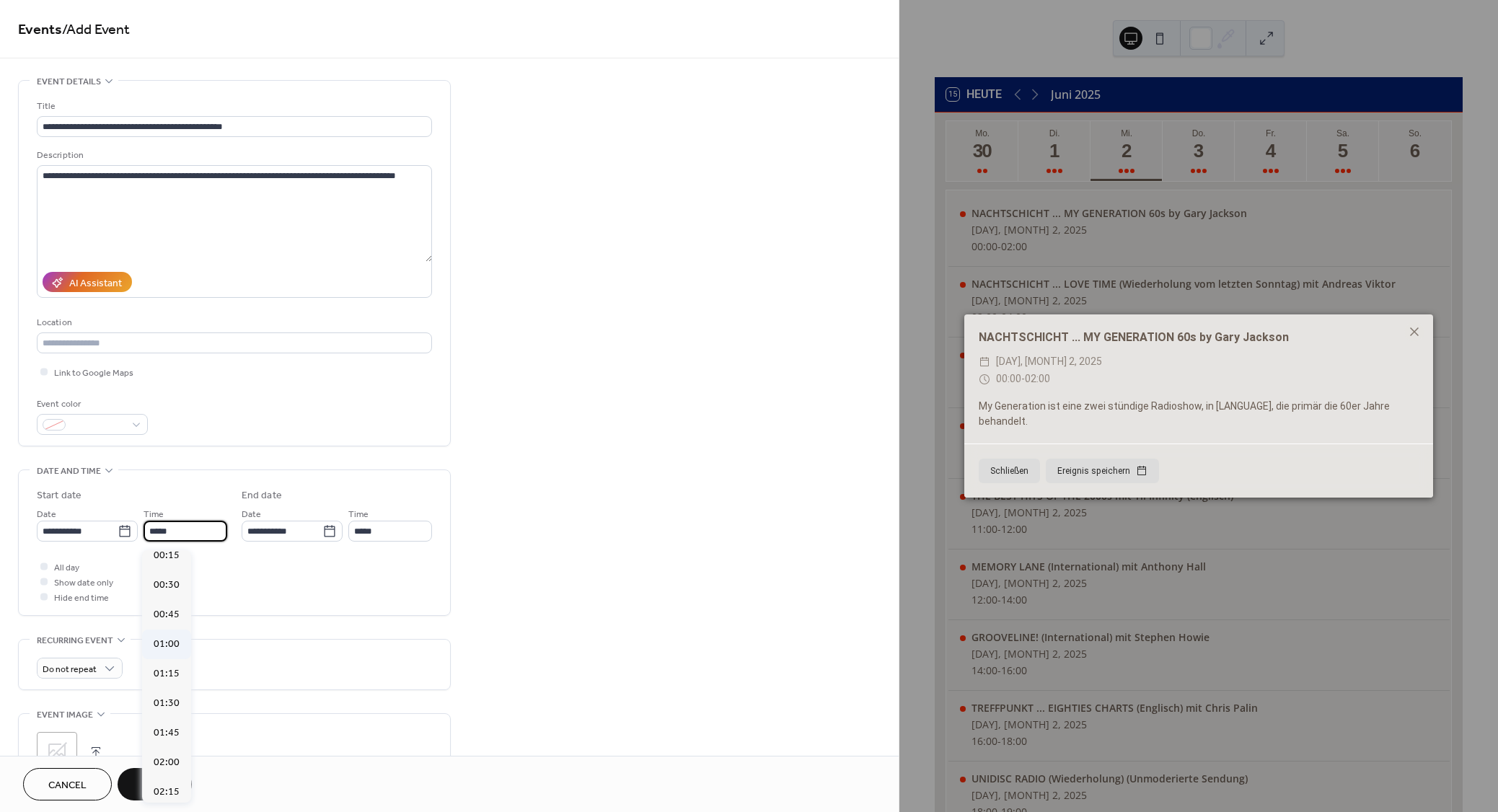 scroll, scrollTop: 0, scrollLeft: 0, axis: both 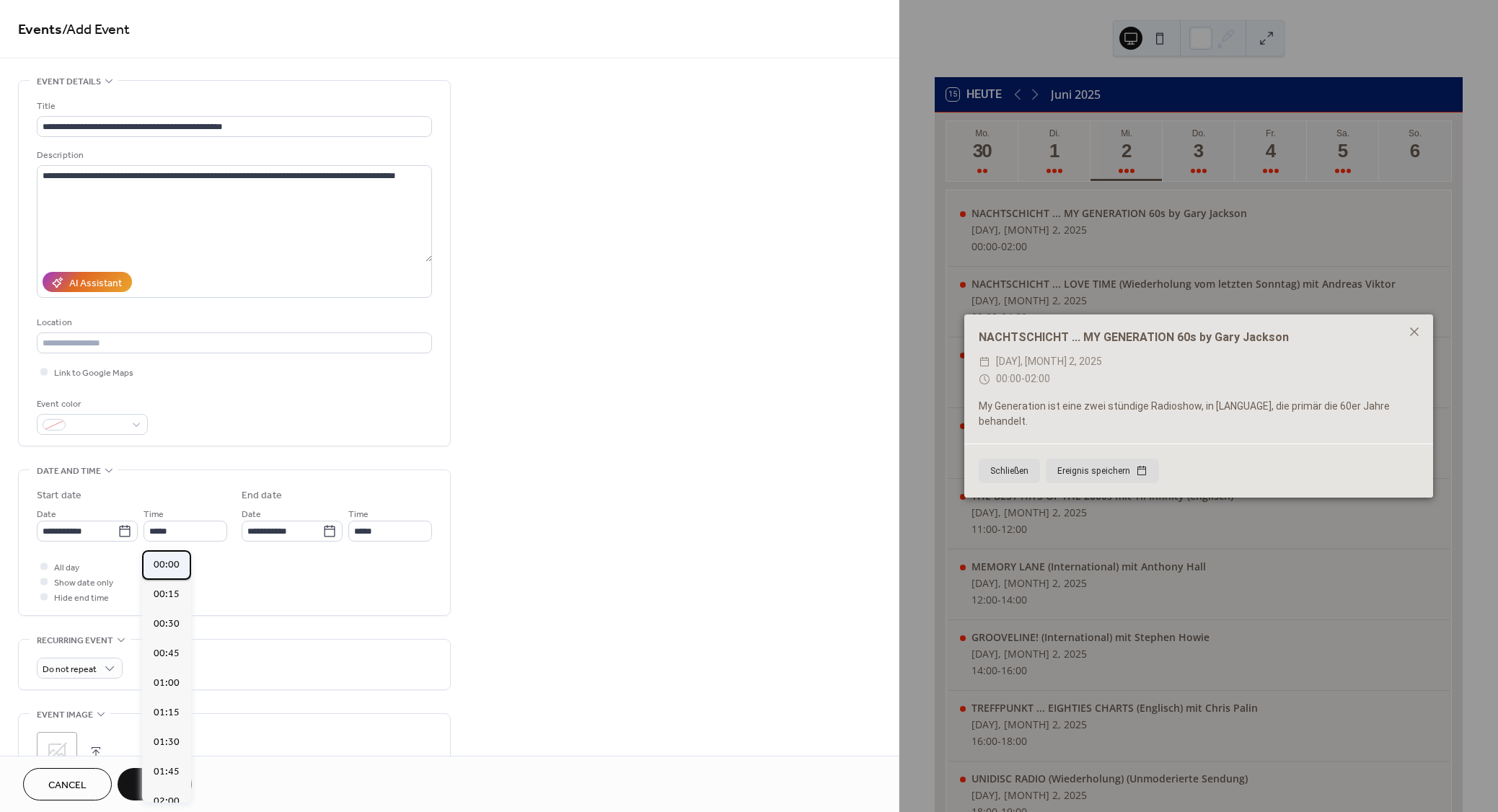 click on "00:00" at bounding box center (167, 565) 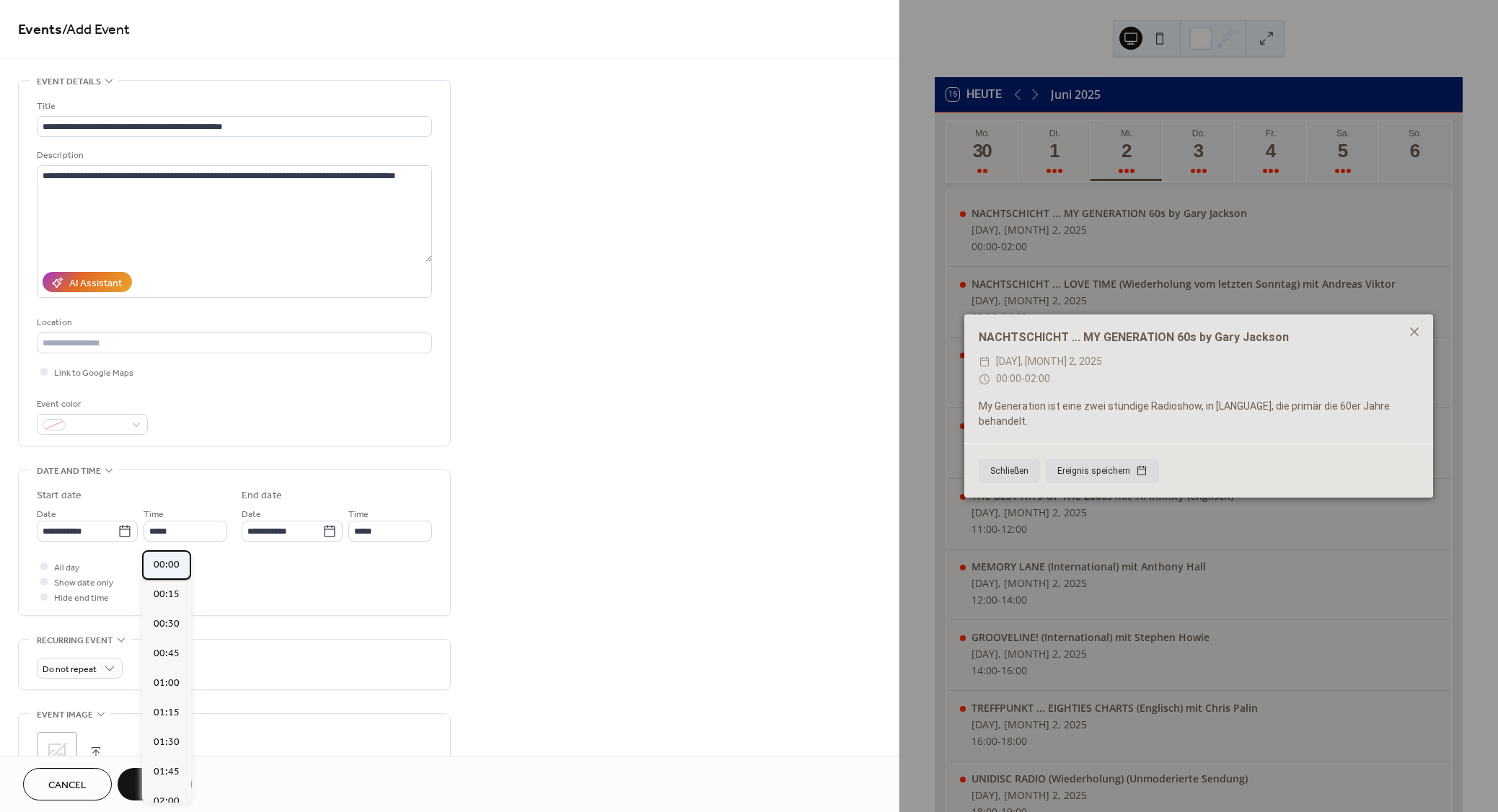 type on "*****" 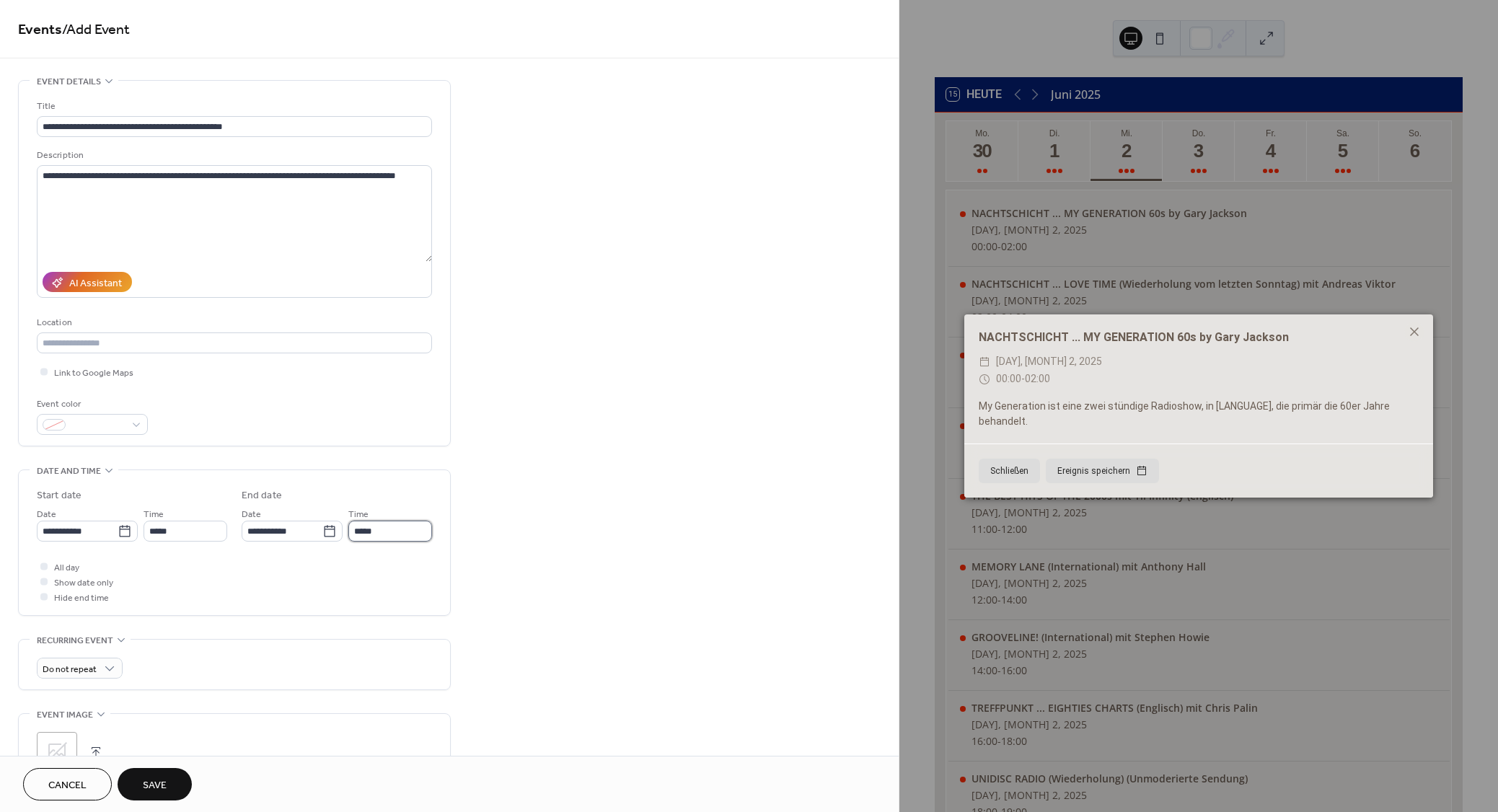 click on "*****" at bounding box center (390, 531) 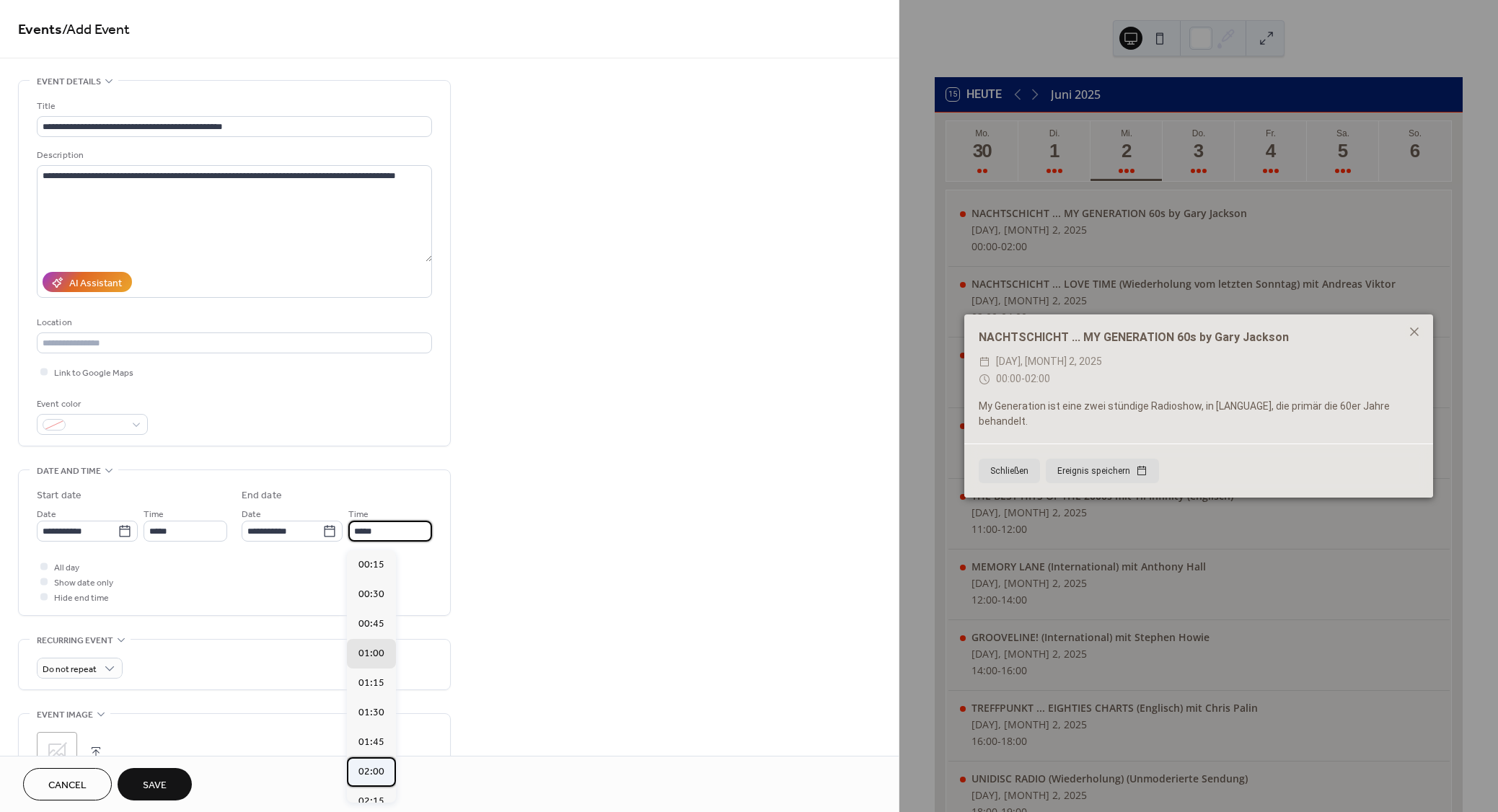 click on "02:00" at bounding box center (371, 772) 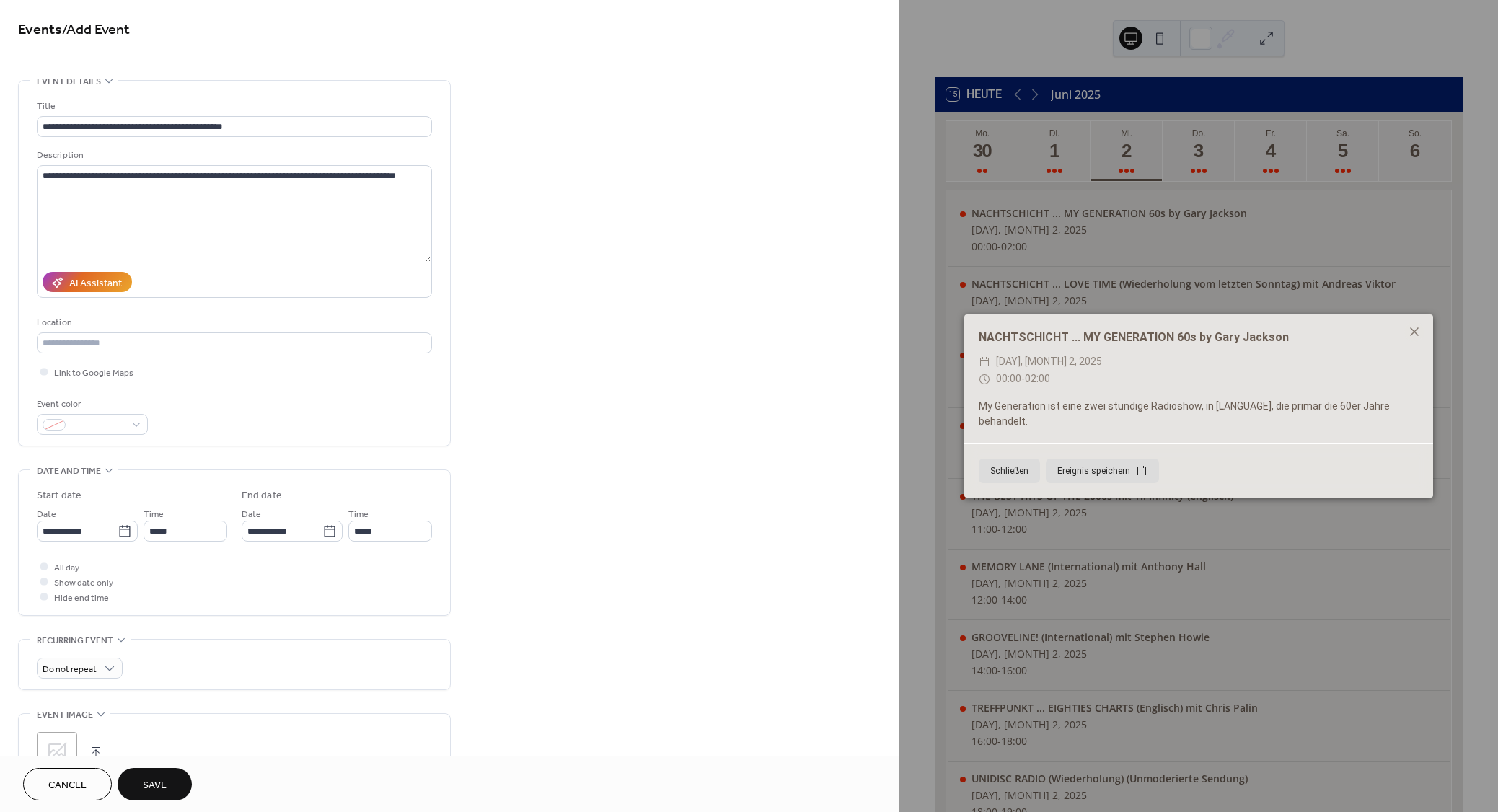 click on "Save" at bounding box center [154, 785] 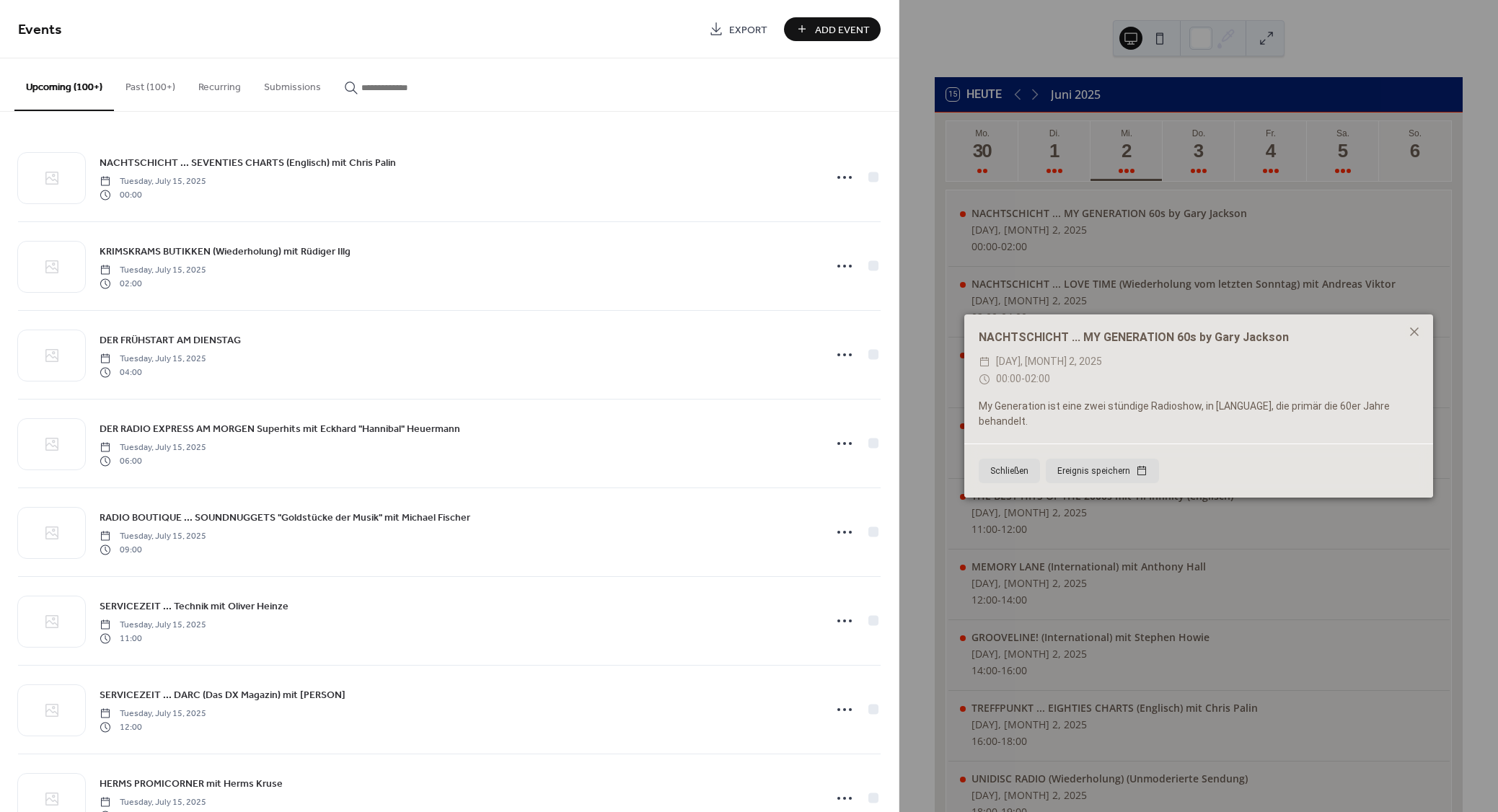 click on "Add Event" at bounding box center [842, 30] 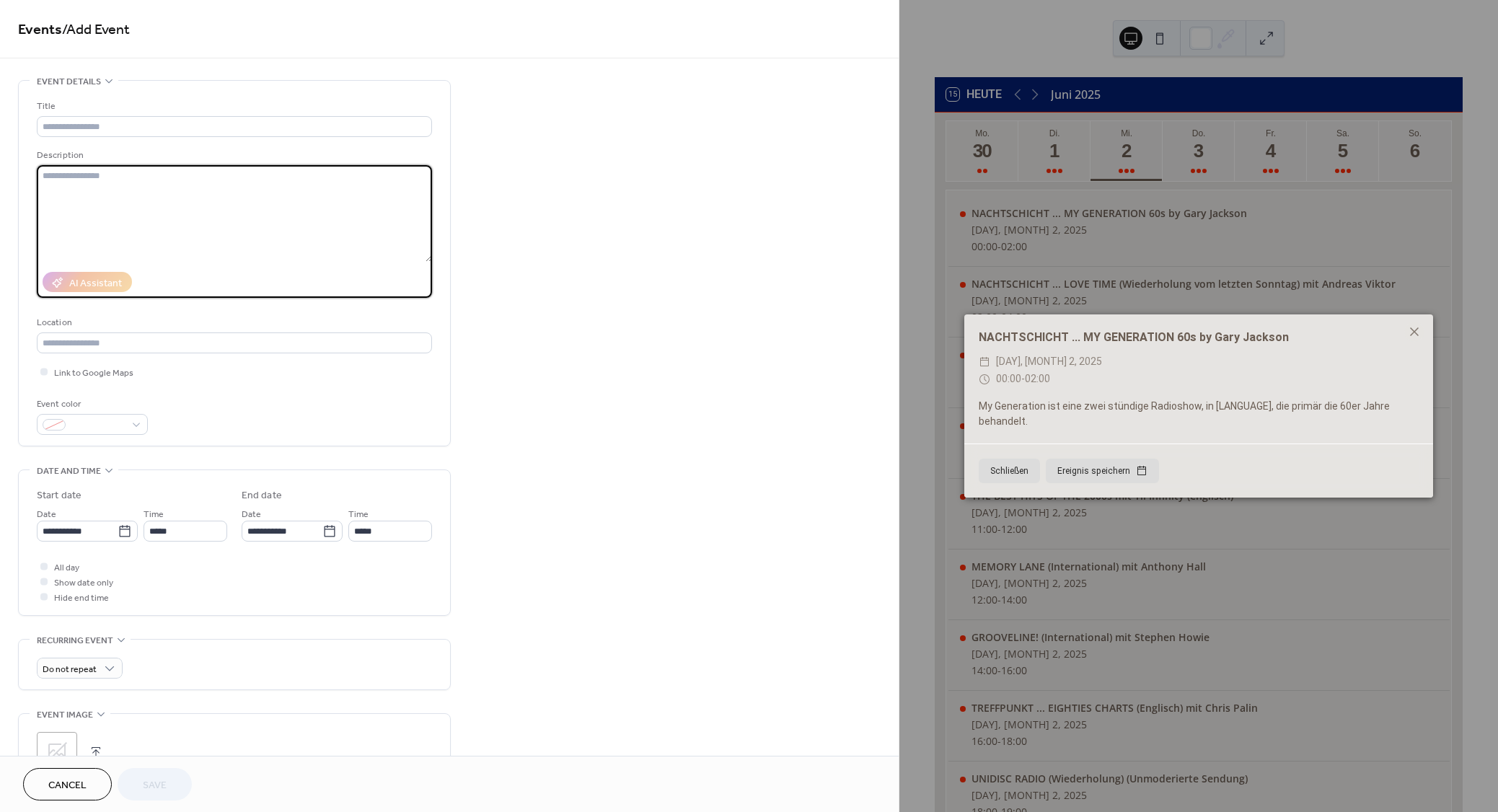 paste on "**********" 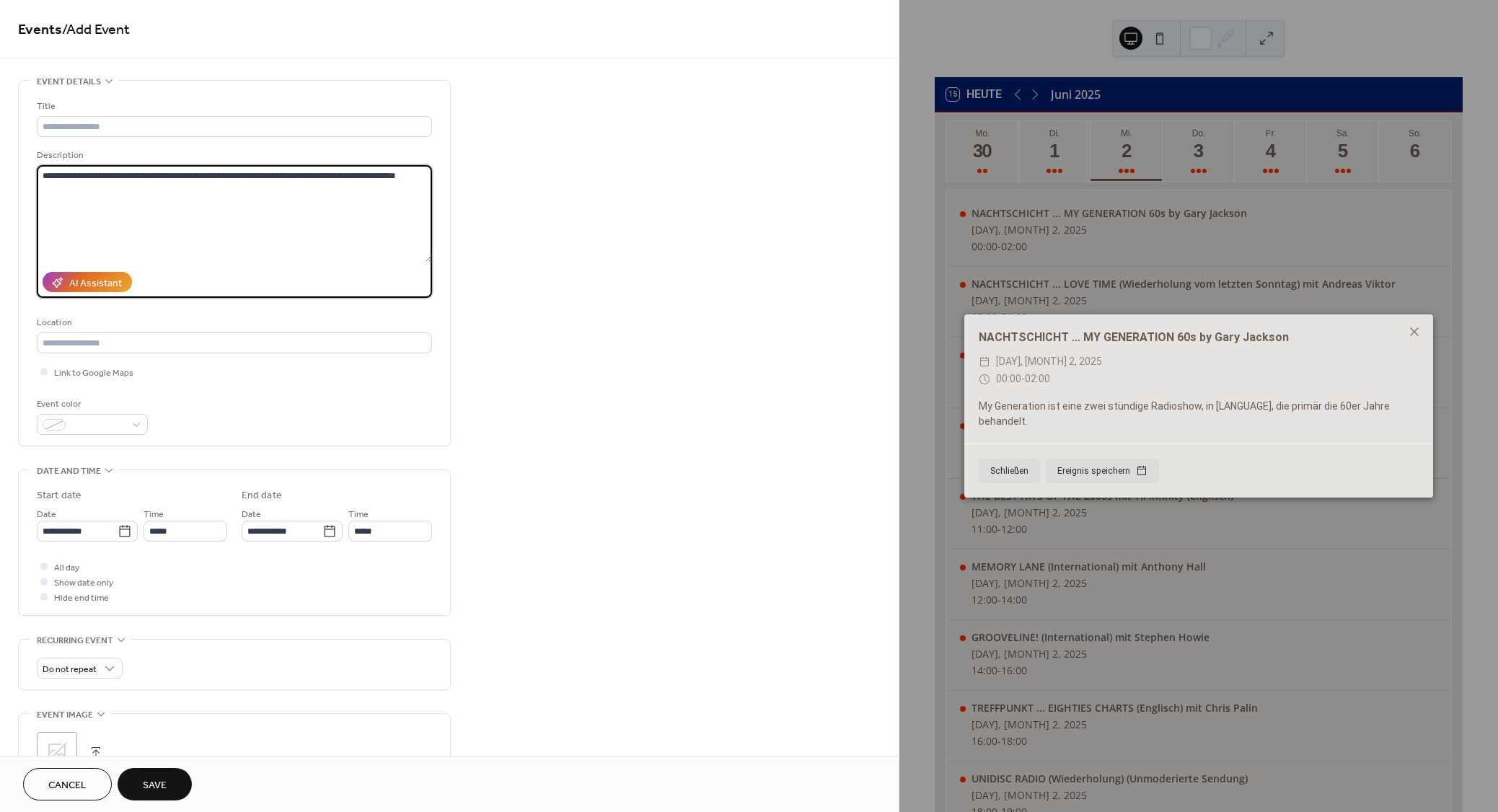 type on "**********" 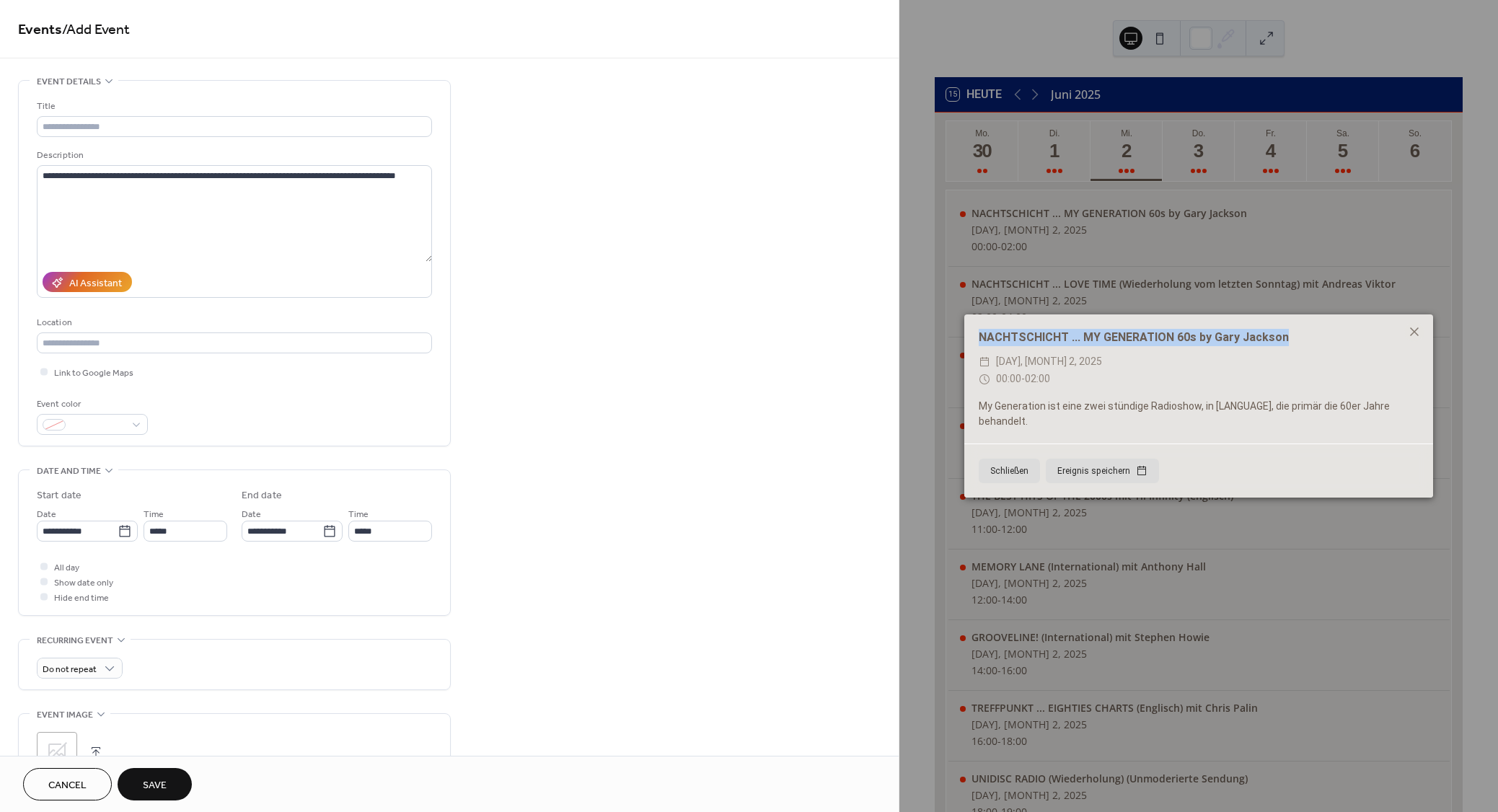 drag, startPoint x: 1326, startPoint y: 353, endPoint x: 977, endPoint y: 346, distance: 349.0702 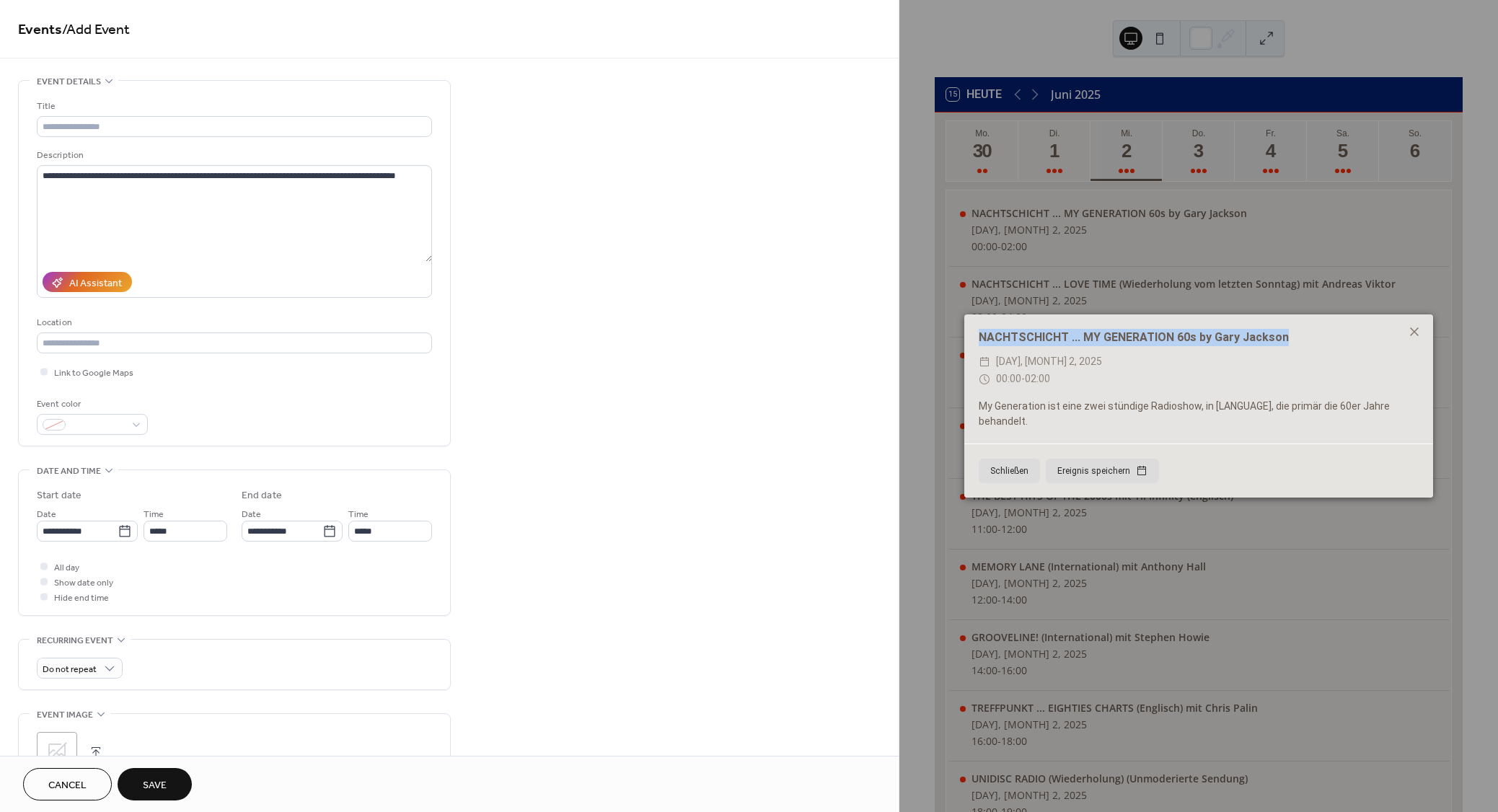 click on "NACHTSCHICHT ... MY GENERATION 60s by Gary Jackson" at bounding box center [1199, 337] 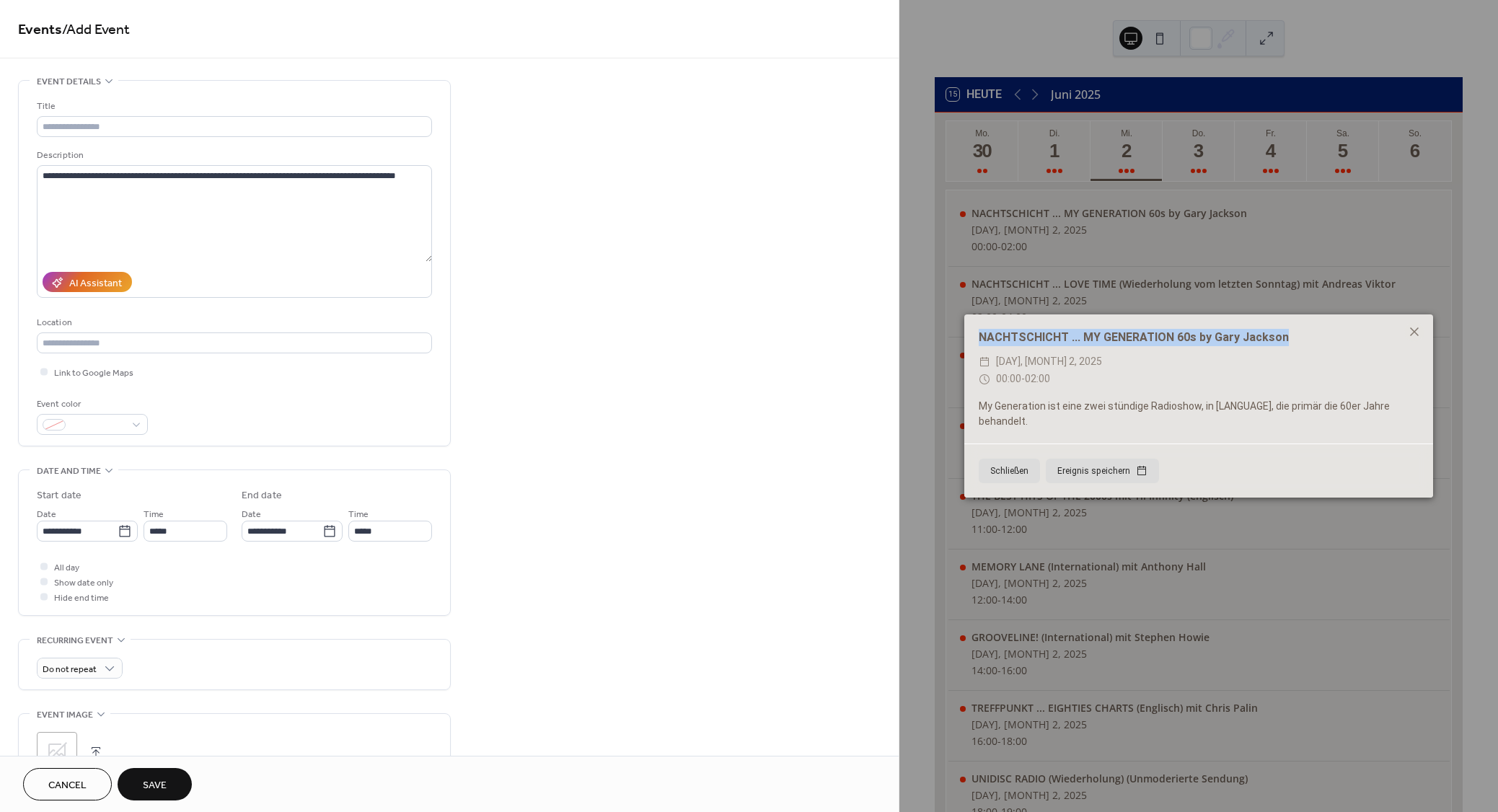 copy on "NACHTSCHICHT ... MY GENERATION 60s by Gary Jackson" 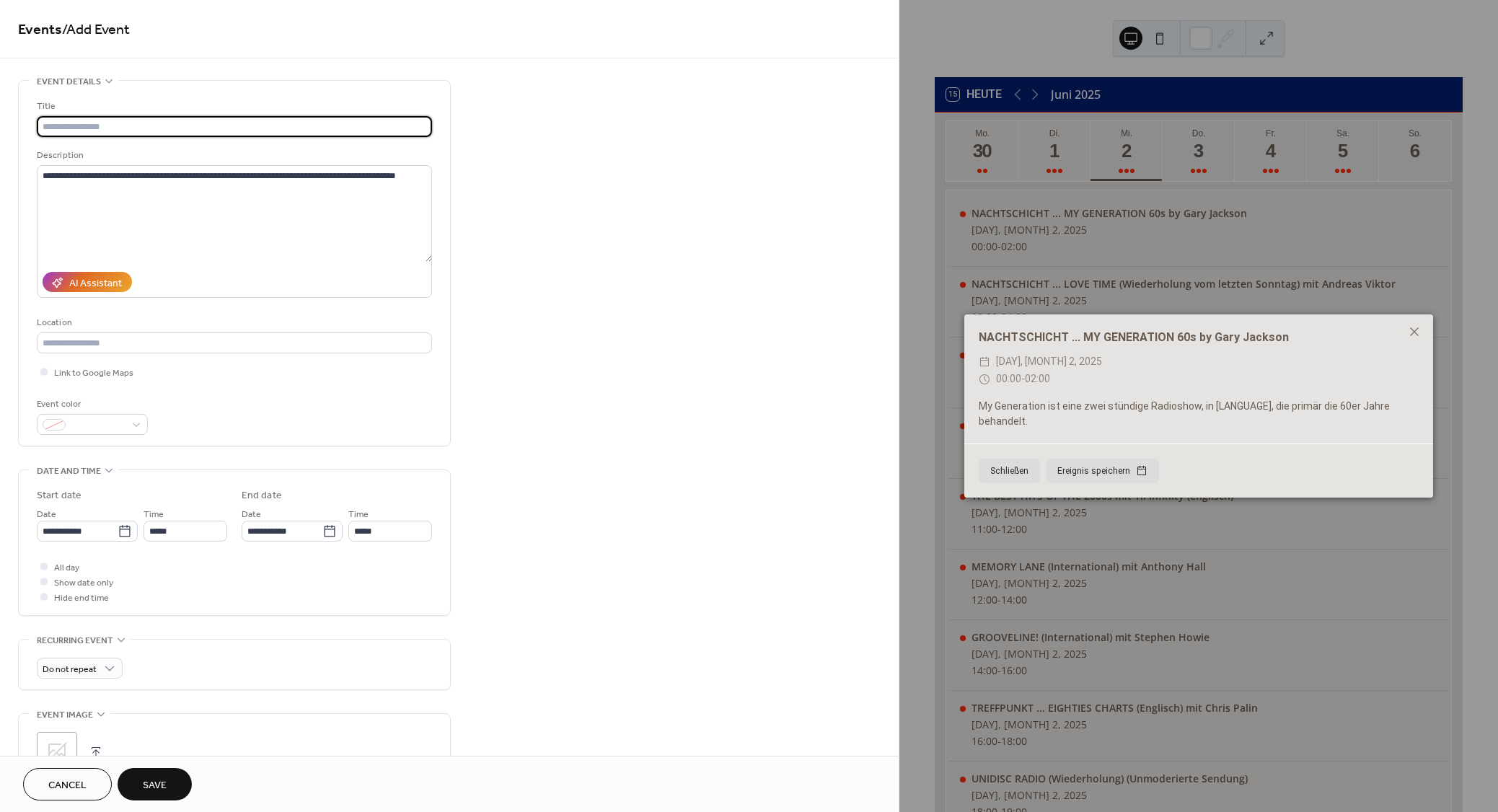 paste on "**********" 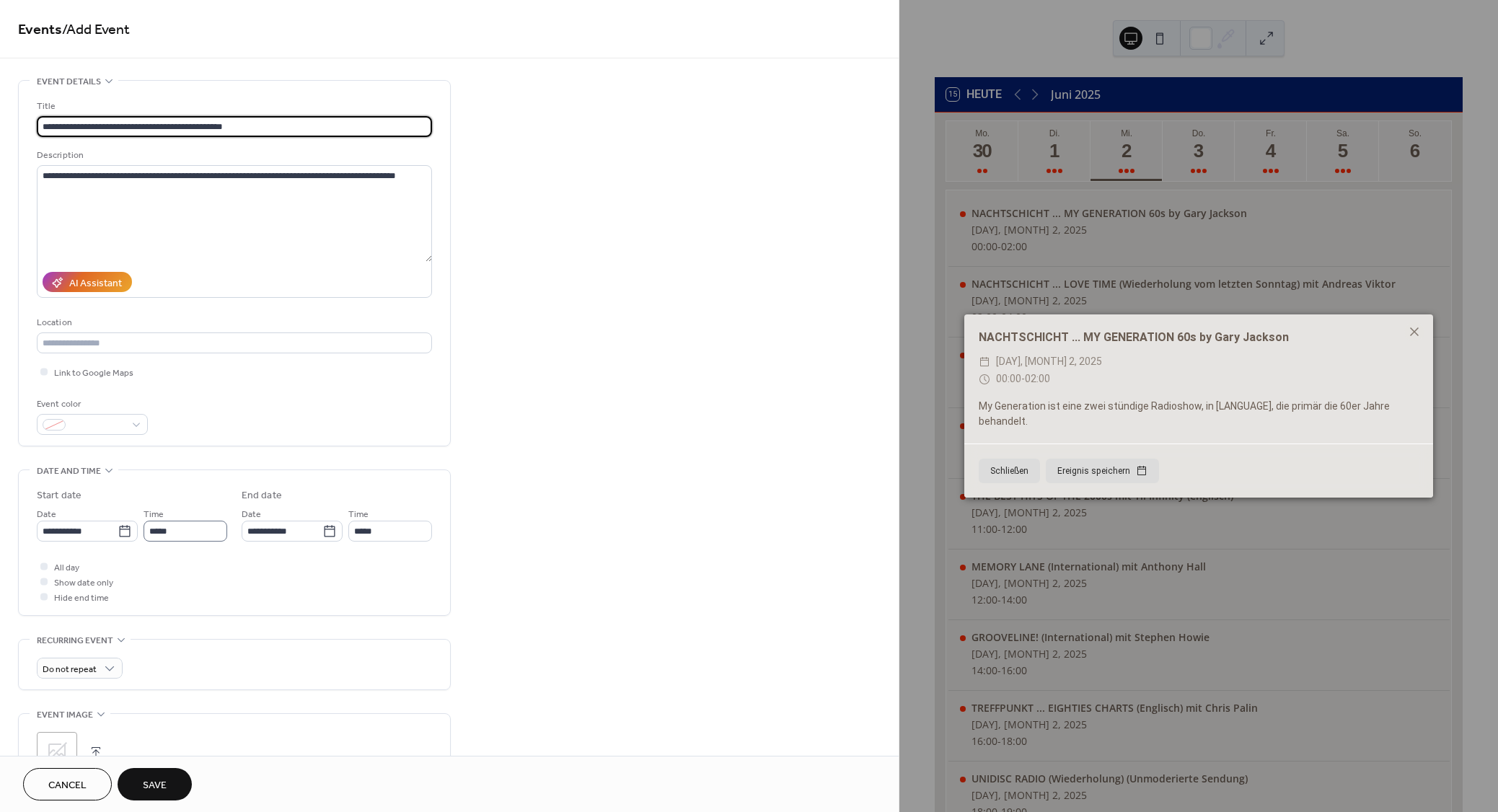 type on "**********" 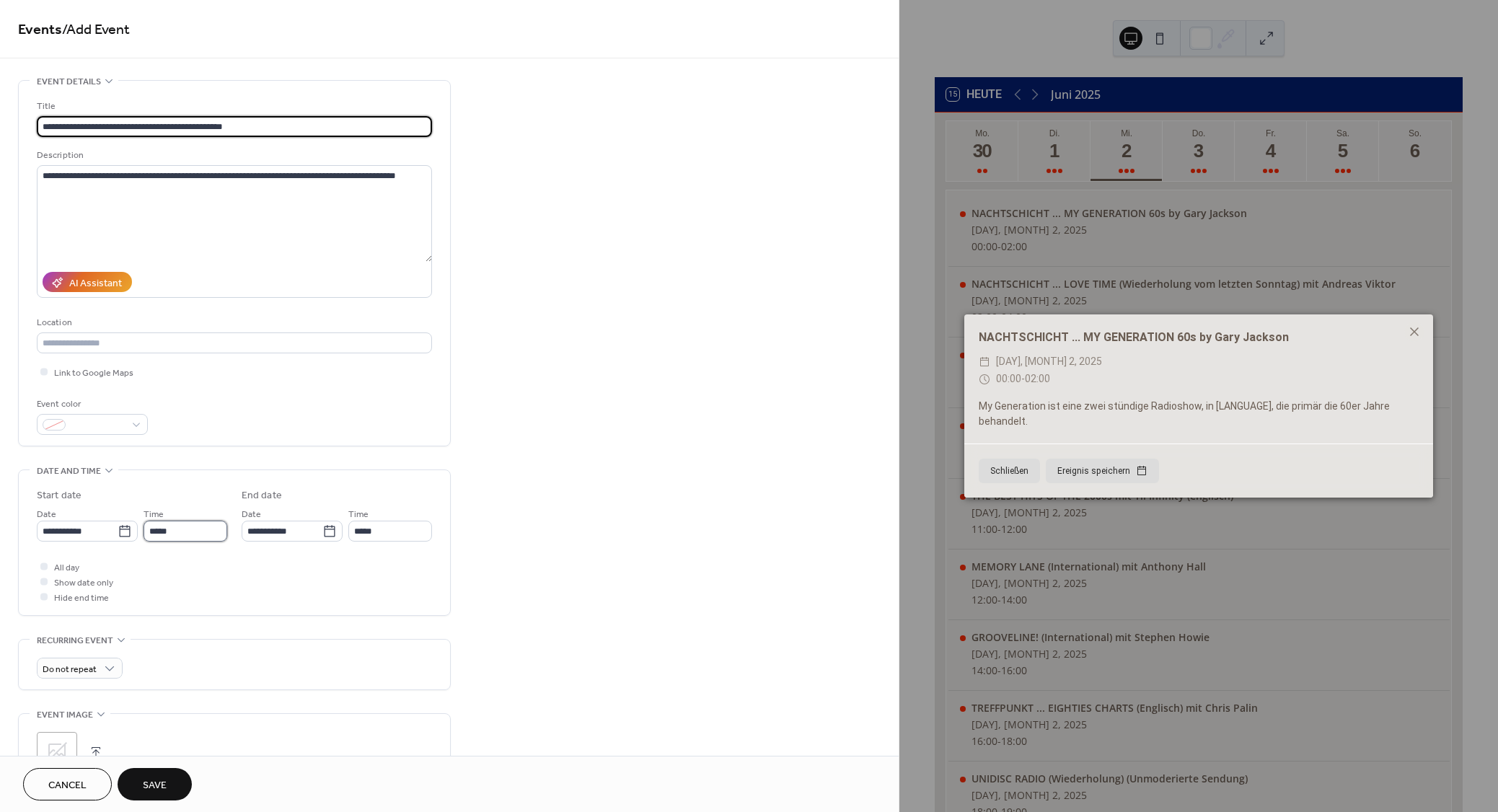click on "*****" at bounding box center [185, 531] 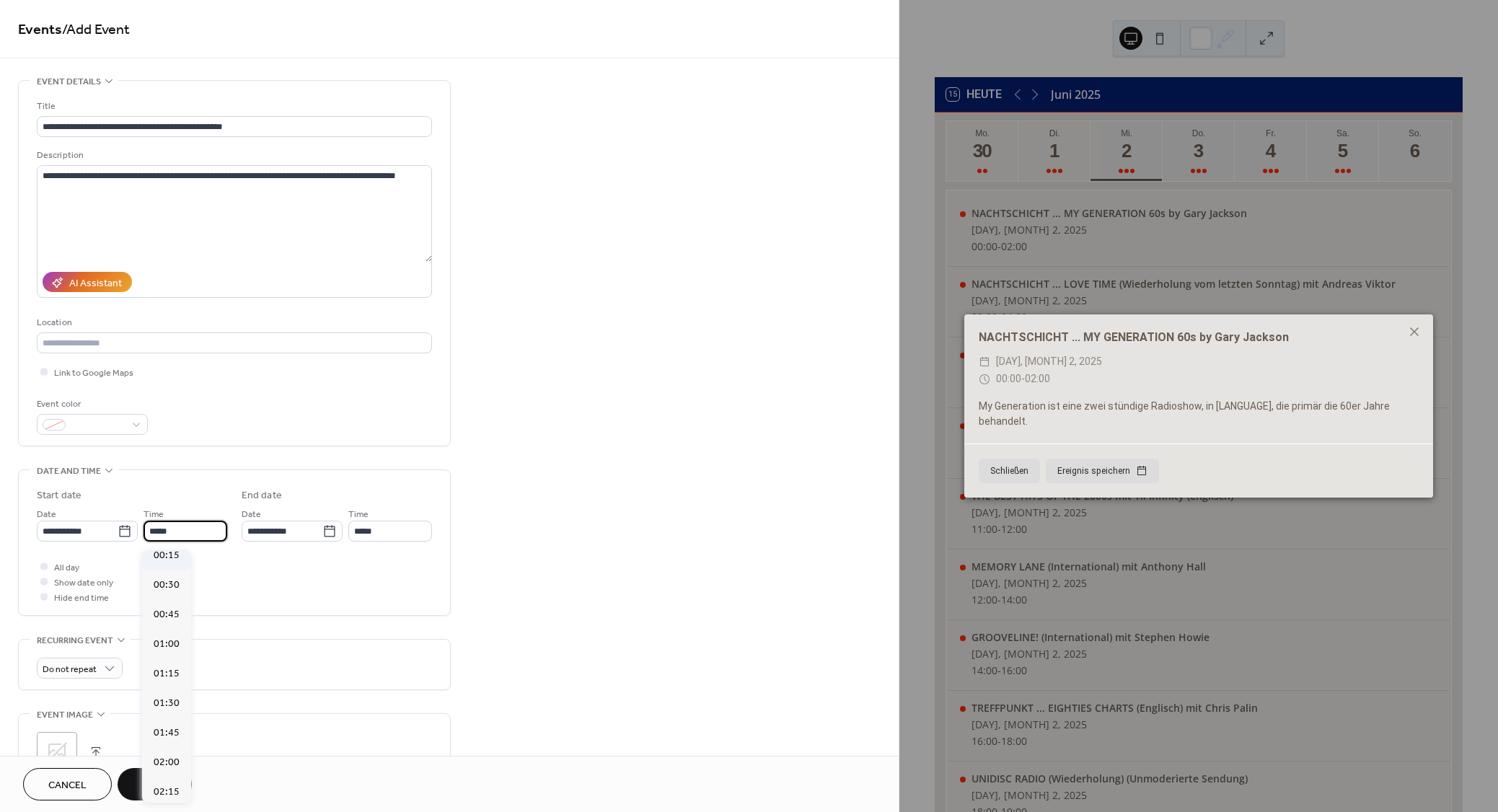 scroll, scrollTop: 0, scrollLeft: 0, axis: both 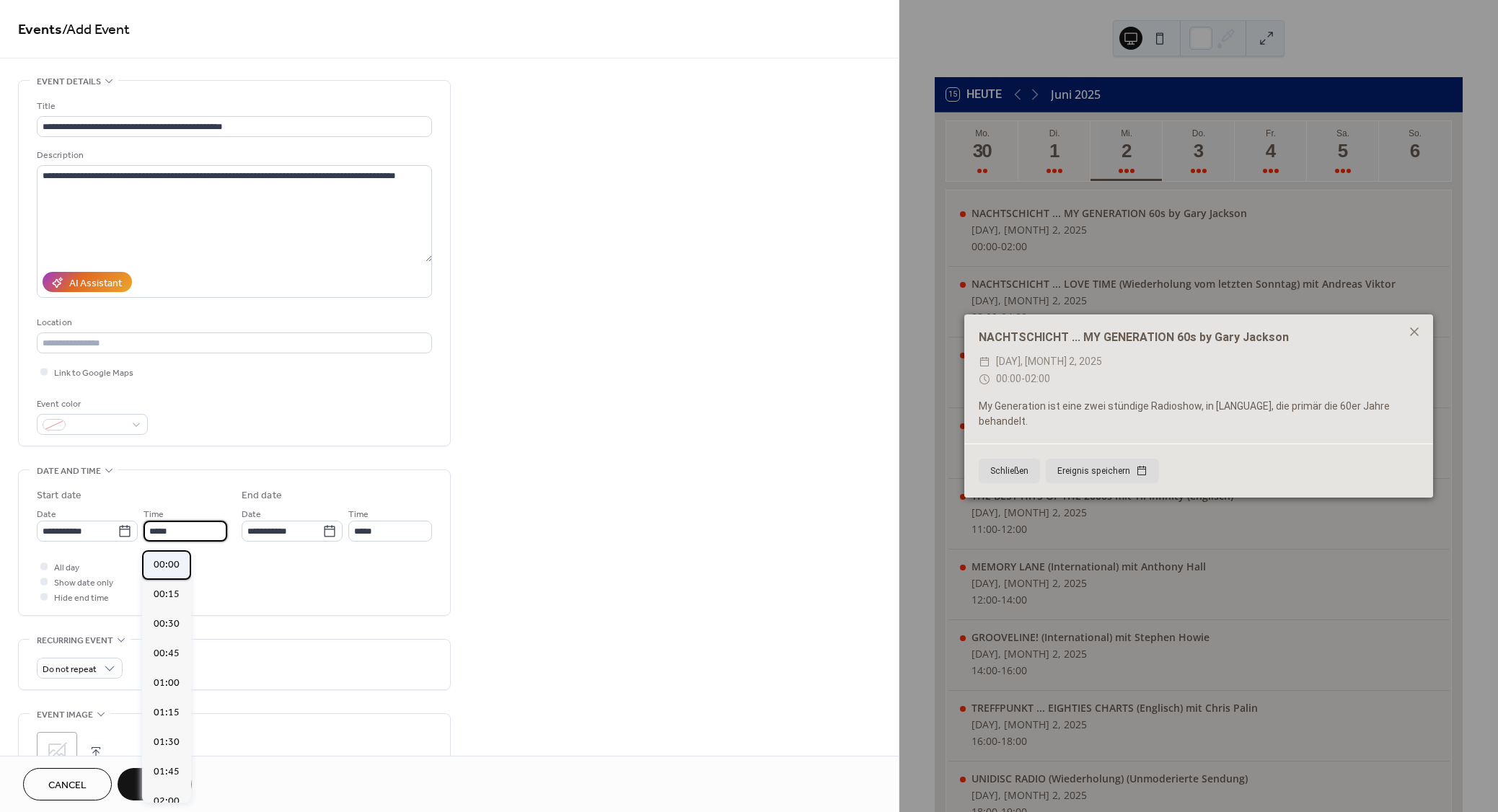 click on "00:00" at bounding box center (167, 565) 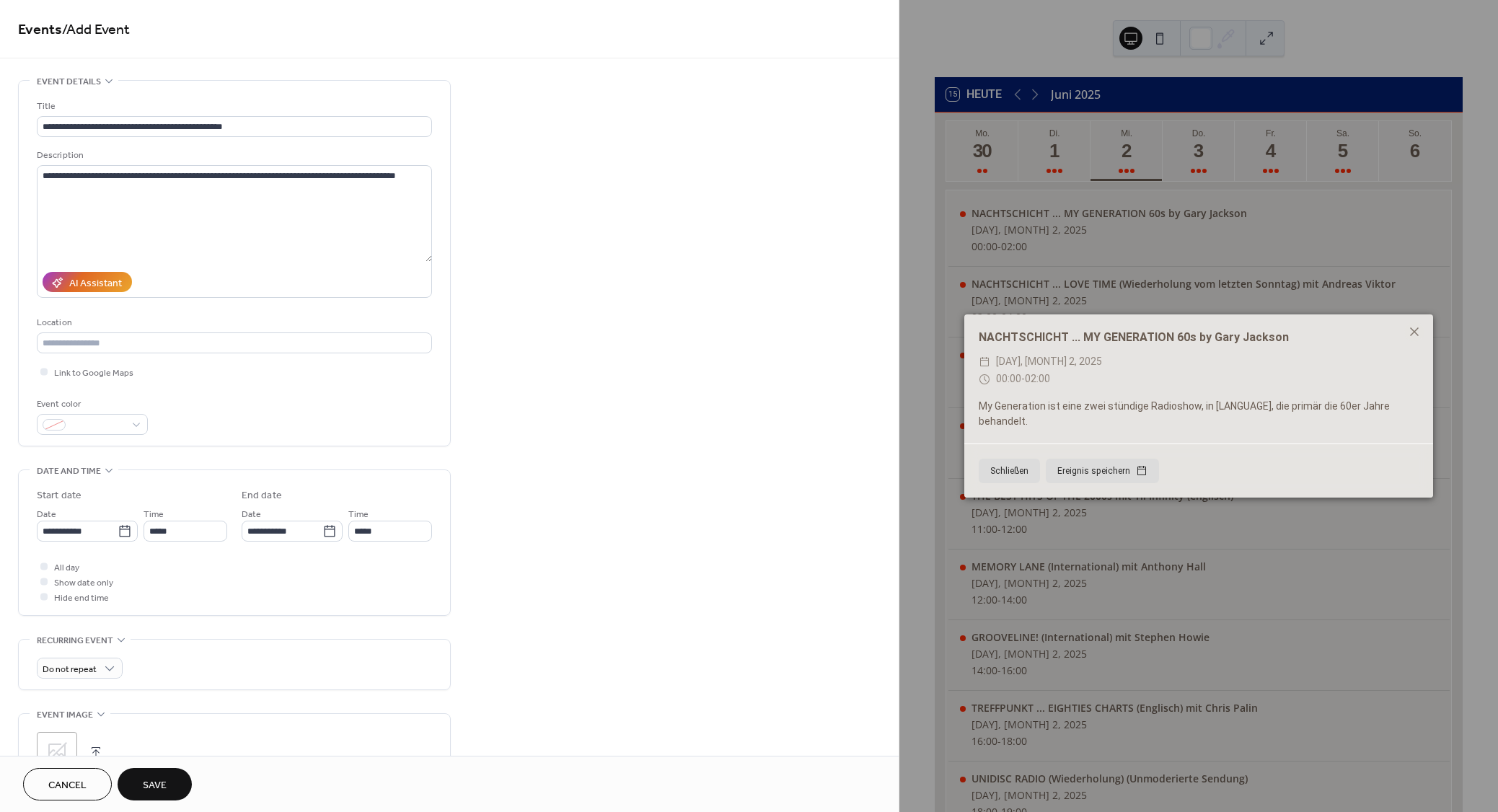 type on "*****" 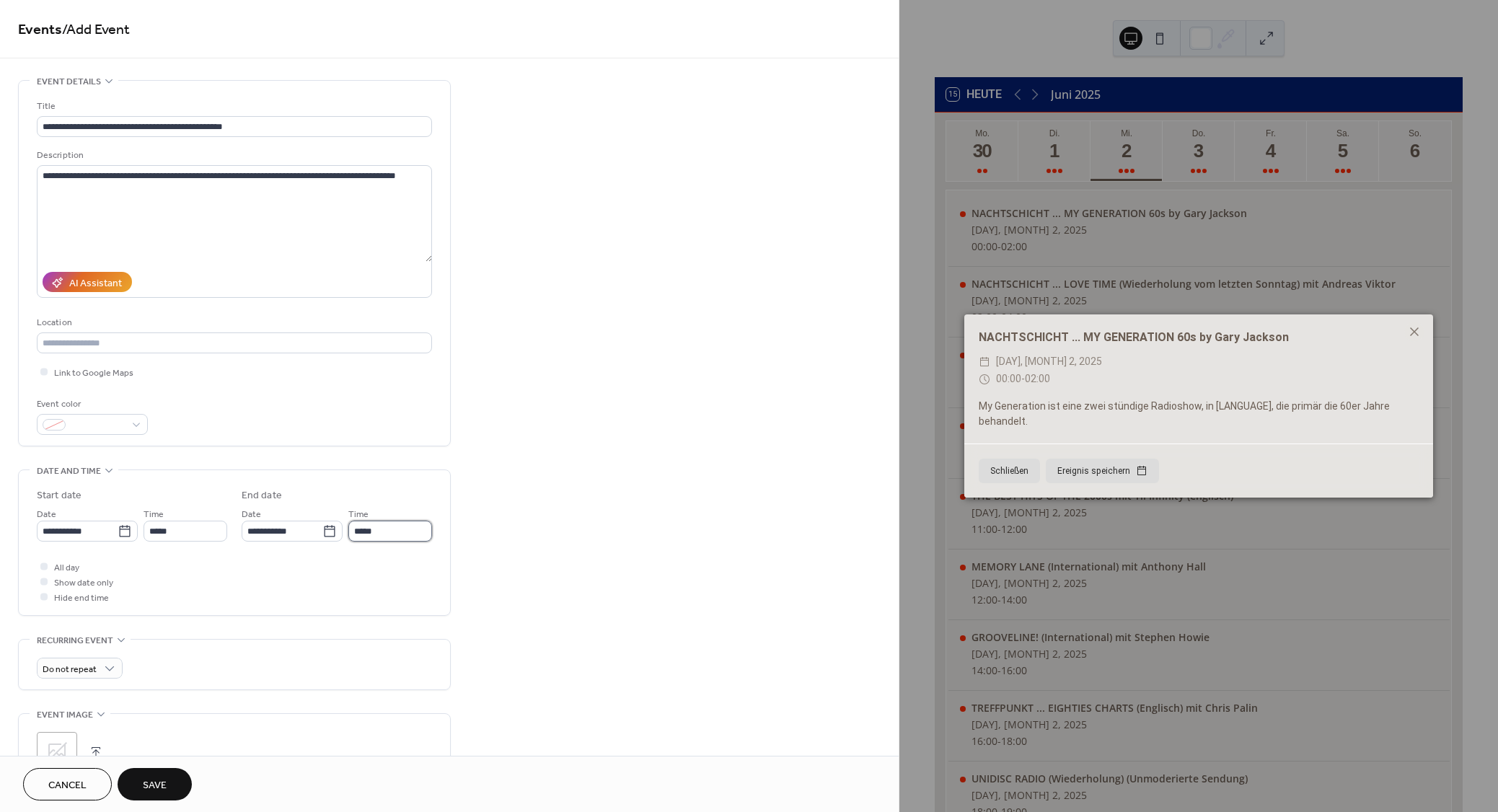 click on "*****" at bounding box center [390, 531] 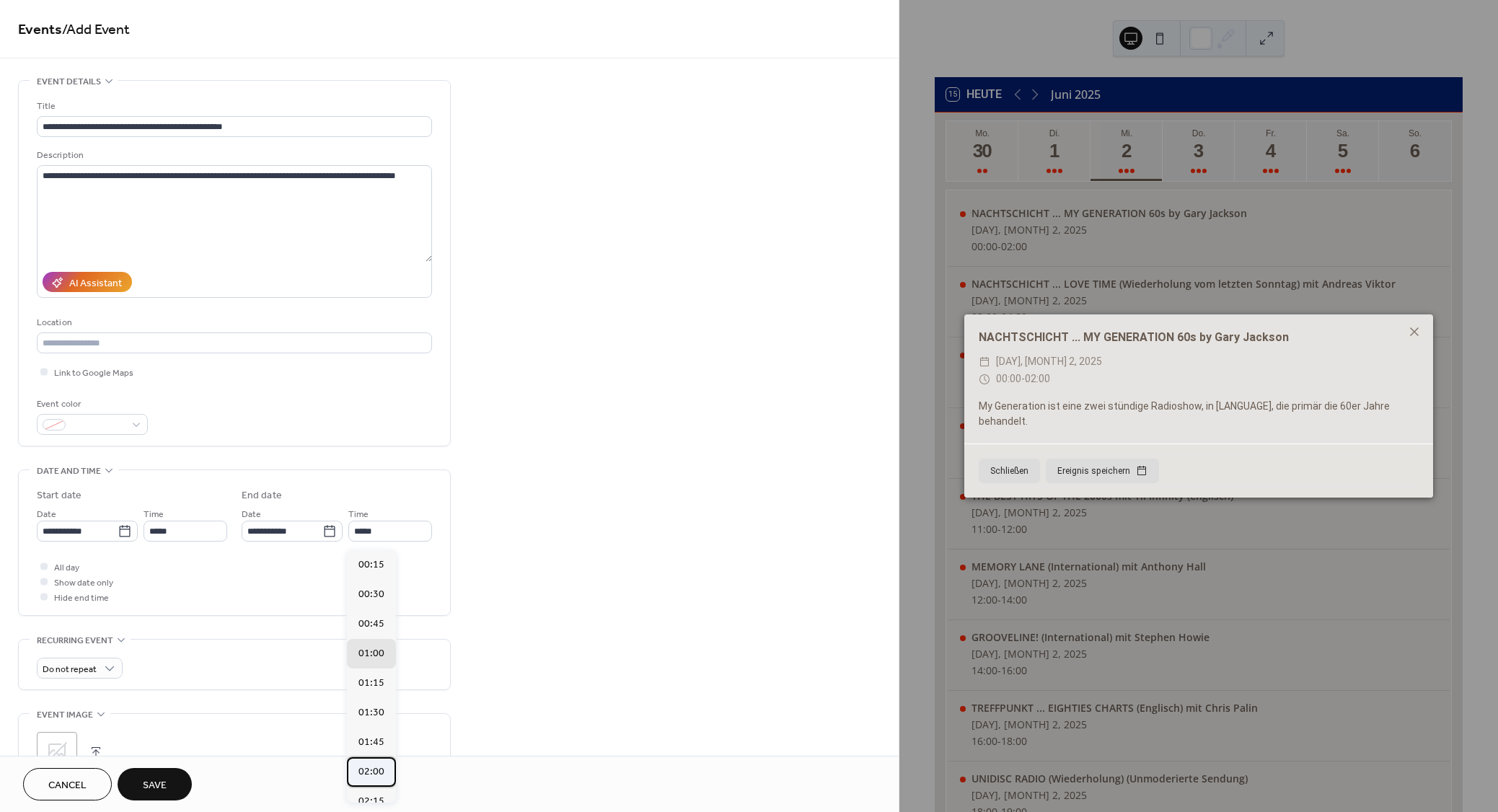 click on "02:00" at bounding box center (371, 772) 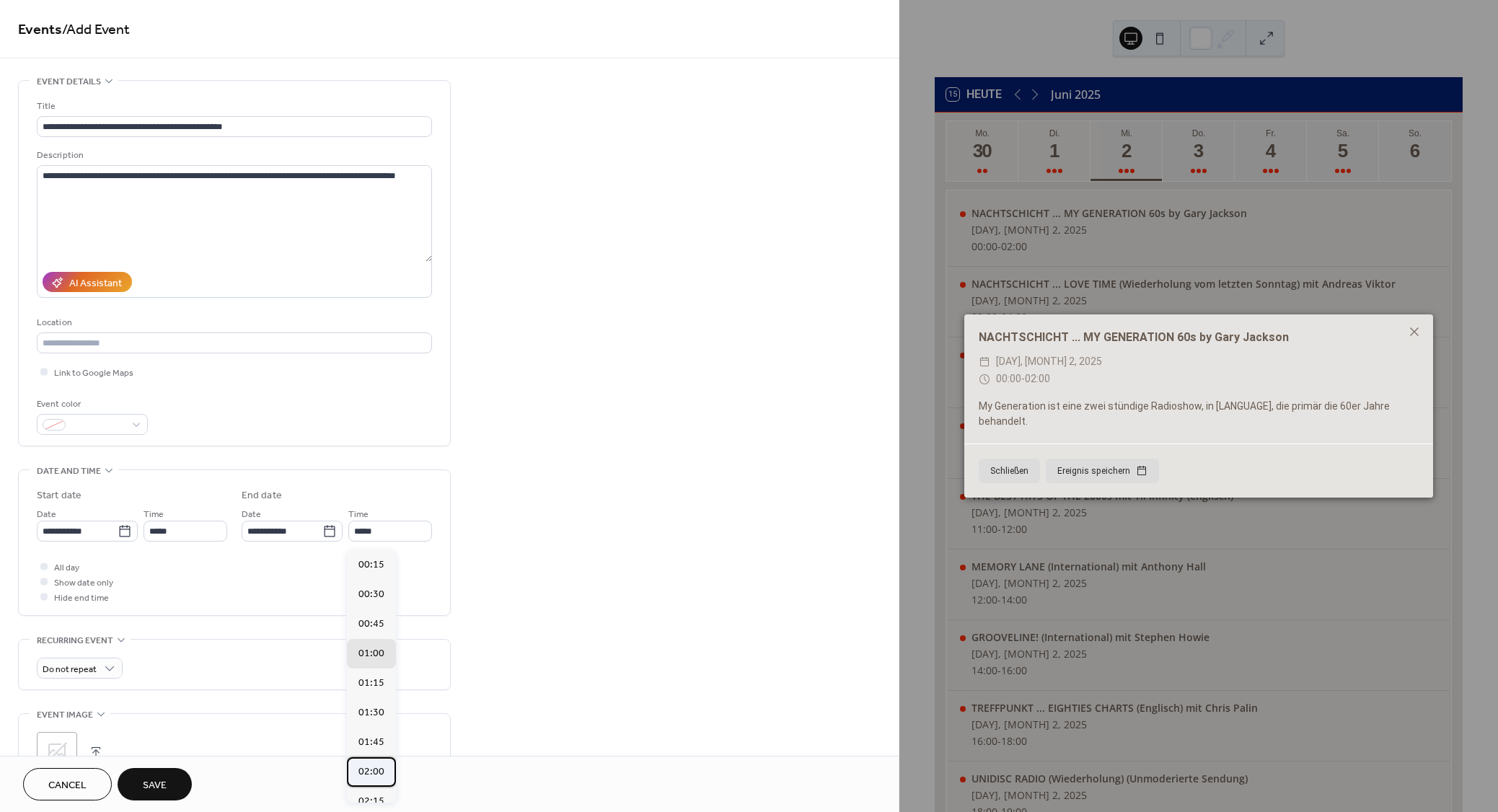 type on "*****" 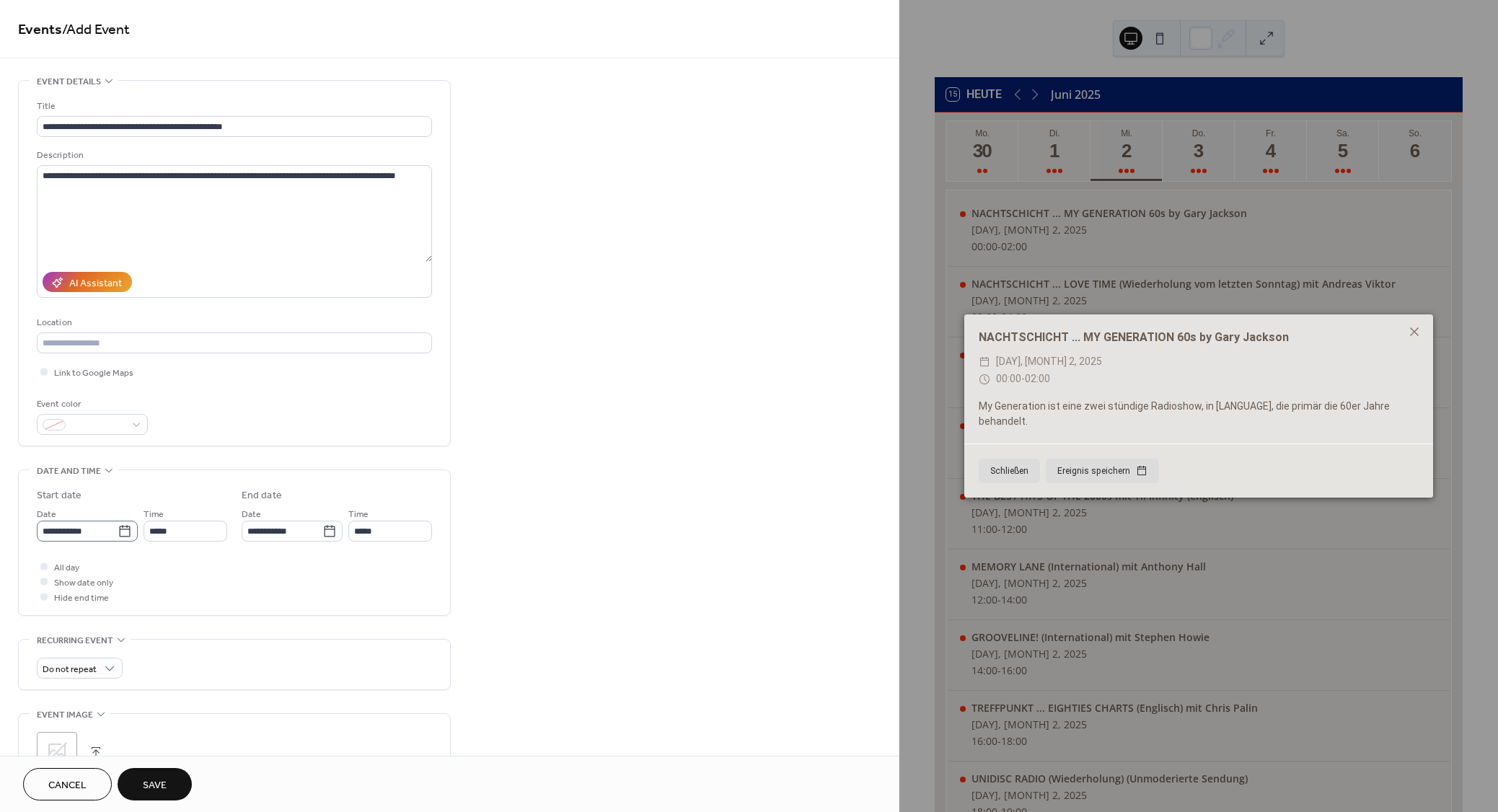 click 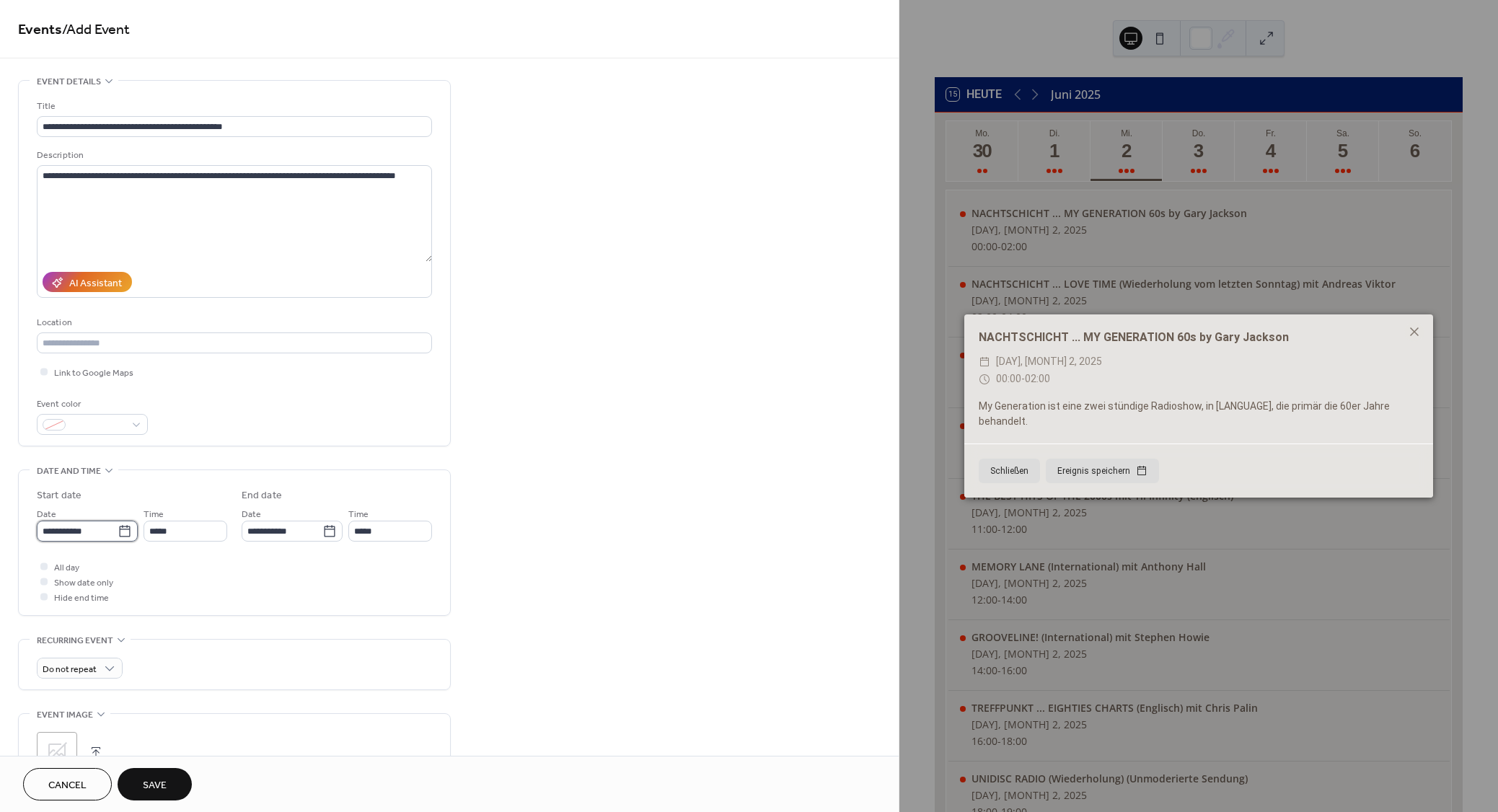 click on "**********" at bounding box center (77, 531) 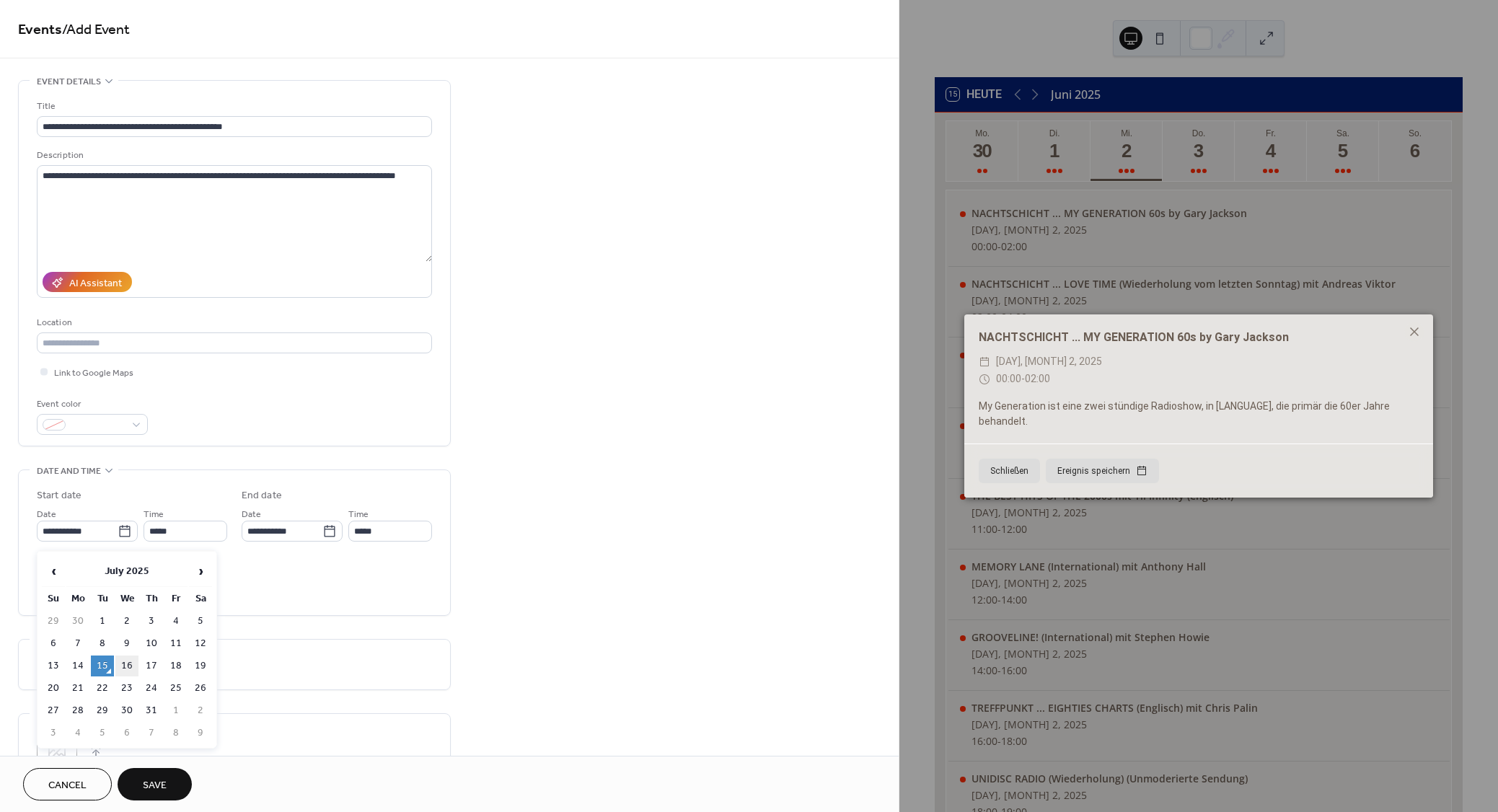 click on "16" at bounding box center (127, 666) 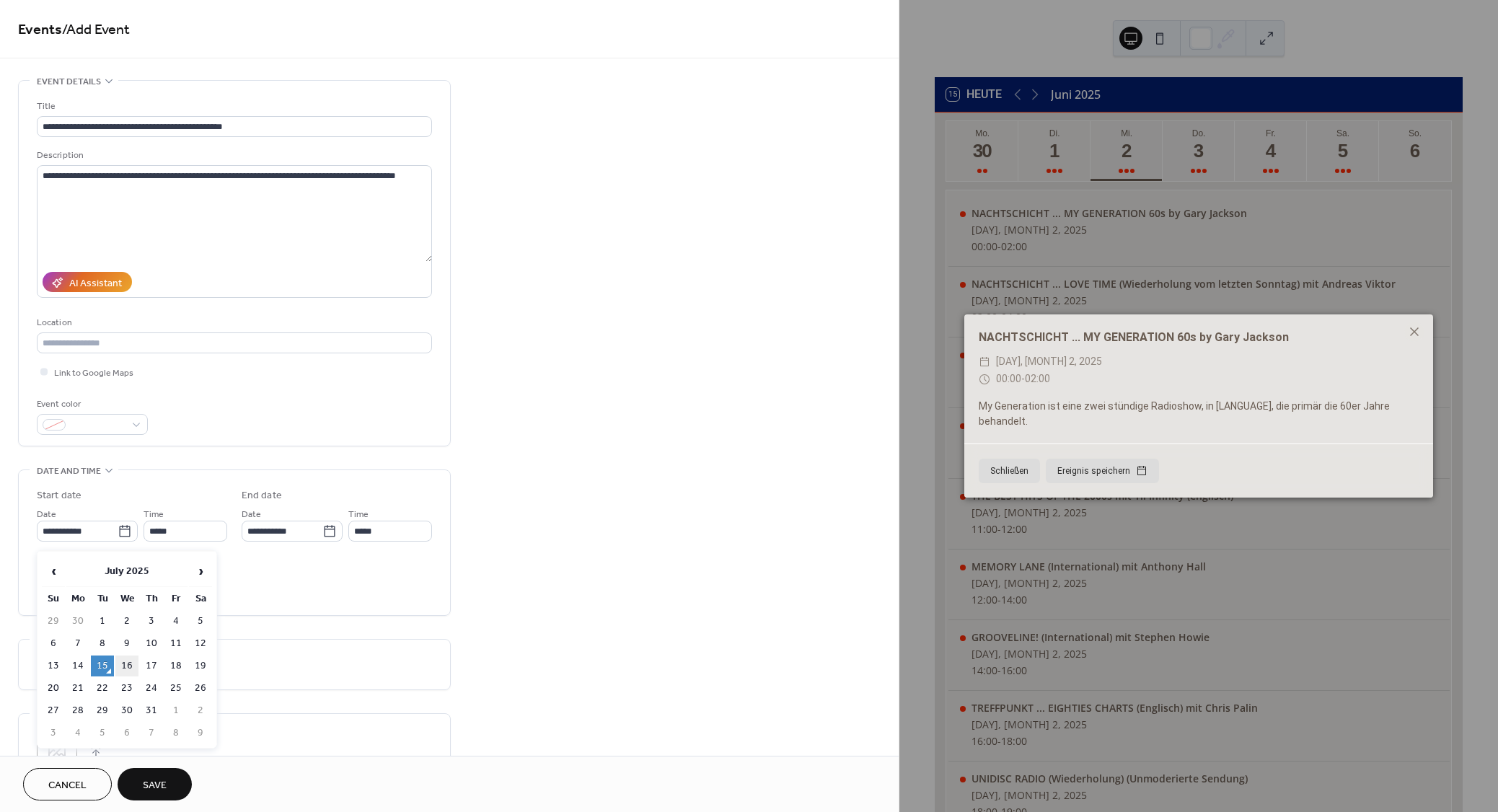 type on "**********" 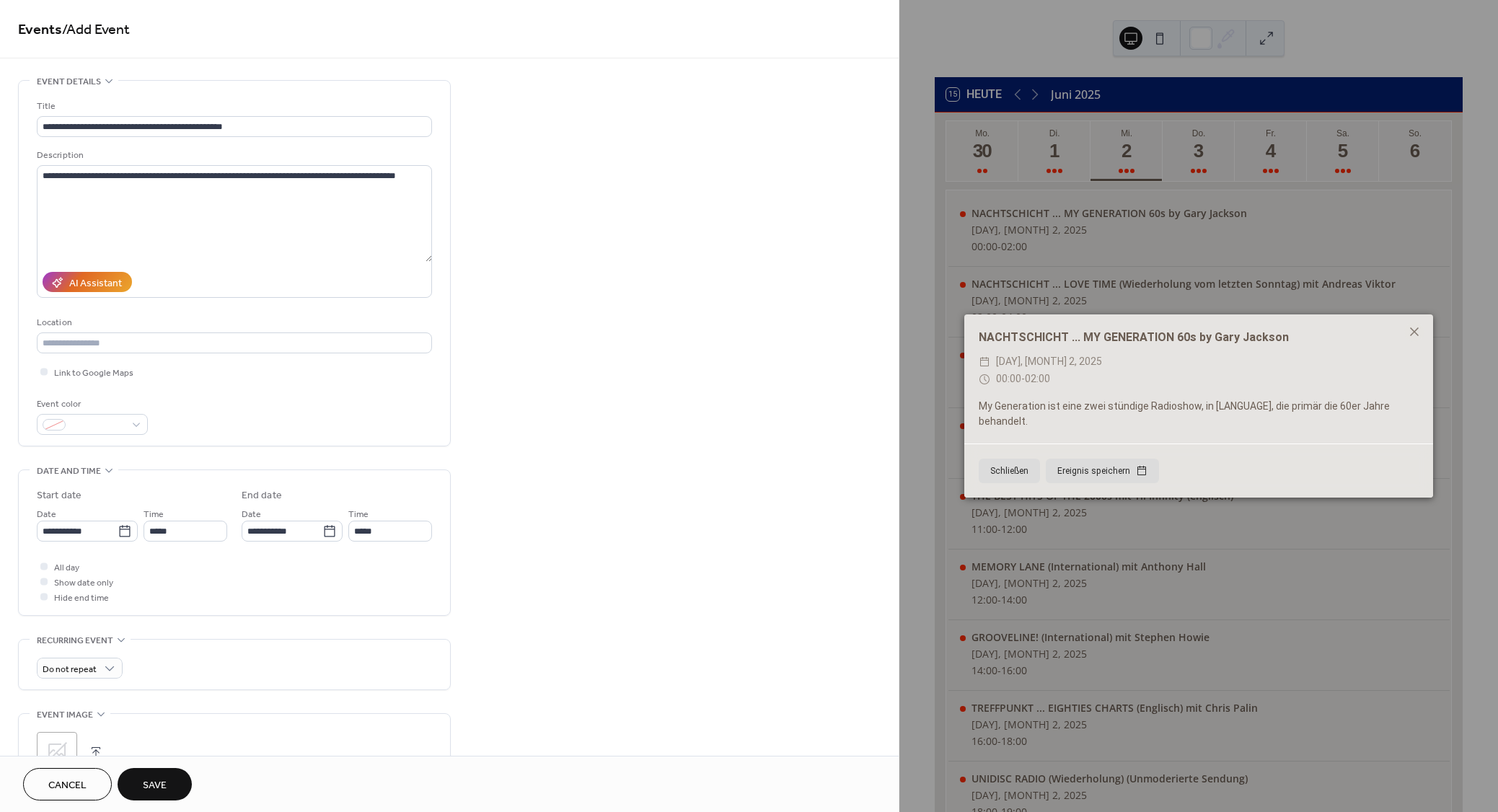 click on "Save" at bounding box center [154, 785] 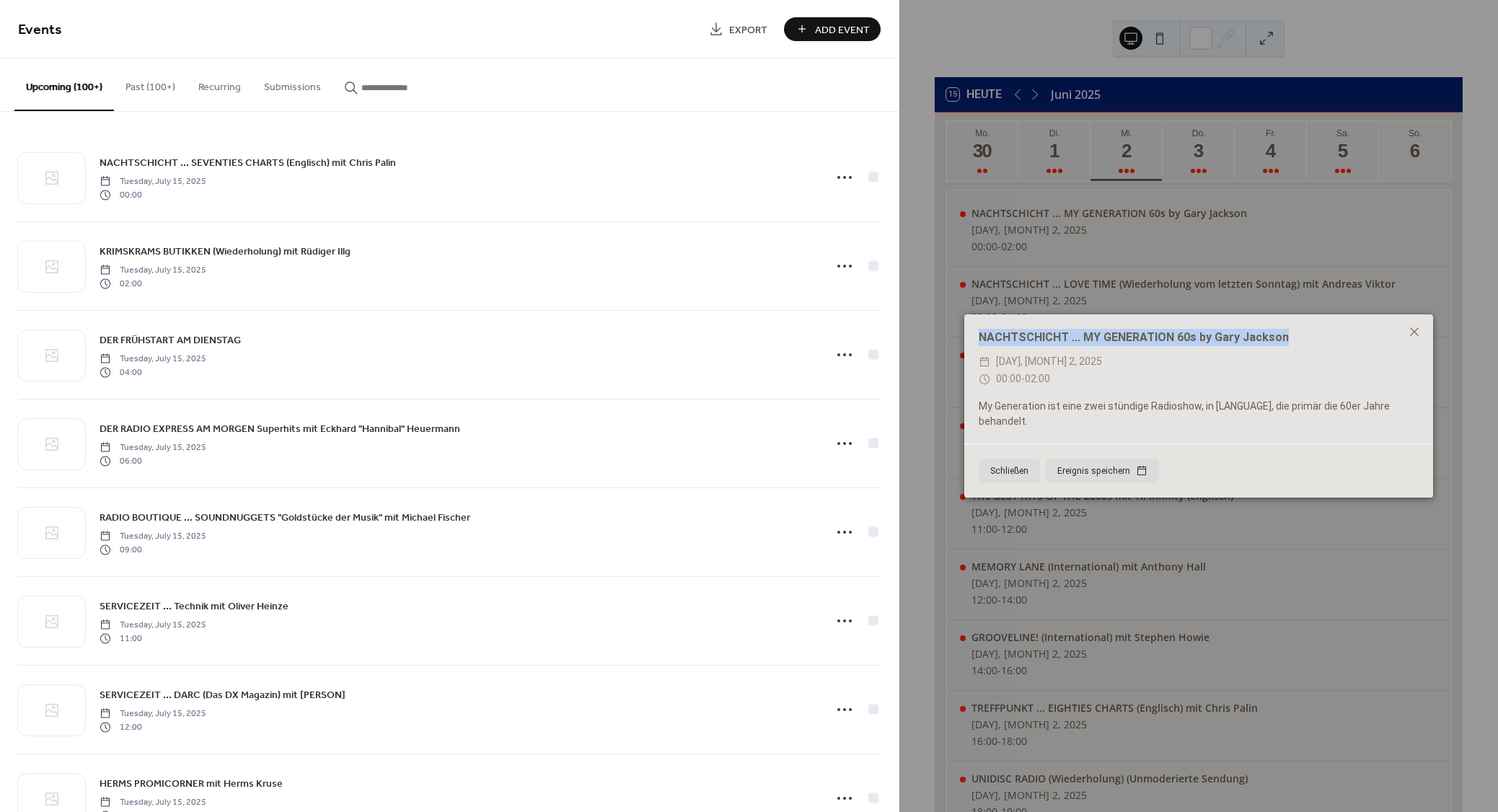 drag, startPoint x: 1260, startPoint y: 345, endPoint x: 982, endPoint y: 338, distance: 278.08812 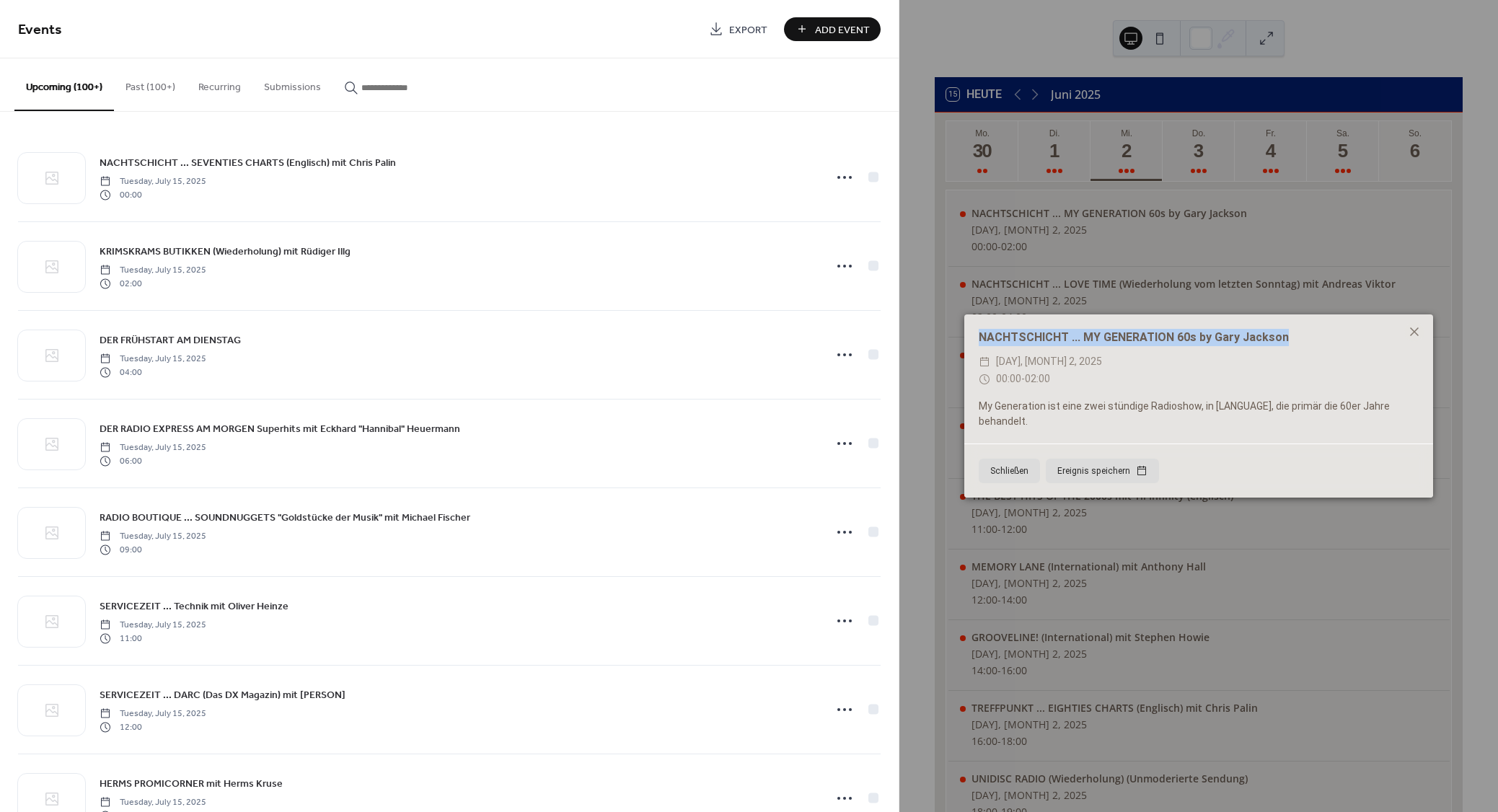 click on "Add Event" at bounding box center (842, 30) 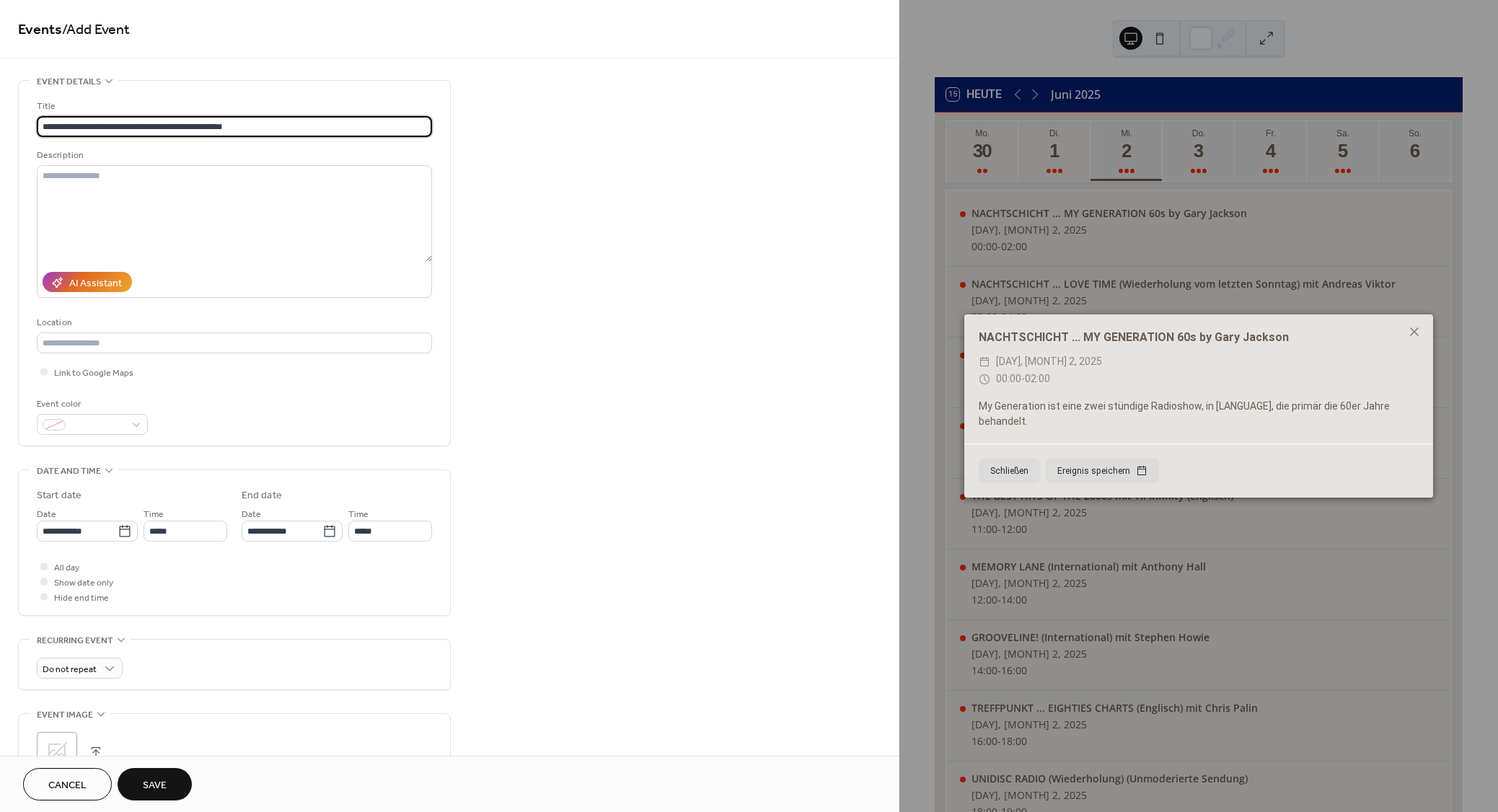 type on "**********" 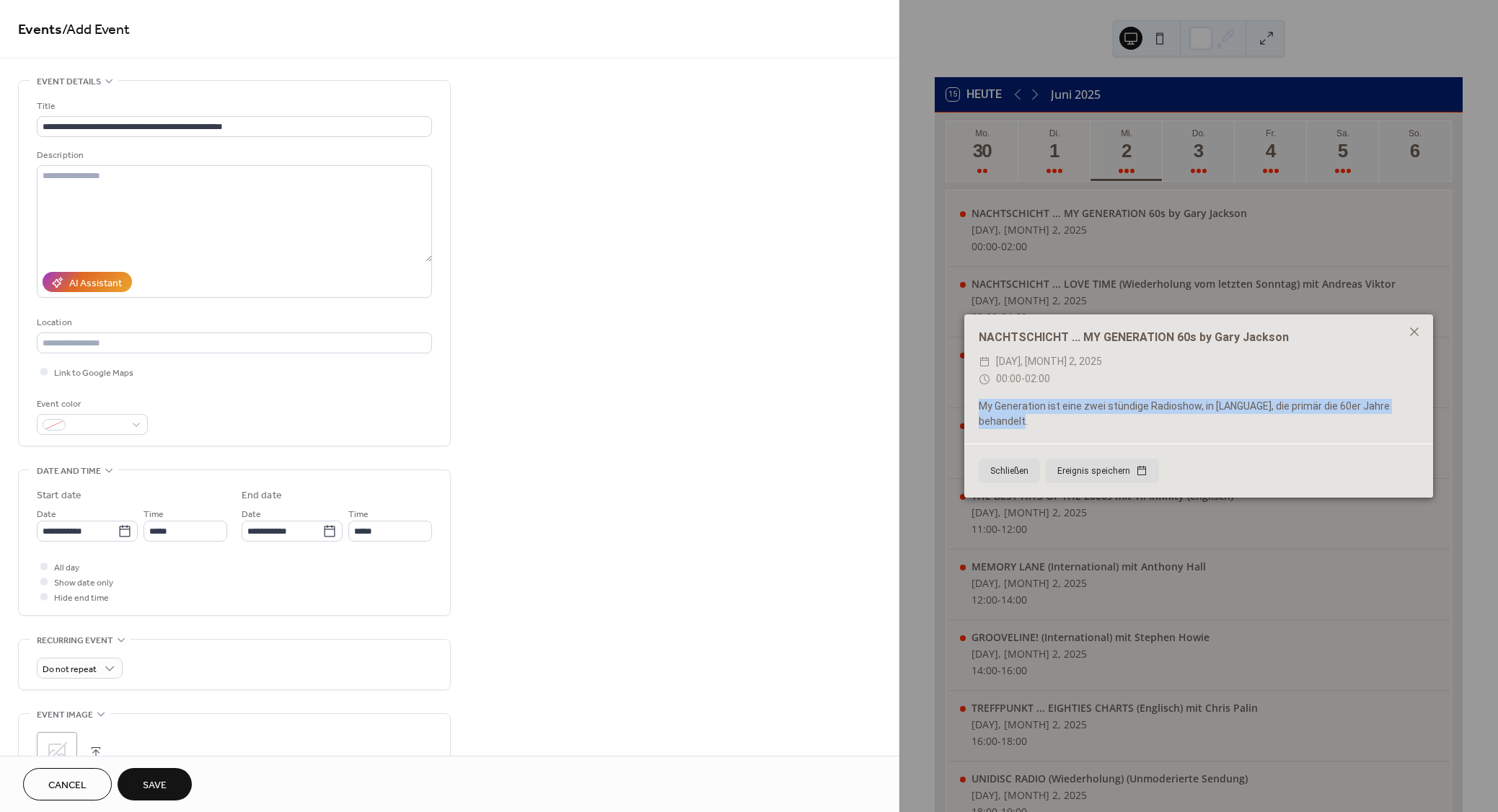 drag, startPoint x: 1417, startPoint y: 413, endPoint x: 979, endPoint y: 415, distance: 438.0046 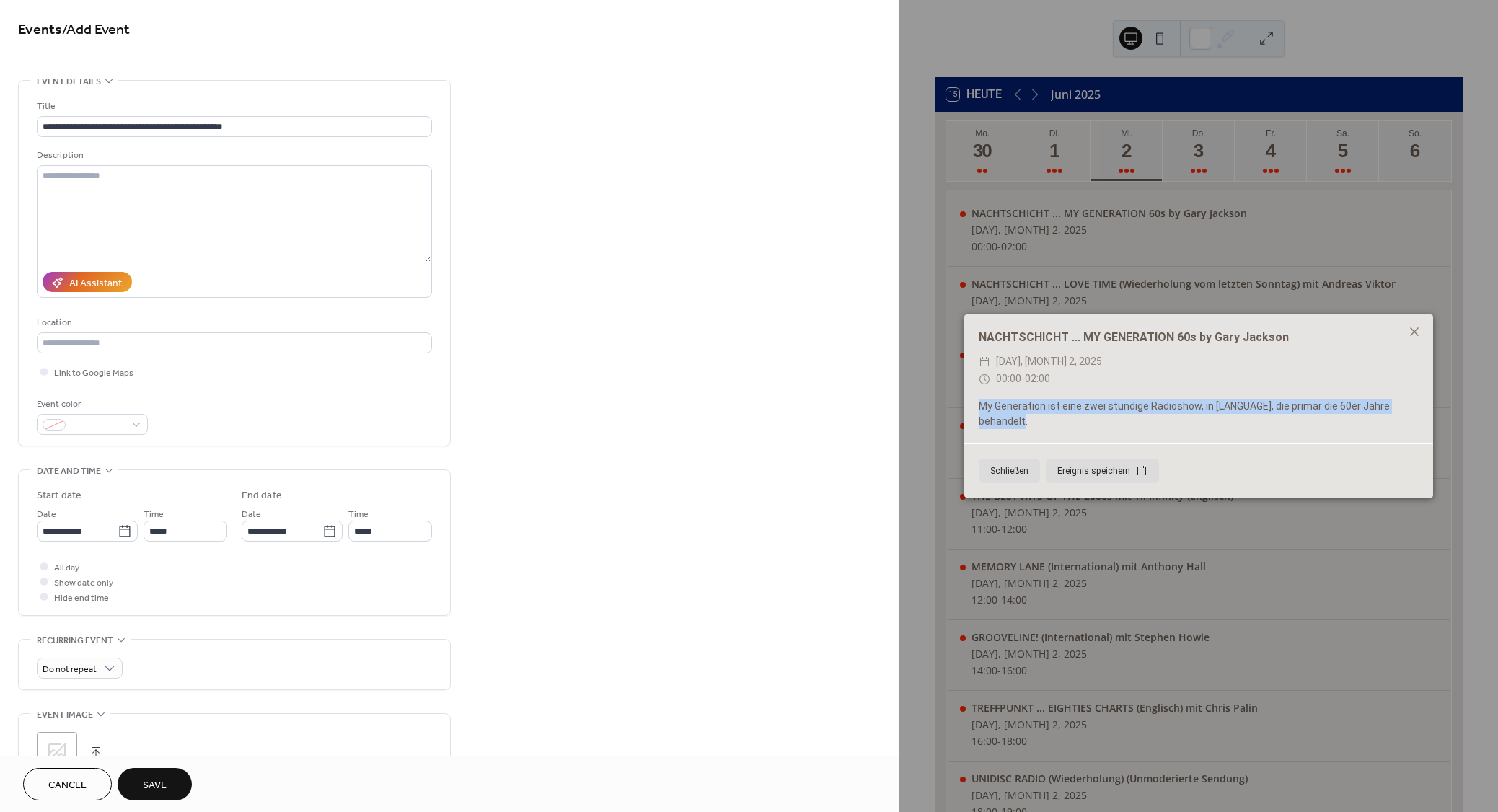 click on "My Generation ist eine zwei stündige Radioshow, in [LANGUAGE], die primär die 60er Jahre behandelt." at bounding box center [1199, 414] 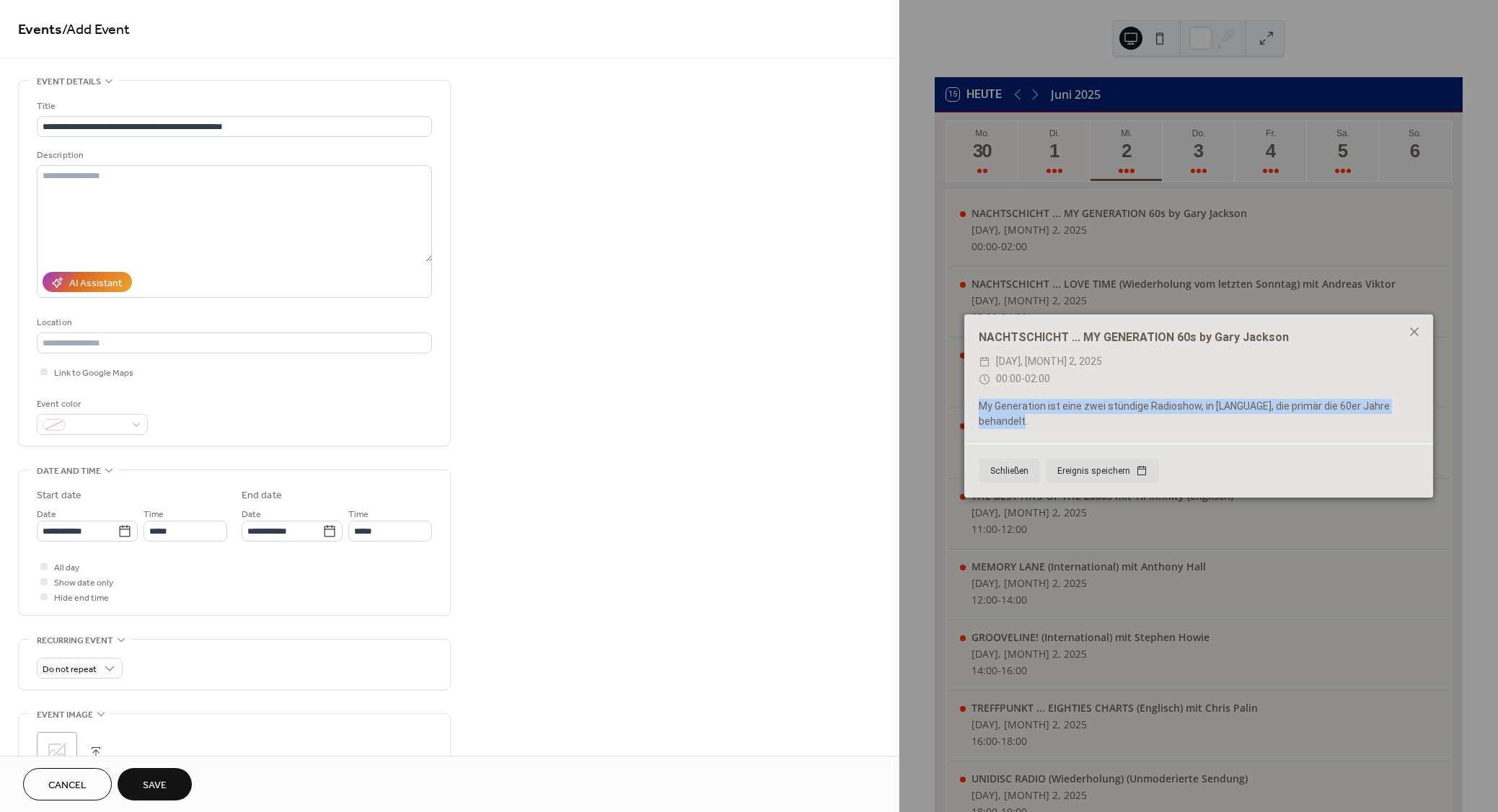 copy on "My Generation ist eine zwei stündige Radioshow, in [LANGUAGE], die primär die 60er Jahre behandelt." 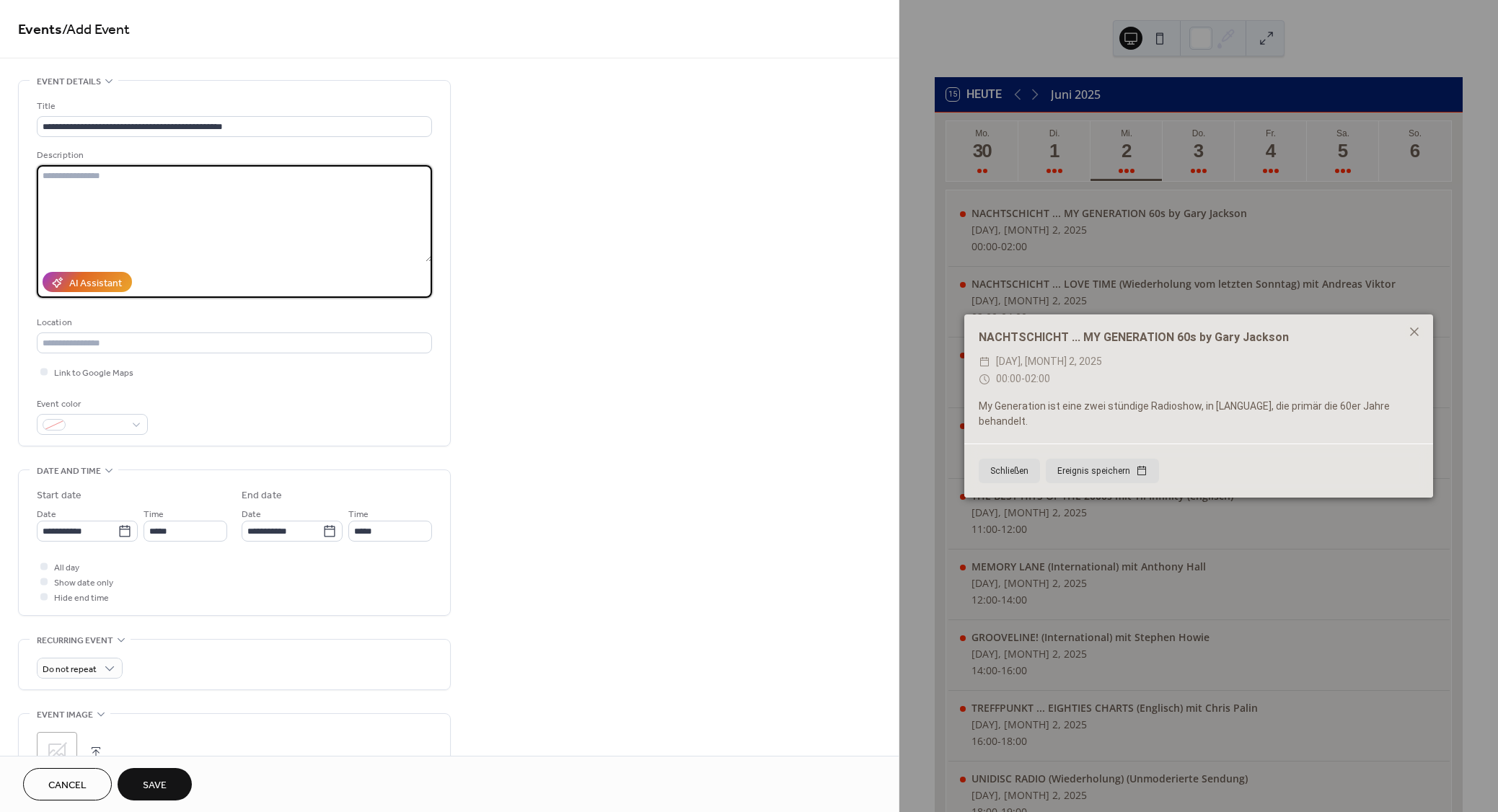 paste on "**********" 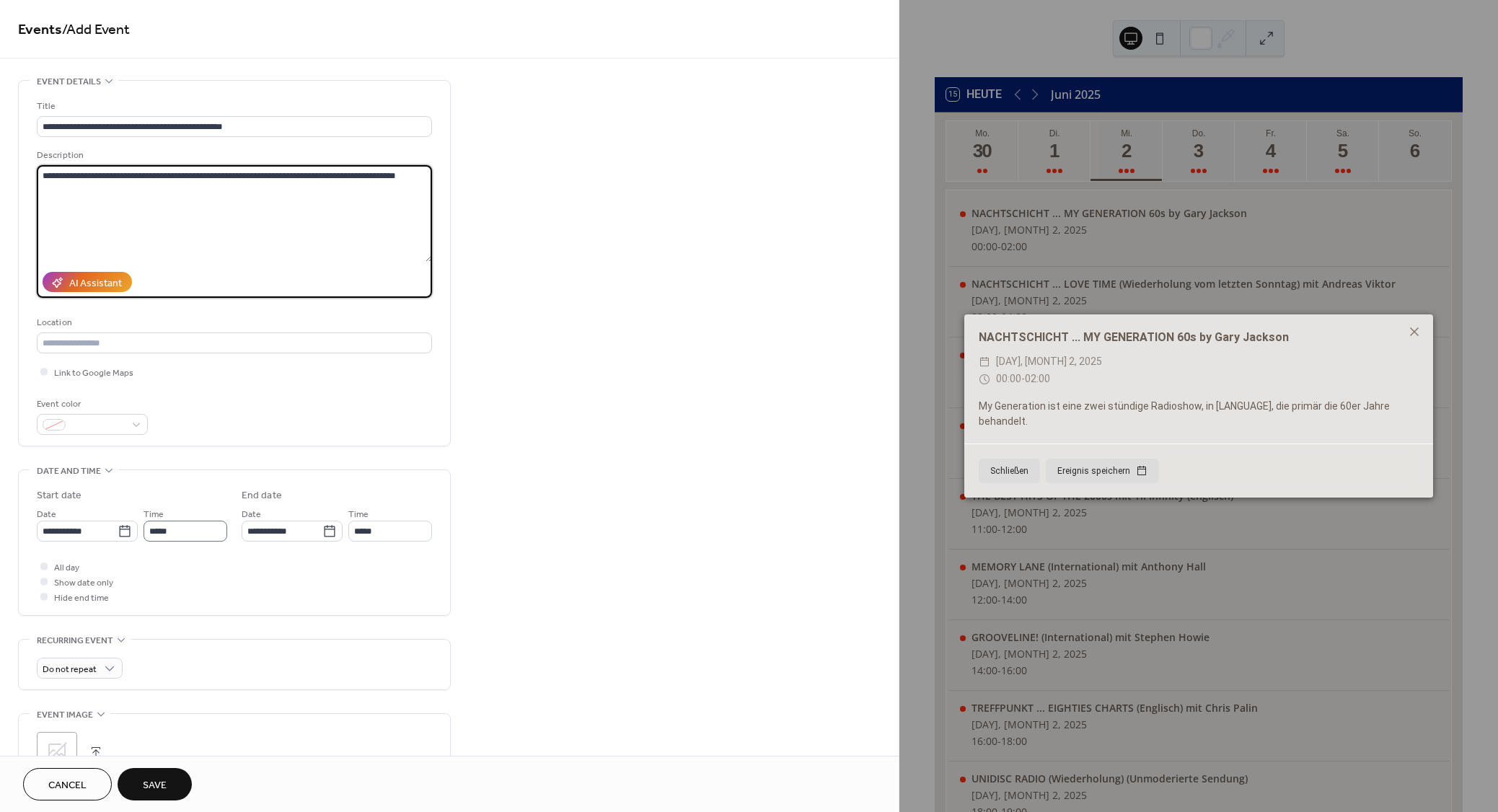 type on "**********" 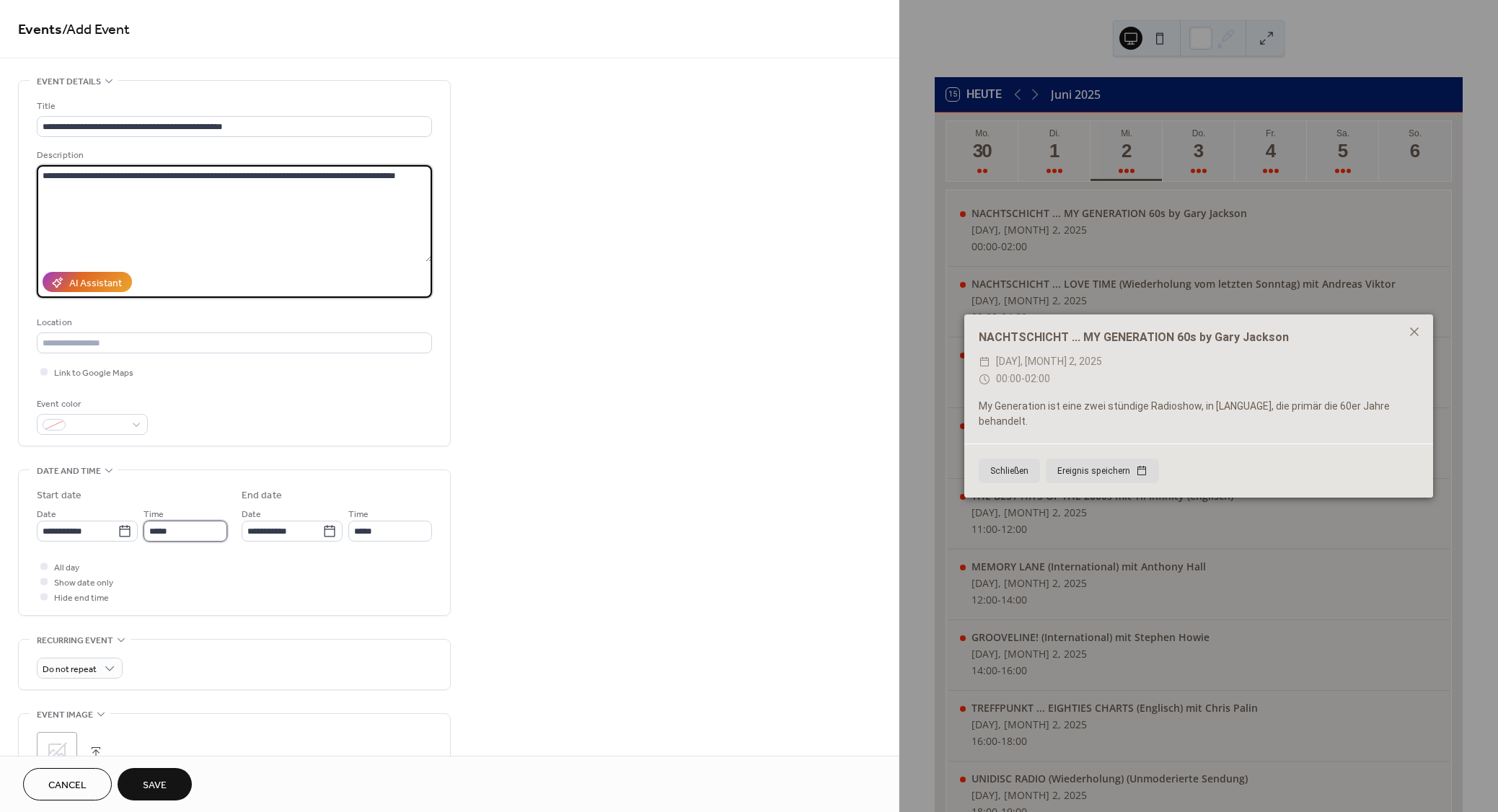 click on "*****" at bounding box center (185, 531) 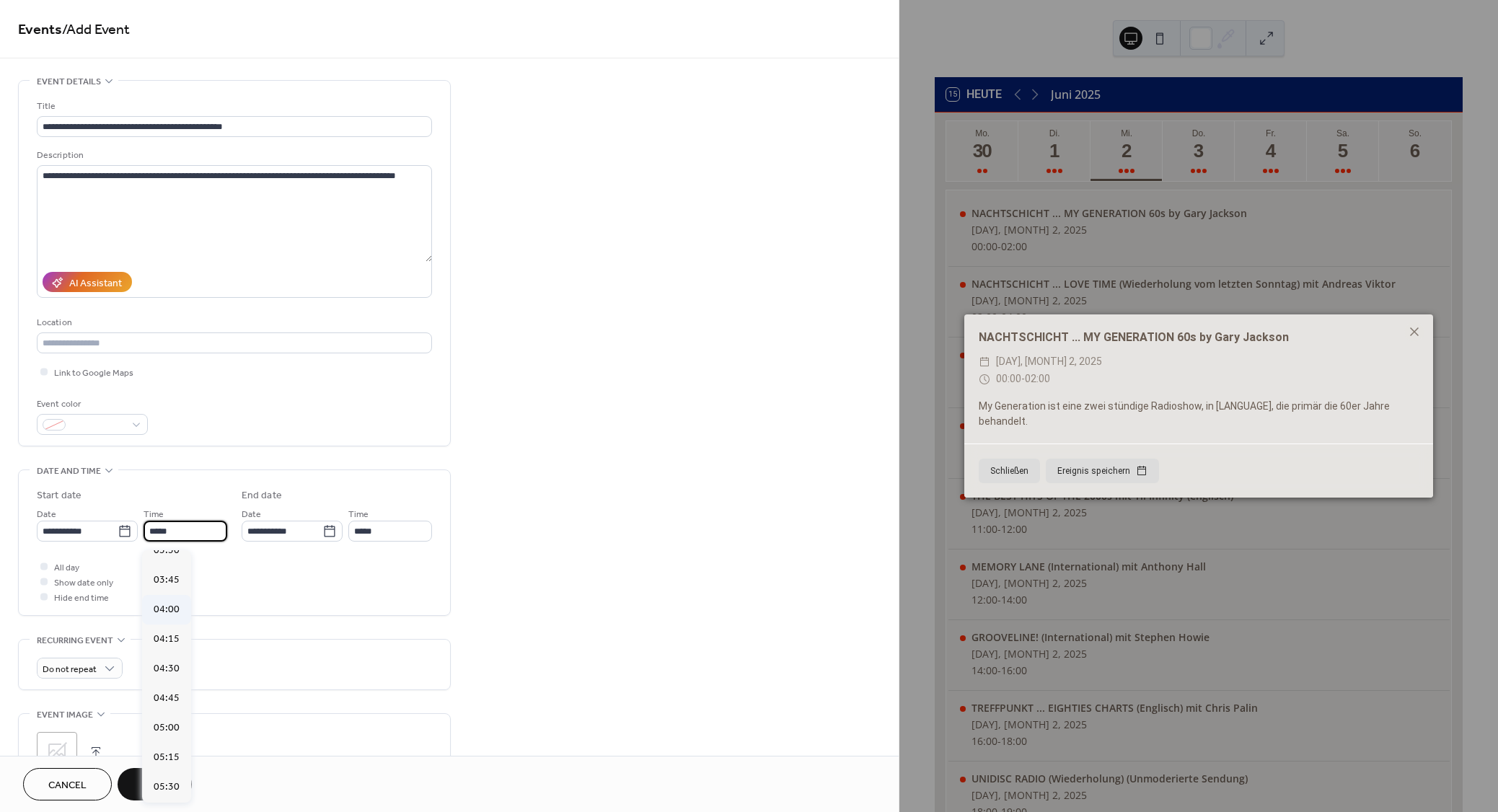 scroll, scrollTop: 0, scrollLeft: 0, axis: both 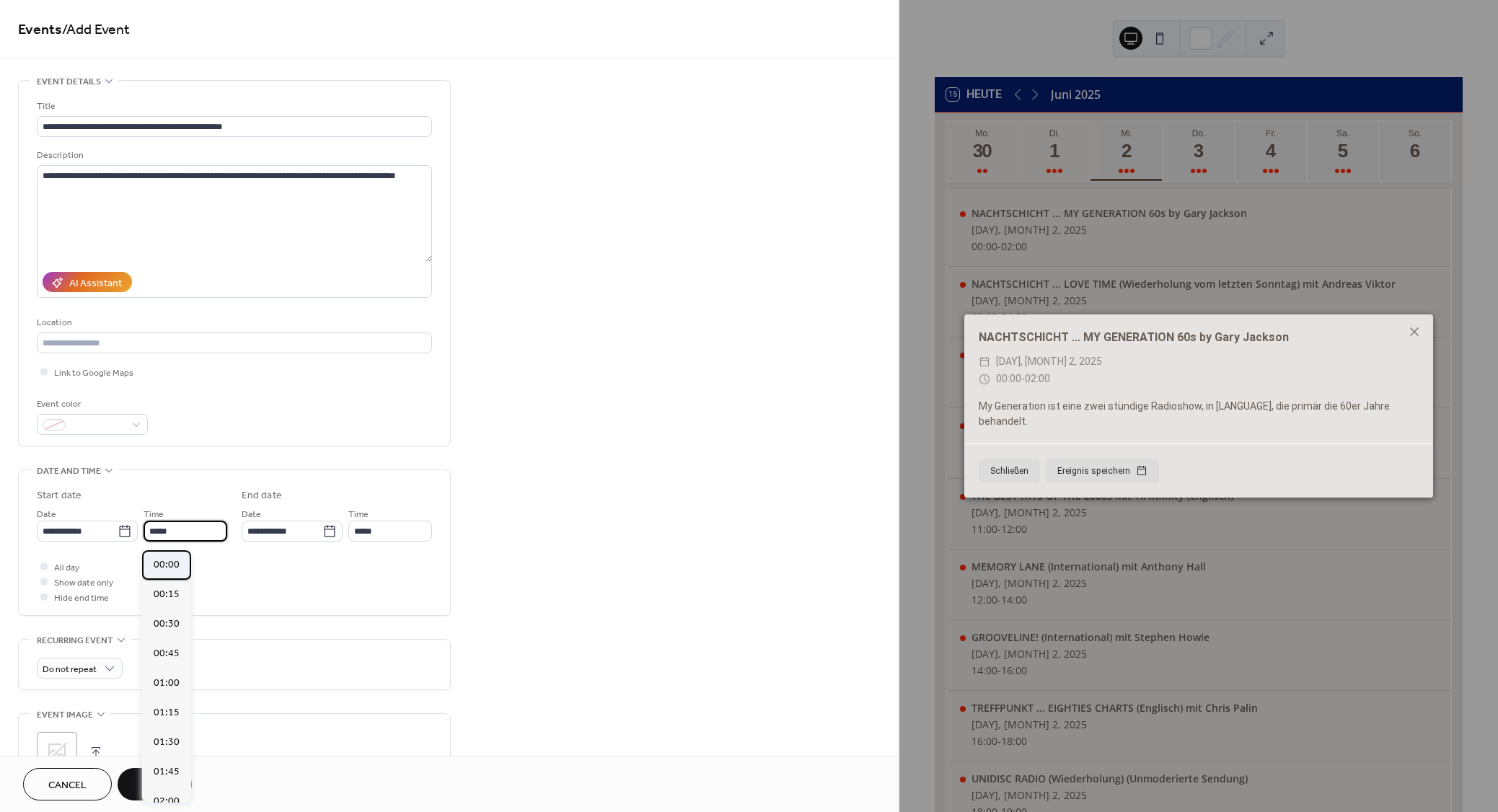 click on "00:00" at bounding box center [167, 565] 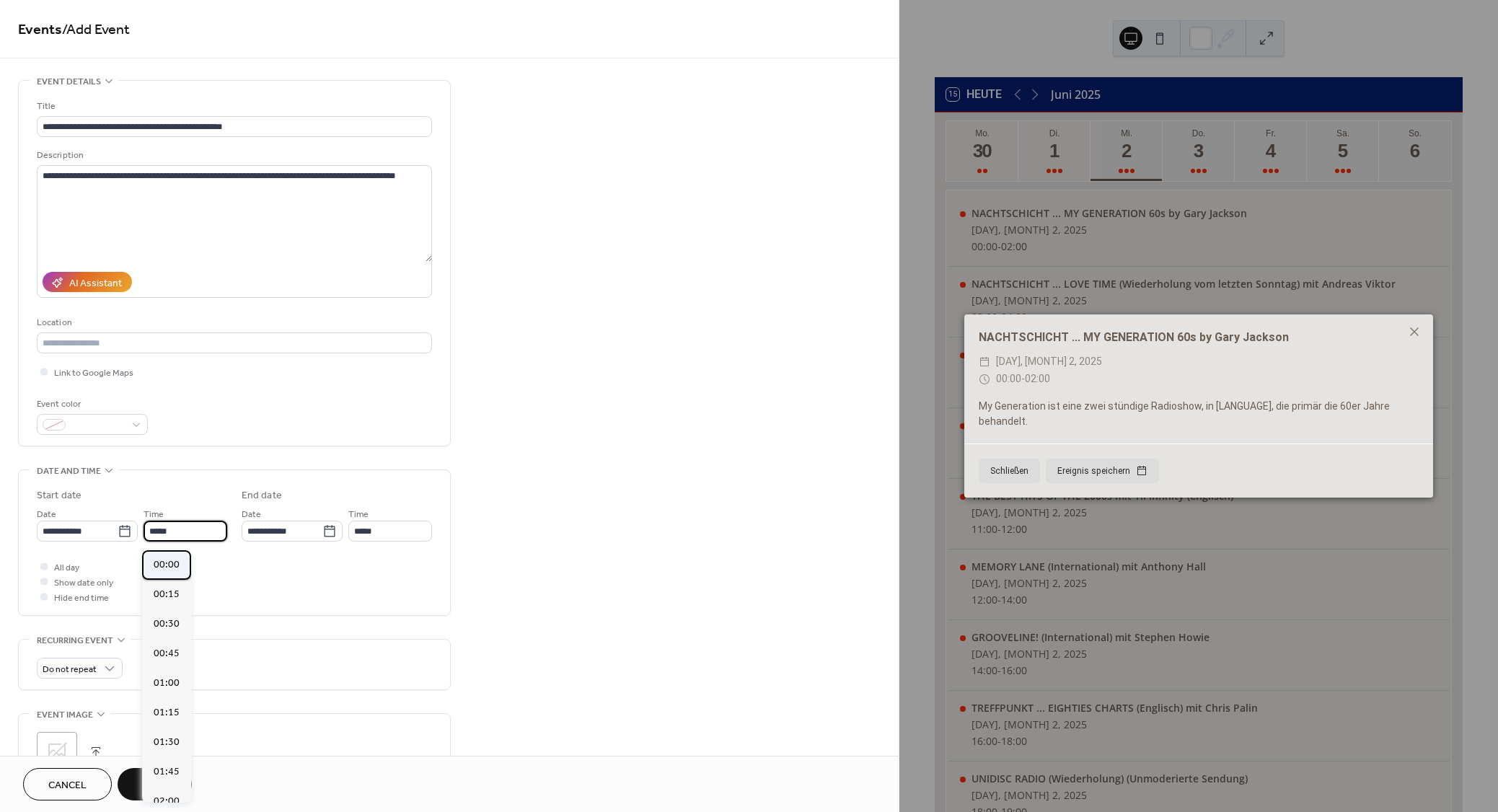 type on "*****" 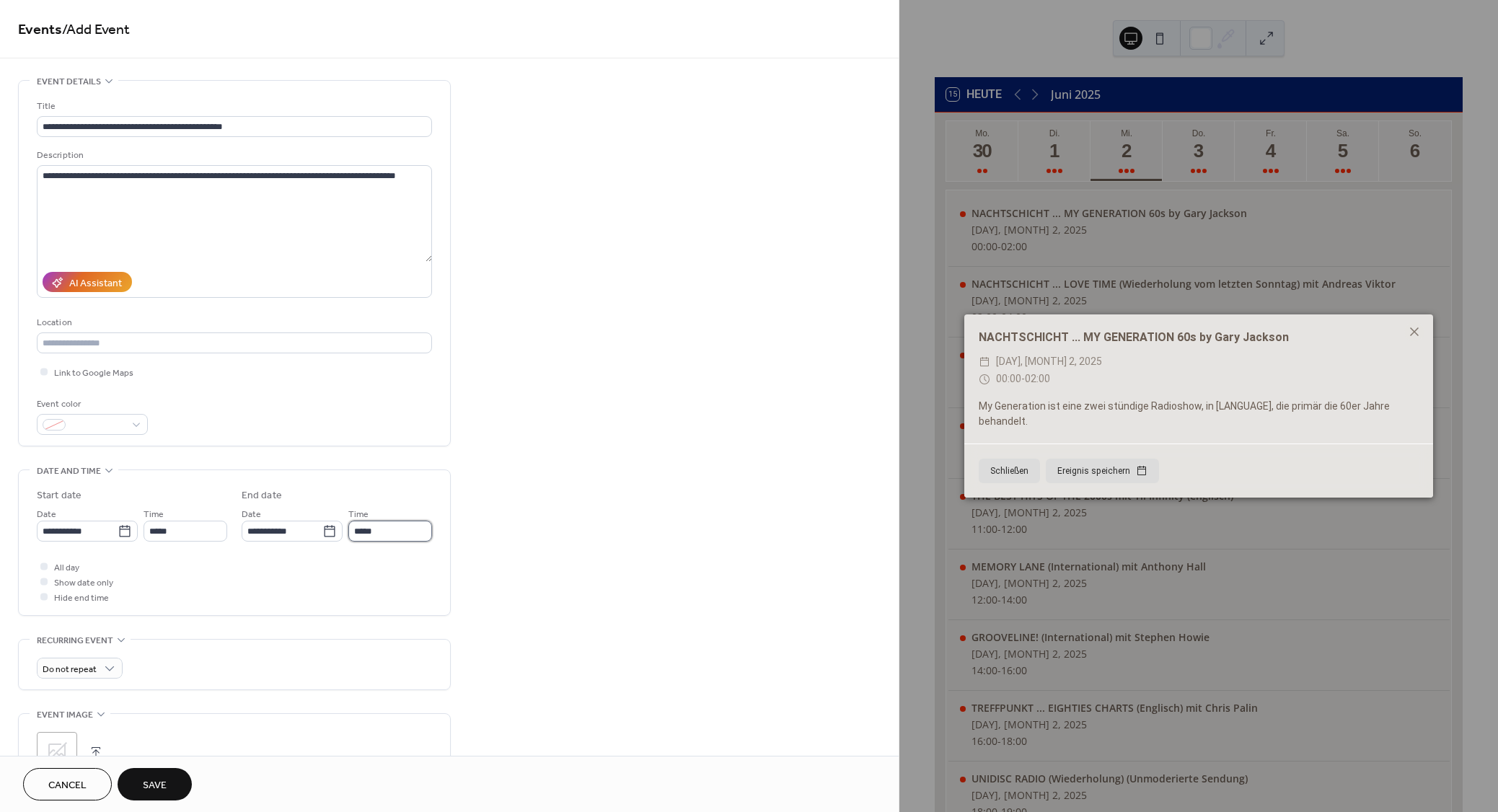 click on "*****" at bounding box center (390, 531) 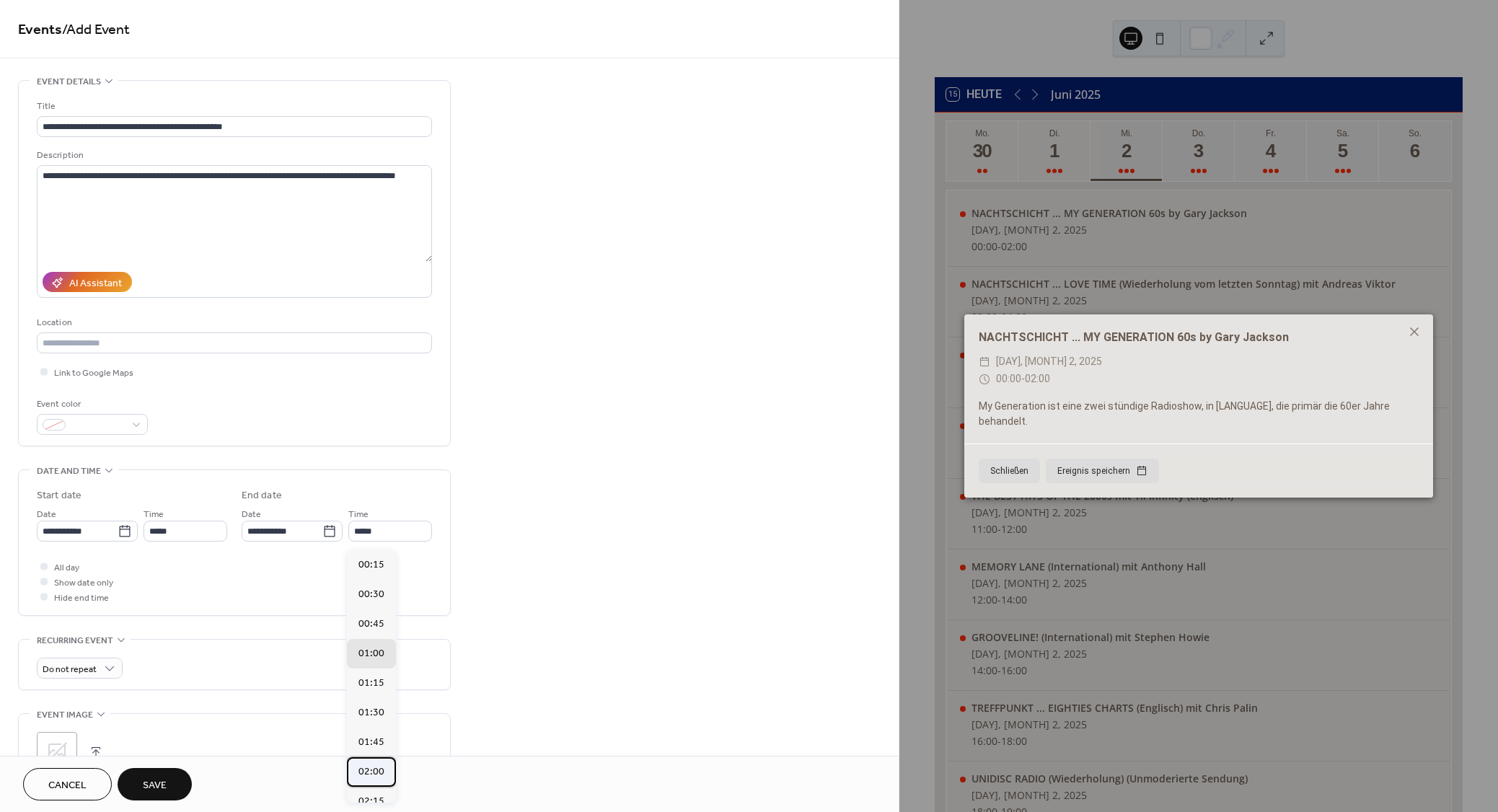 click on "02:00" at bounding box center (371, 772) 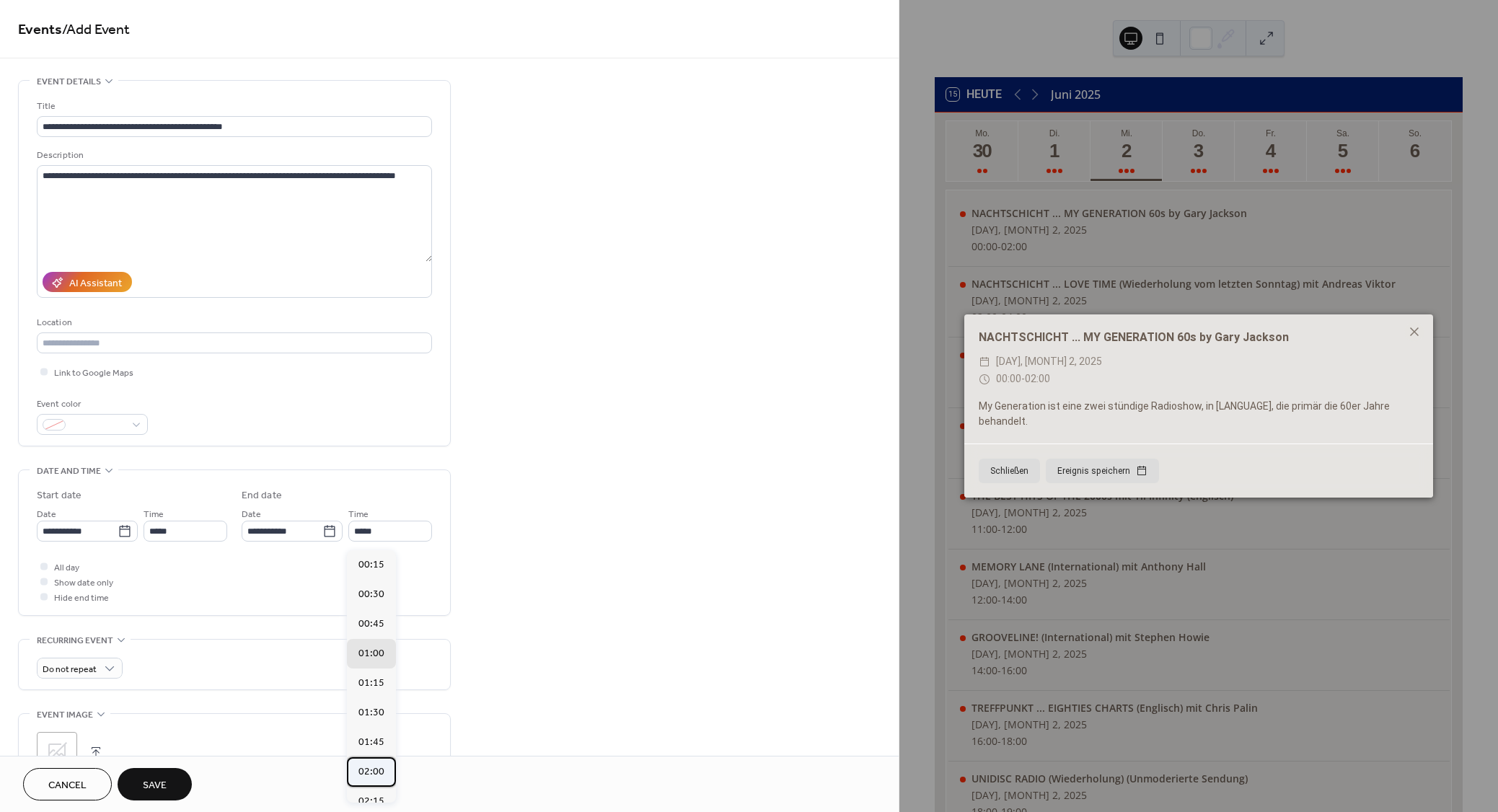 type on "*****" 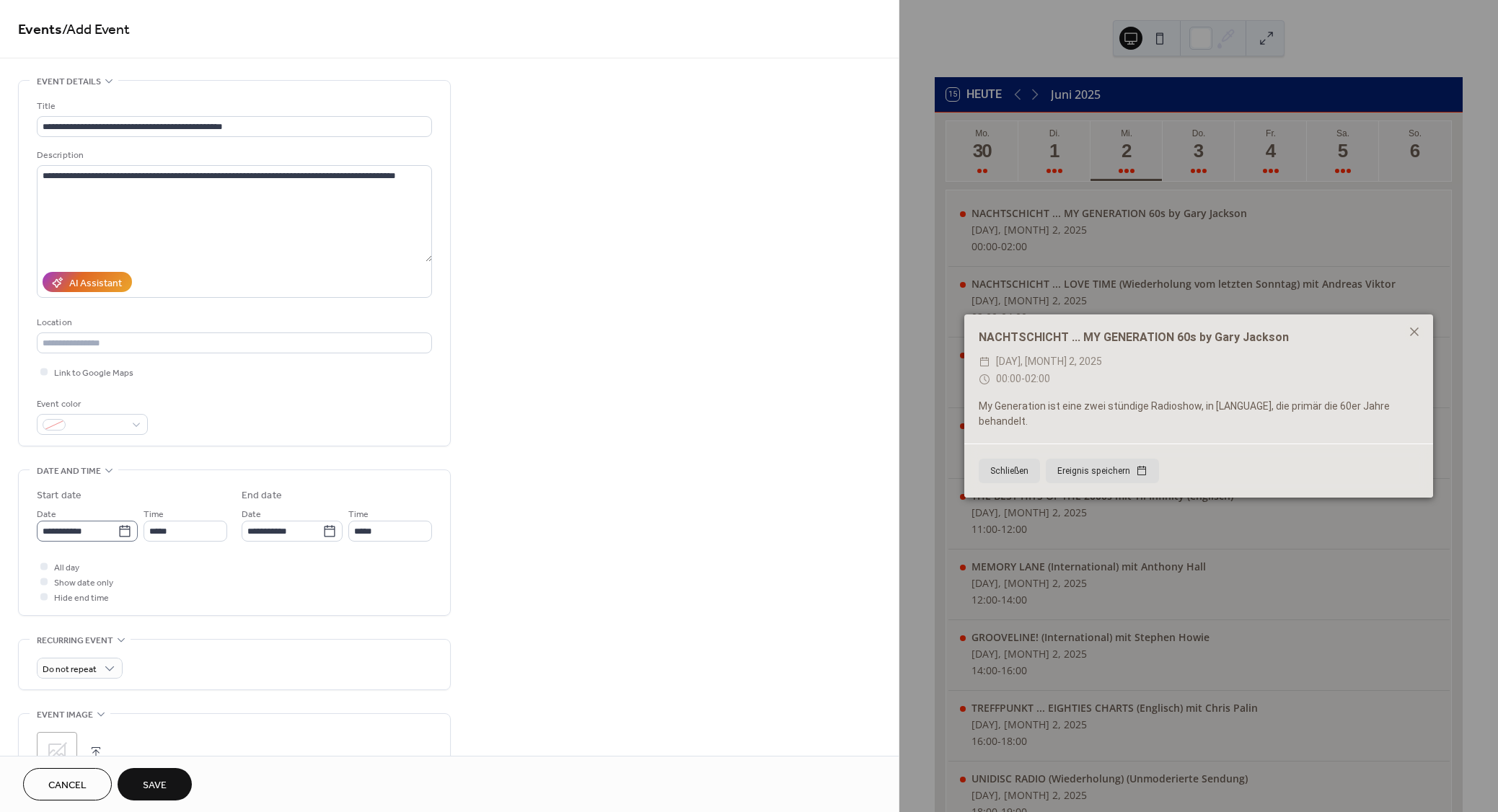 click 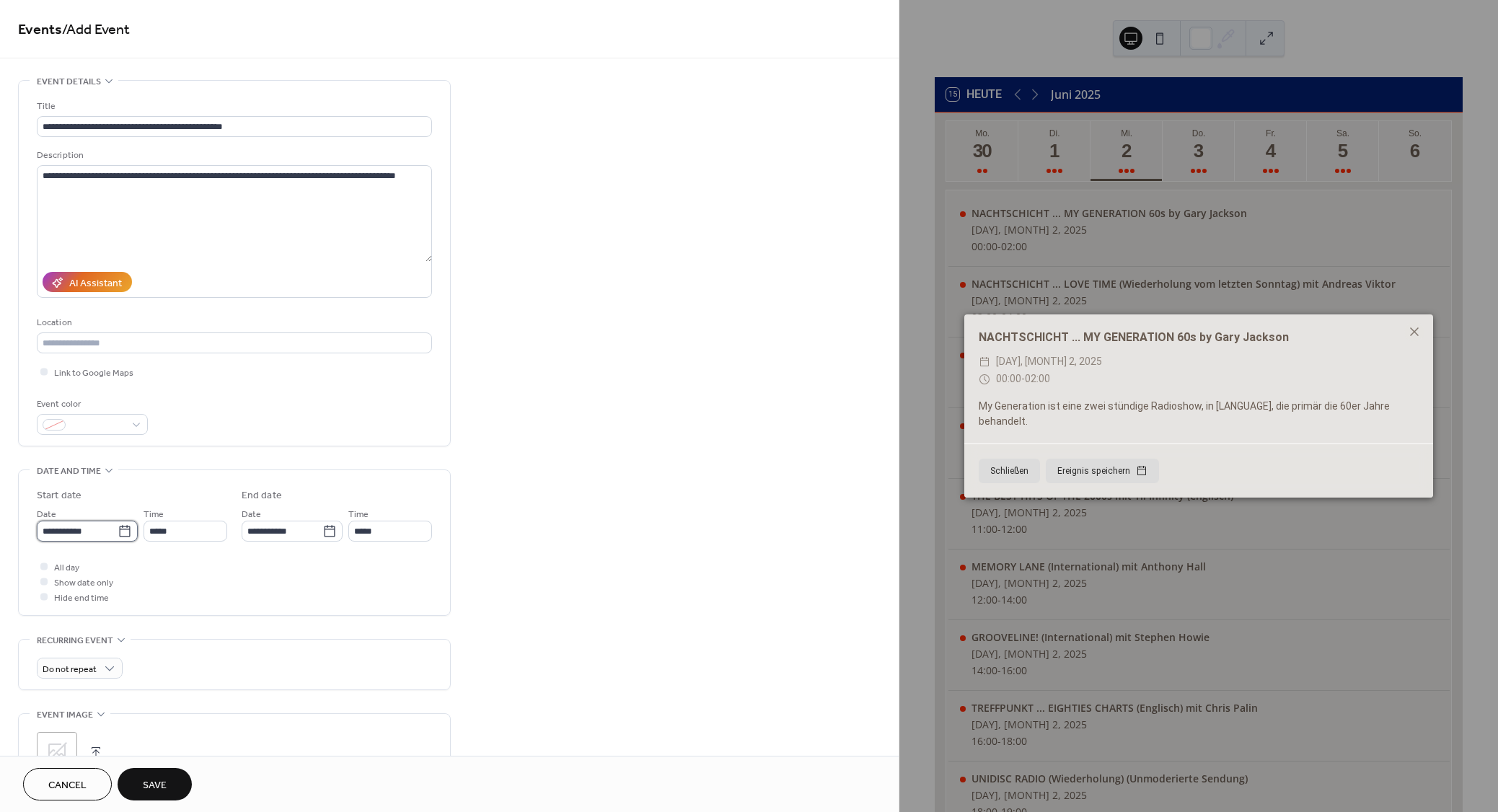 click on "**********" at bounding box center [77, 531] 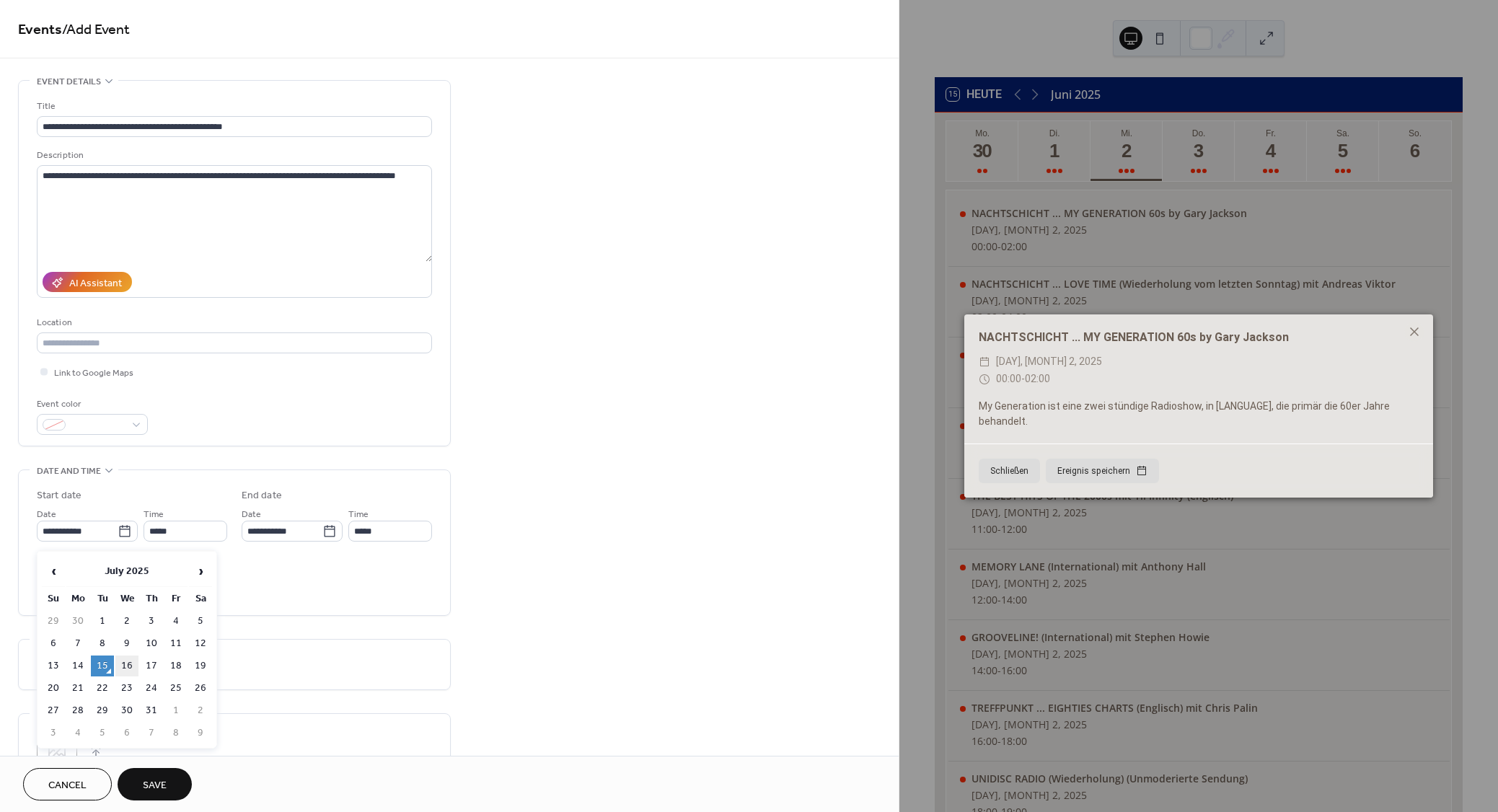 click on "16" at bounding box center [127, 666] 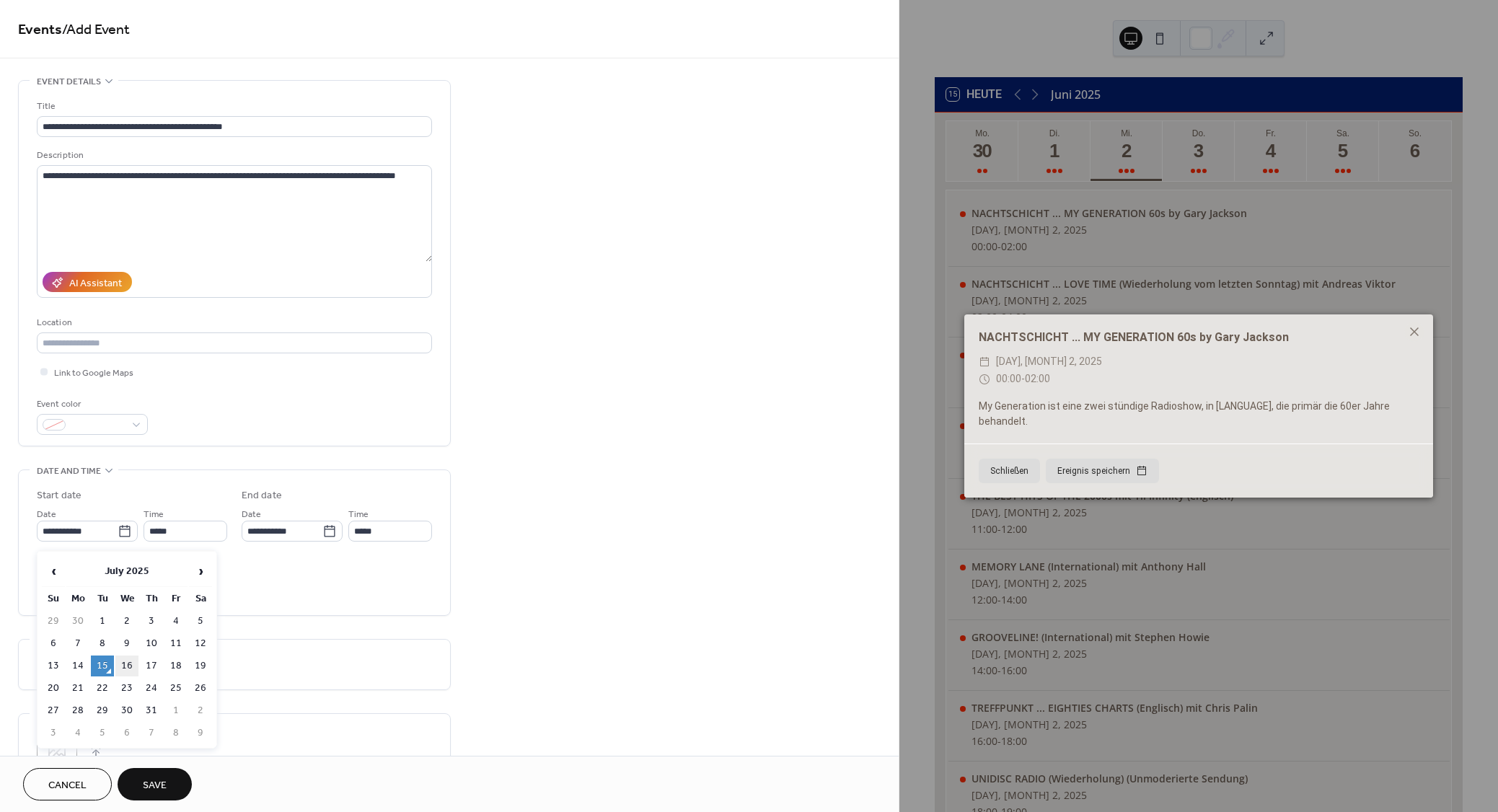 type on "**********" 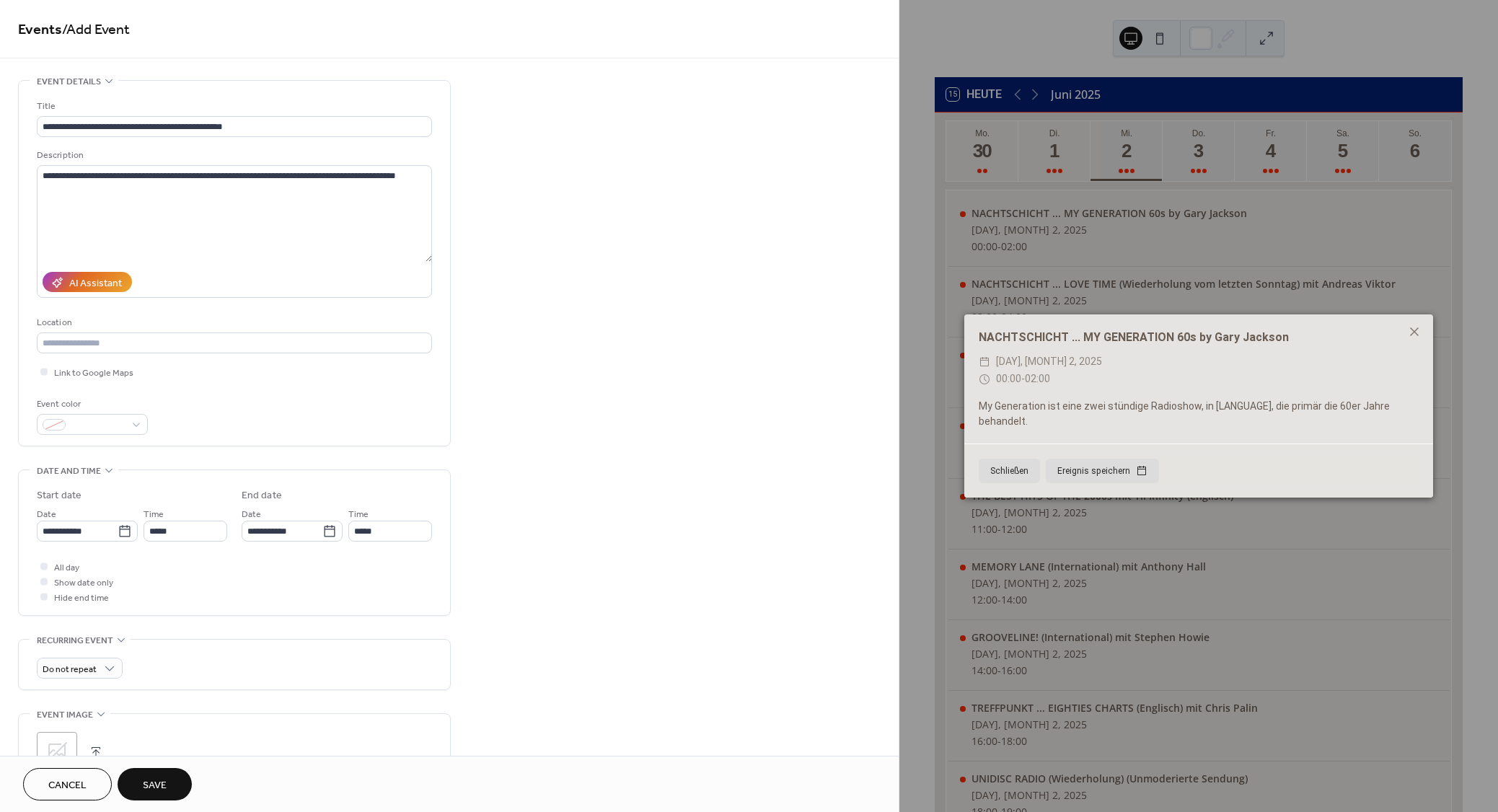 click on "Save" at bounding box center [154, 785] 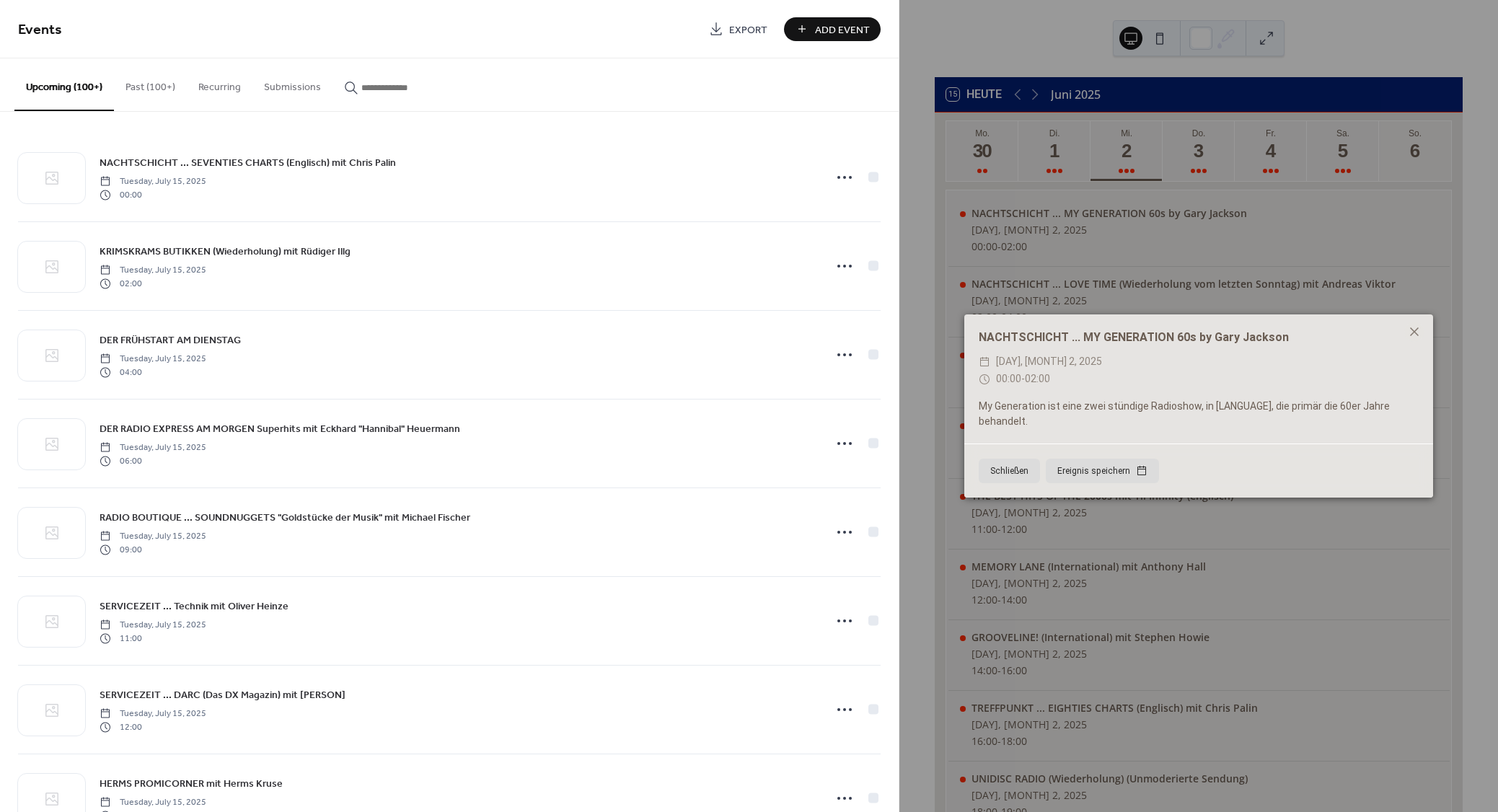 click on "Add Event" at bounding box center (832, 29) 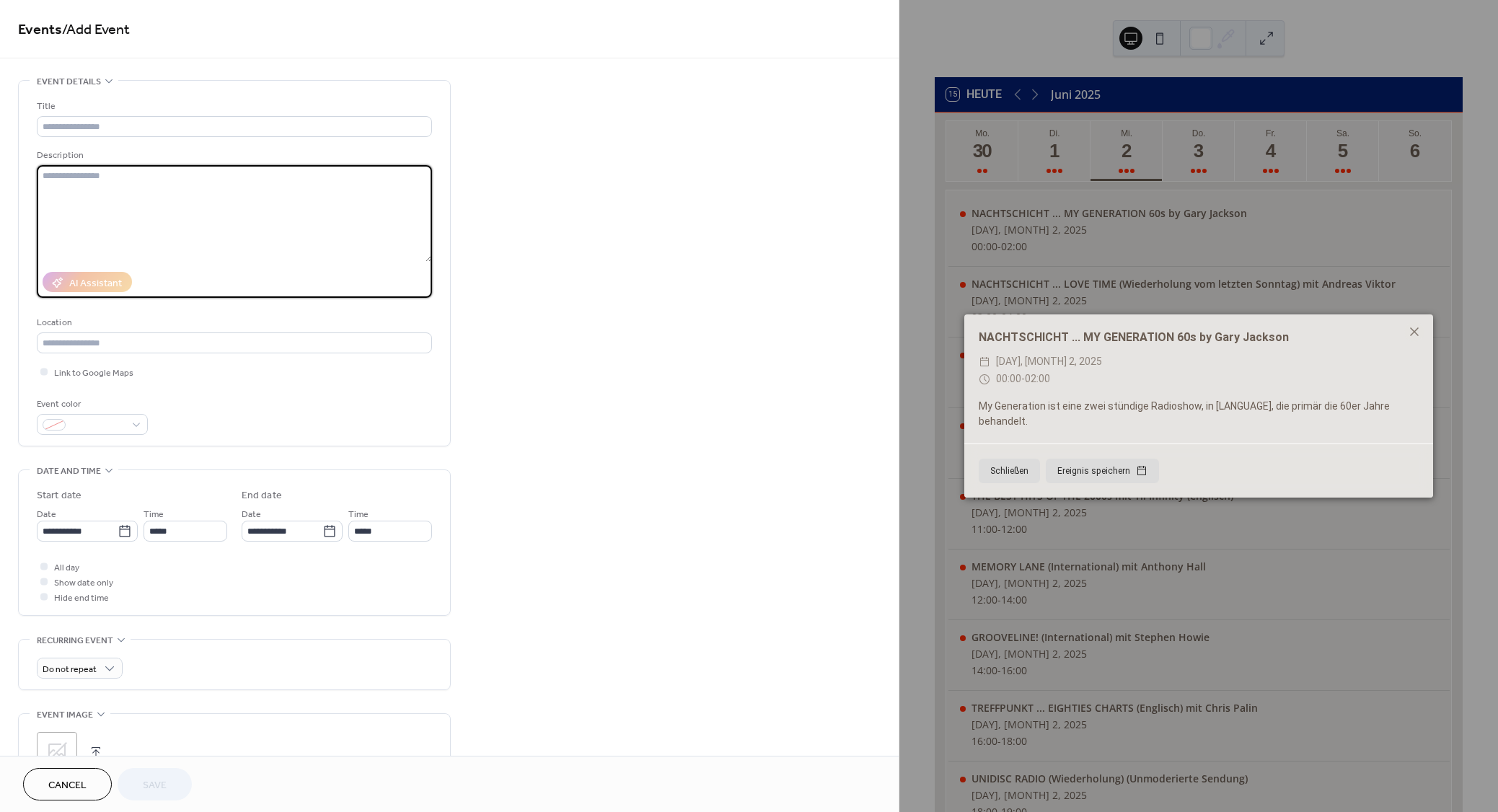 paste on "**********" 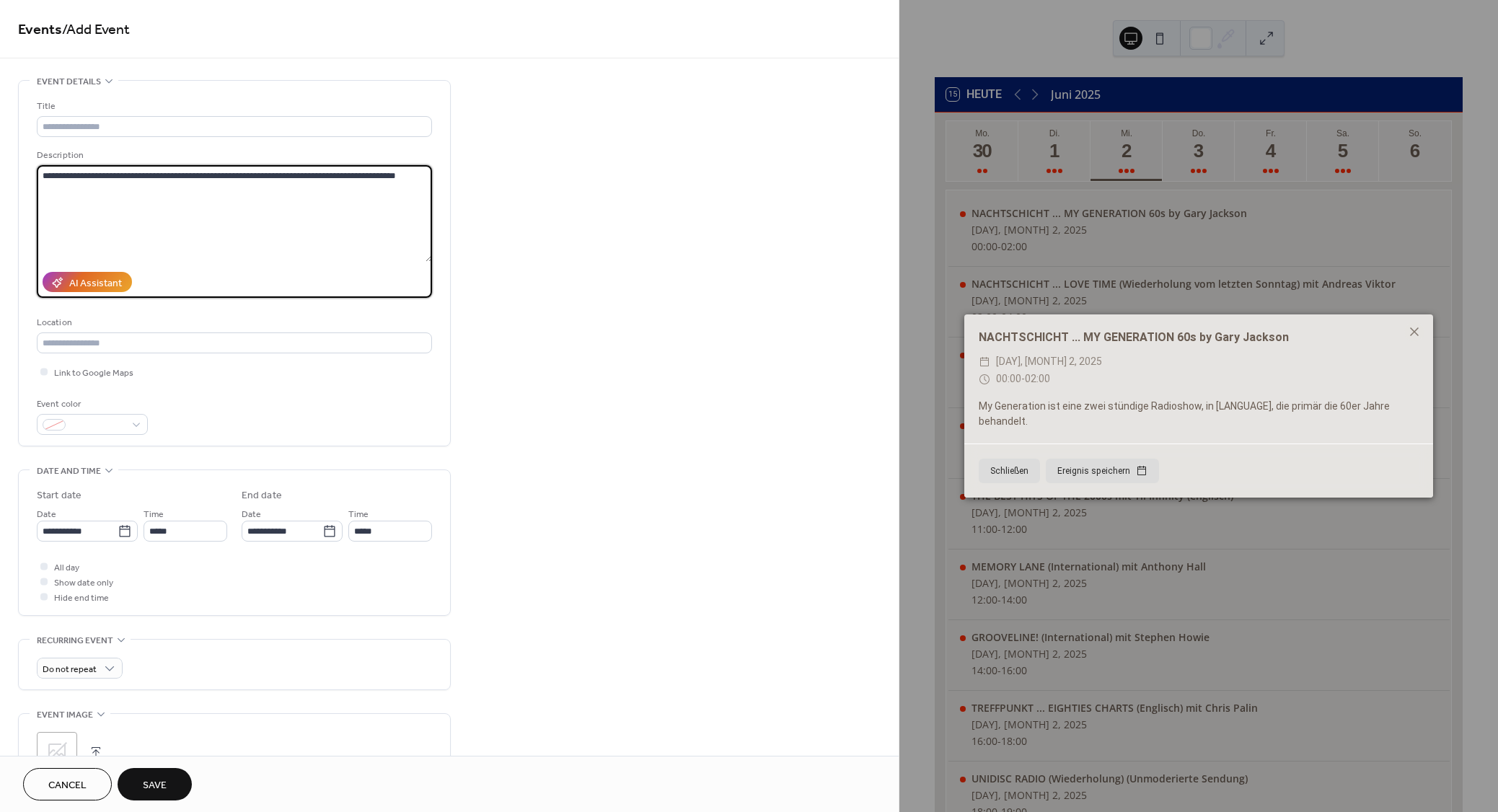 type on "**********" 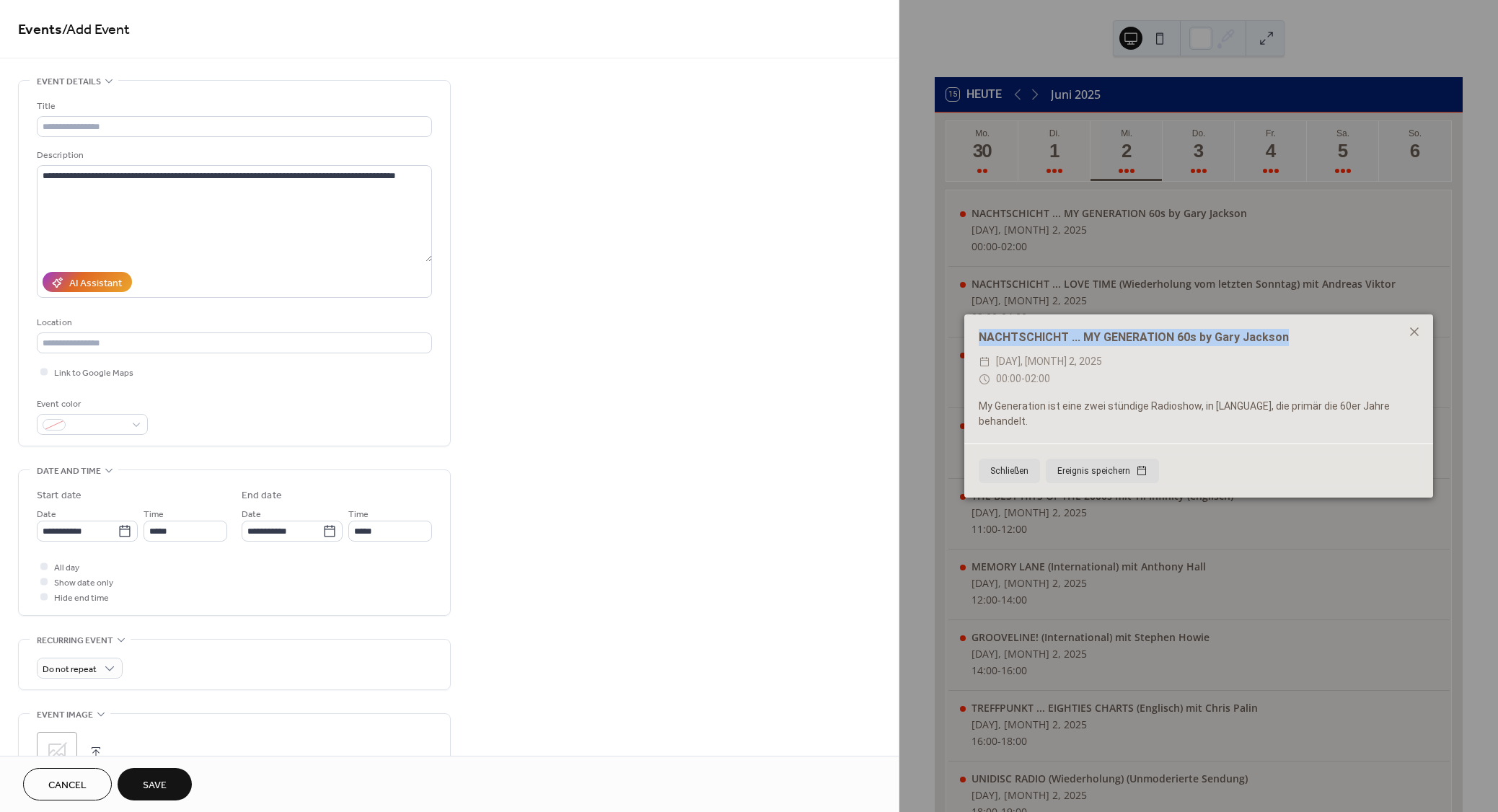 drag, startPoint x: 1310, startPoint y: 346, endPoint x: 973, endPoint y: 345, distance: 337.00148 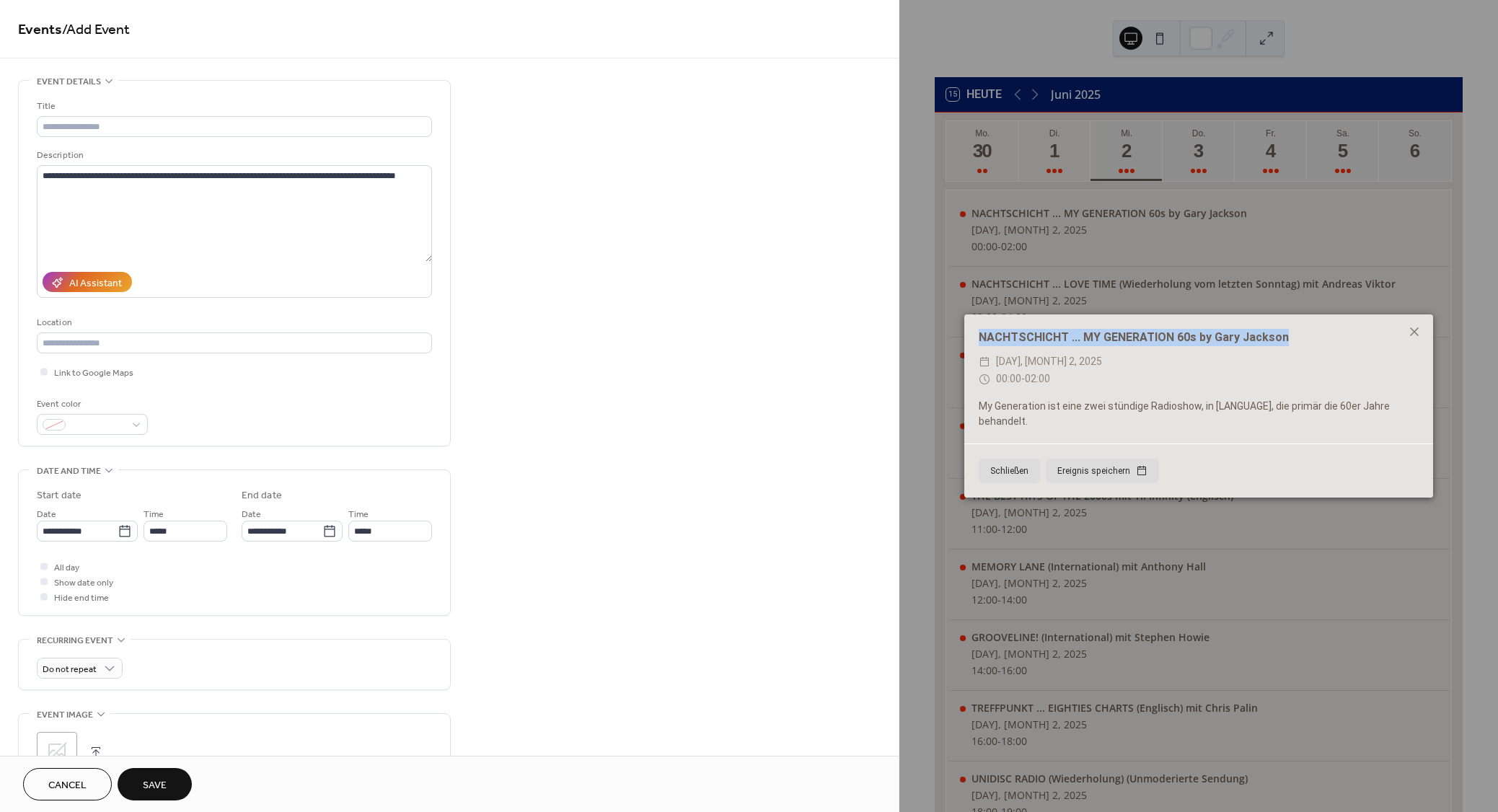 copy on "NACHTSCHICHT ... MY GENERATION 60s by Gary Jackson" 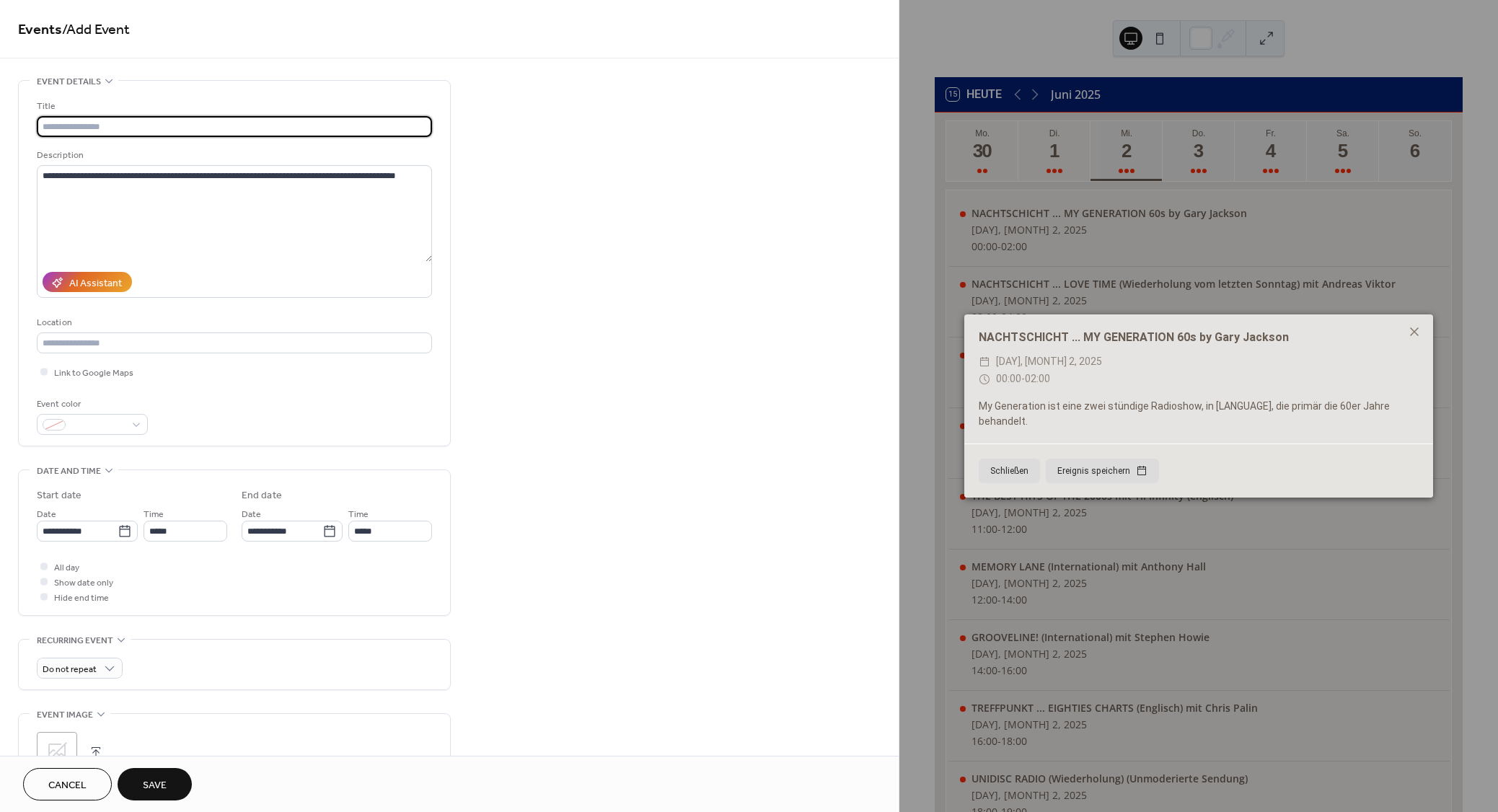 paste on "**********" 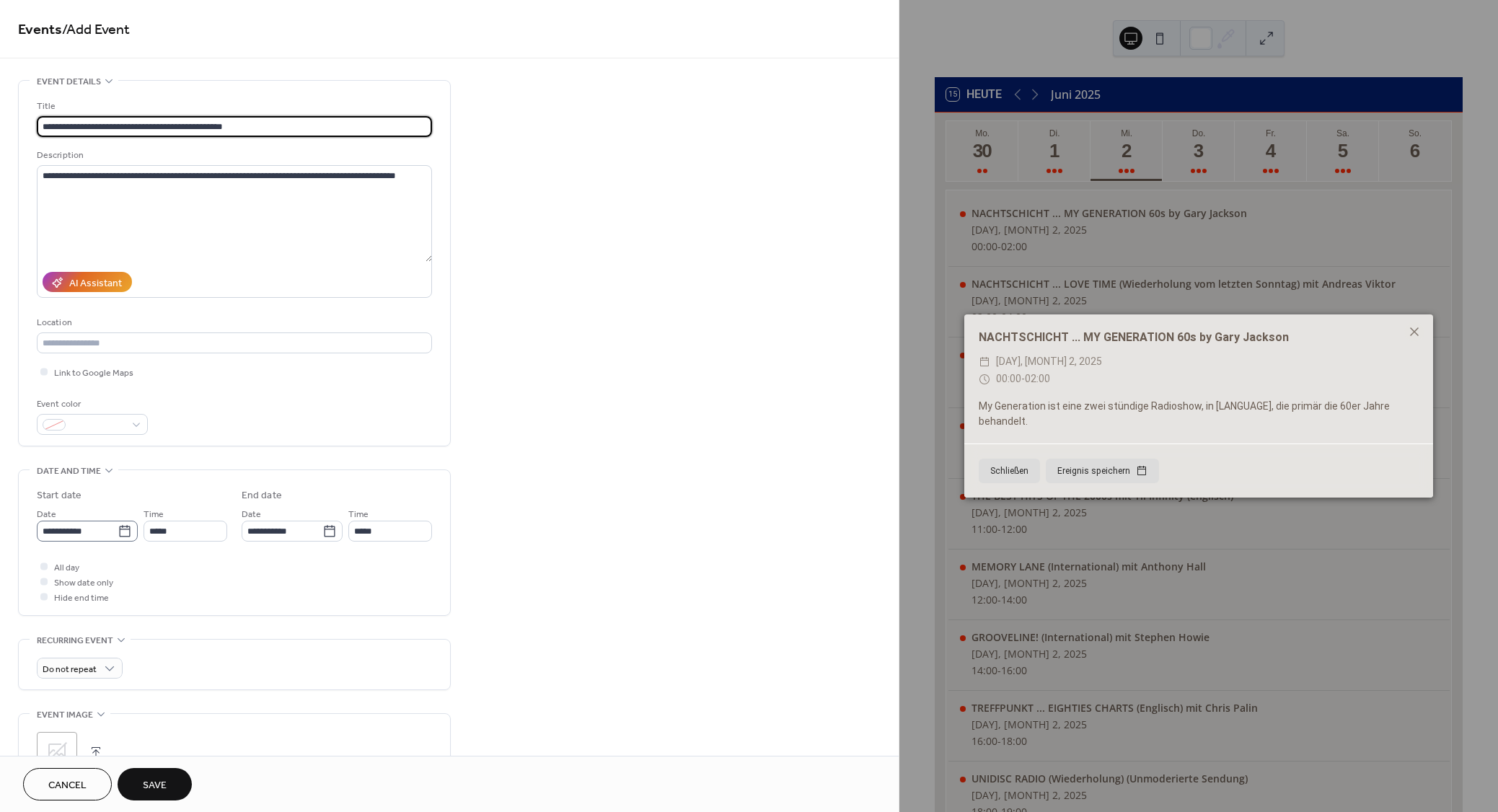 type on "**********" 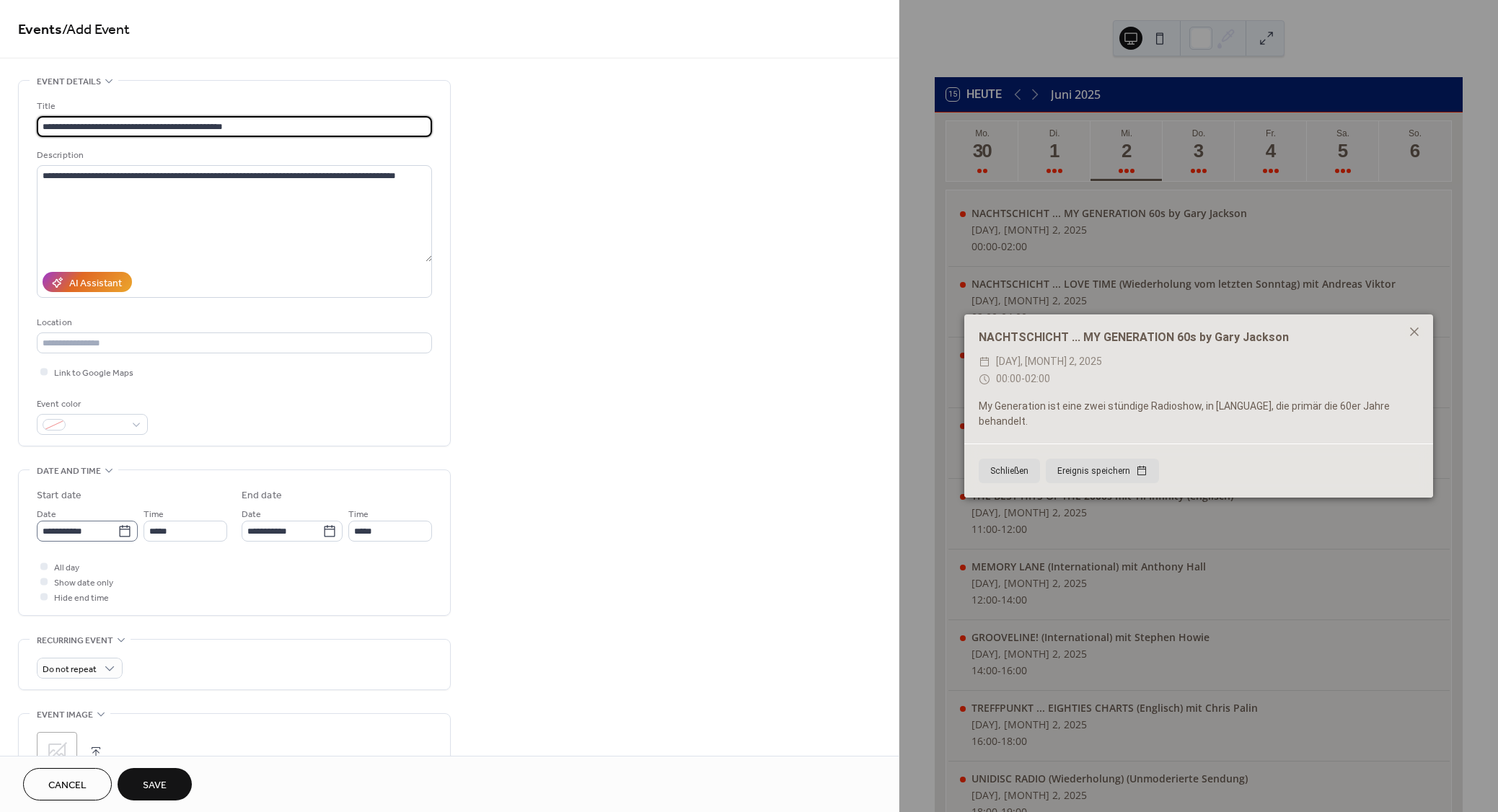 click 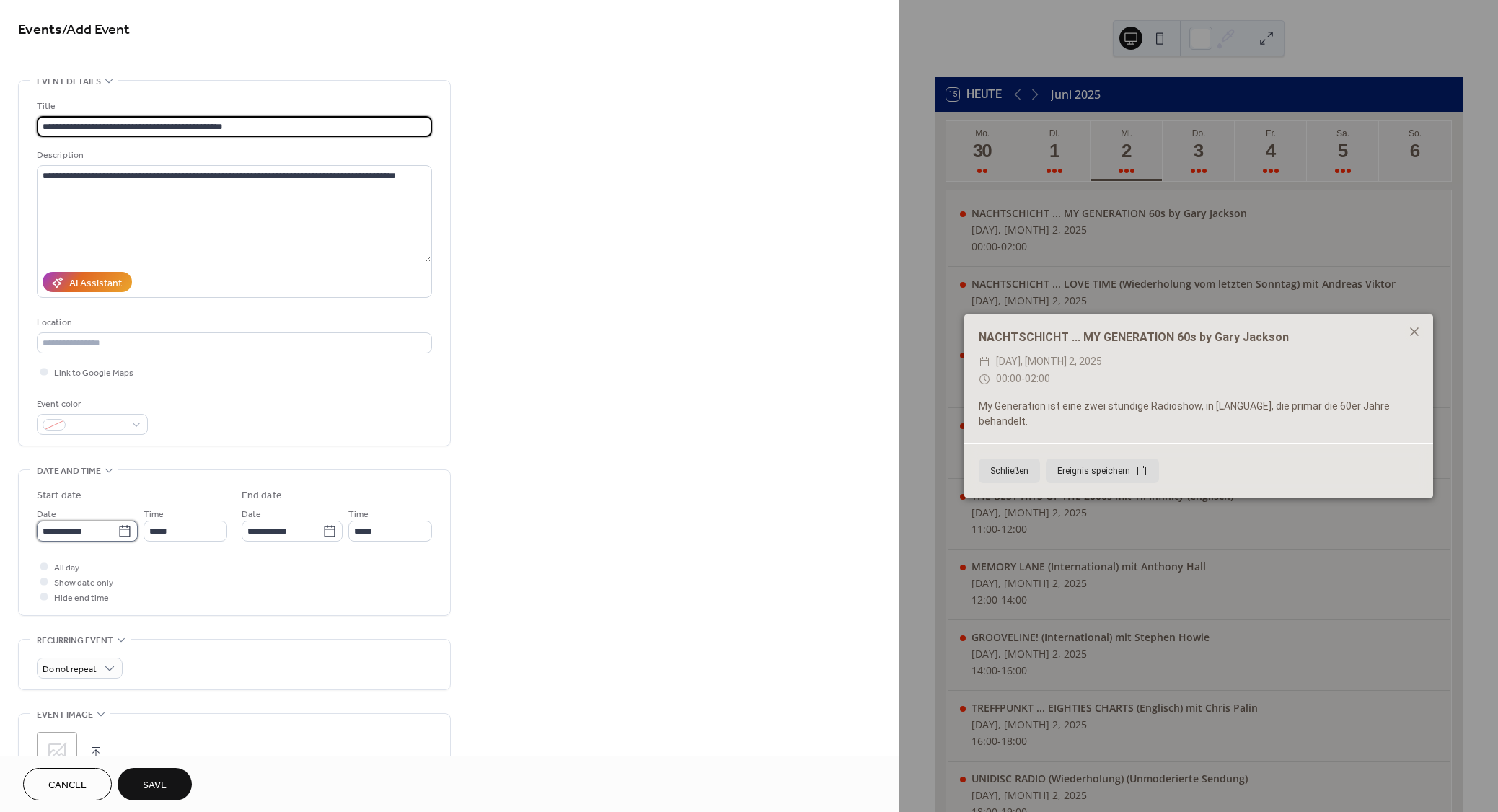 click on "**********" at bounding box center [77, 531] 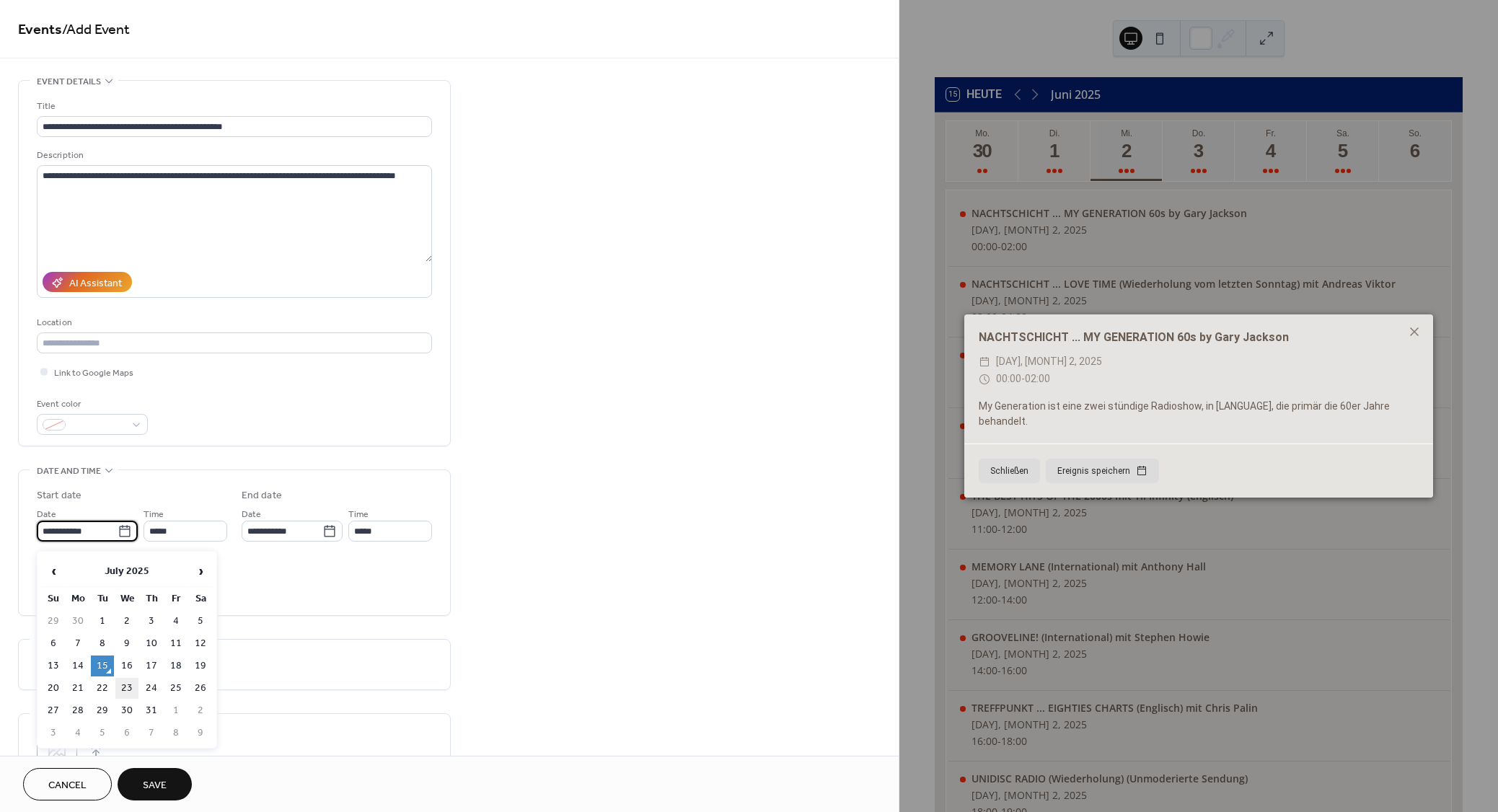 click on "23" at bounding box center (127, 688) 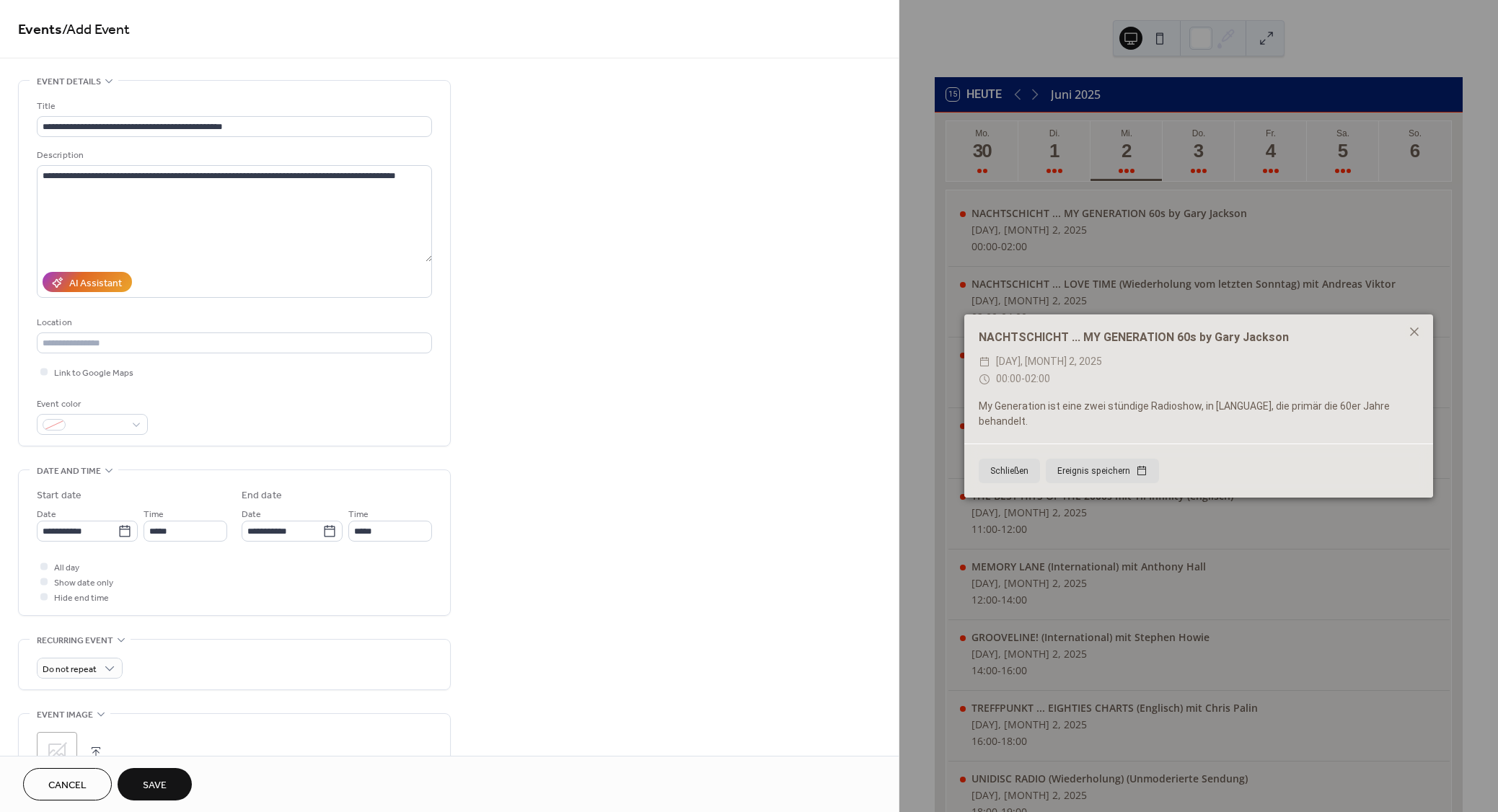 type on "**********" 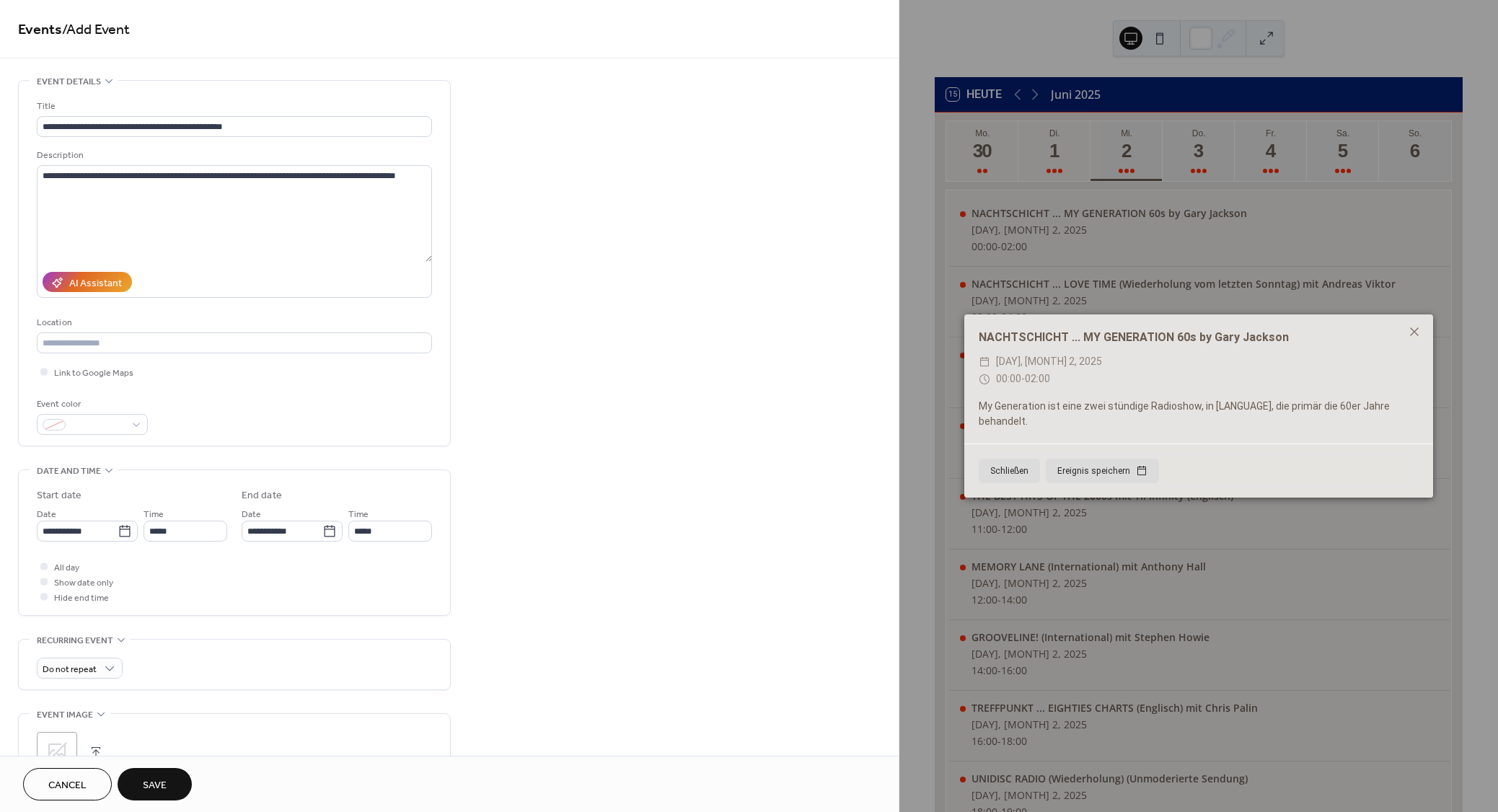type on "**********" 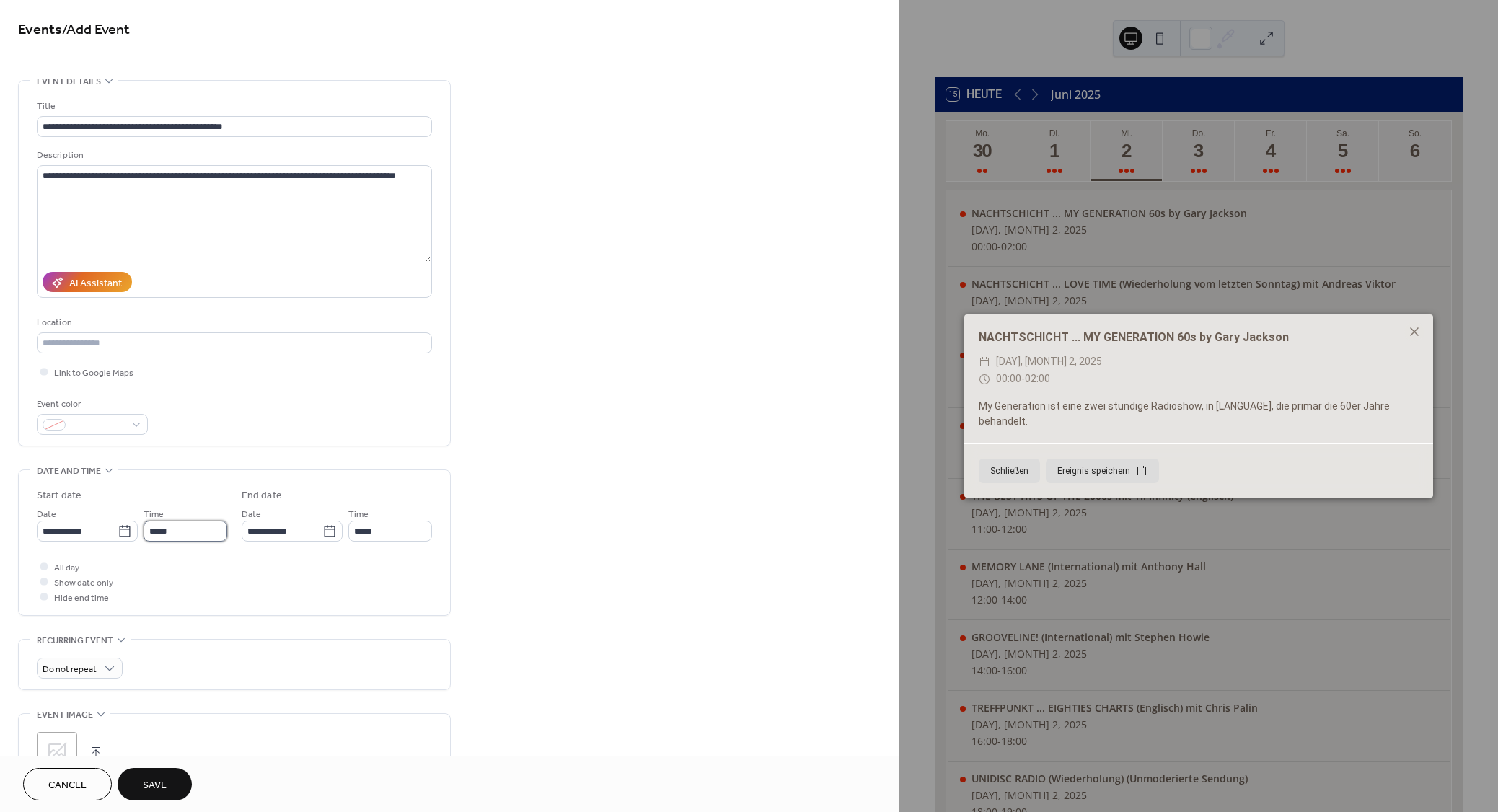 click on "*****" at bounding box center (185, 531) 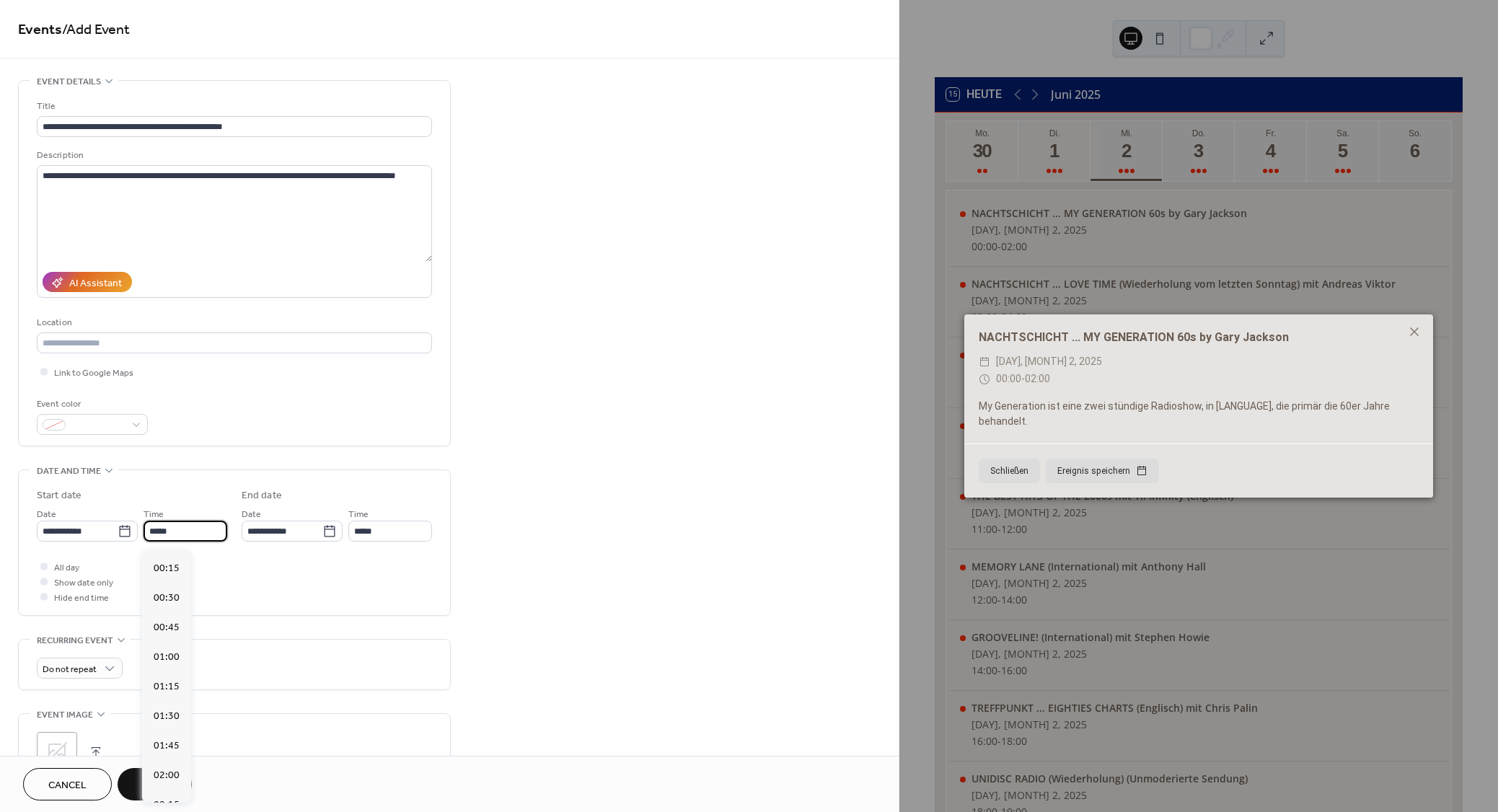 scroll, scrollTop: 0, scrollLeft: 0, axis: both 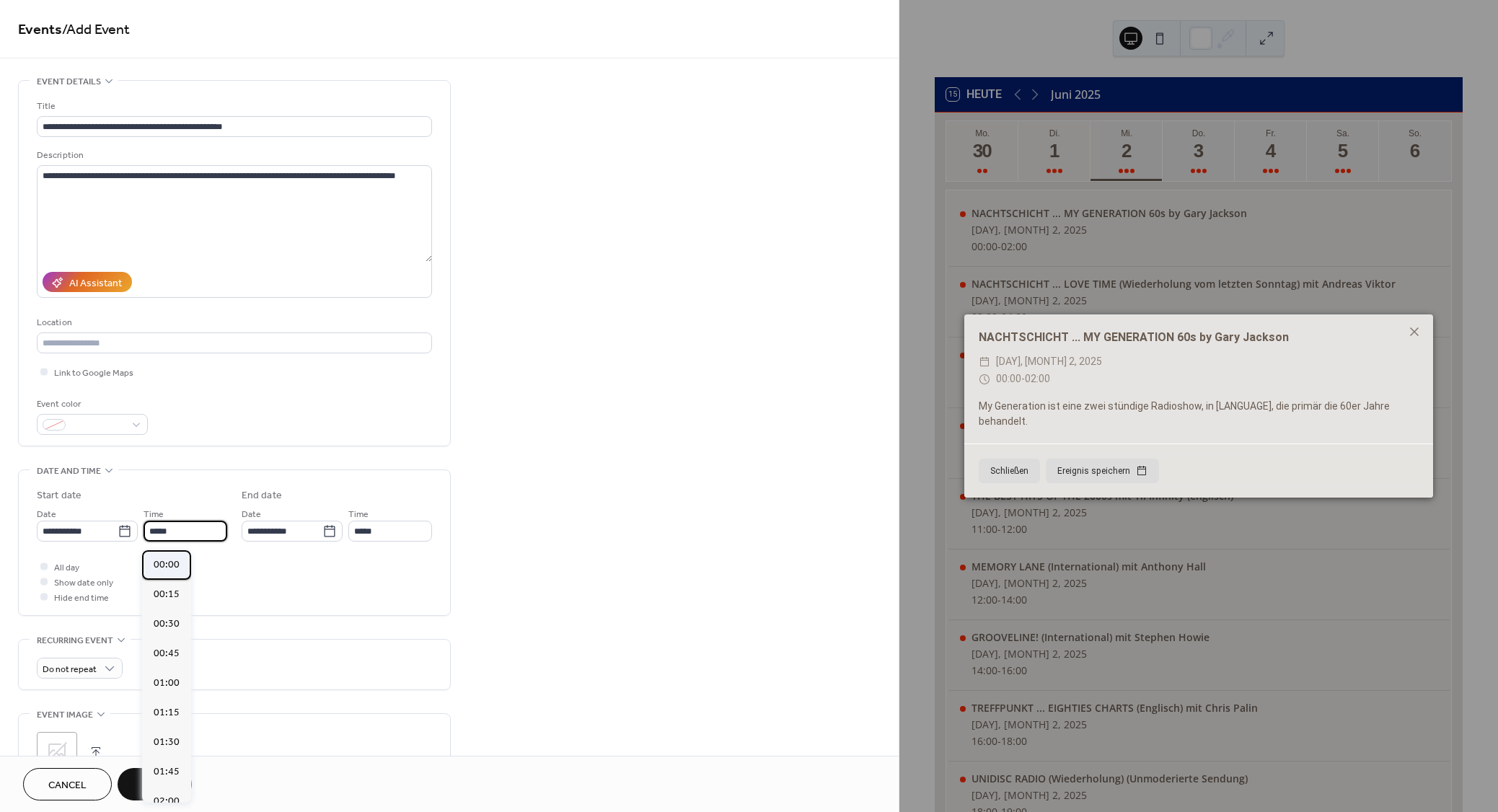 click on "00:00" at bounding box center [167, 565] 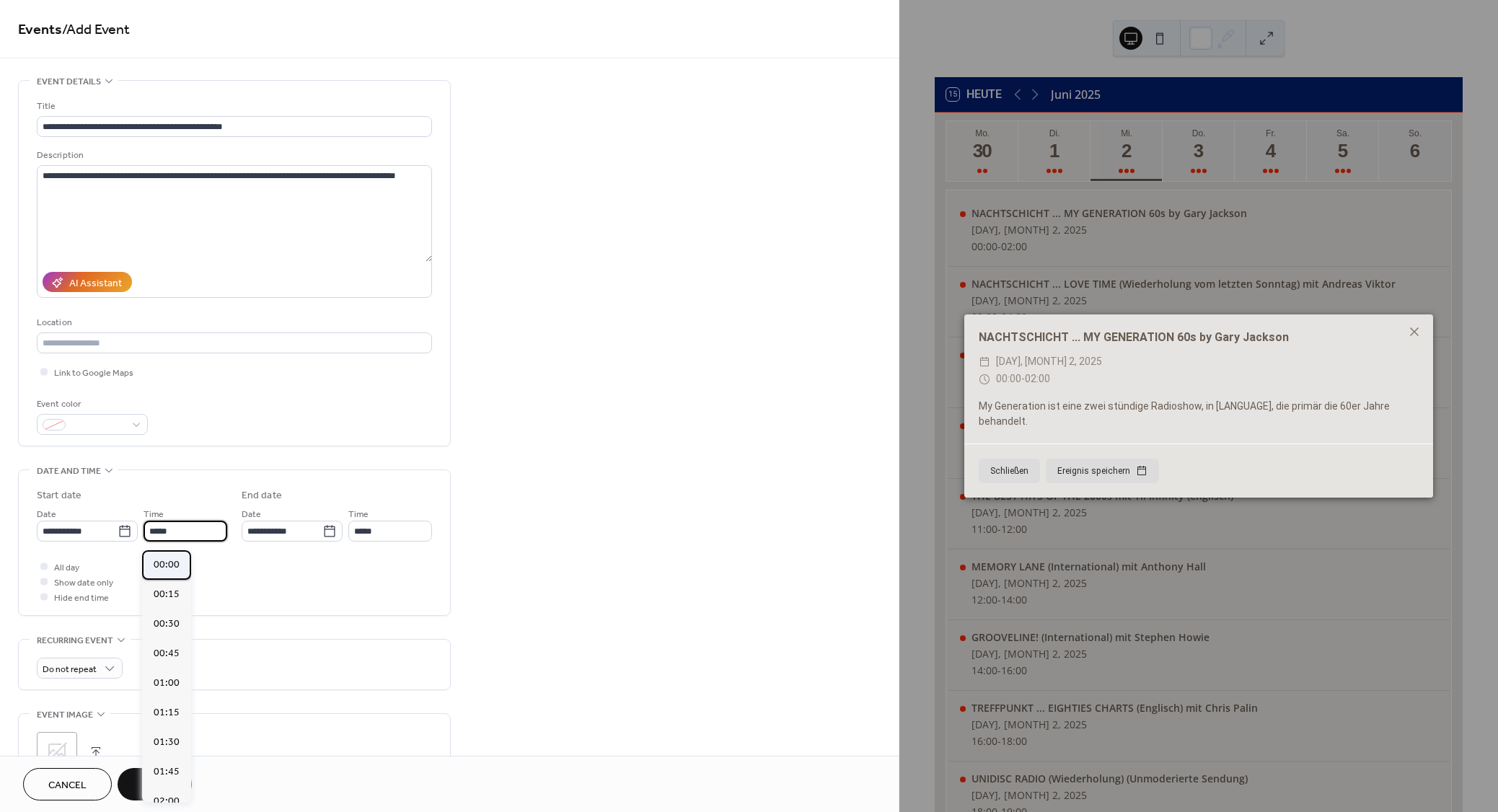 type on "*****" 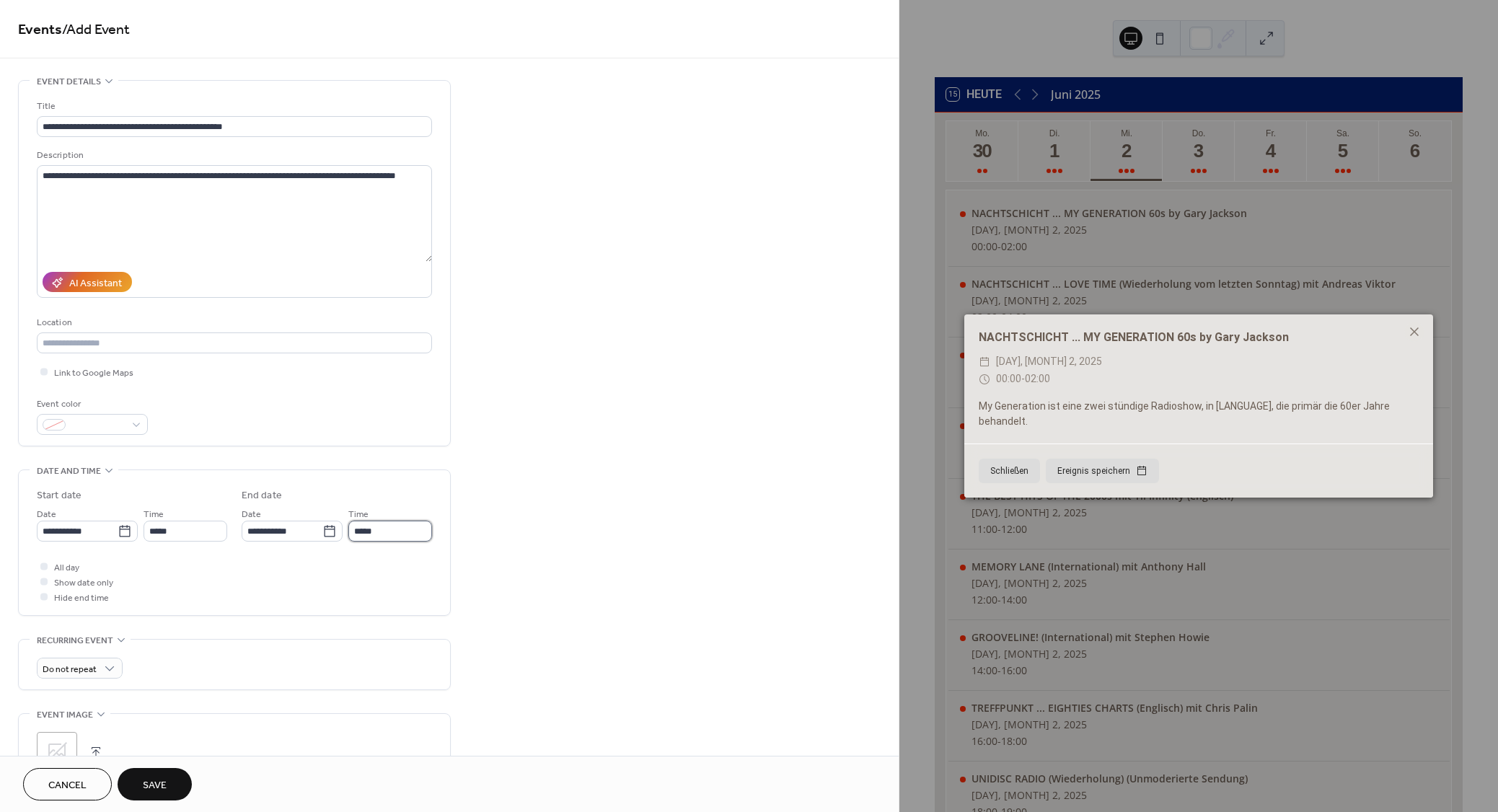 click on "*****" at bounding box center (390, 531) 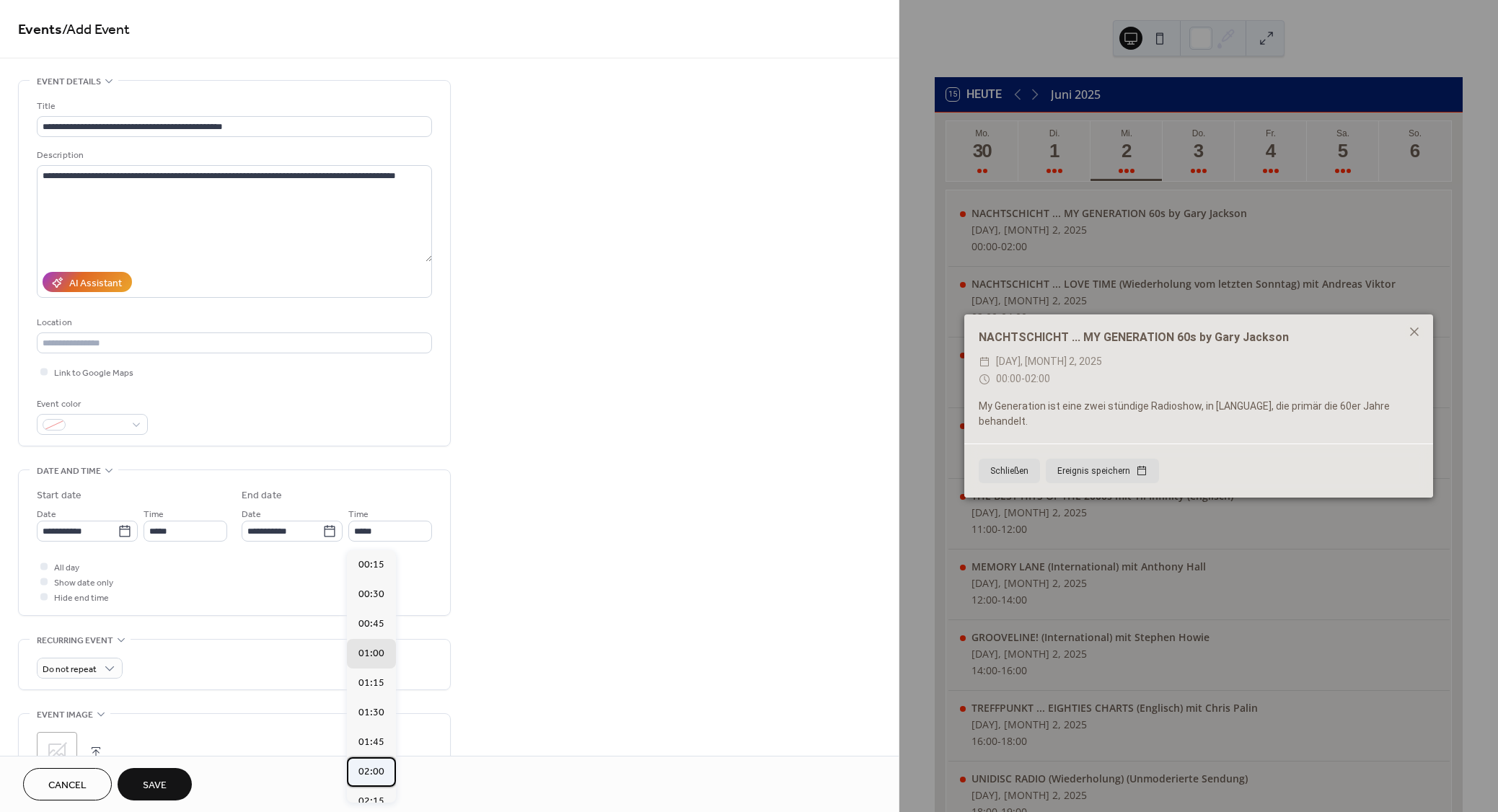 click on "02:00" at bounding box center [371, 772] 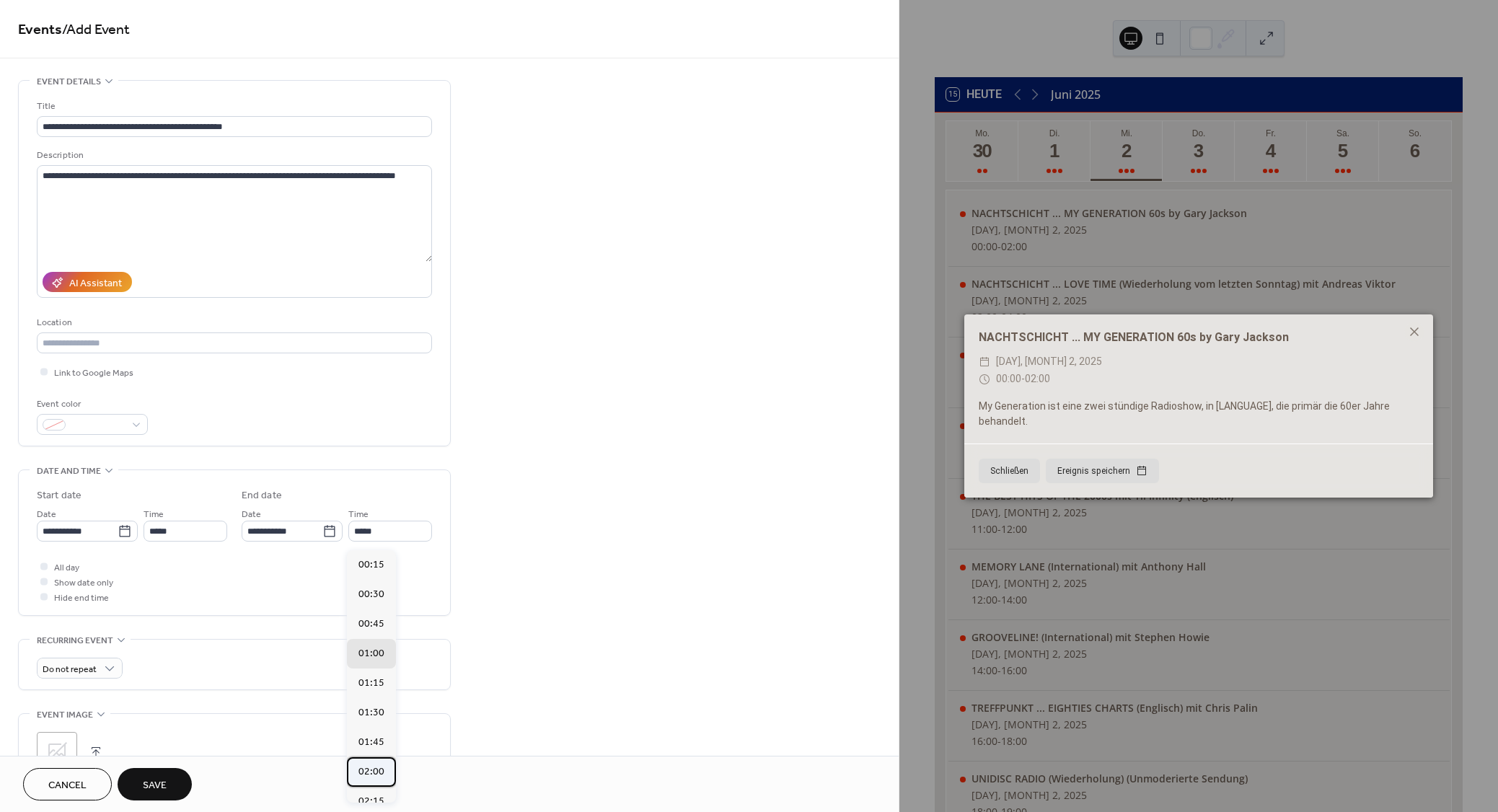 type on "*****" 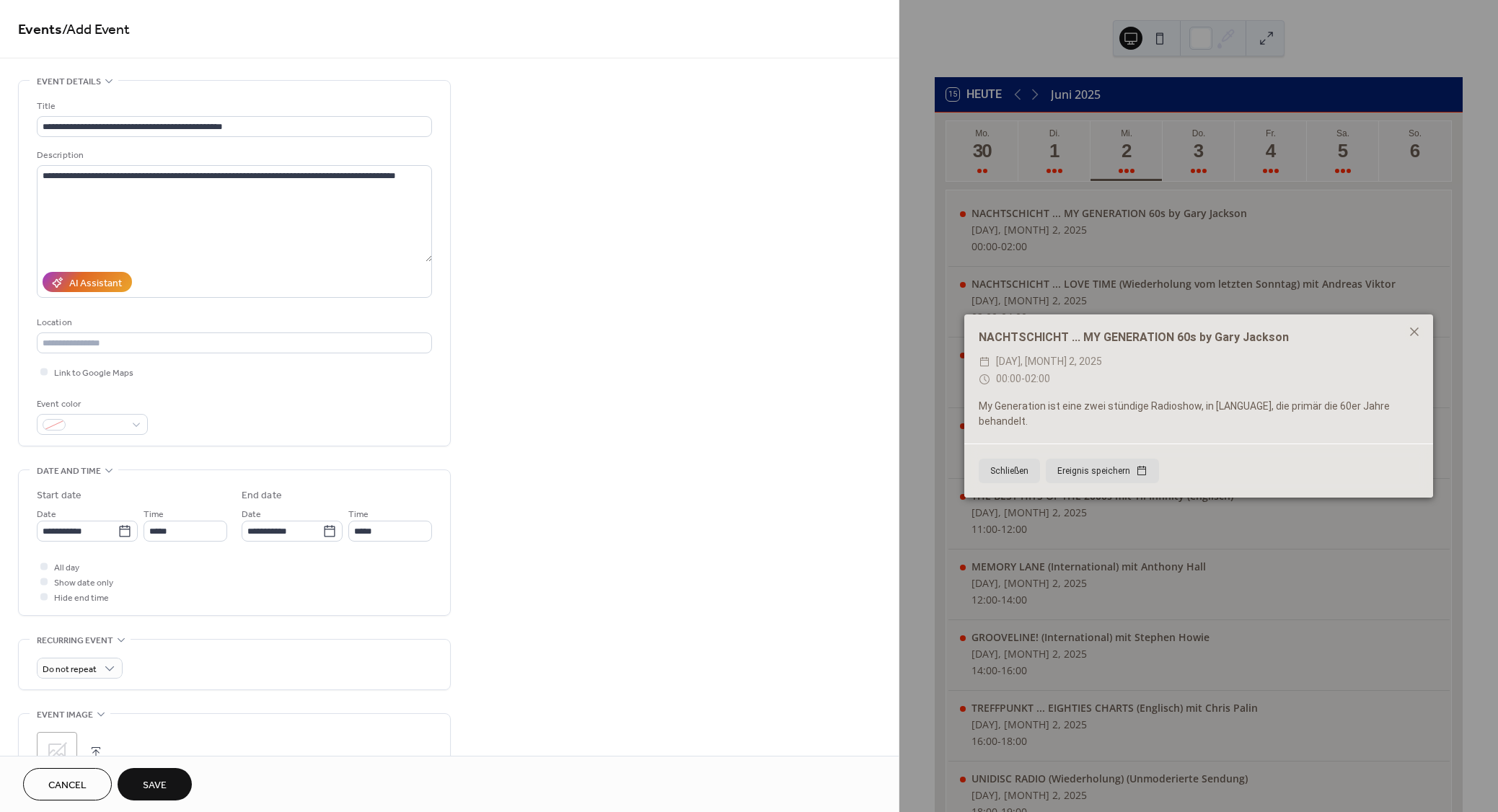 click on "Save" at bounding box center [154, 784] 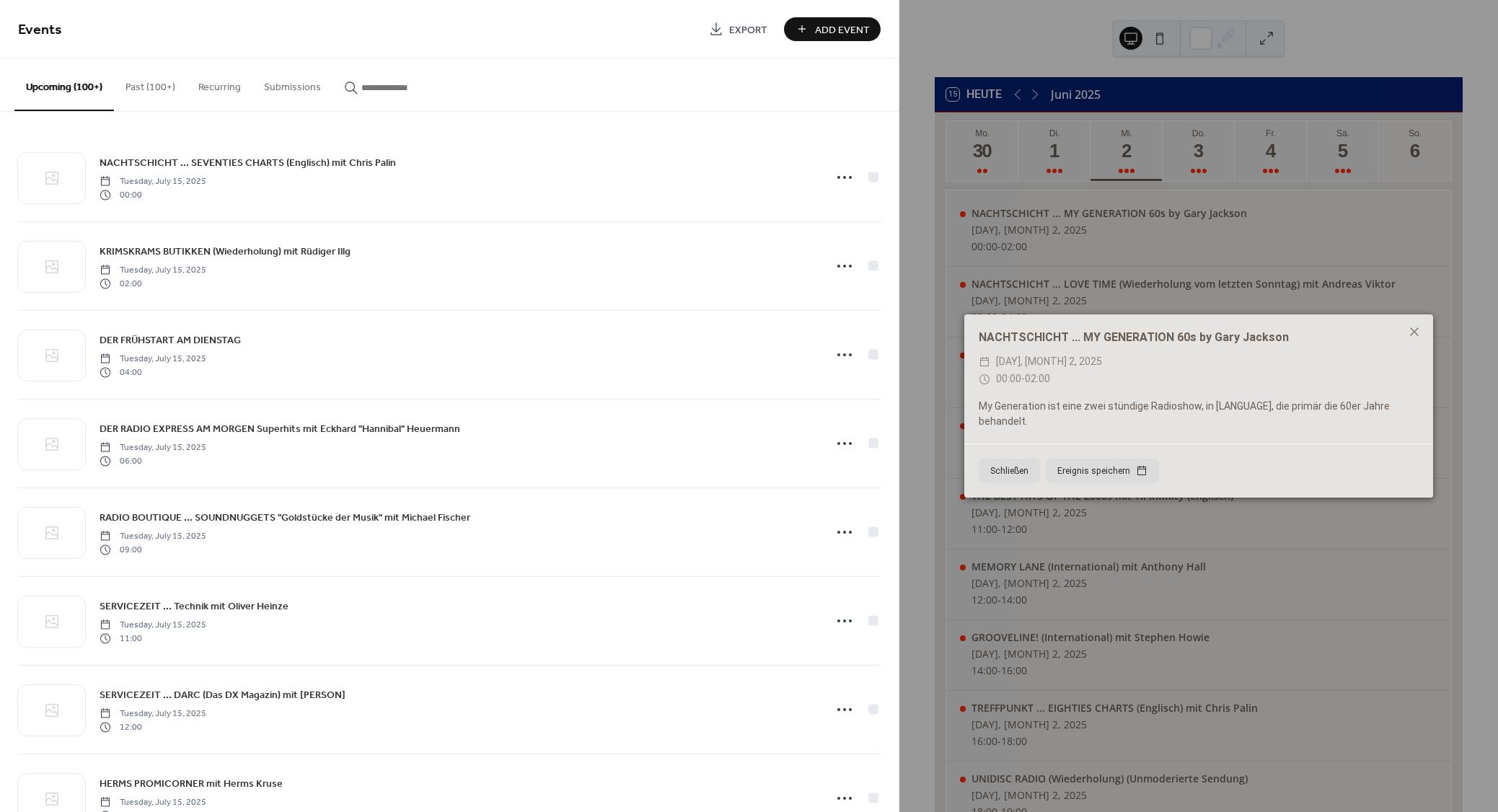 click on "Add Event" at bounding box center [842, 30] 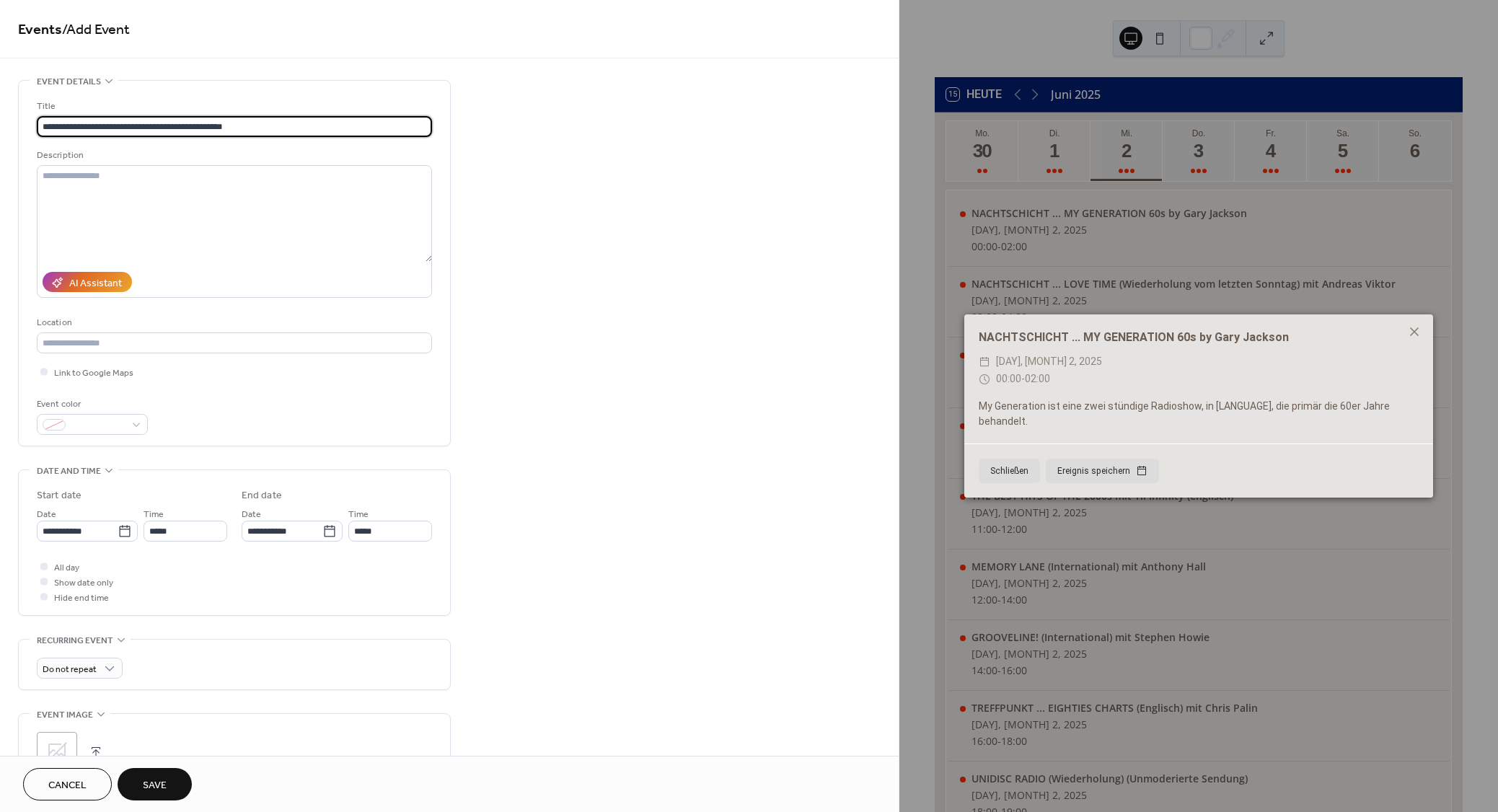 type on "**********" 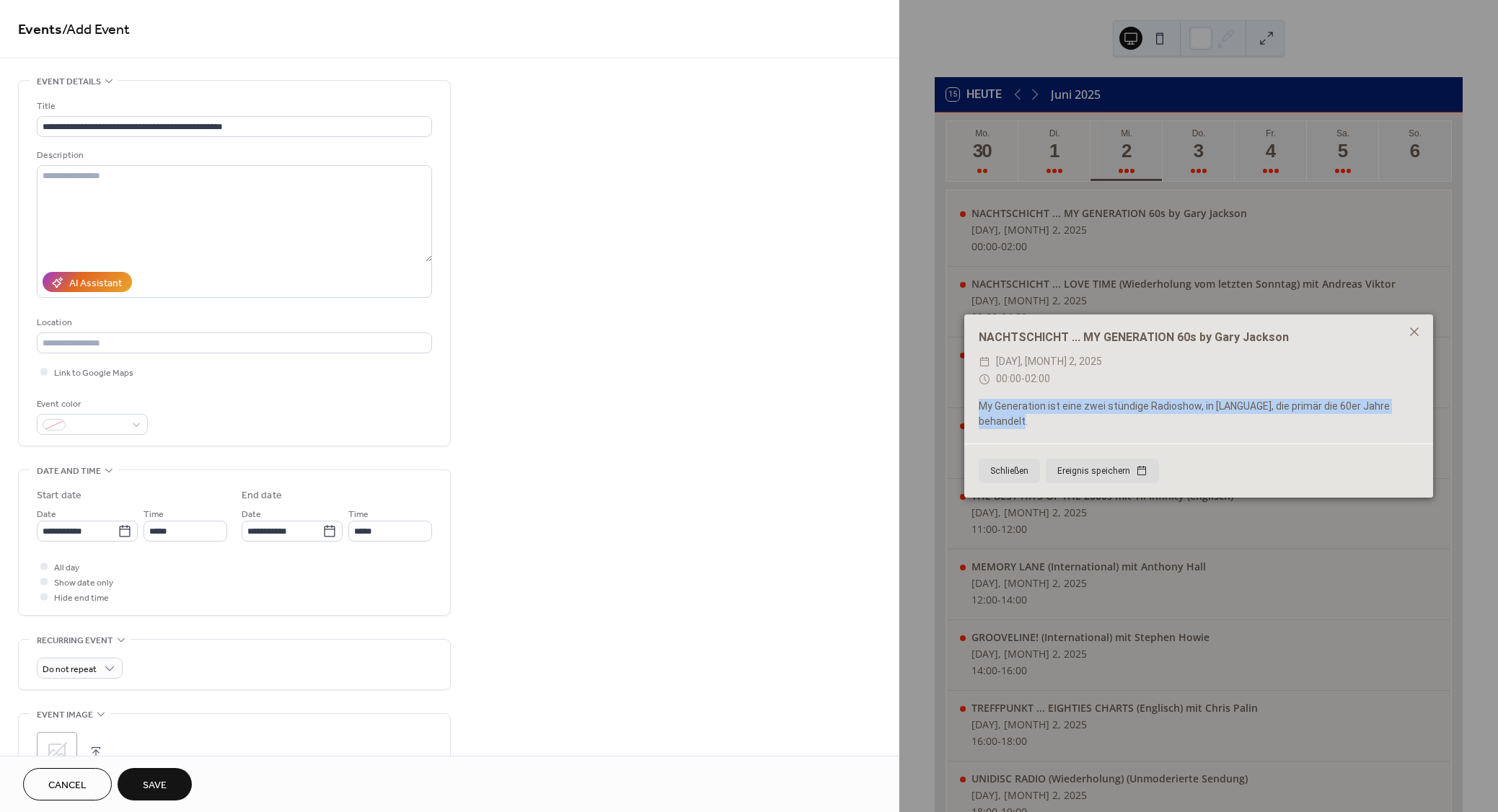 drag, startPoint x: 1424, startPoint y: 415, endPoint x: 972, endPoint y: 418, distance: 452.00996 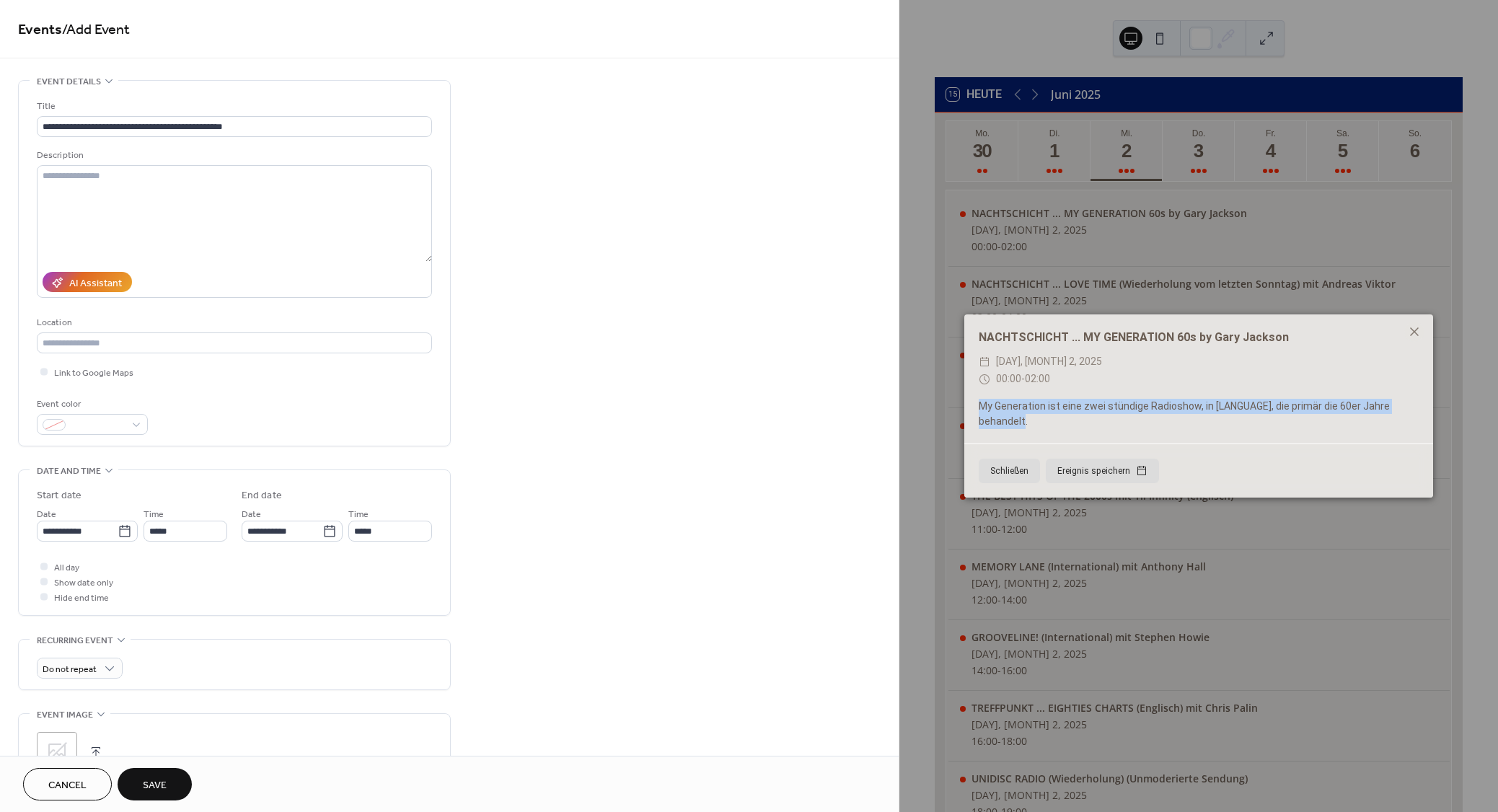 click on "My Generation ist eine zwei stündige Radioshow, in [LANGUAGE], die primär die 60er Jahre behandelt." at bounding box center (1199, 414) 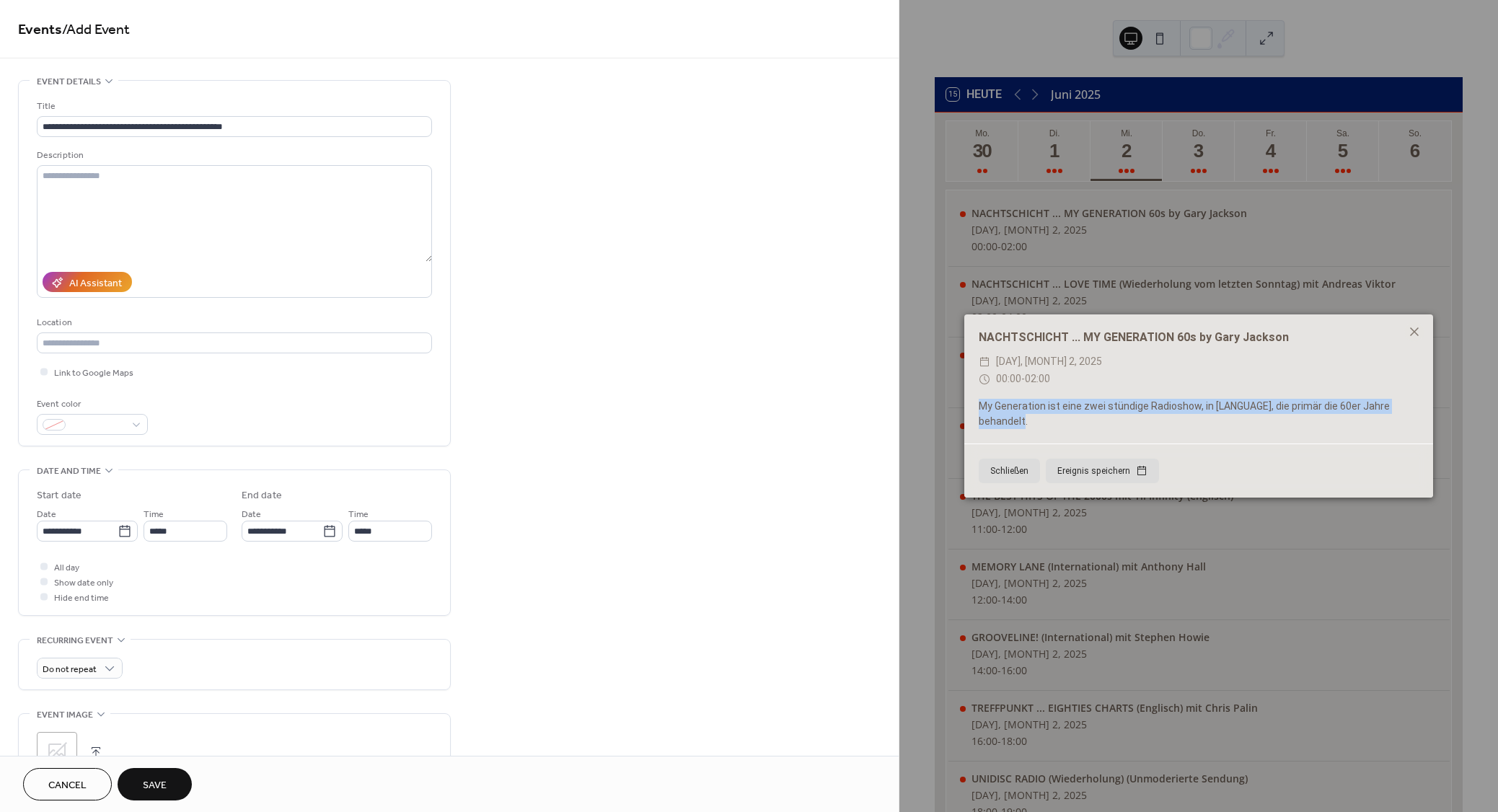 copy on "My Generation ist eine zwei stündige Radioshow, in [LANGUAGE], die primär die 60er Jahre behandelt." 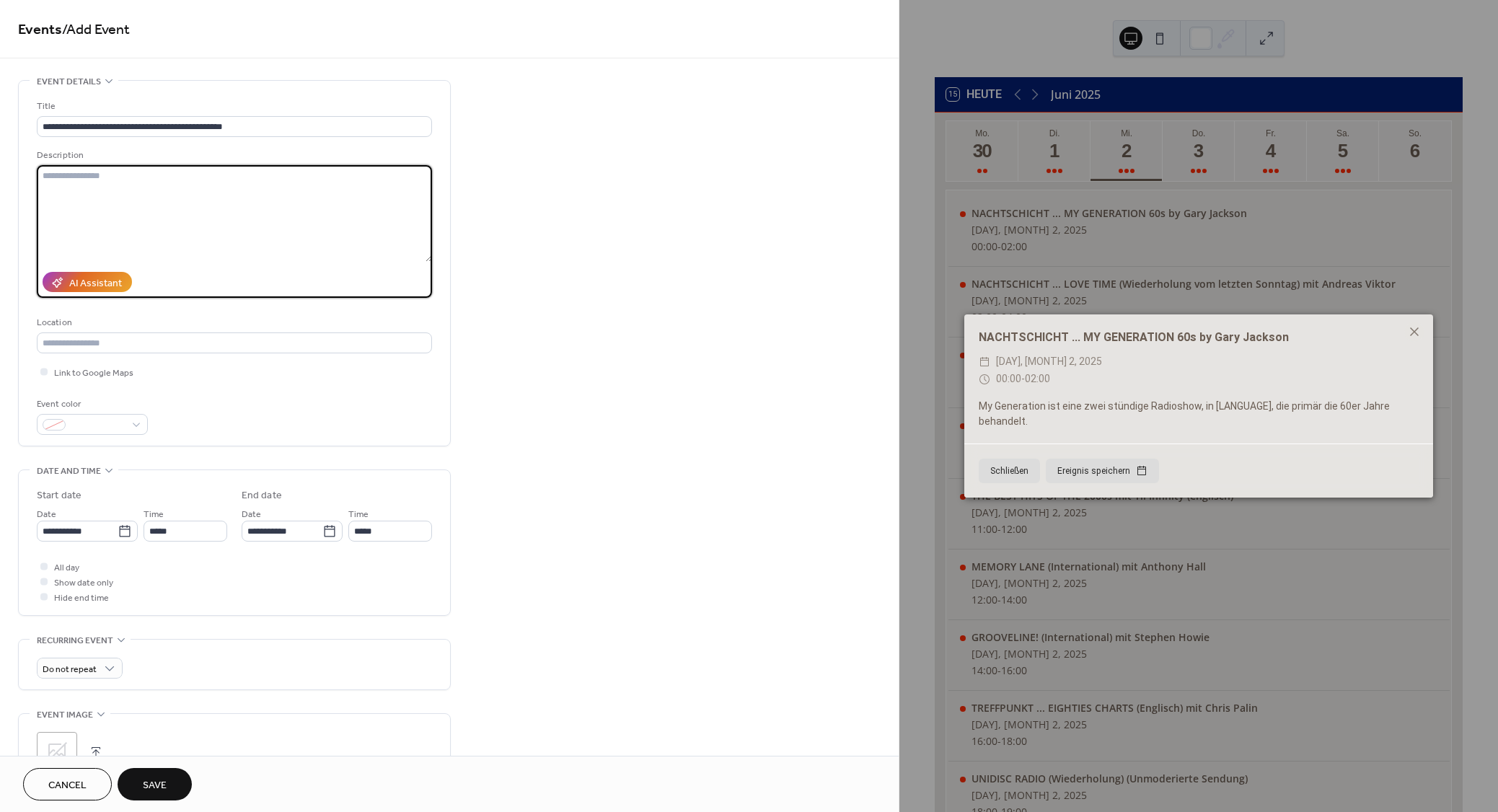 paste on "**********" 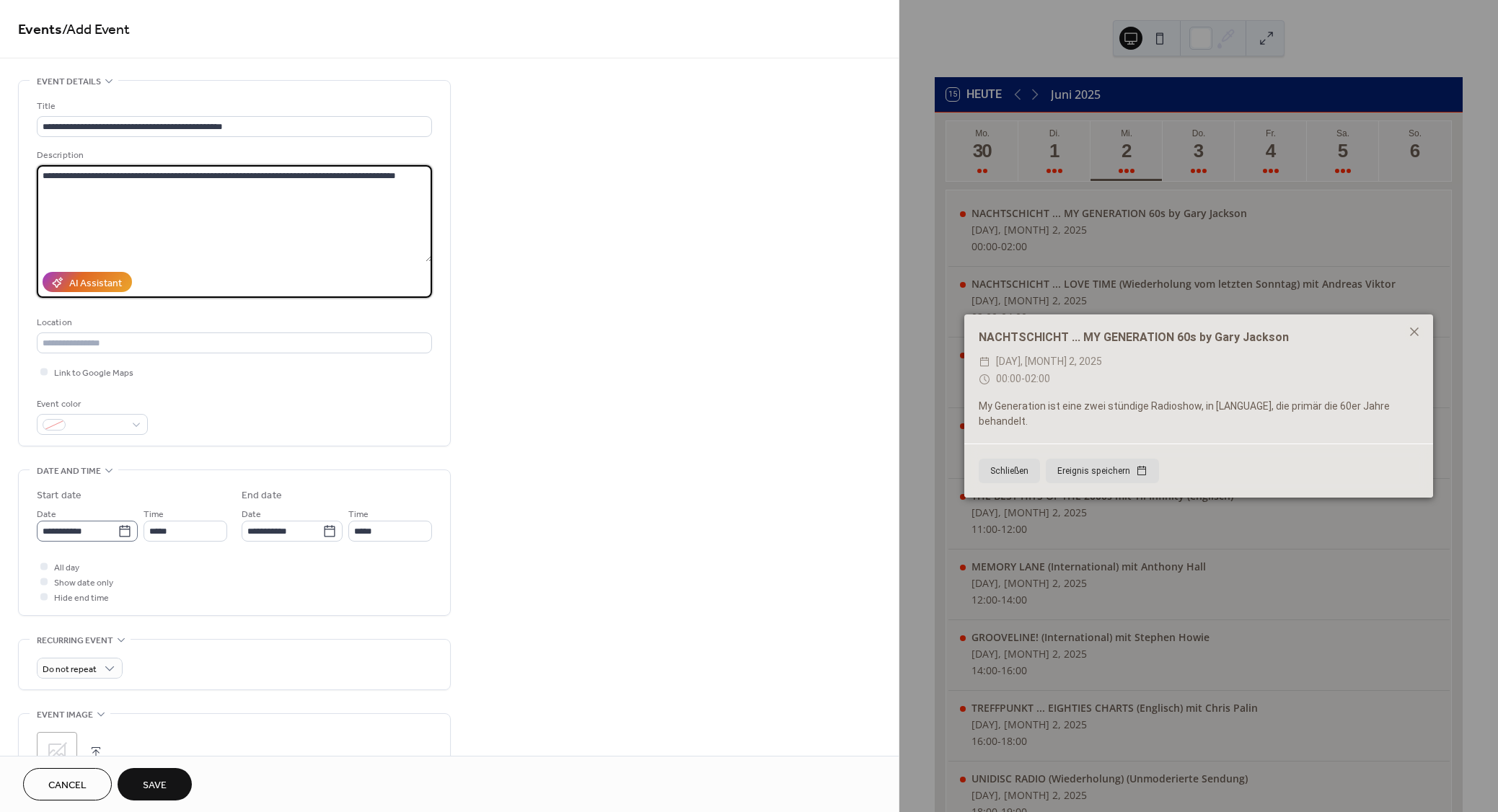 type on "**********" 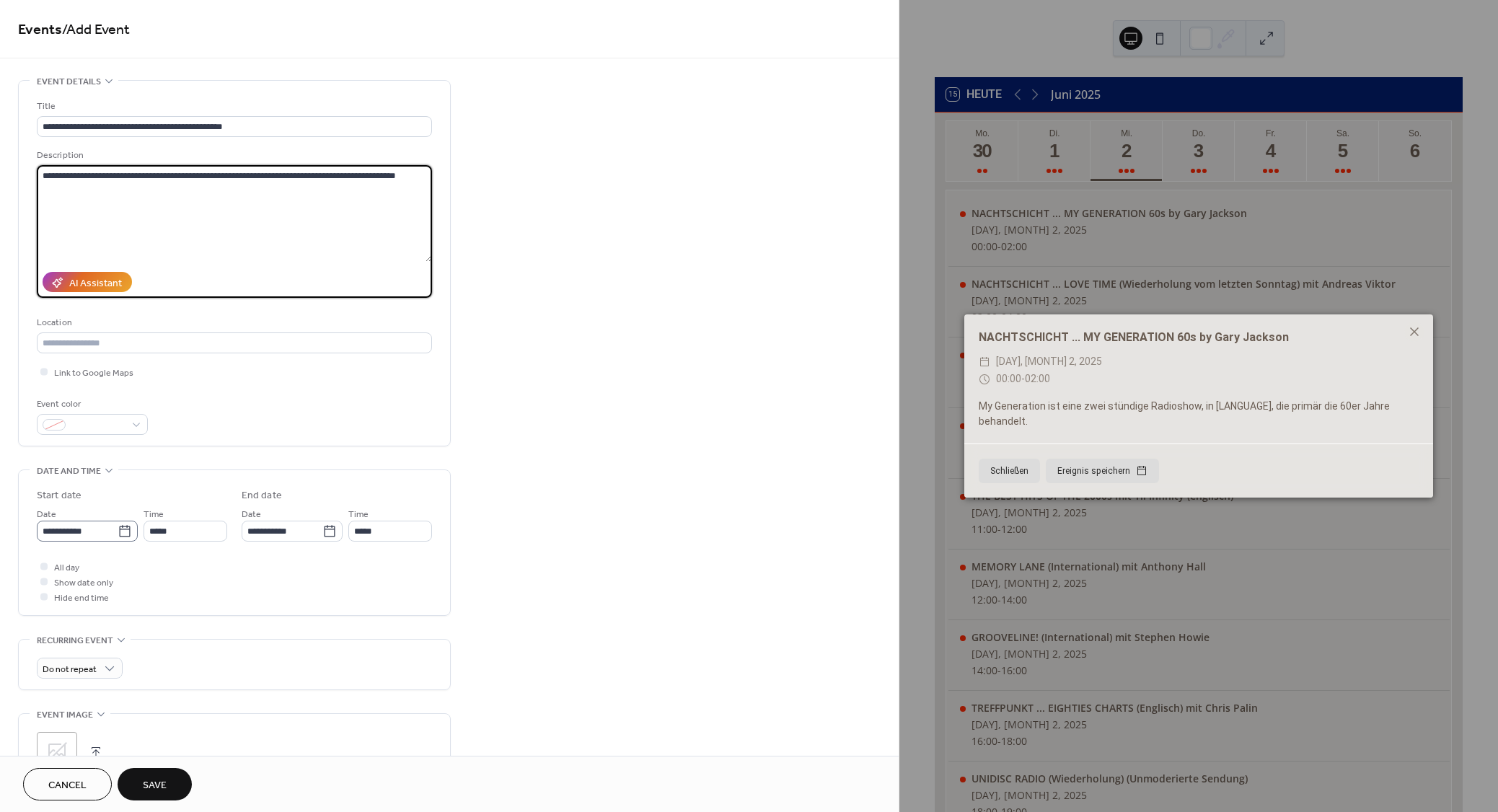 click 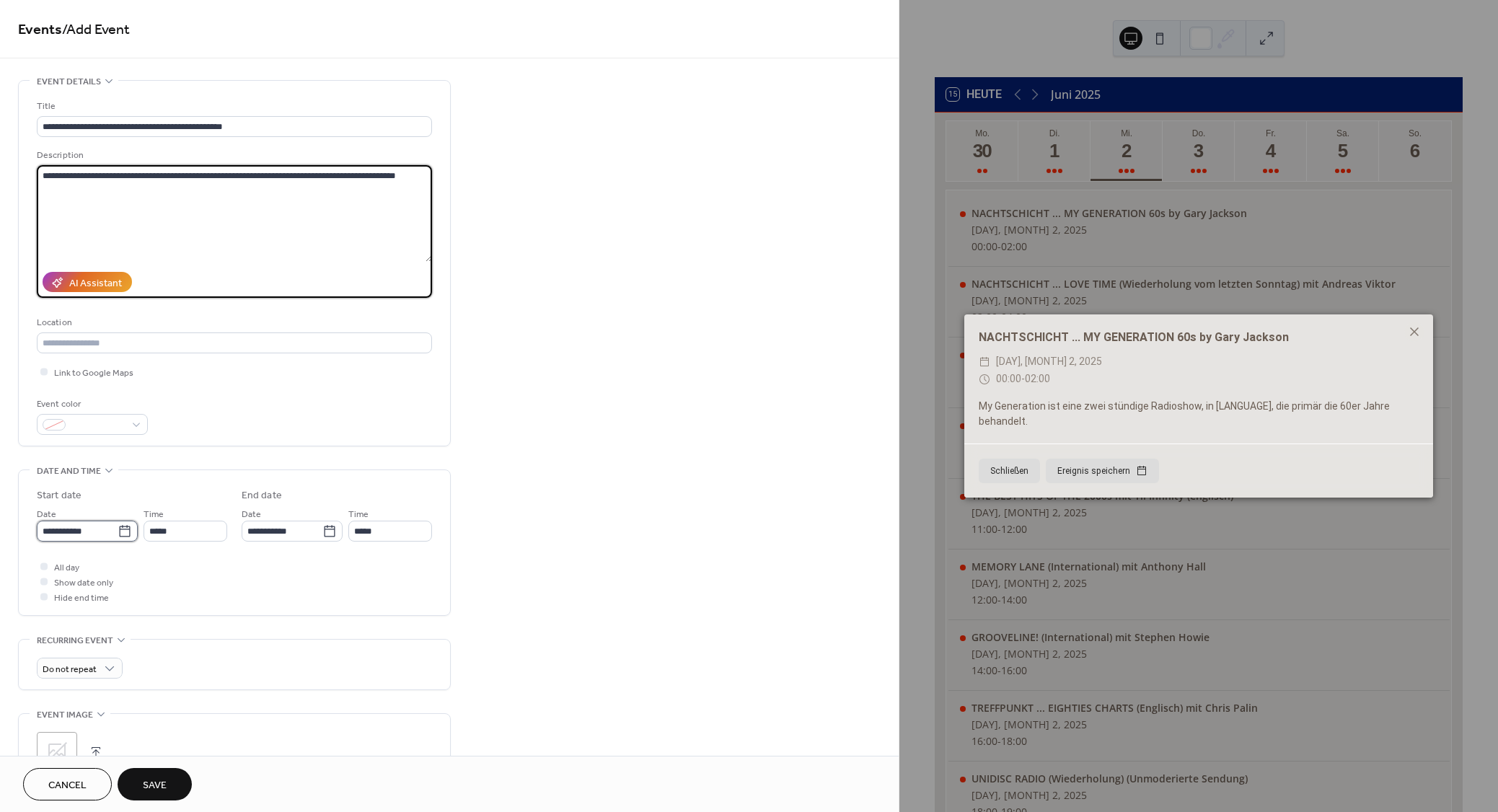 click on "**********" at bounding box center [77, 531] 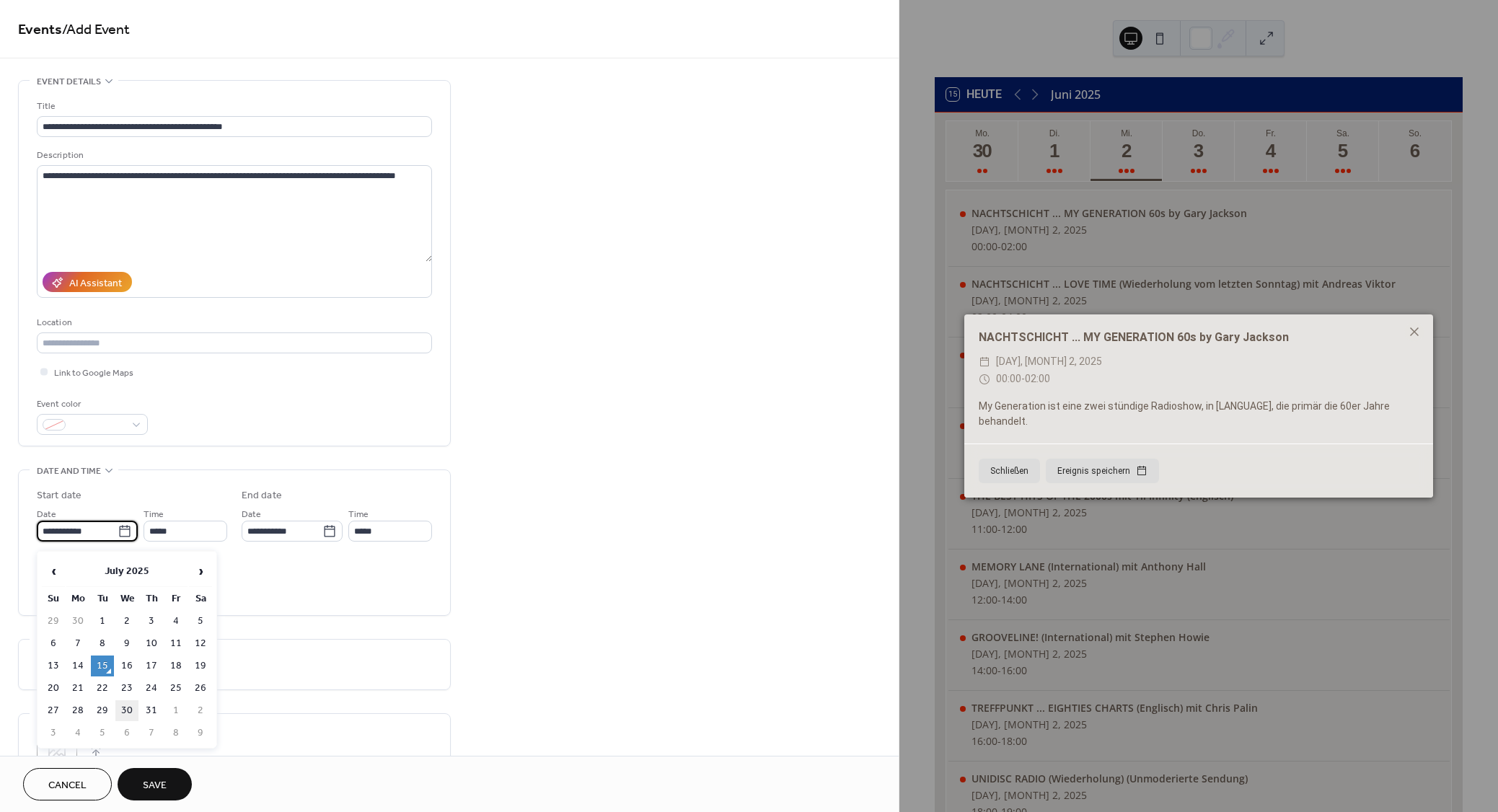 click on "30" at bounding box center [127, 710] 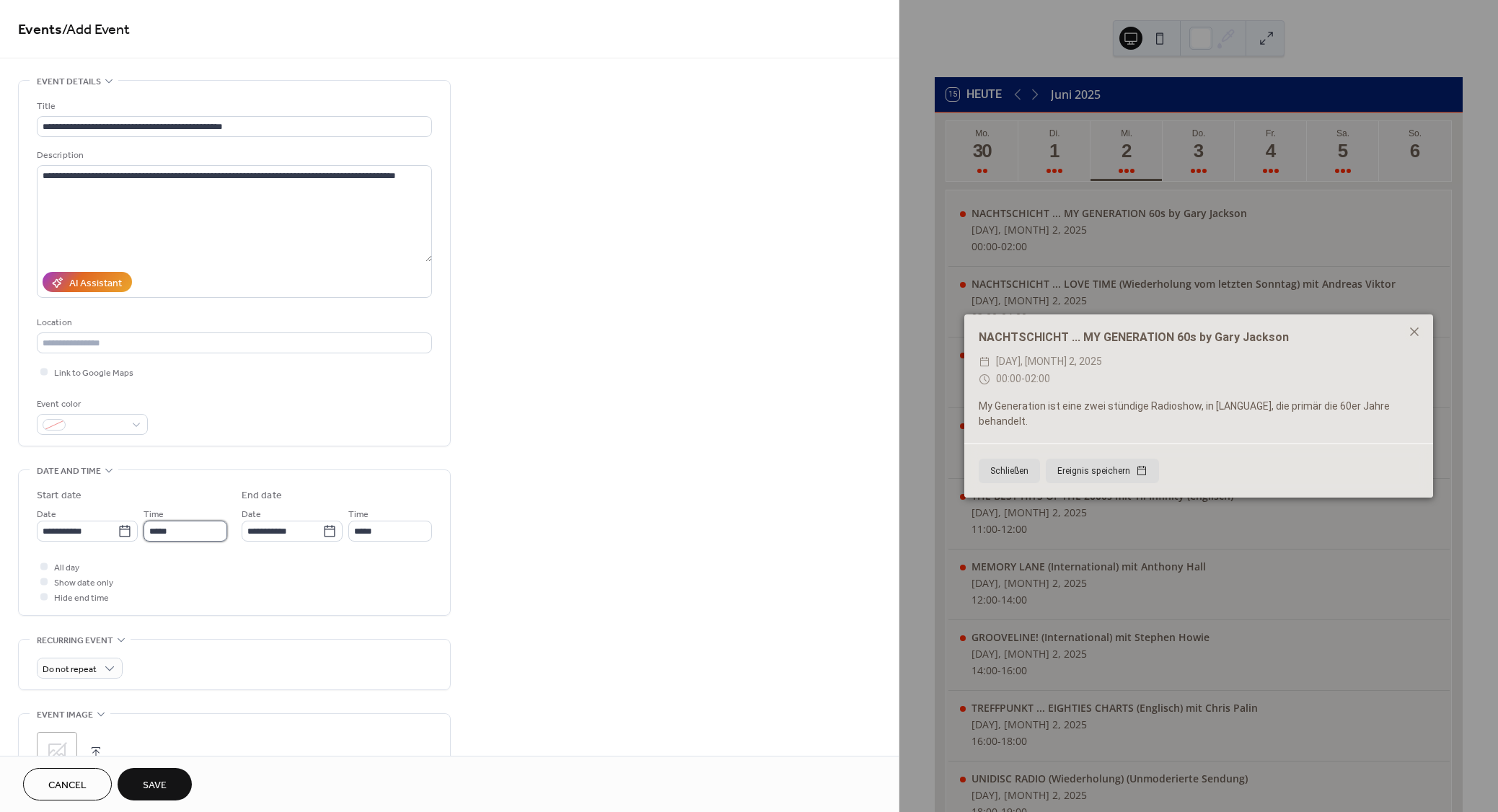 click on "*****" at bounding box center [185, 531] 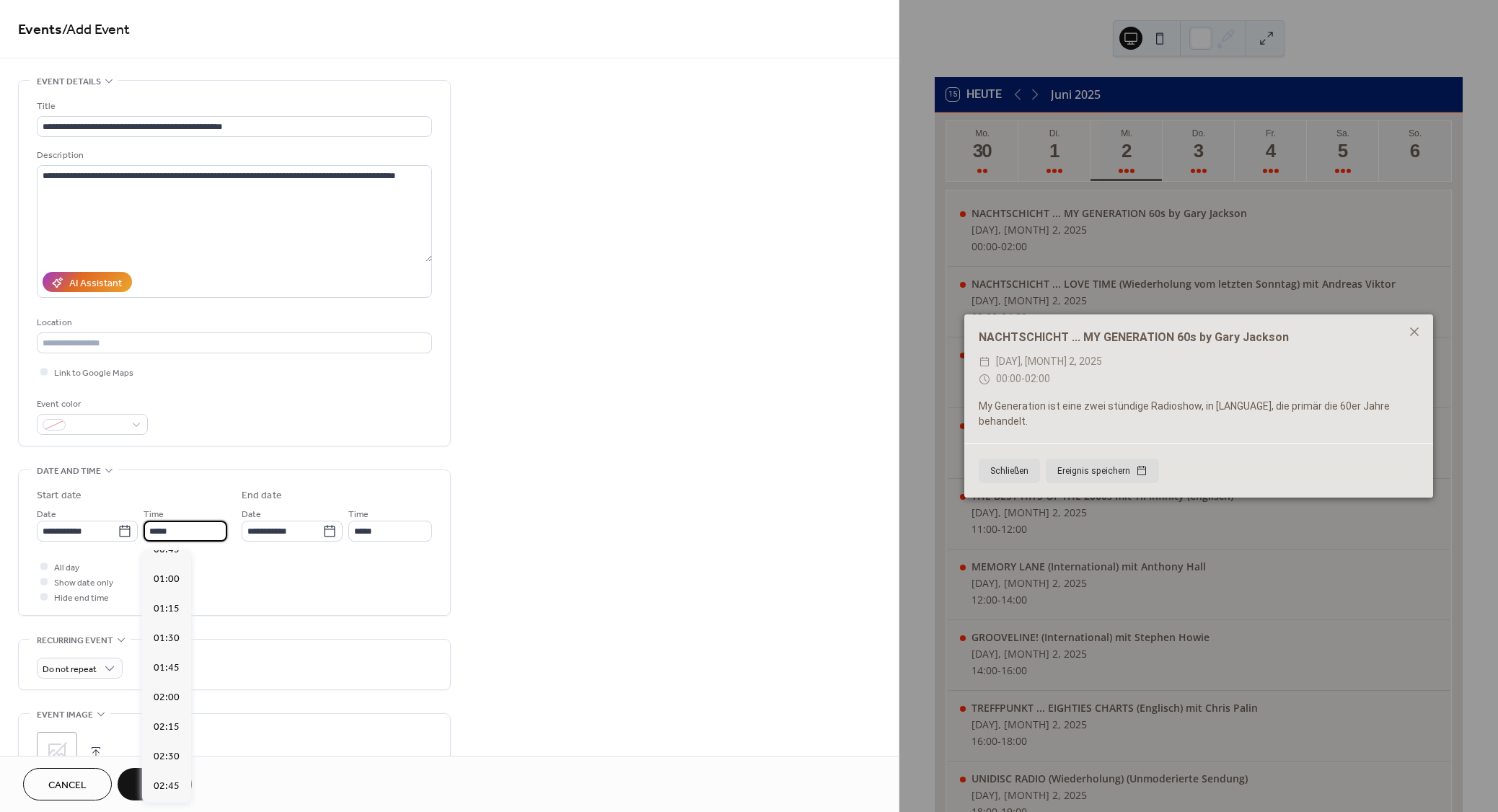 scroll, scrollTop: 0, scrollLeft: 0, axis: both 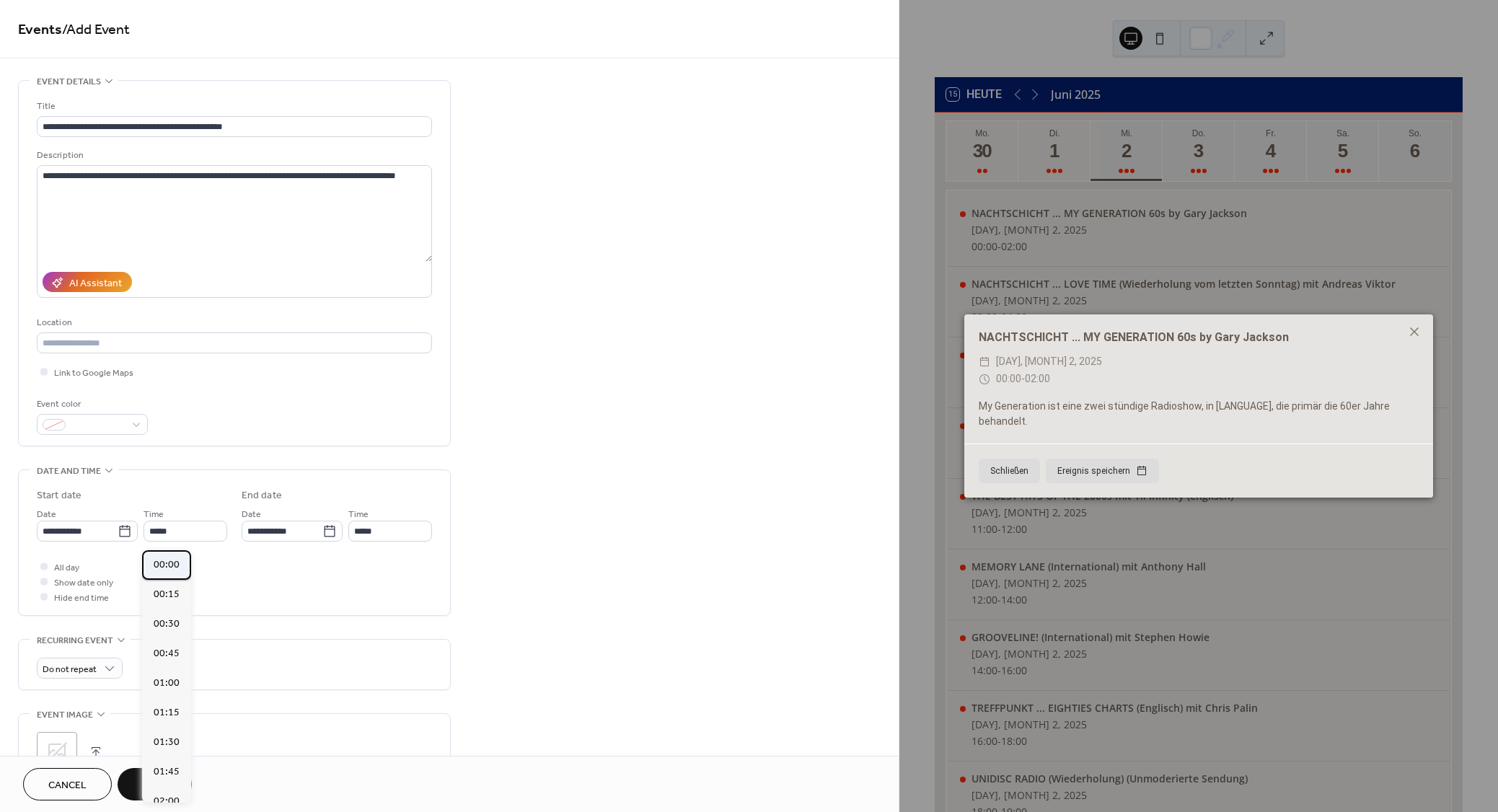 click on "00:00" at bounding box center [167, 565] 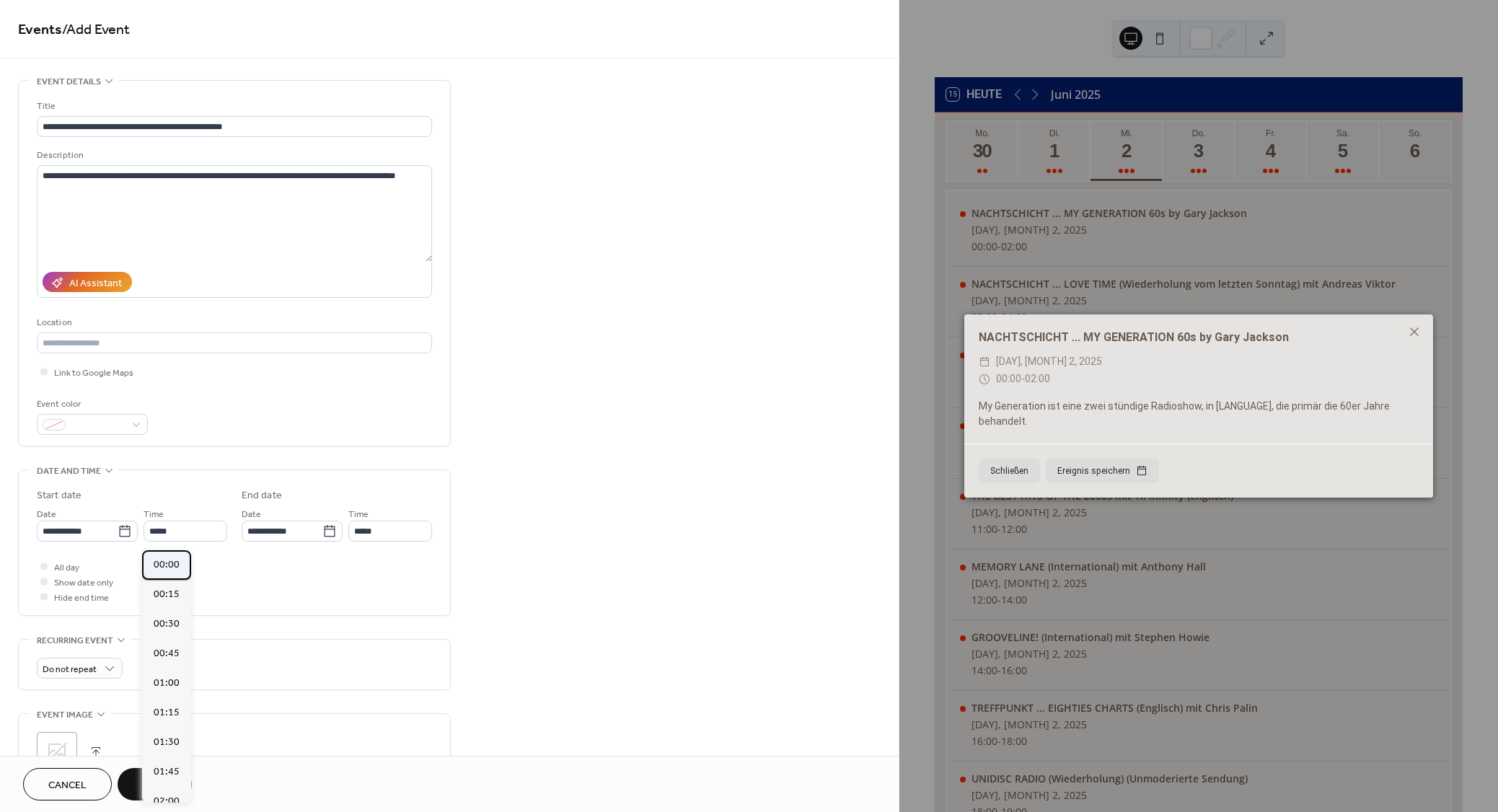 type on "*****" 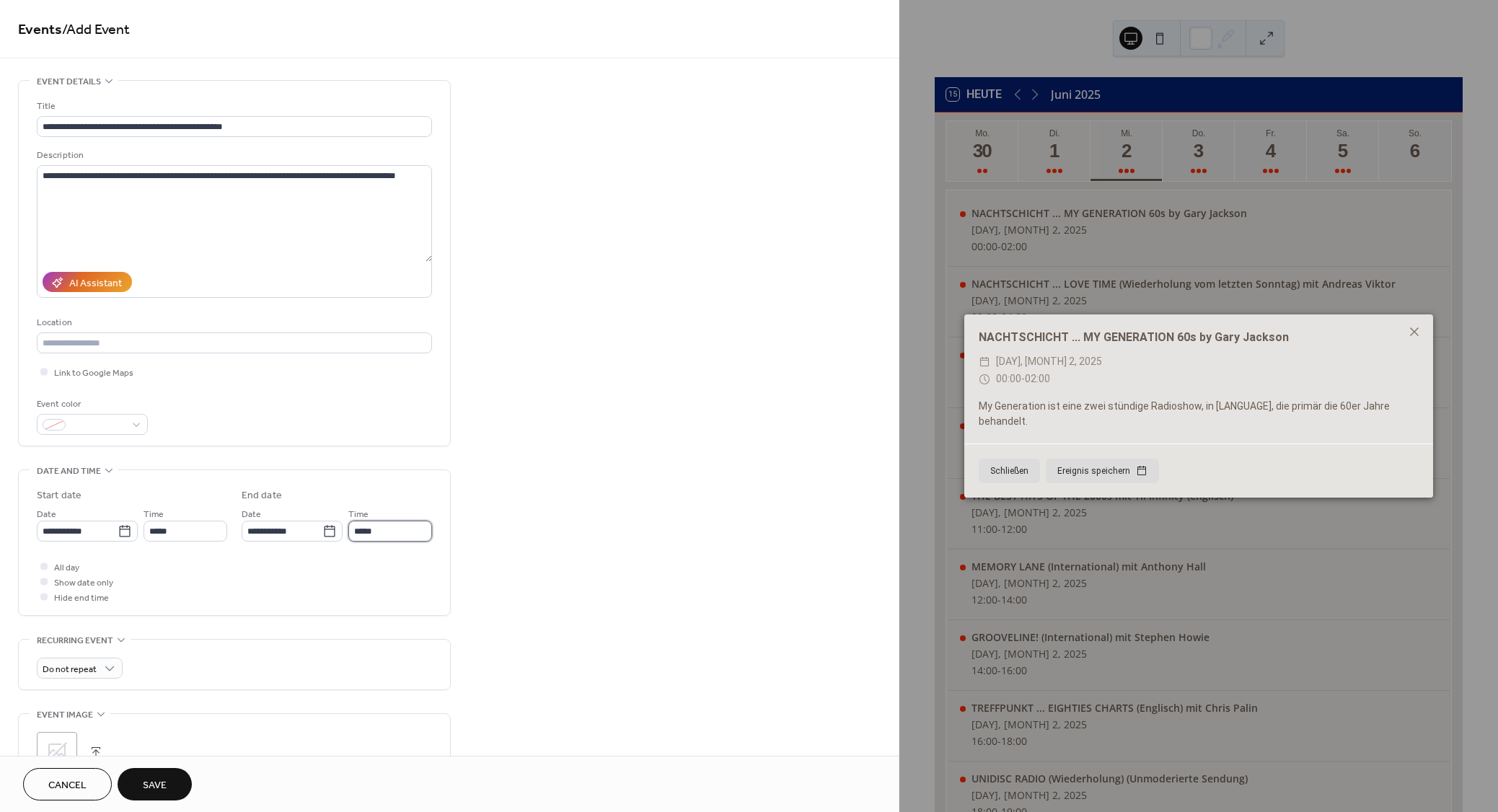 click on "*****" at bounding box center [390, 531] 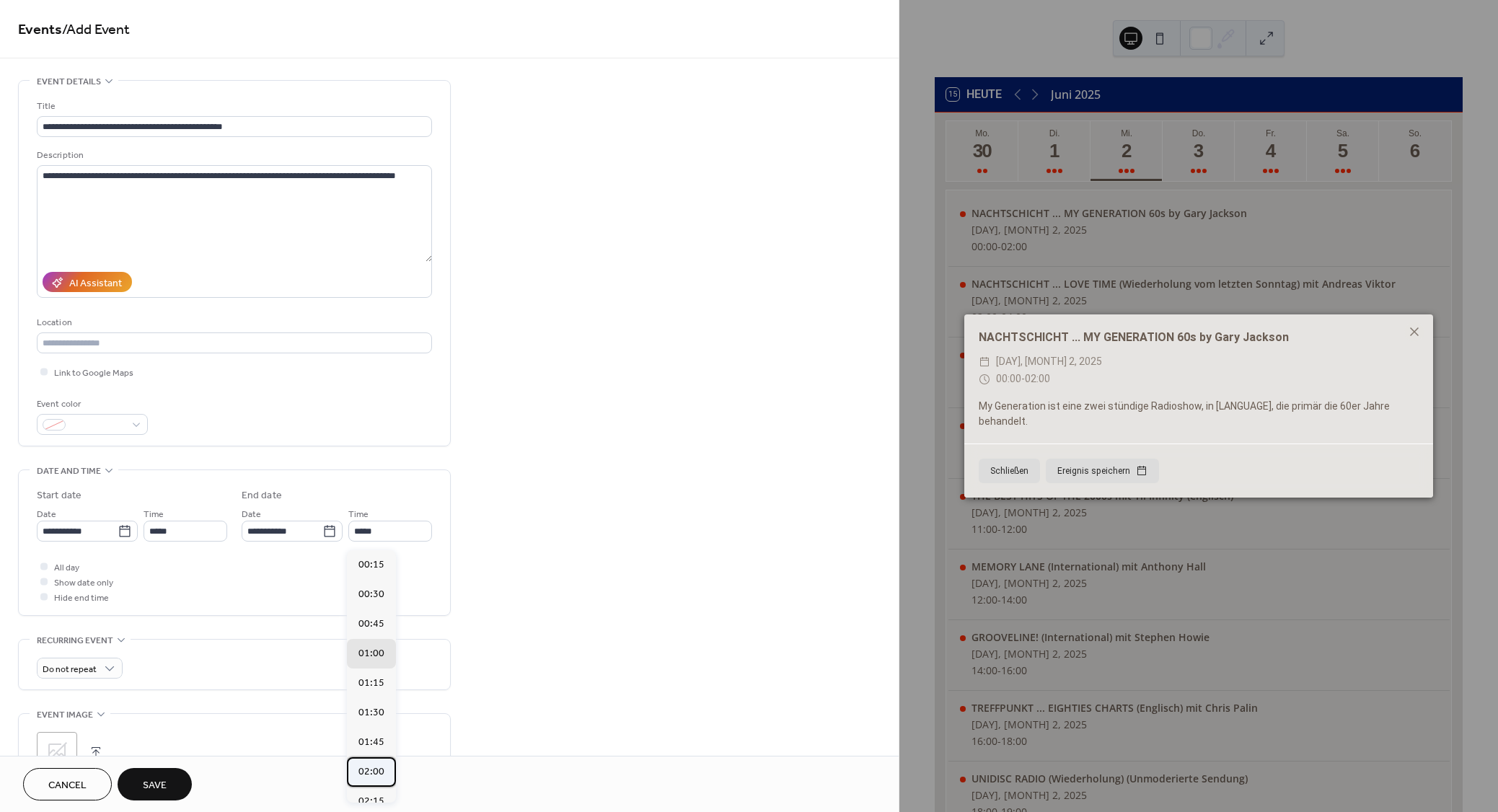 click on "02:00" at bounding box center [371, 772] 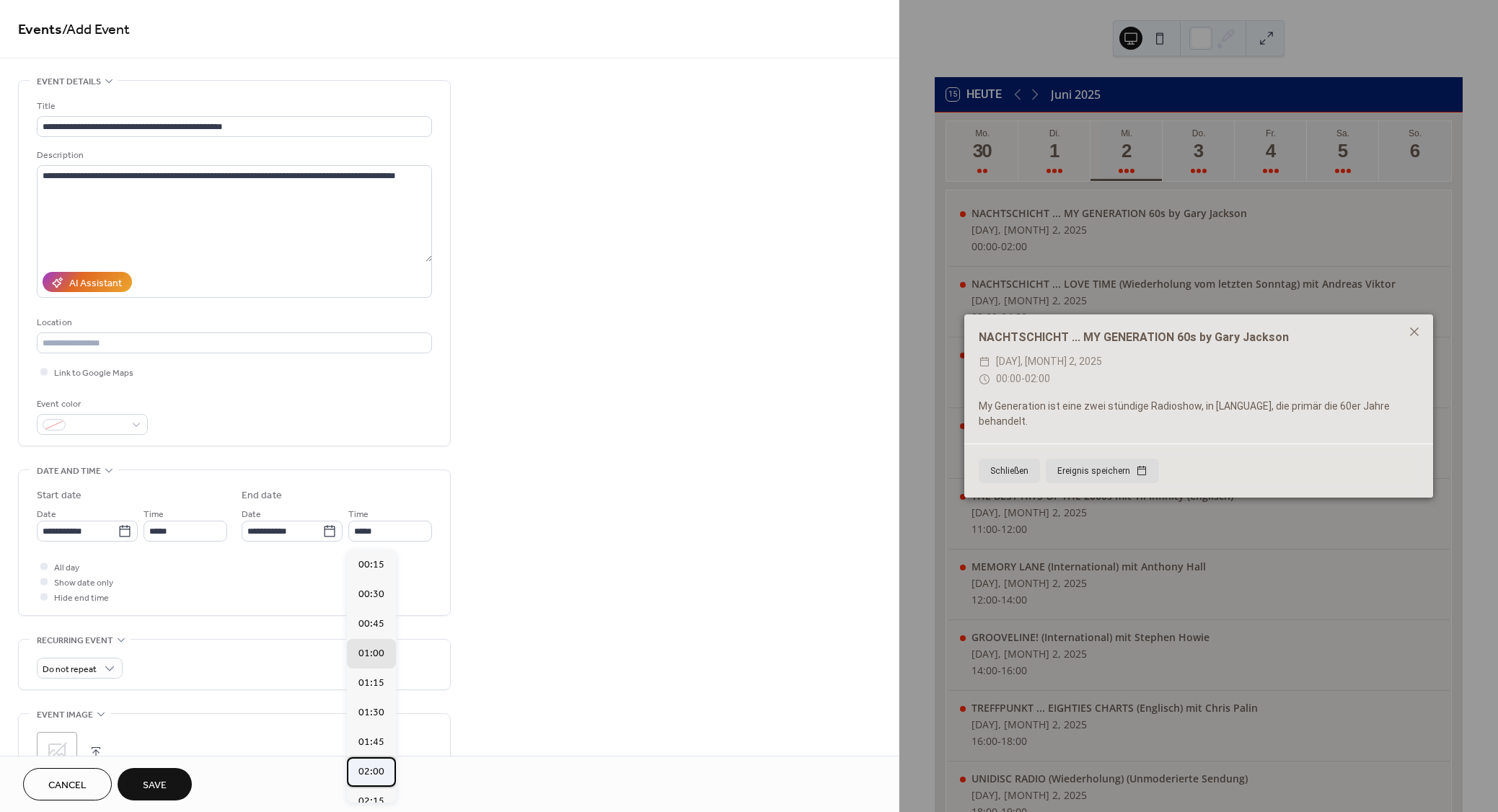 type on "*****" 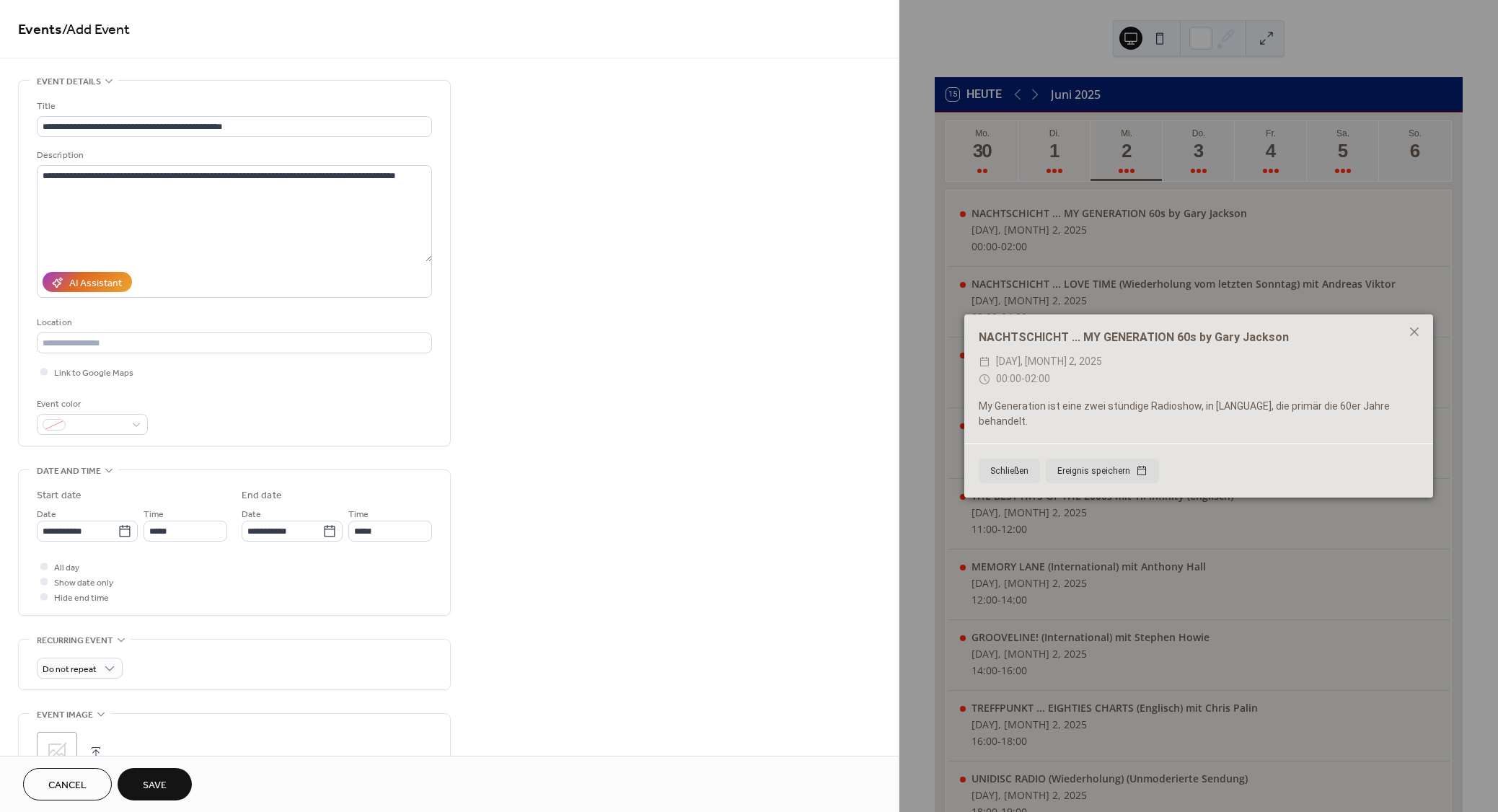 click on "Save" at bounding box center (154, 784) 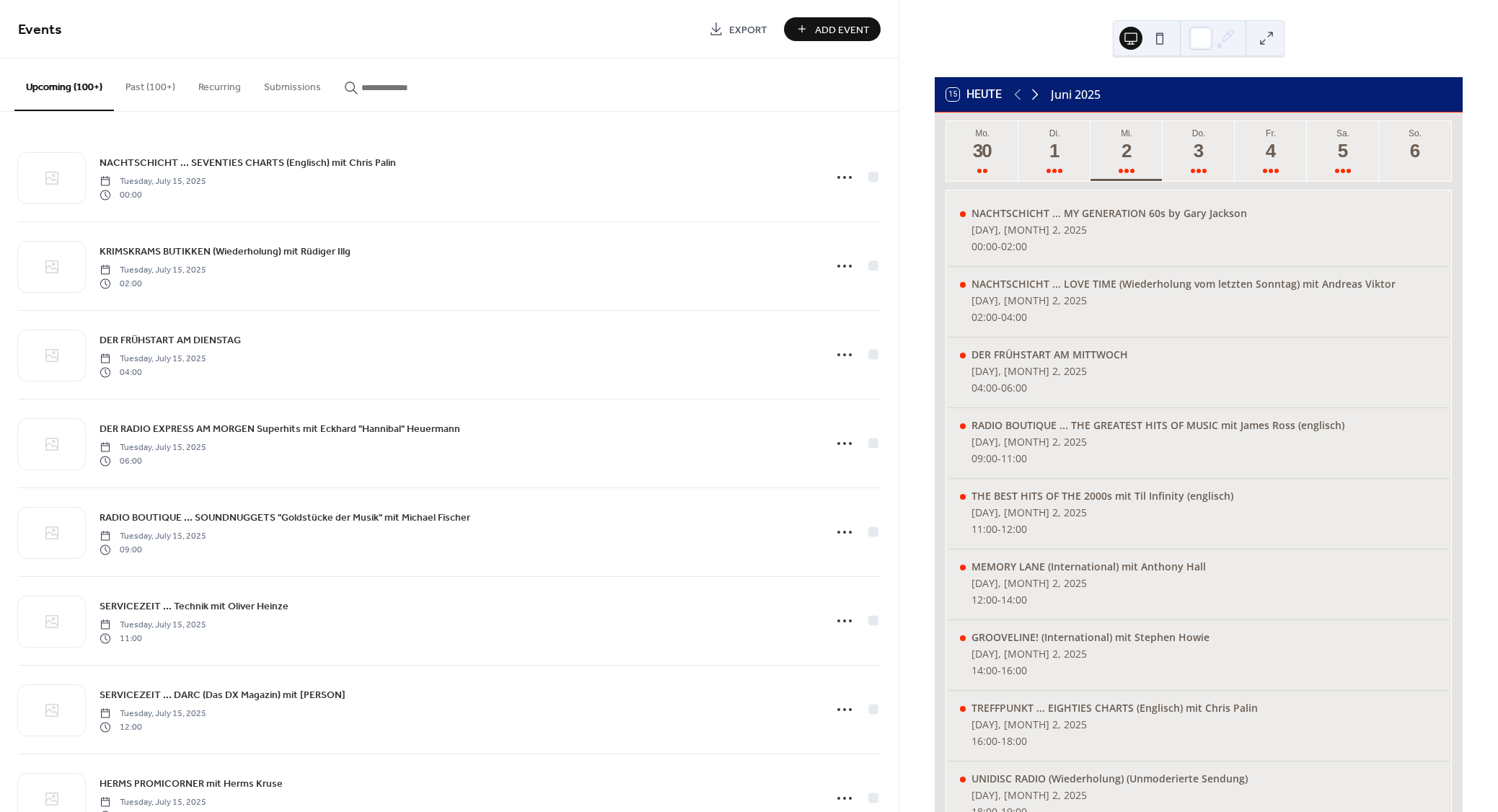 click 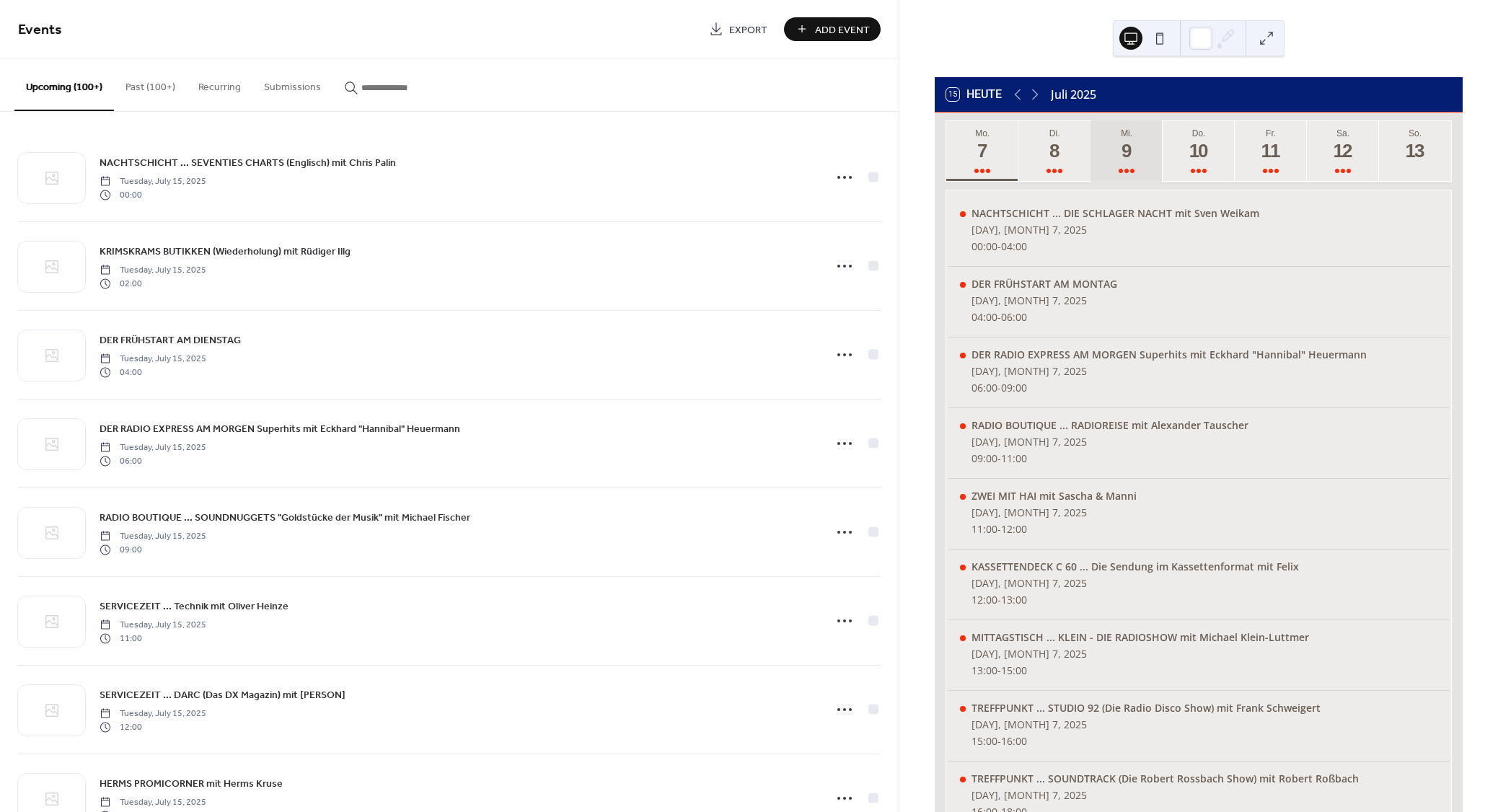 click on "9" at bounding box center [1126, 151] 